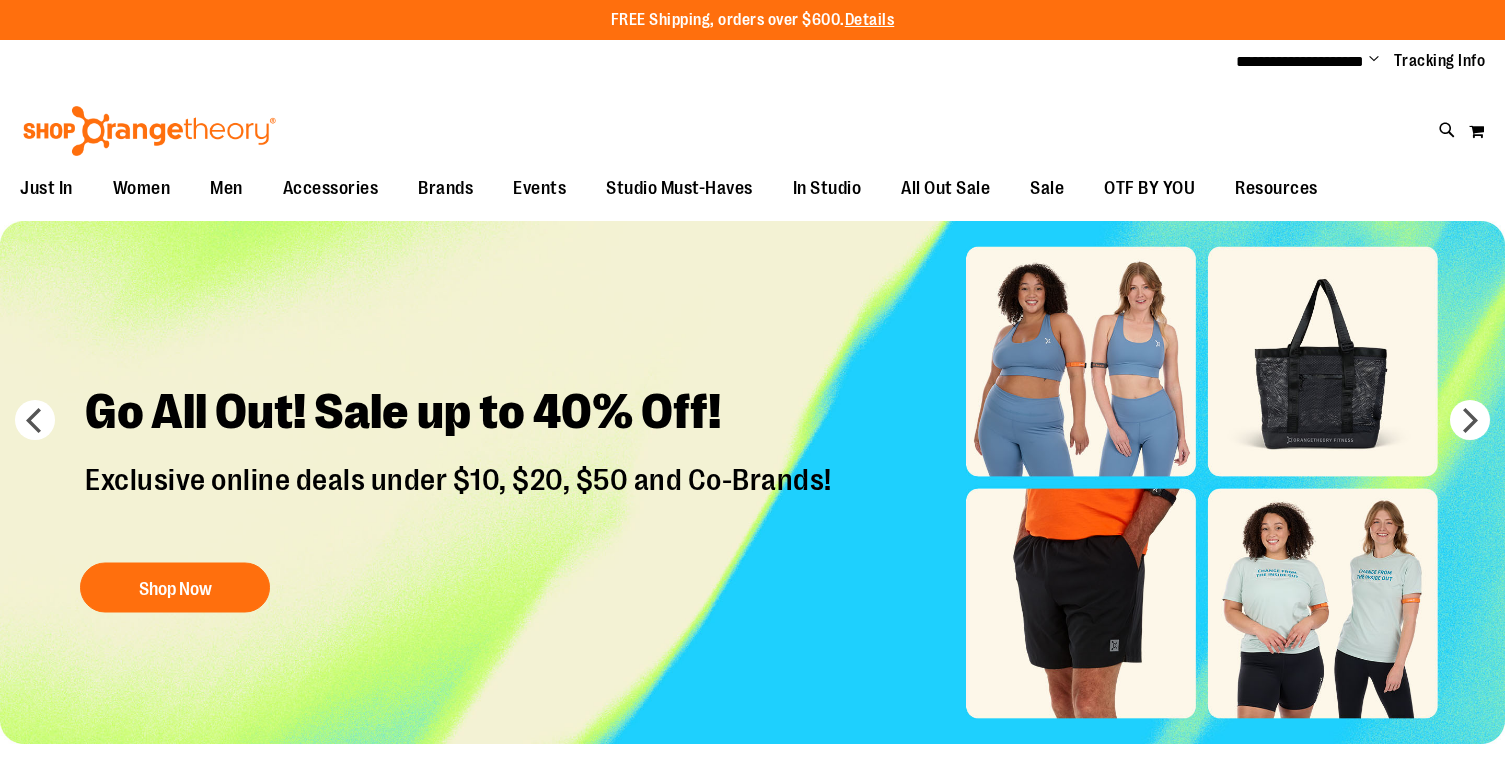 scroll, scrollTop: 0, scrollLeft: 0, axis: both 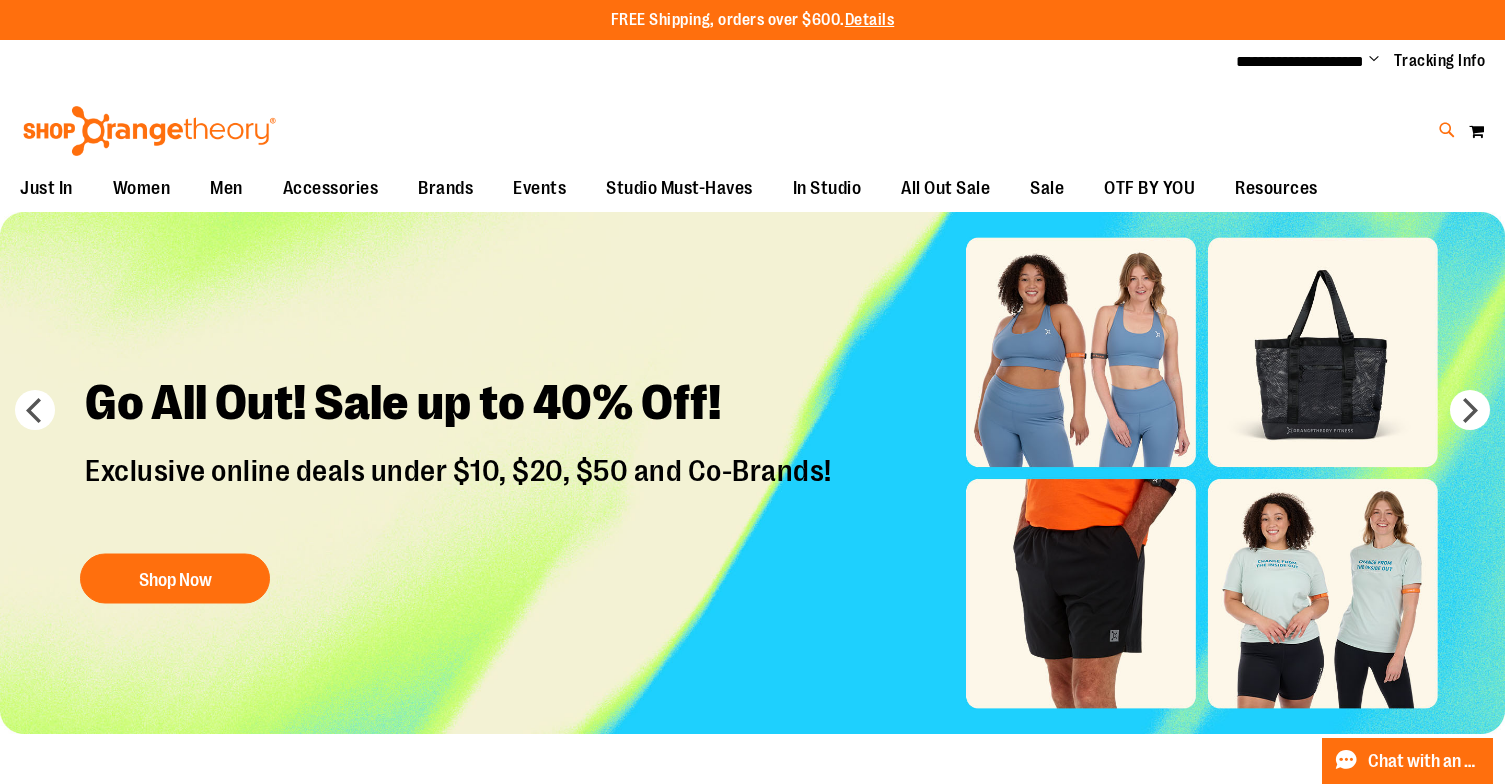 click at bounding box center (1447, 130) 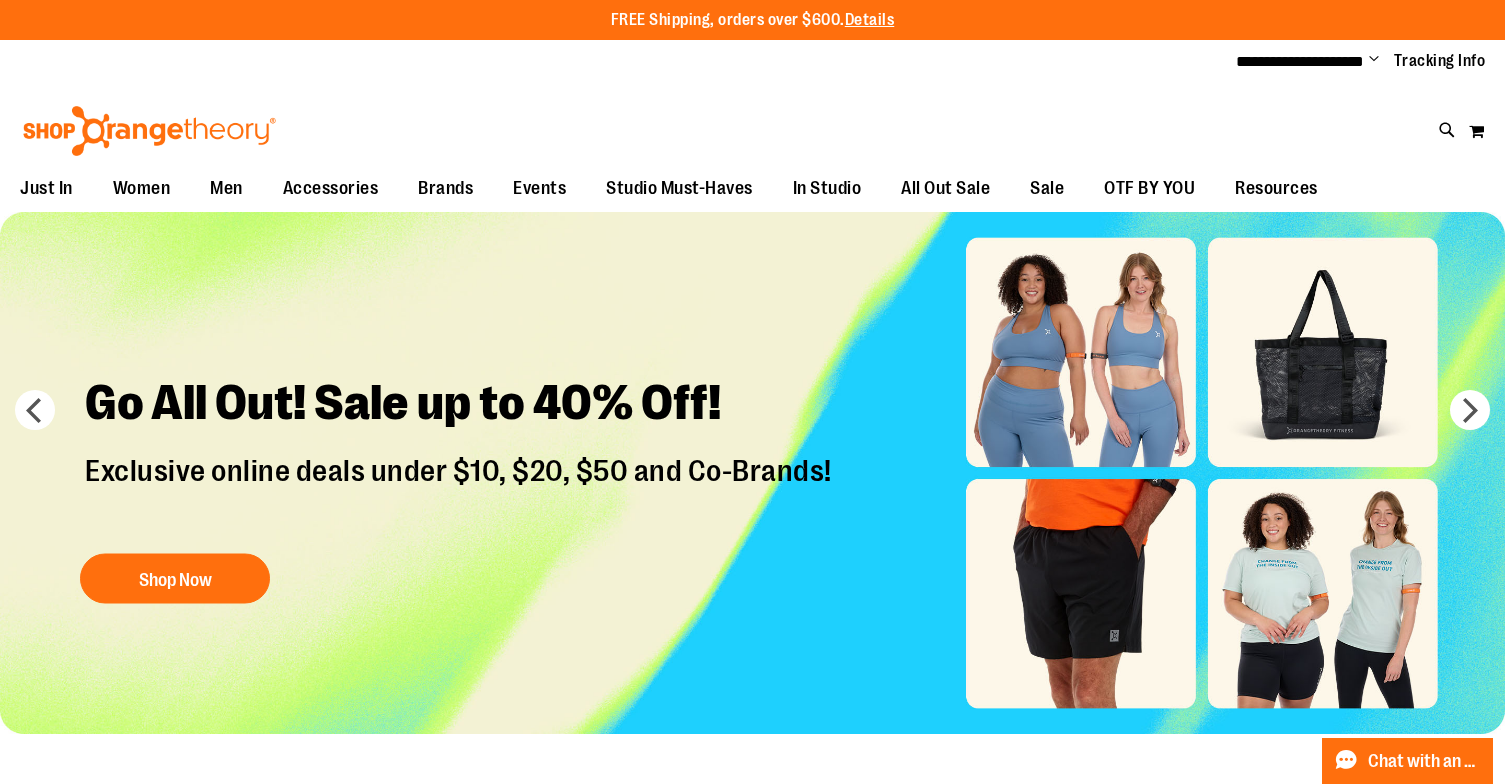 type on "******" 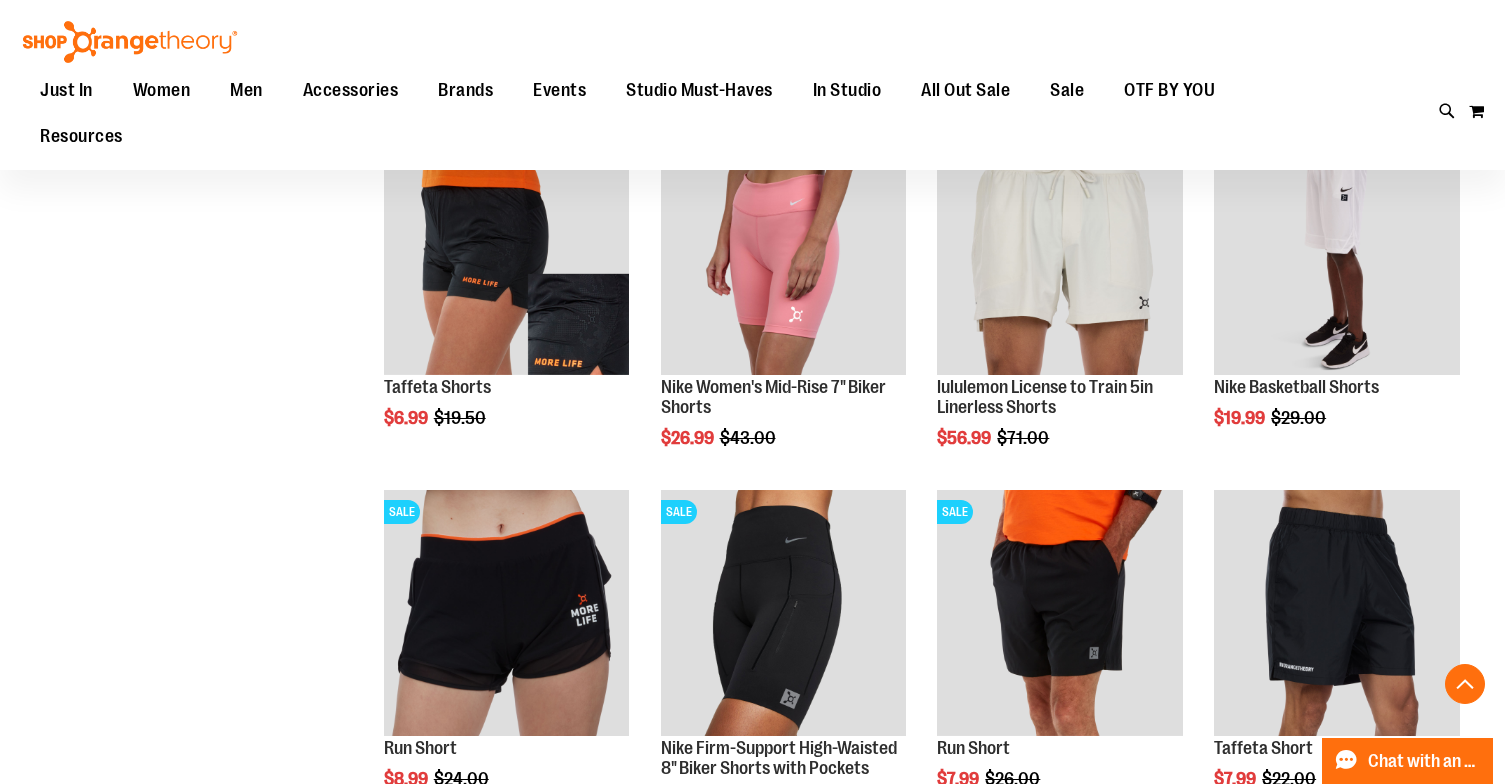 scroll, scrollTop: 659, scrollLeft: 0, axis: vertical 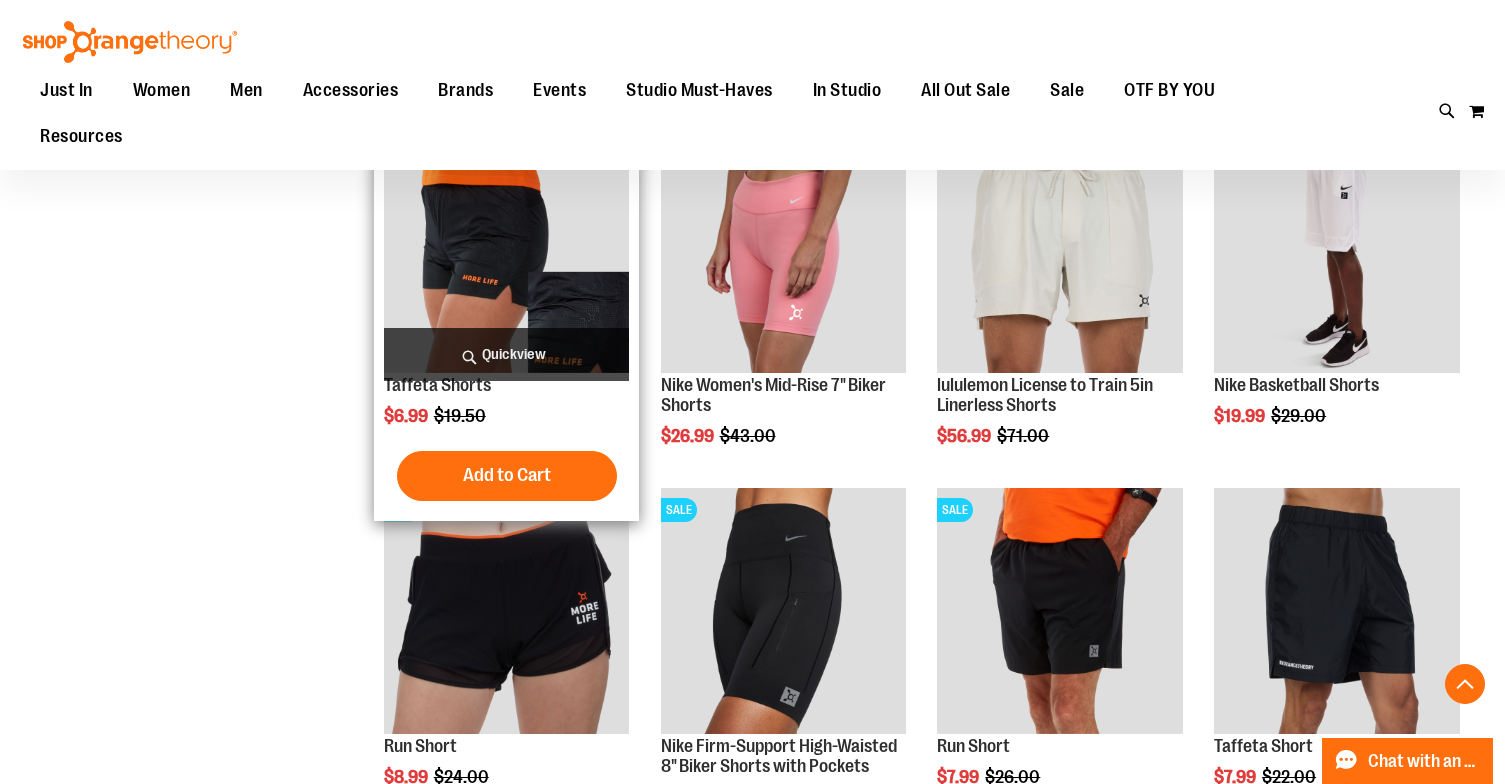 click on "Quickview" at bounding box center (507, 354) 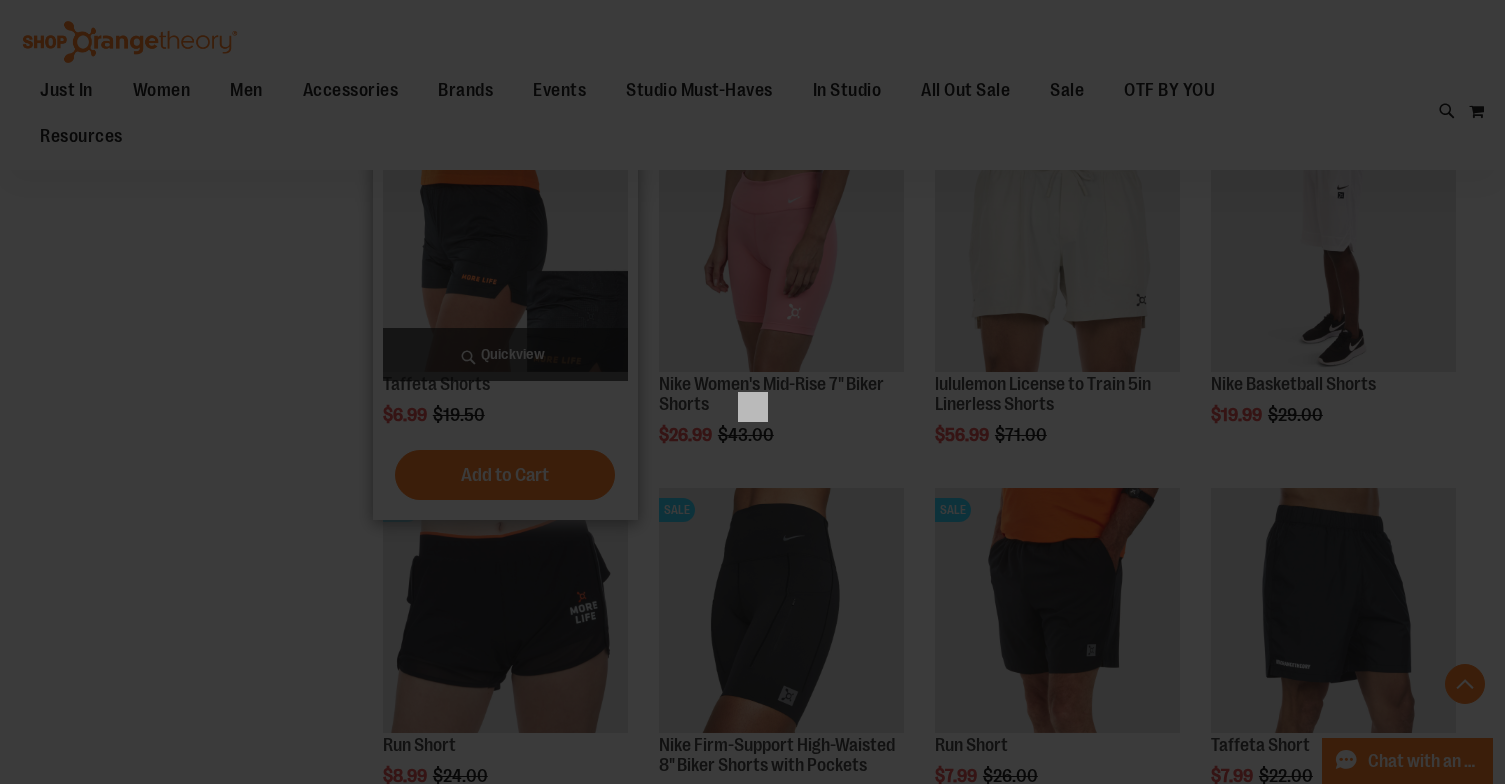 scroll, scrollTop: 0, scrollLeft: 0, axis: both 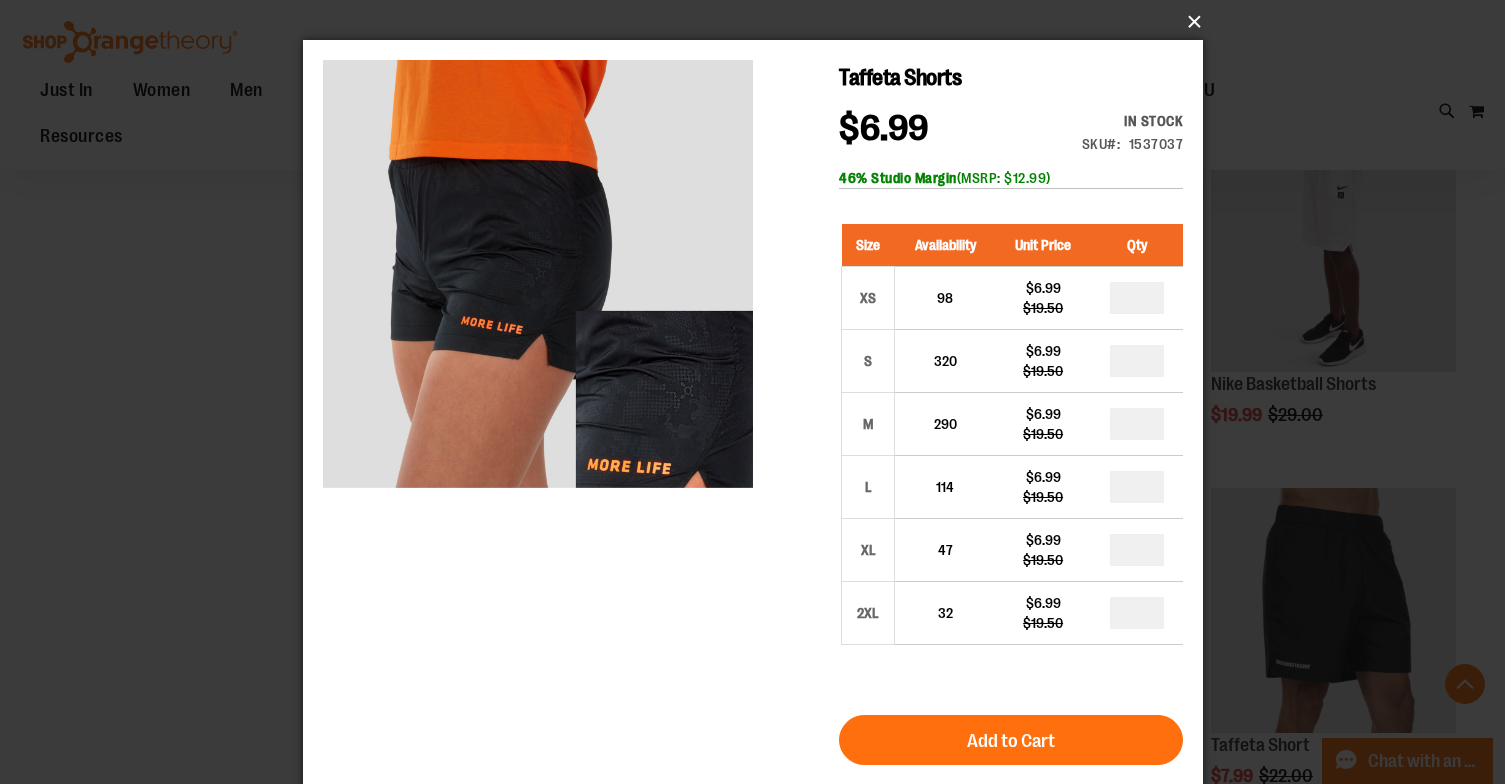 click on "×" at bounding box center (759, 22) 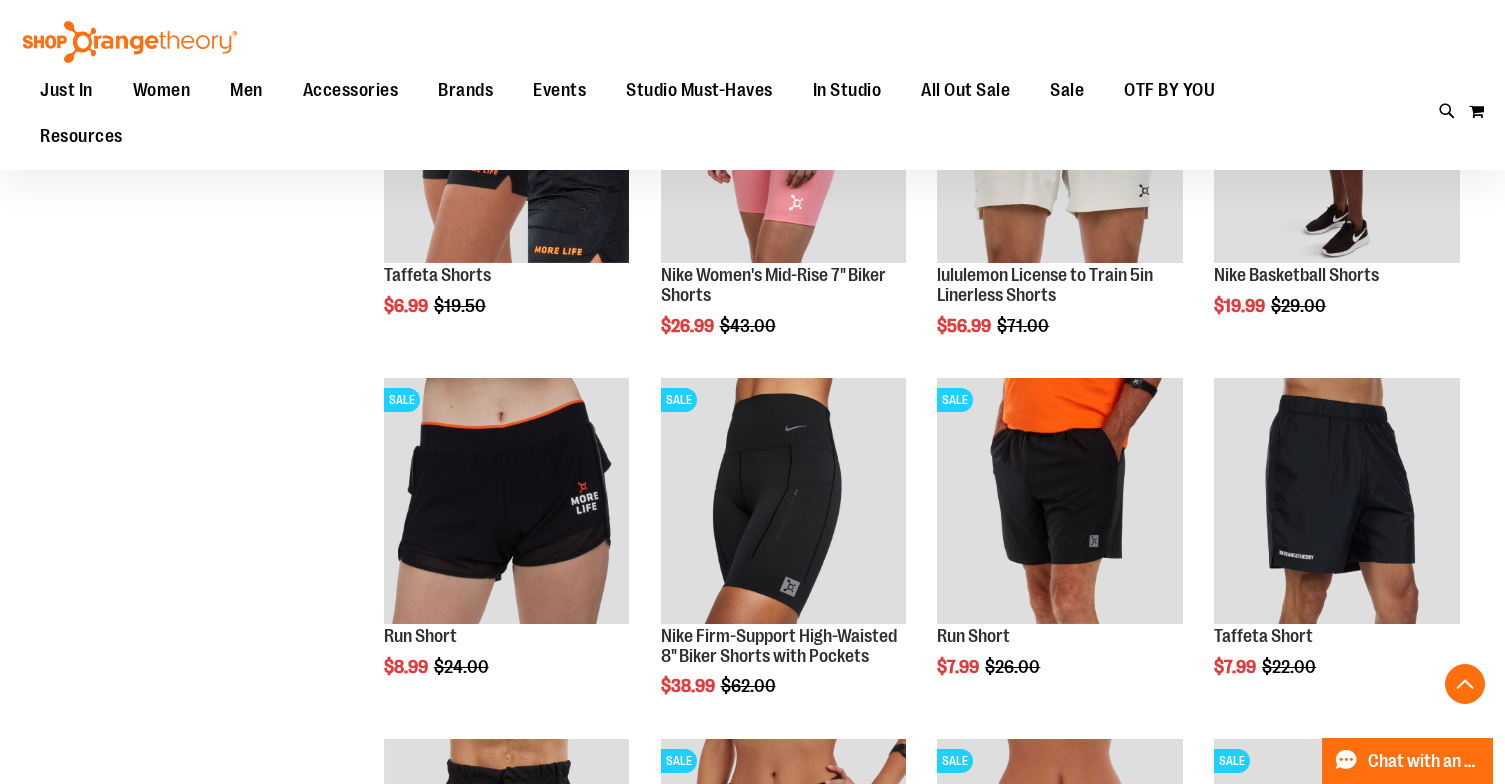 scroll, scrollTop: 865, scrollLeft: 0, axis: vertical 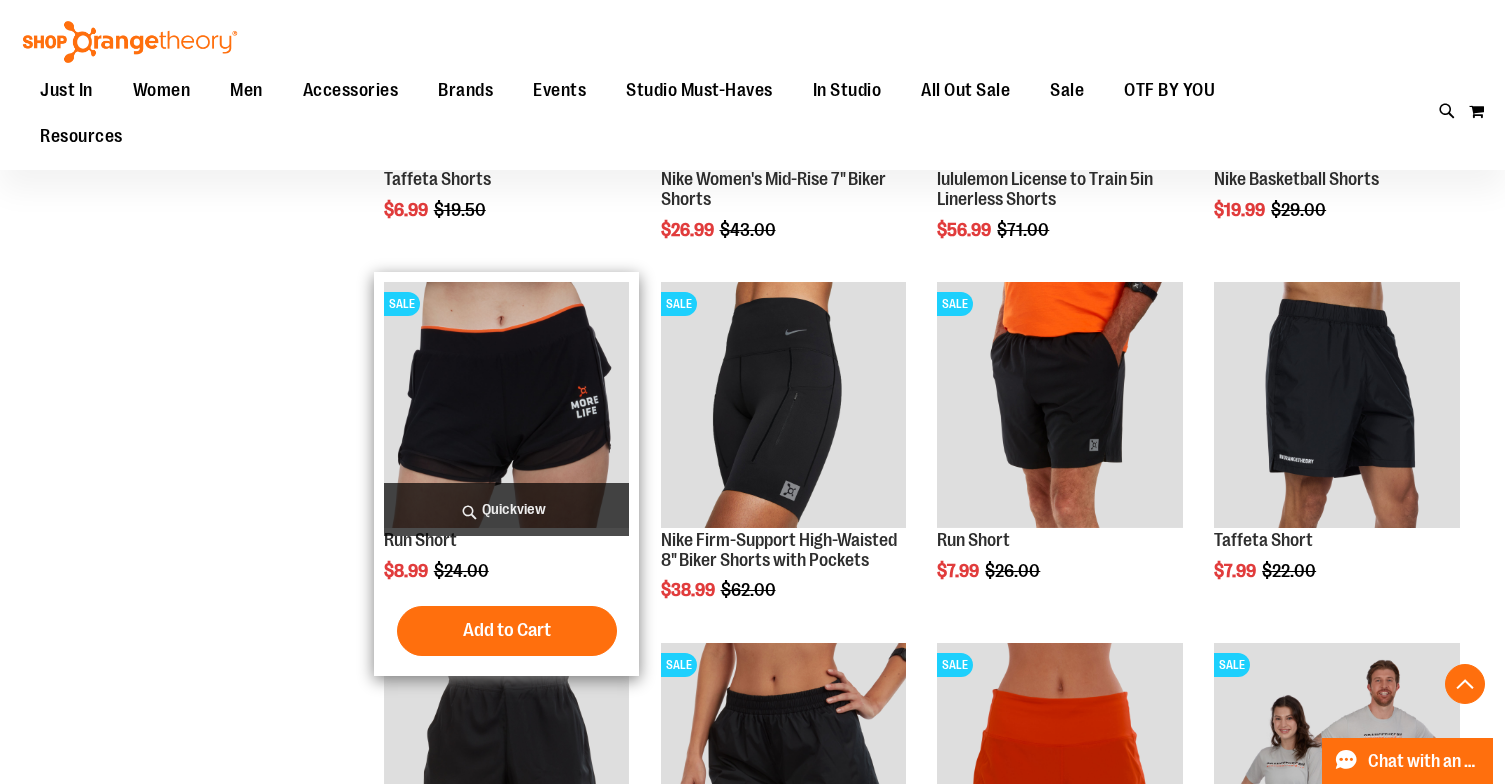 click on "Quickview" at bounding box center [507, 509] 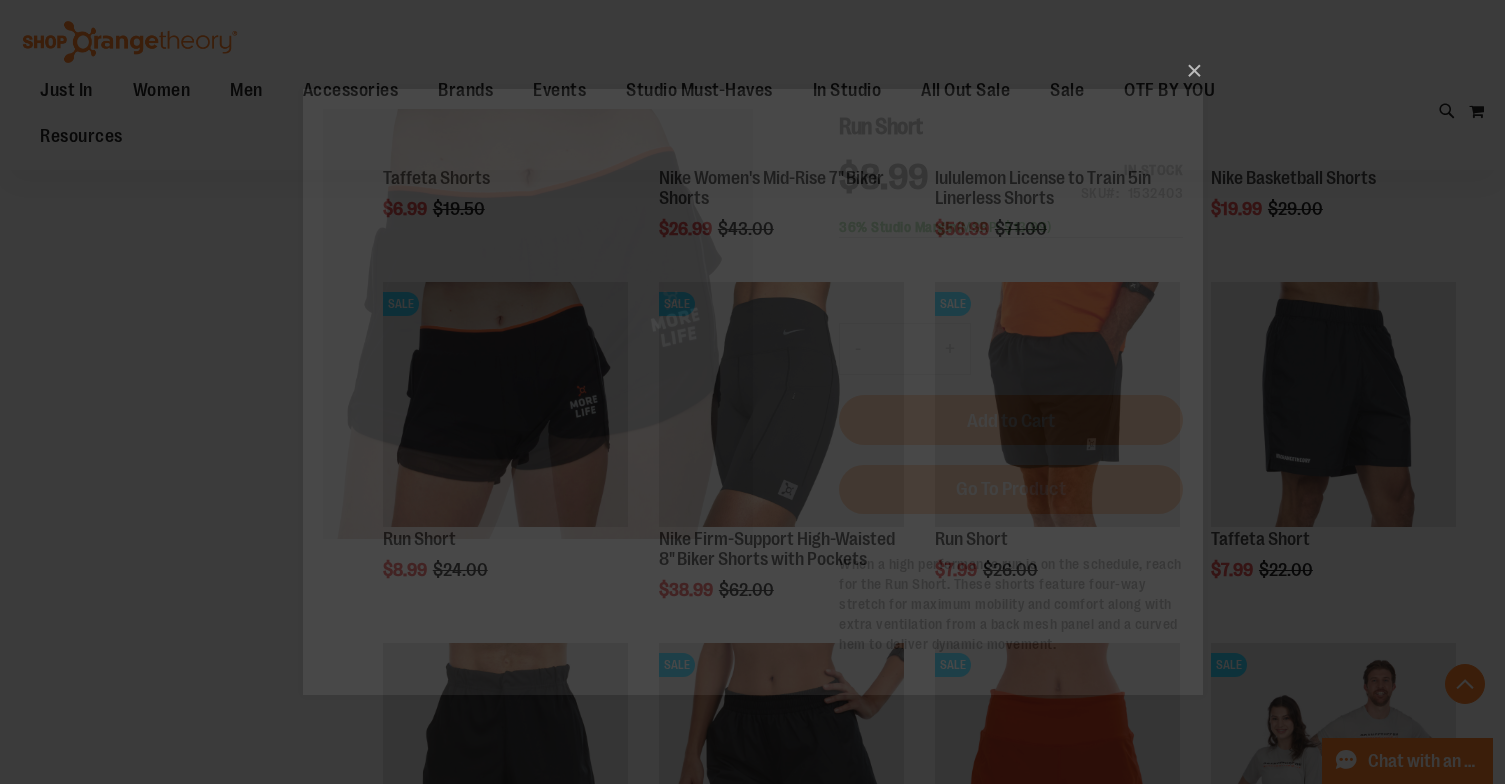 scroll, scrollTop: 0, scrollLeft: 0, axis: both 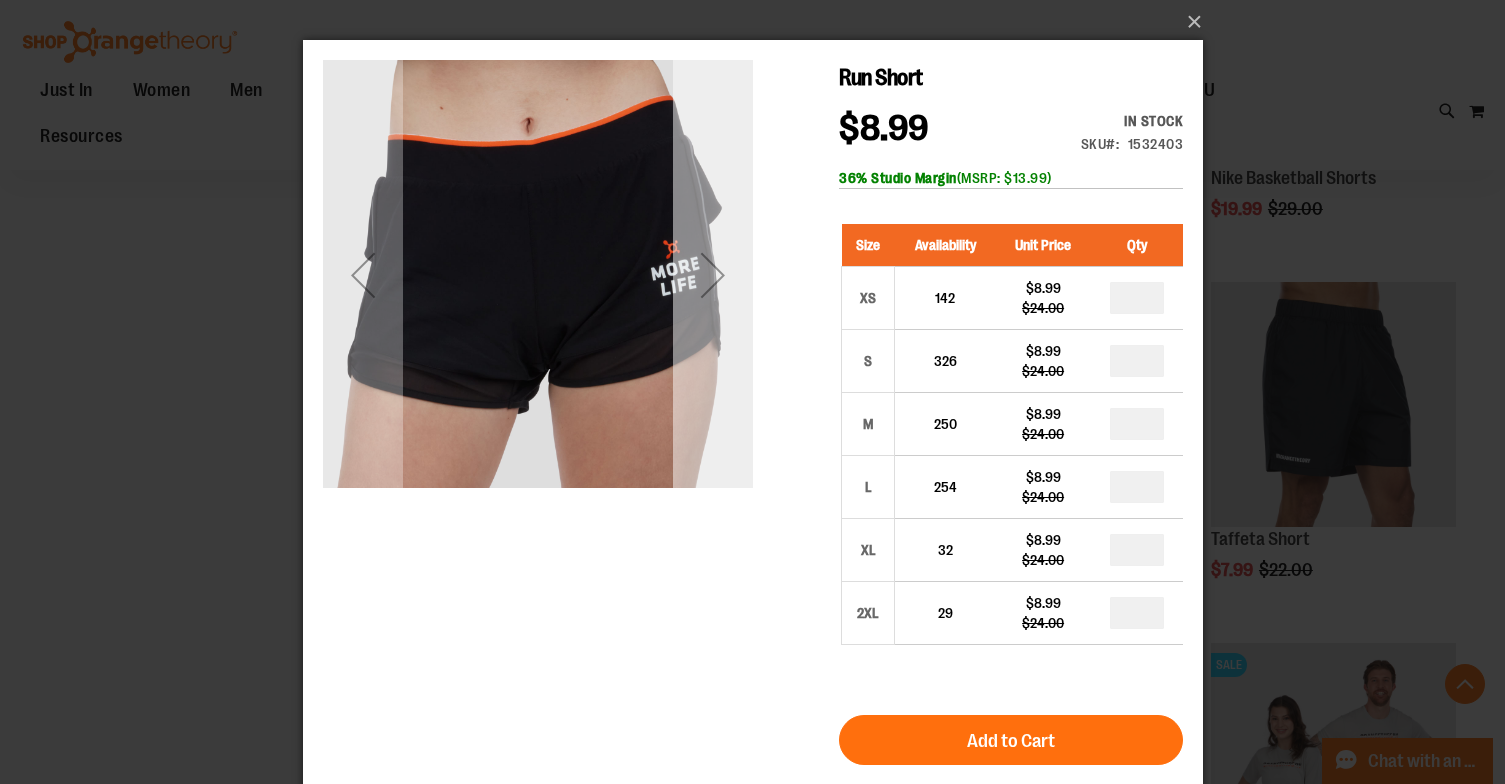 click at bounding box center [712, 275] 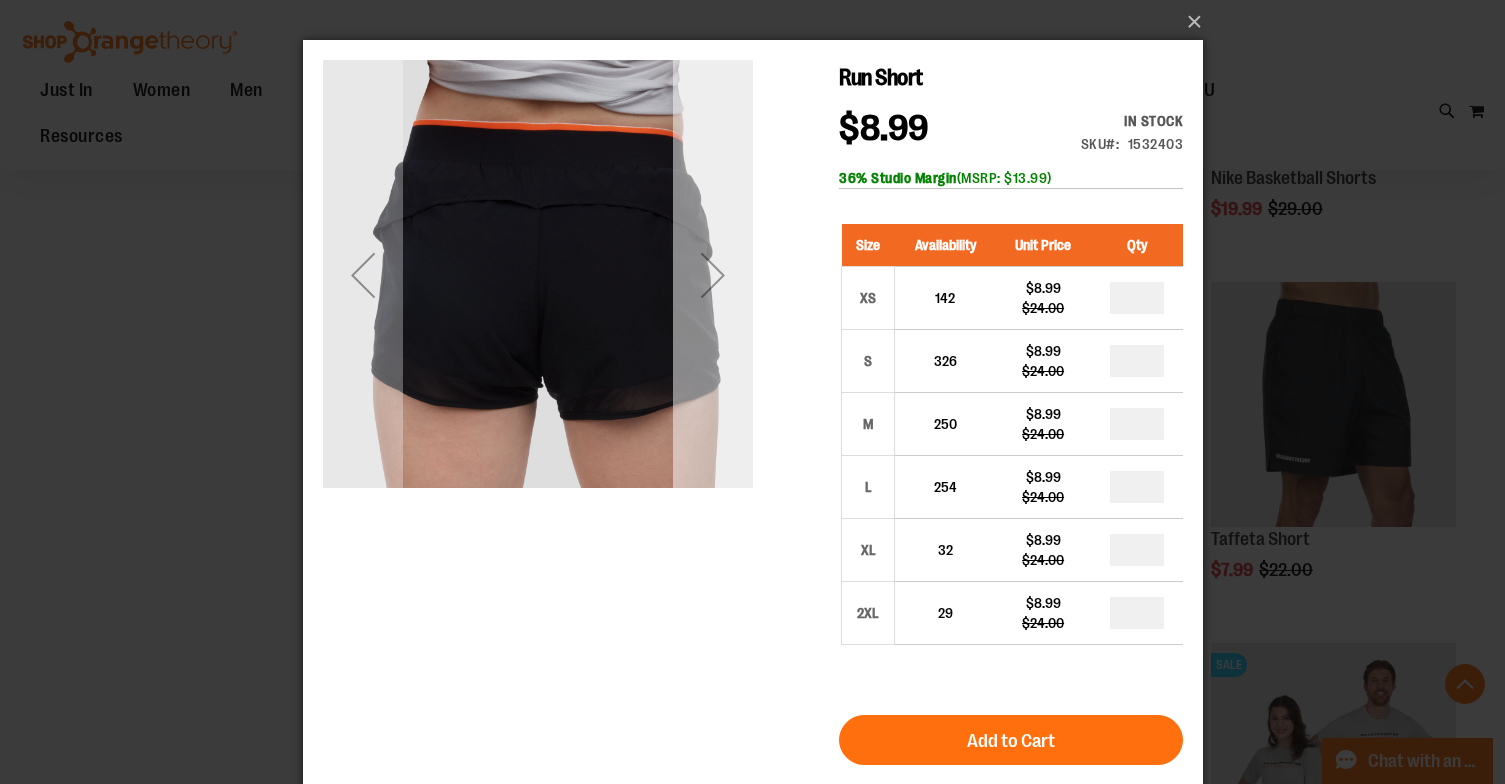 click at bounding box center (712, 275) 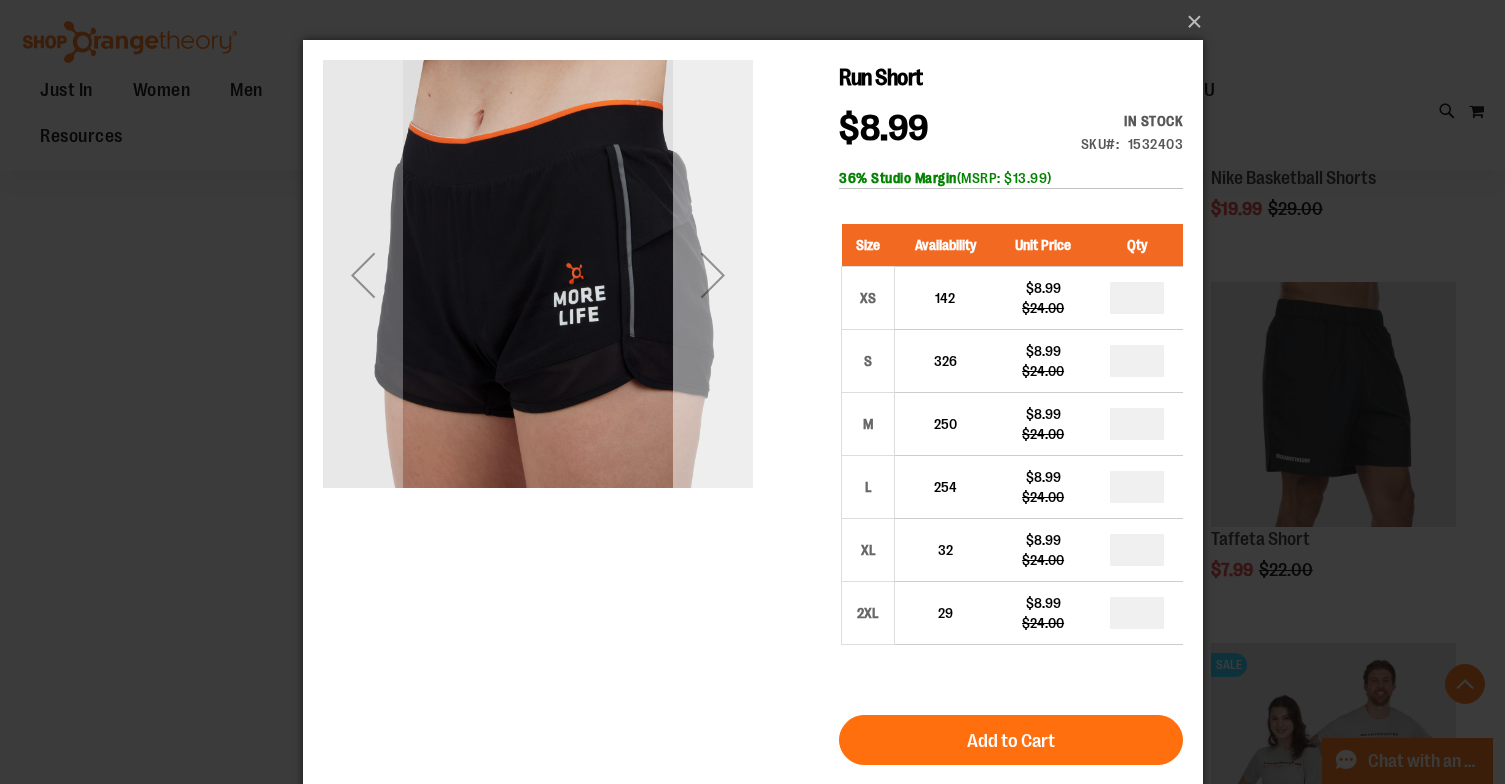 click at bounding box center (712, 275) 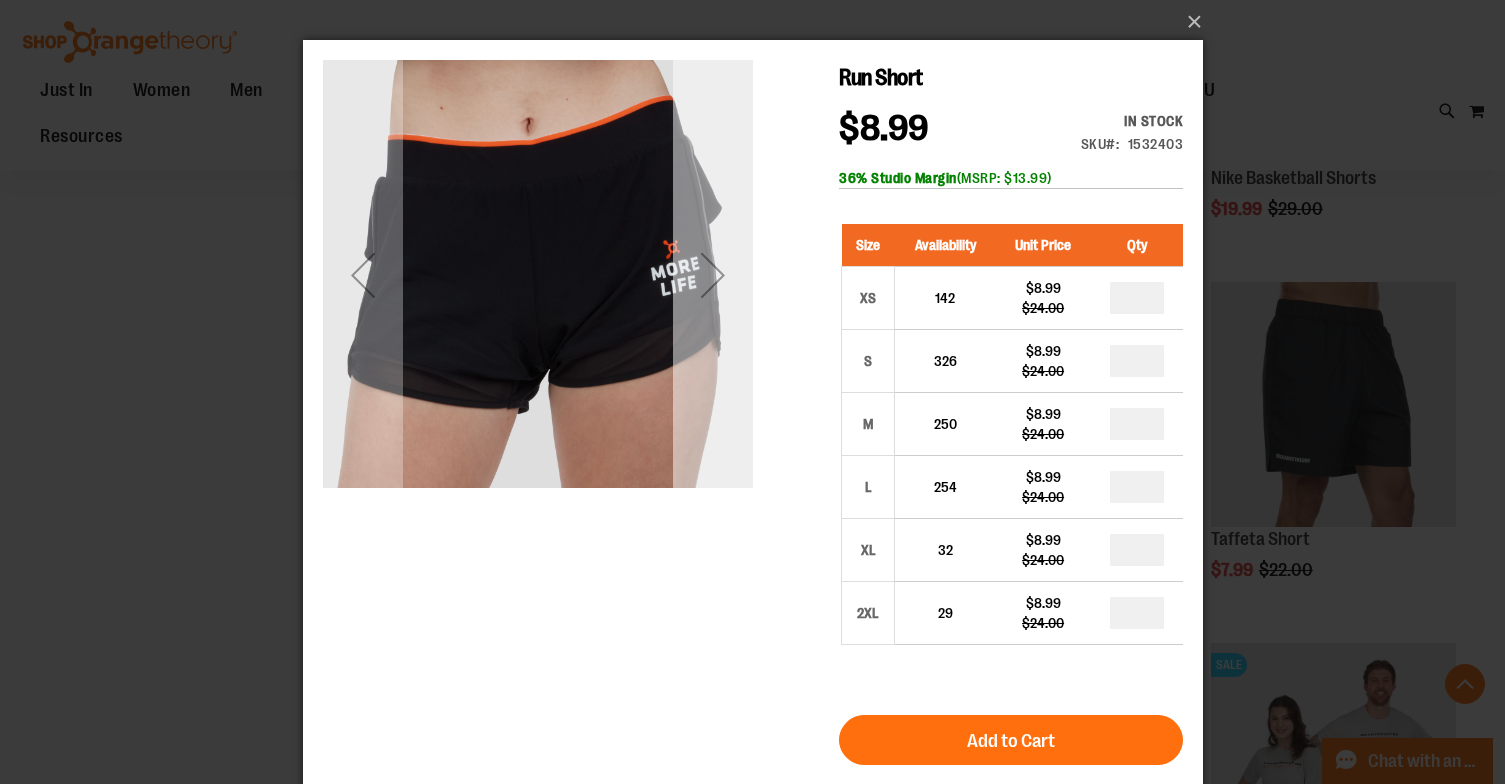 click at bounding box center [712, 275] 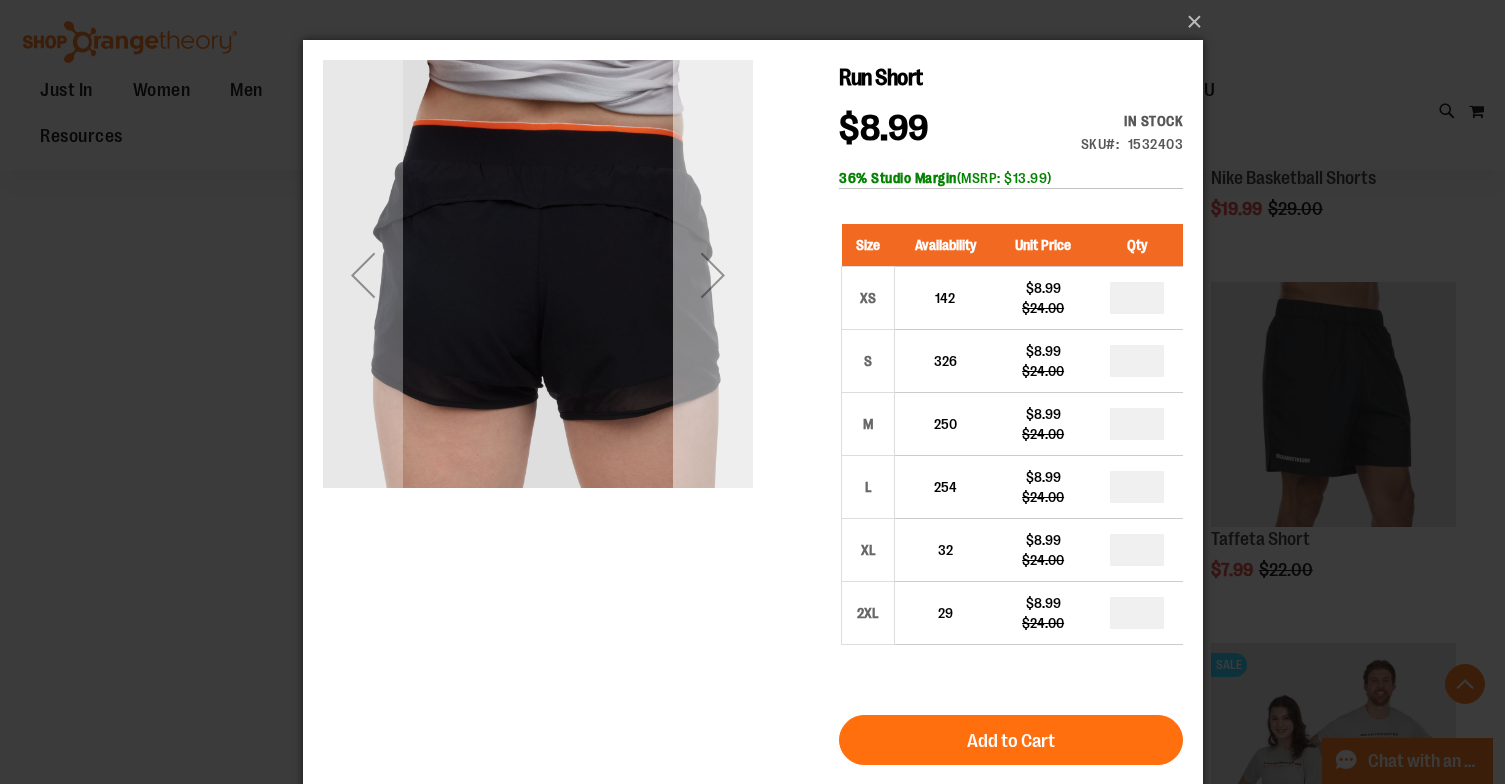 click at bounding box center [712, 275] 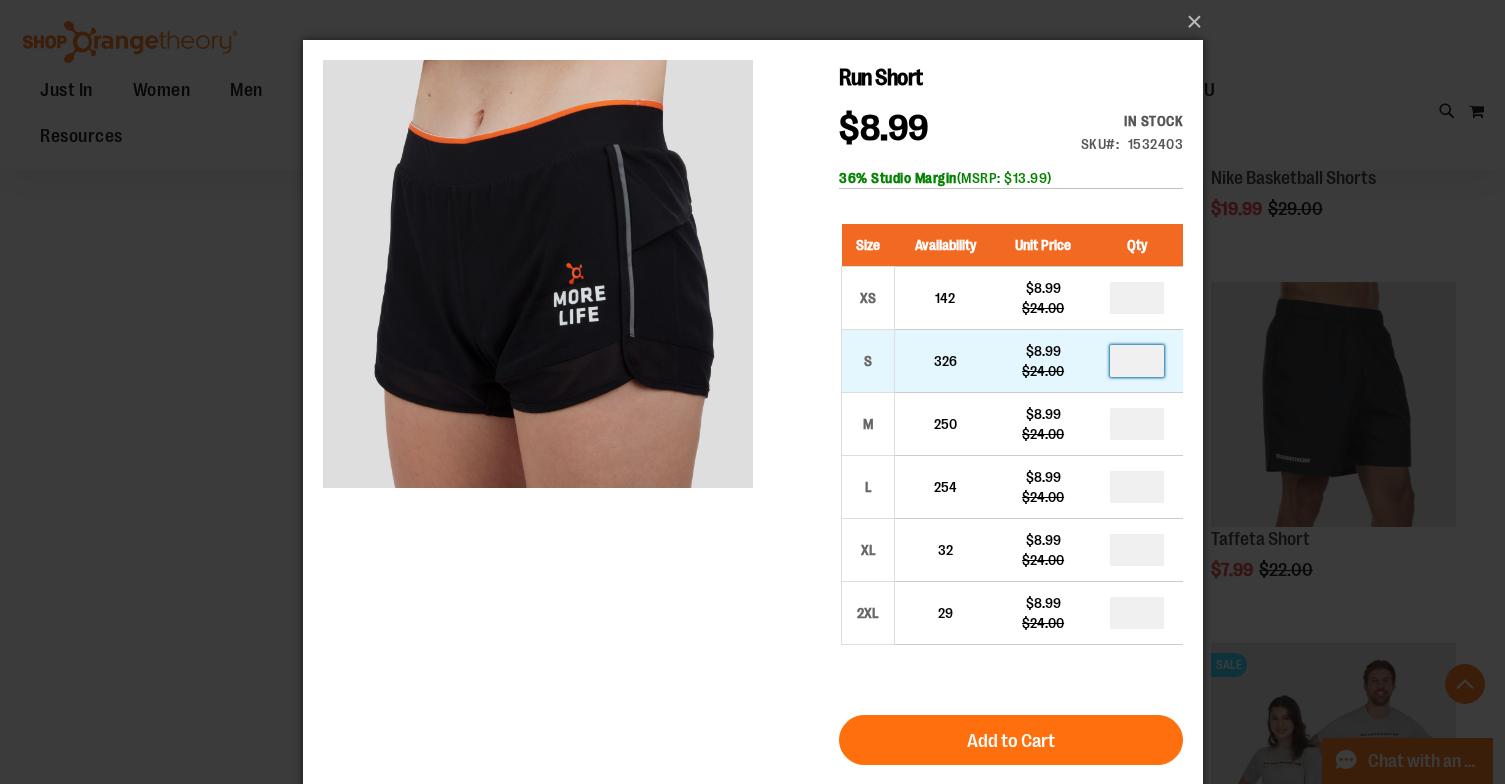 click at bounding box center [1136, 361] 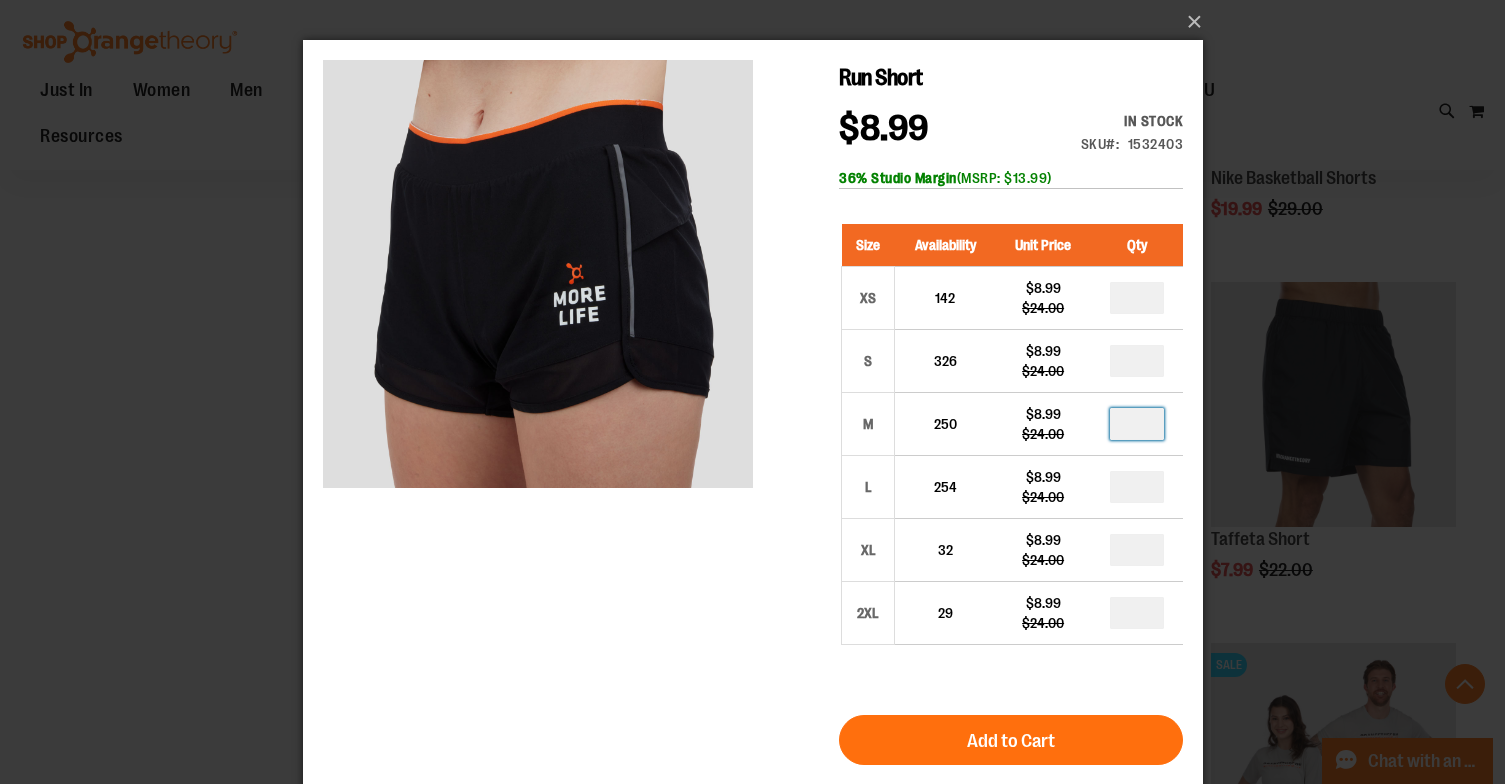 click at bounding box center (1136, 424) 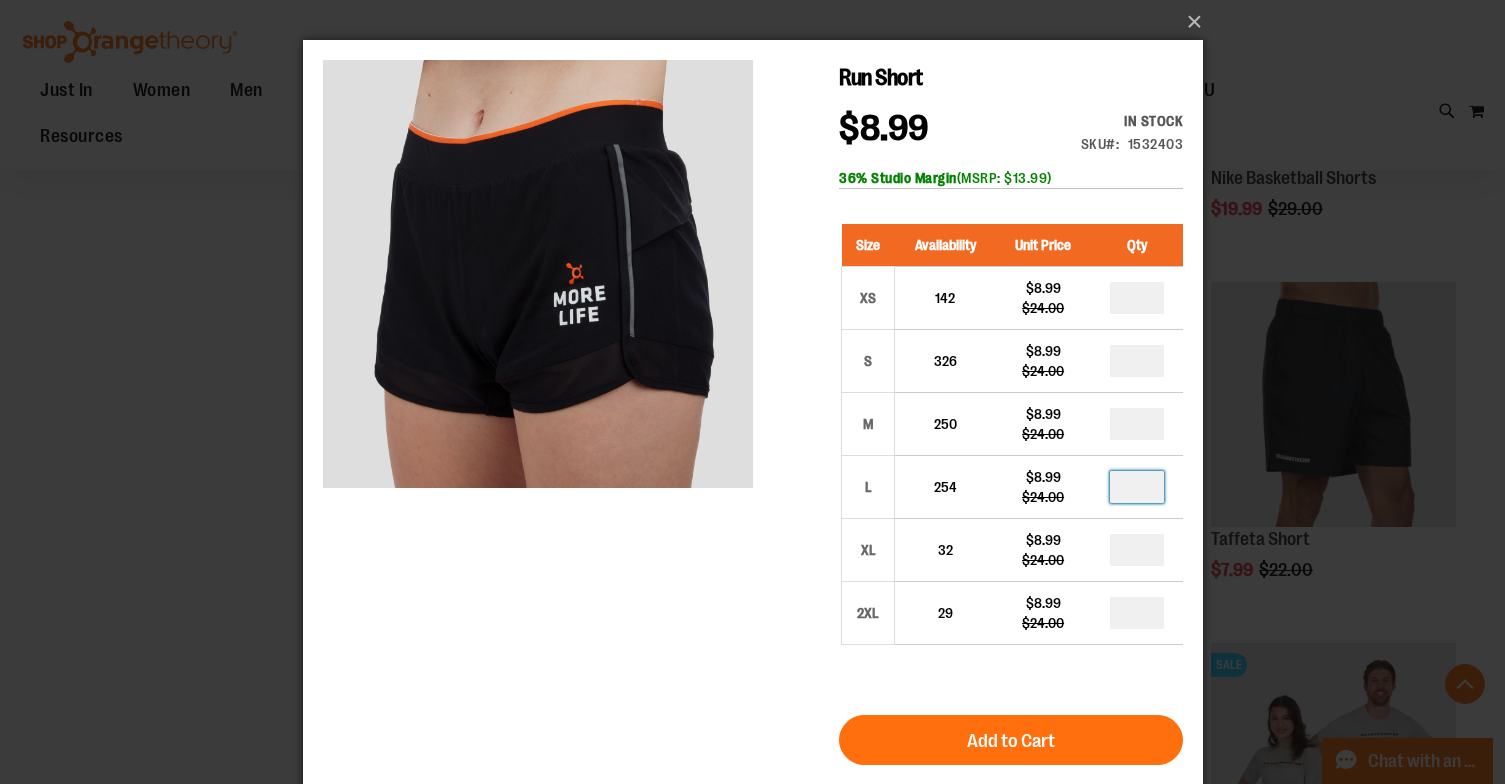 click at bounding box center [1136, 487] 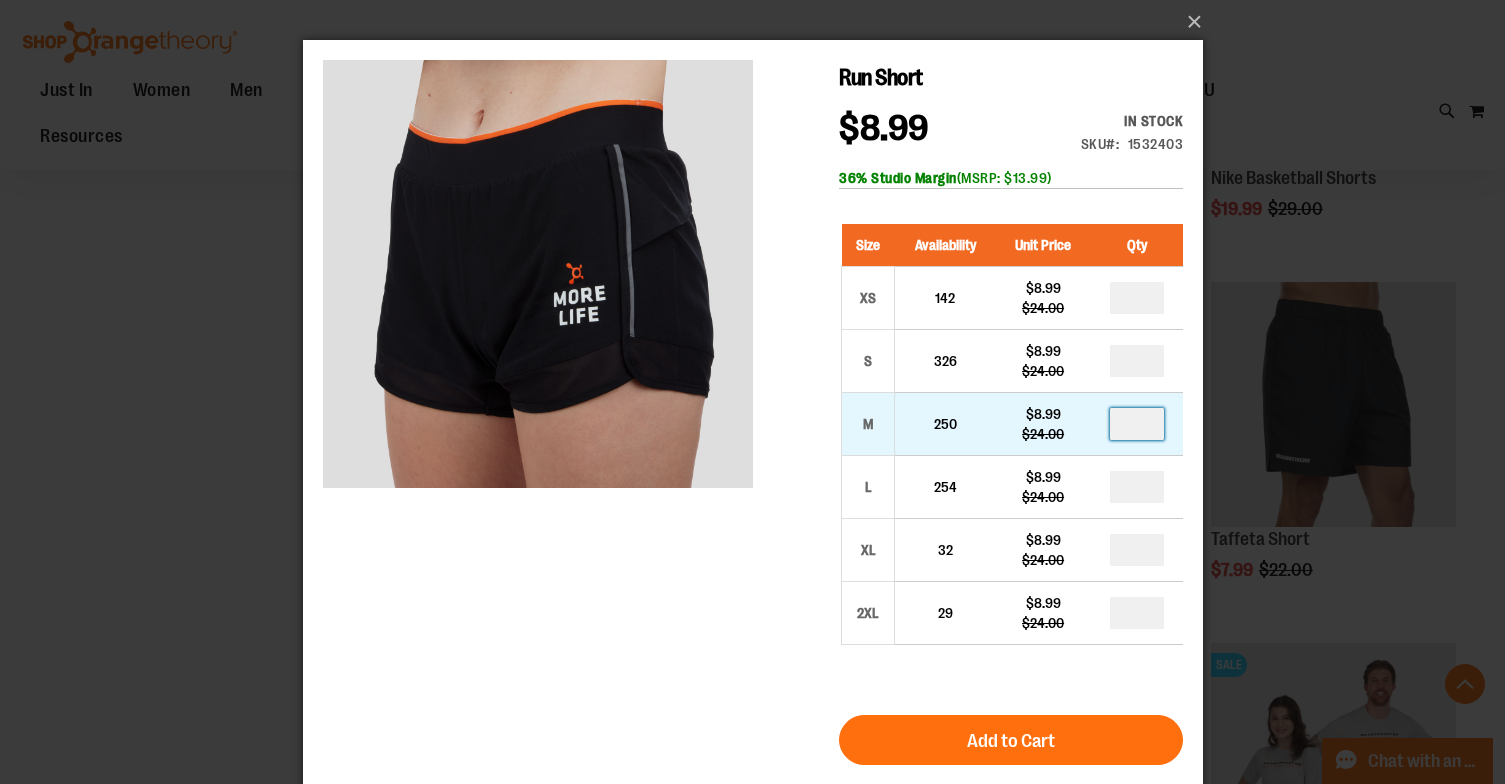 click on "*" at bounding box center (1136, 424) 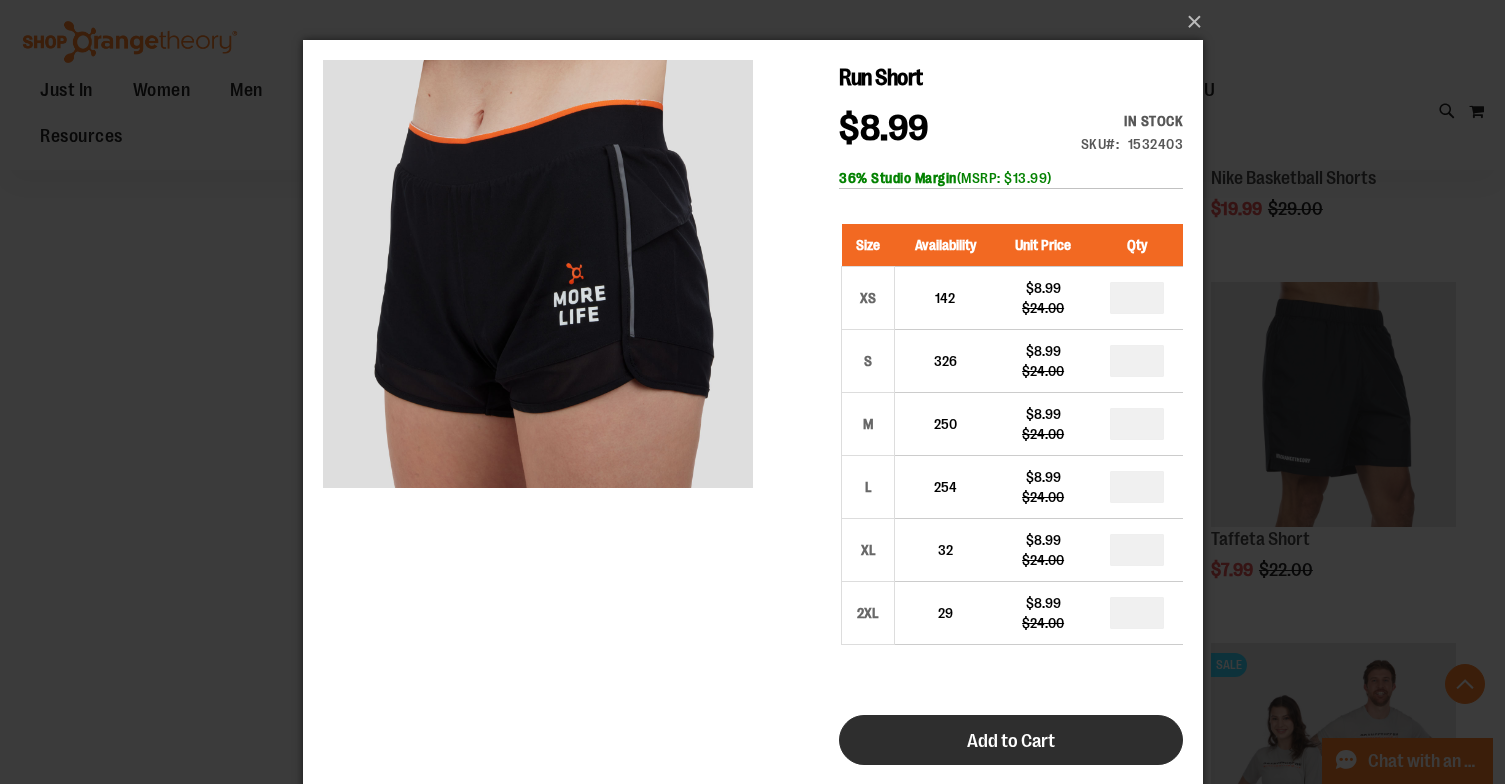 click on "Add to Cart" at bounding box center [1010, 740] 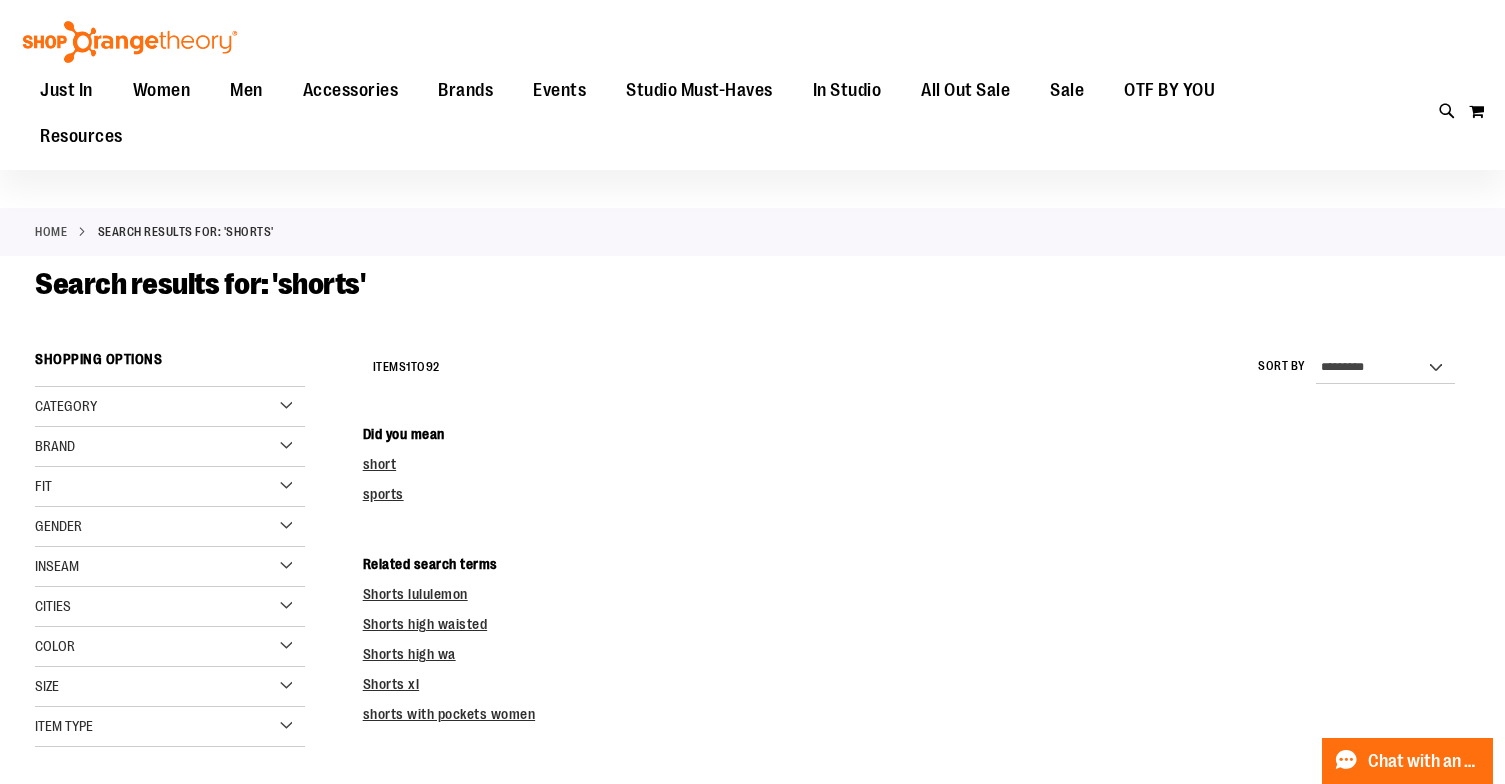 scroll, scrollTop: 0, scrollLeft: 0, axis: both 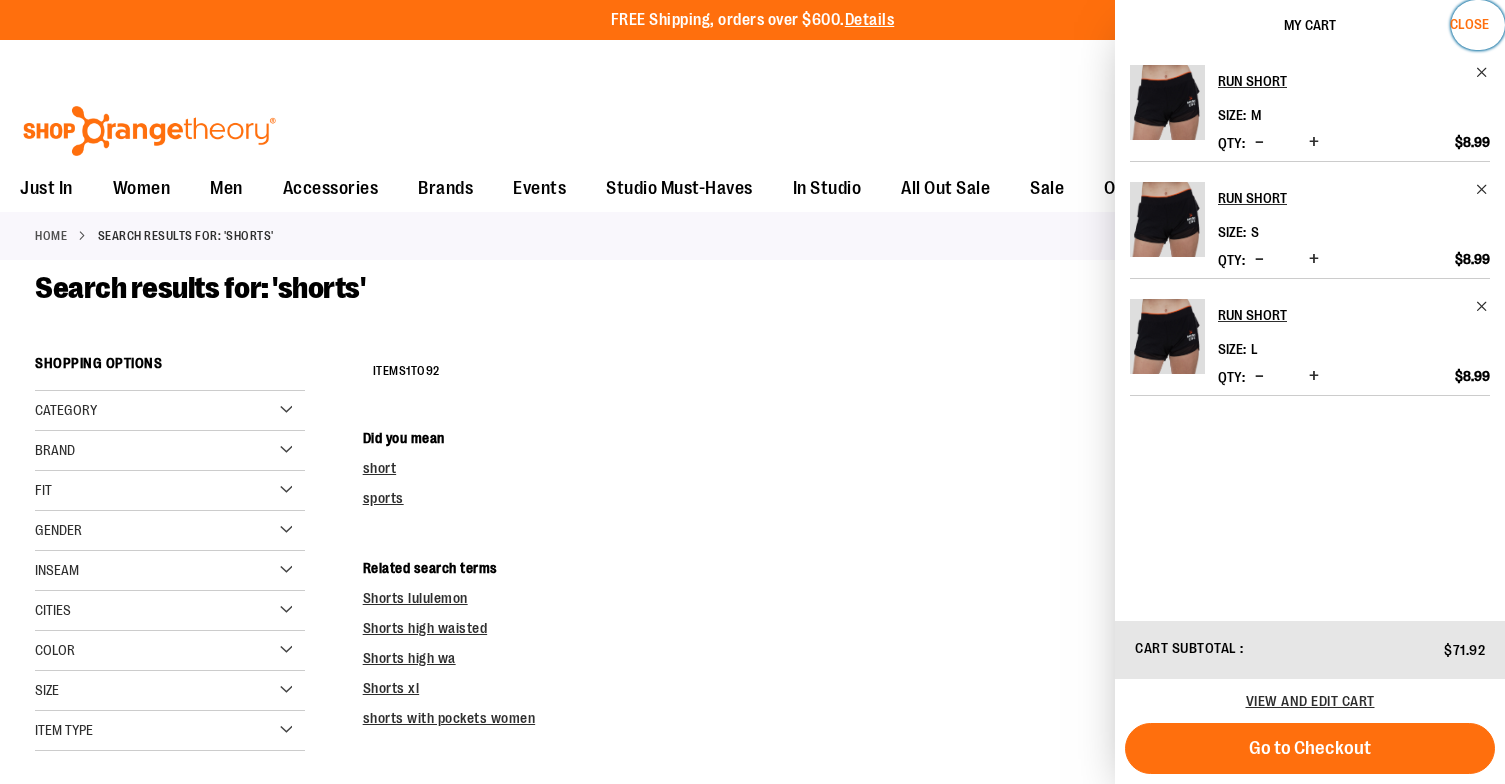 click on "Close" at bounding box center (1469, 24) 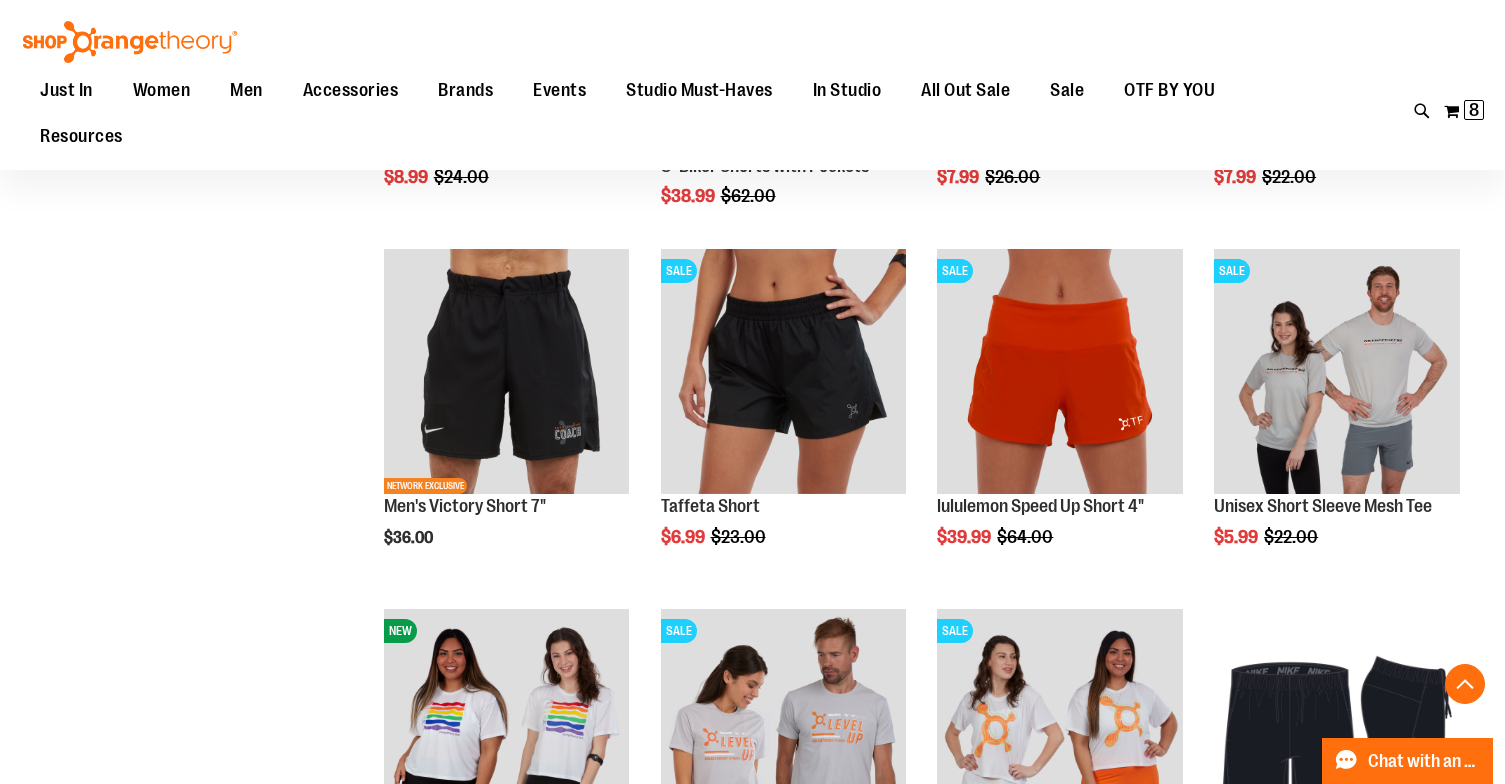 scroll, scrollTop: 1261, scrollLeft: 0, axis: vertical 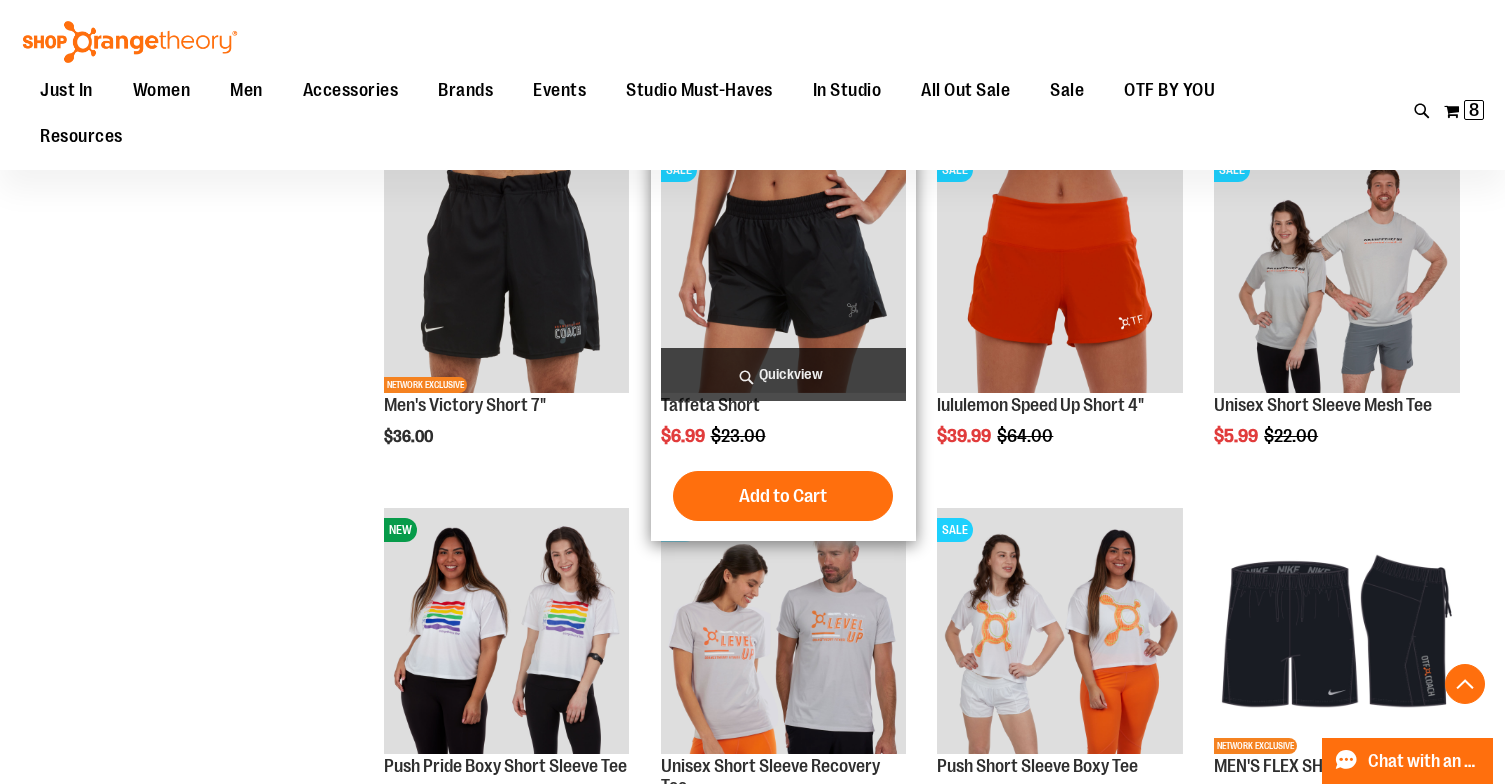 click on "Quickview" at bounding box center [784, 374] 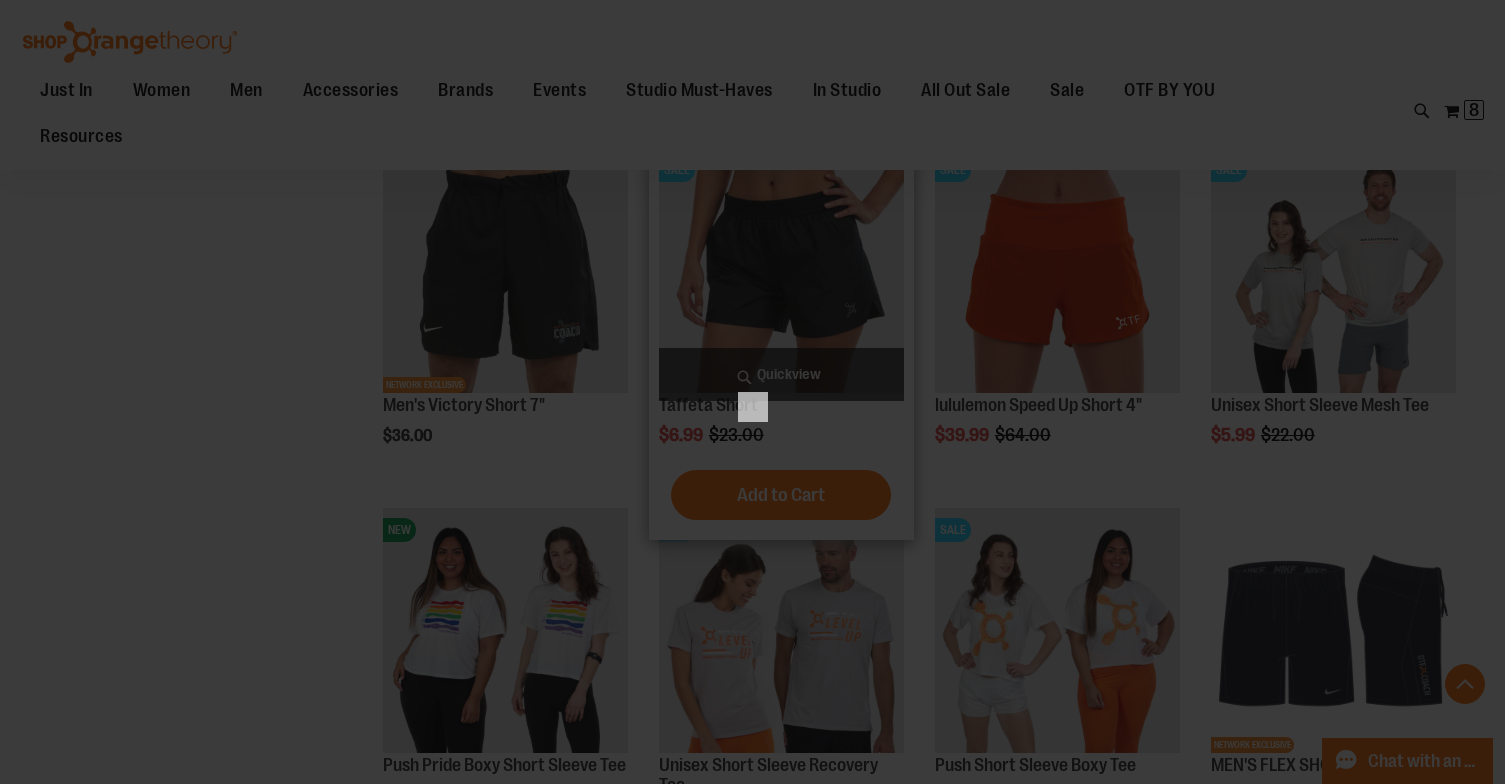 scroll, scrollTop: 0, scrollLeft: 0, axis: both 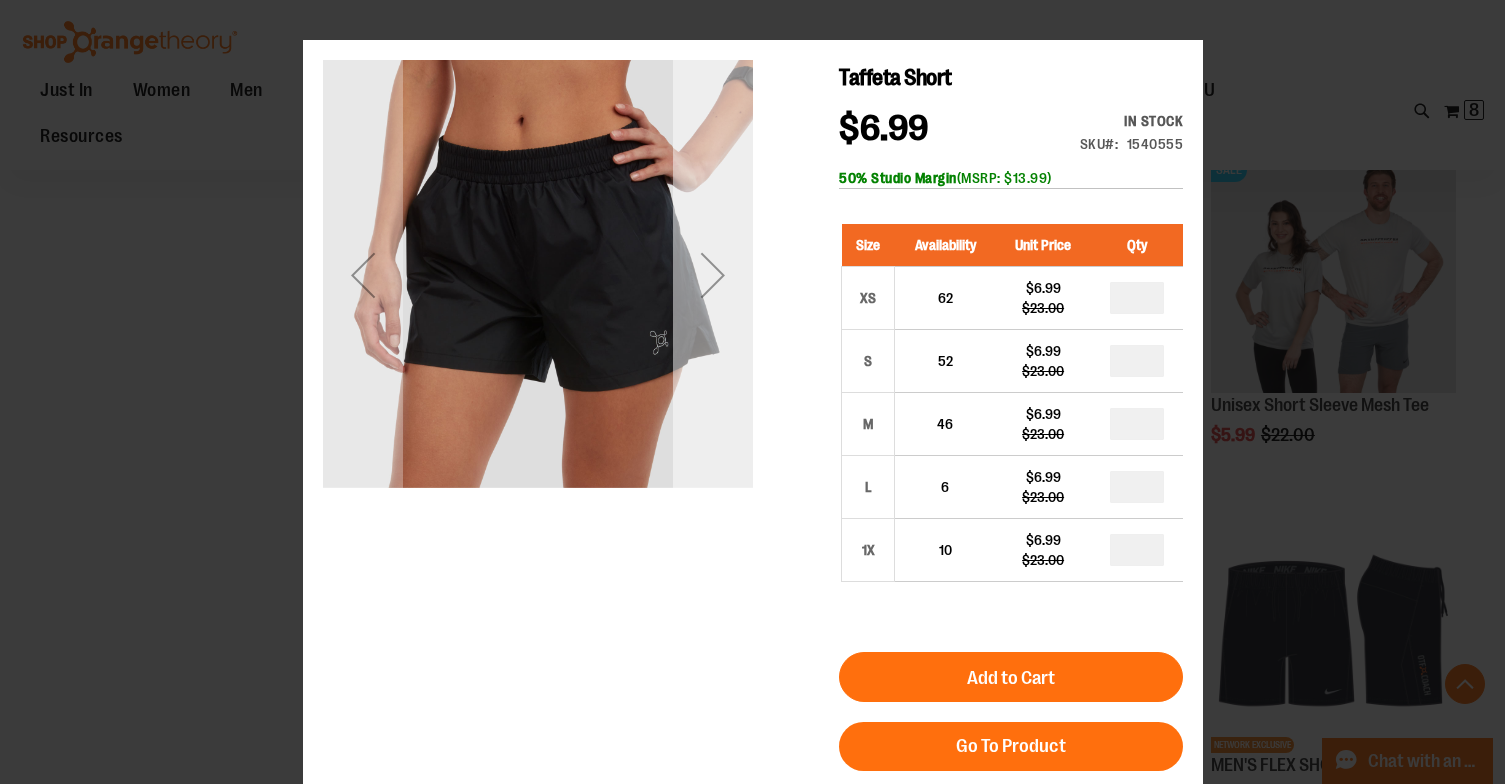 click at bounding box center [712, 275] 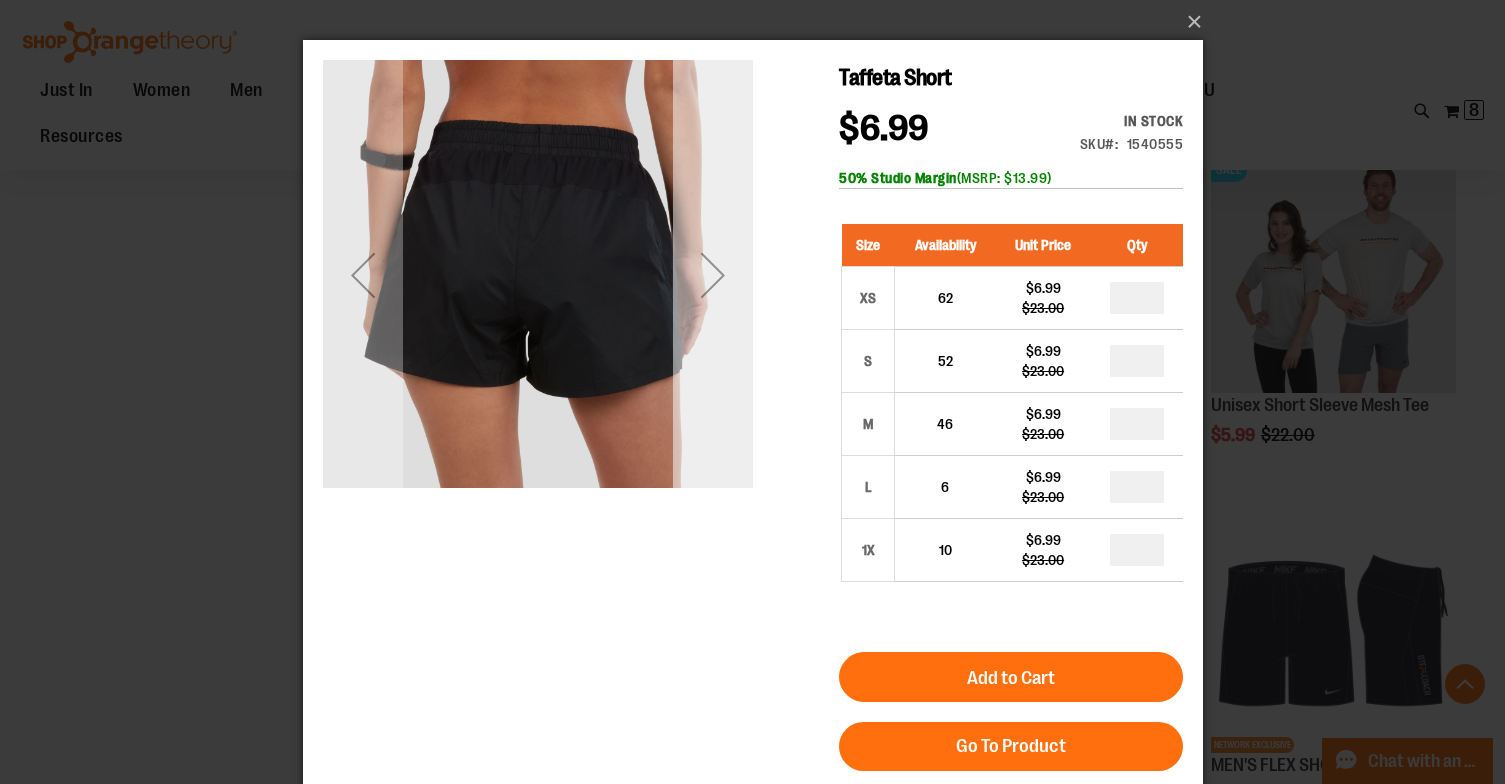 click at bounding box center (712, 275) 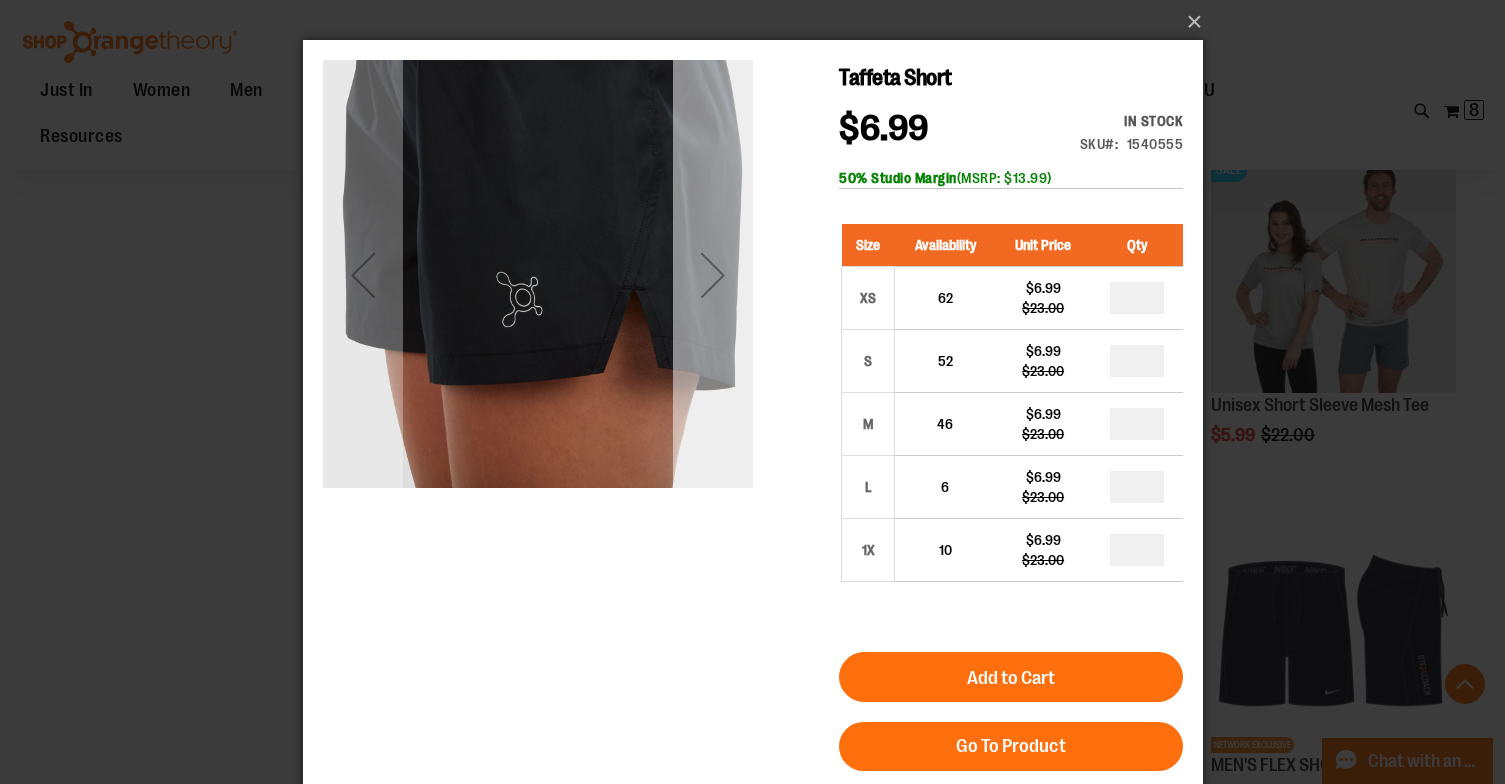 click at bounding box center (712, 275) 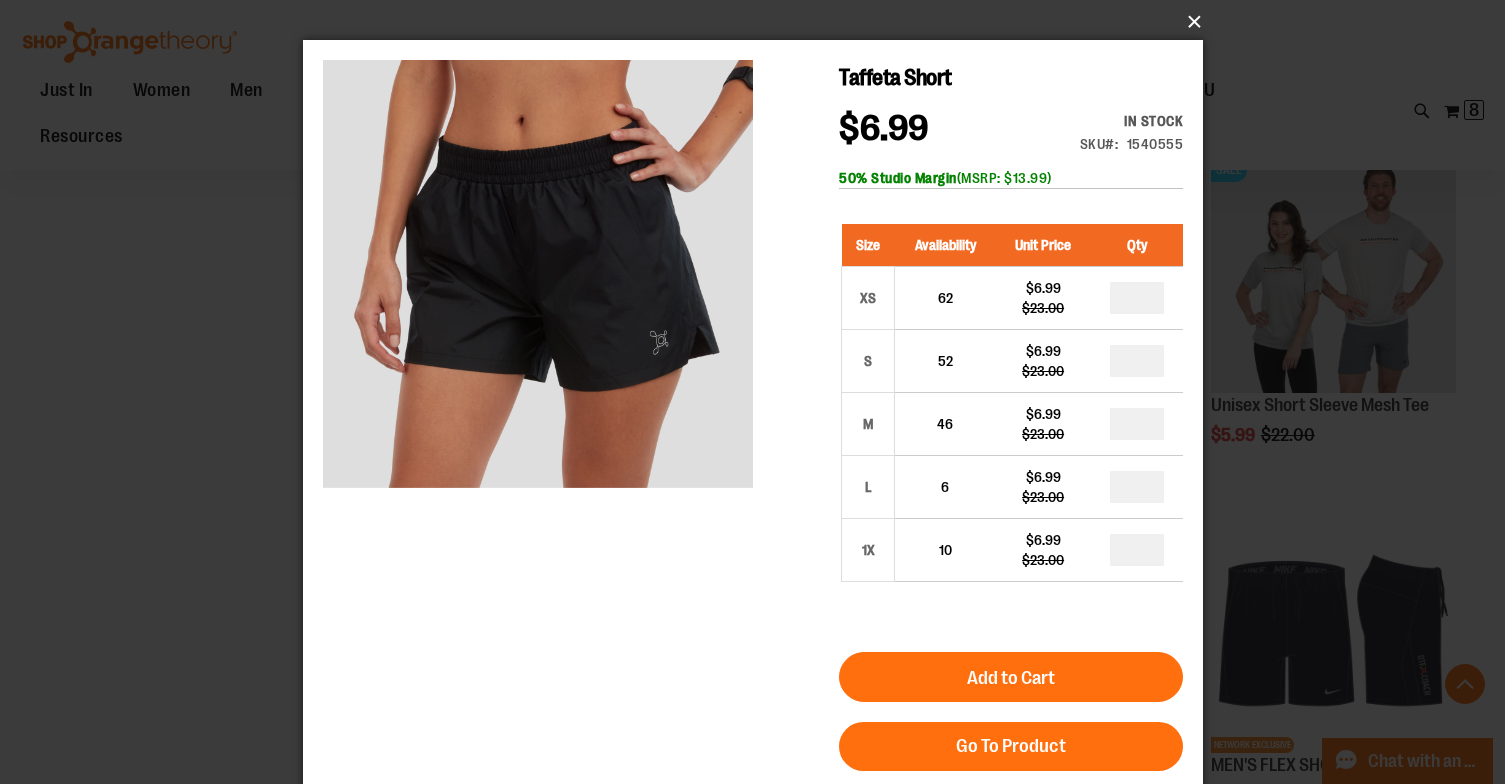 click on "×" at bounding box center (759, 22) 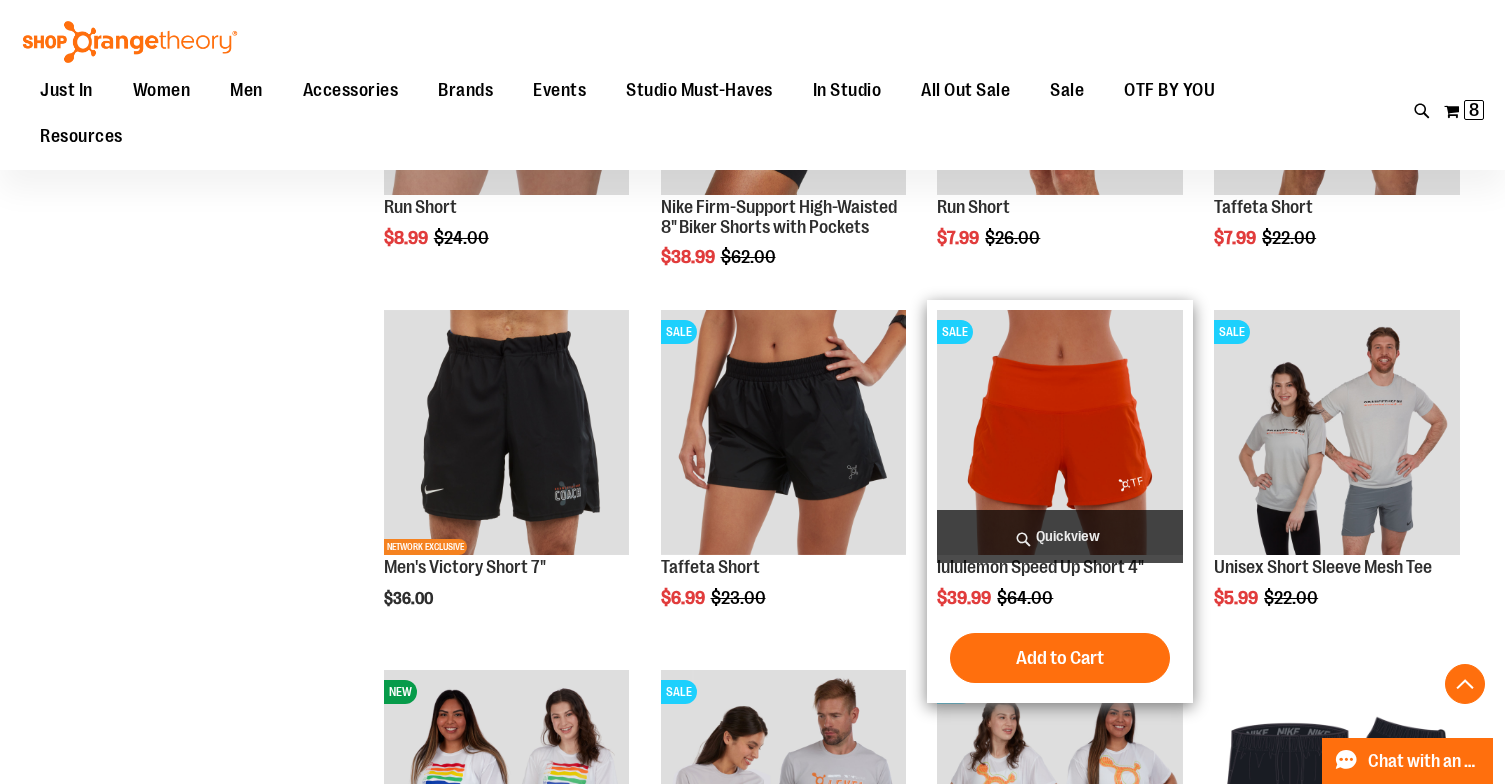 scroll, scrollTop: 1197, scrollLeft: 0, axis: vertical 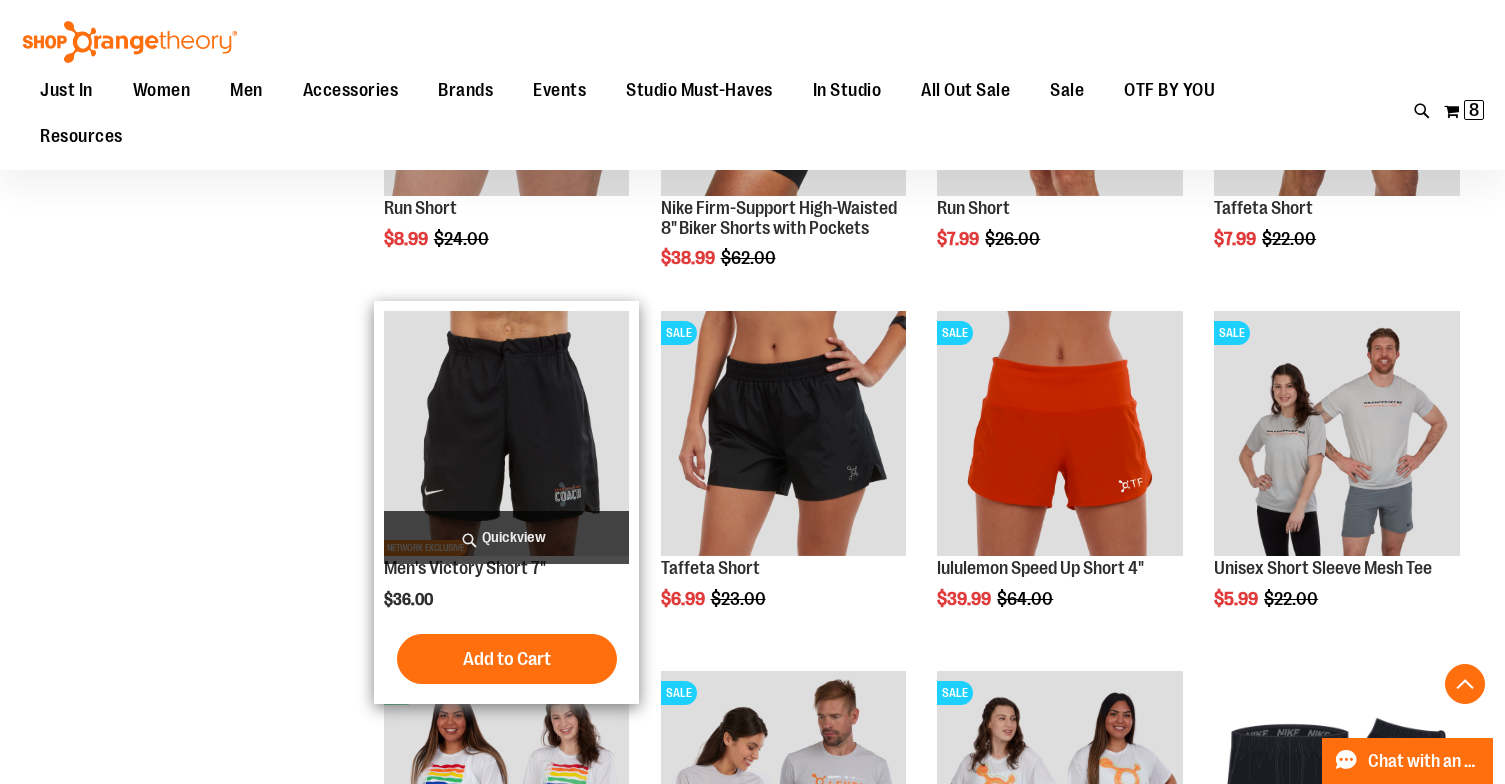 click on "Quickview" at bounding box center [507, 537] 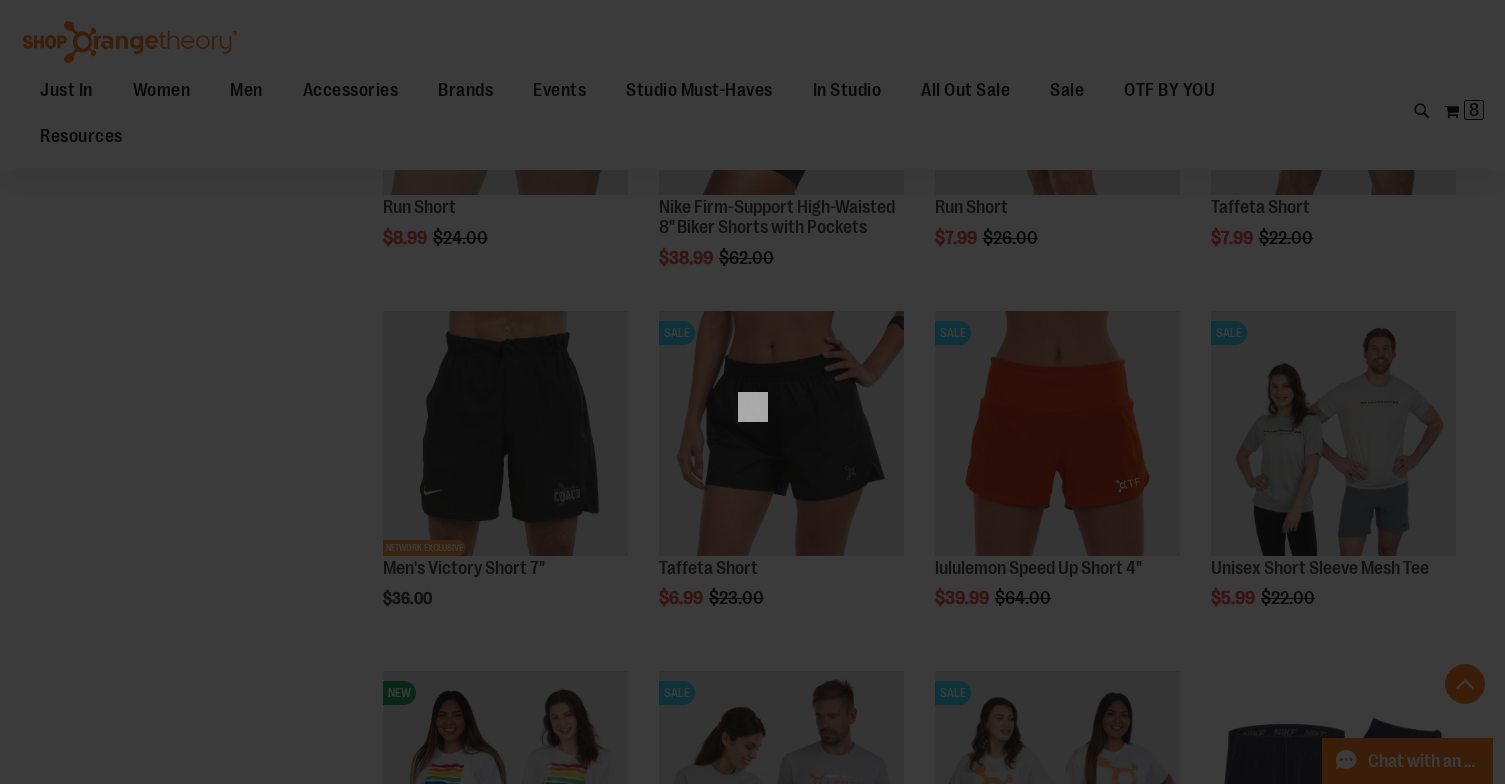 scroll, scrollTop: 0, scrollLeft: 0, axis: both 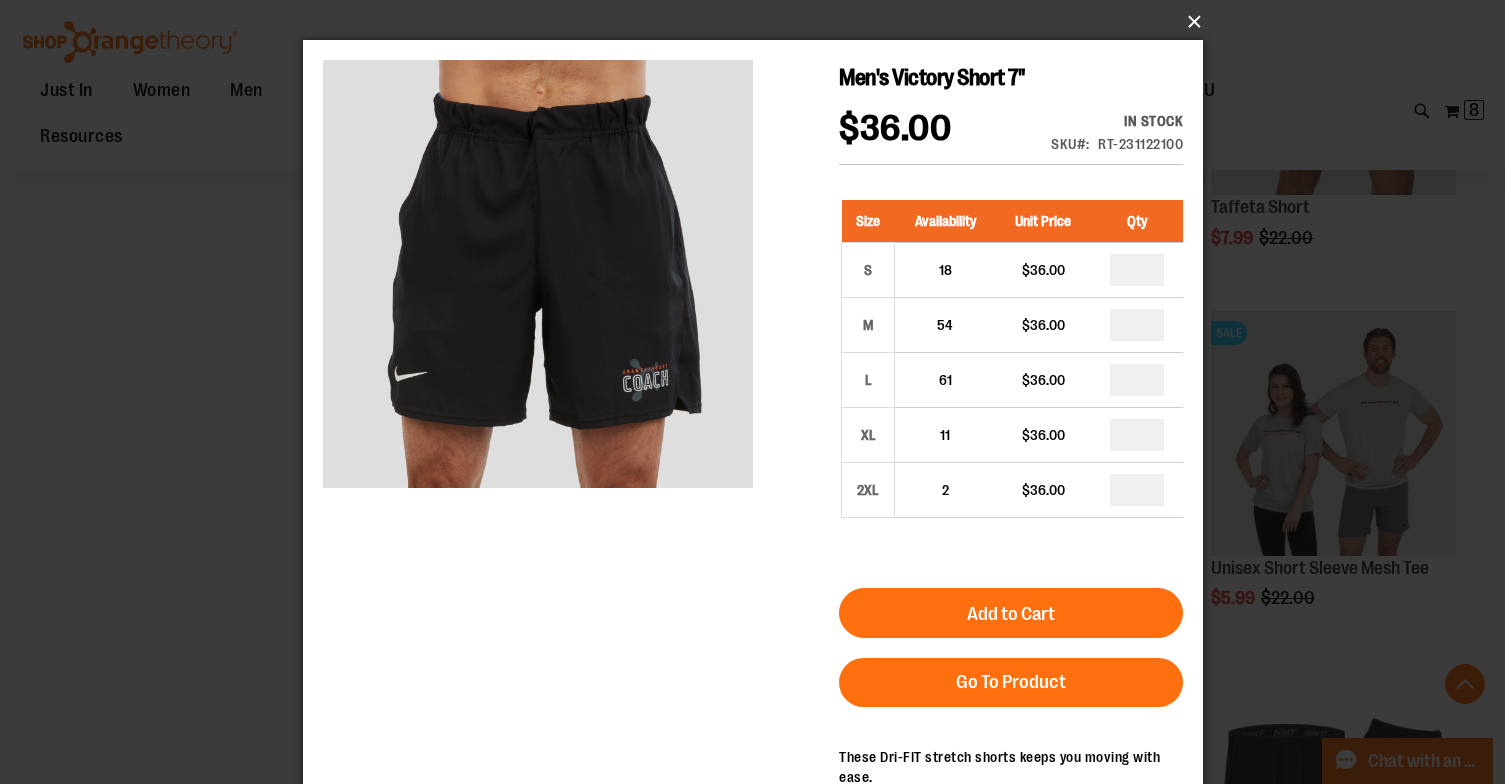click on "×" at bounding box center [759, 22] 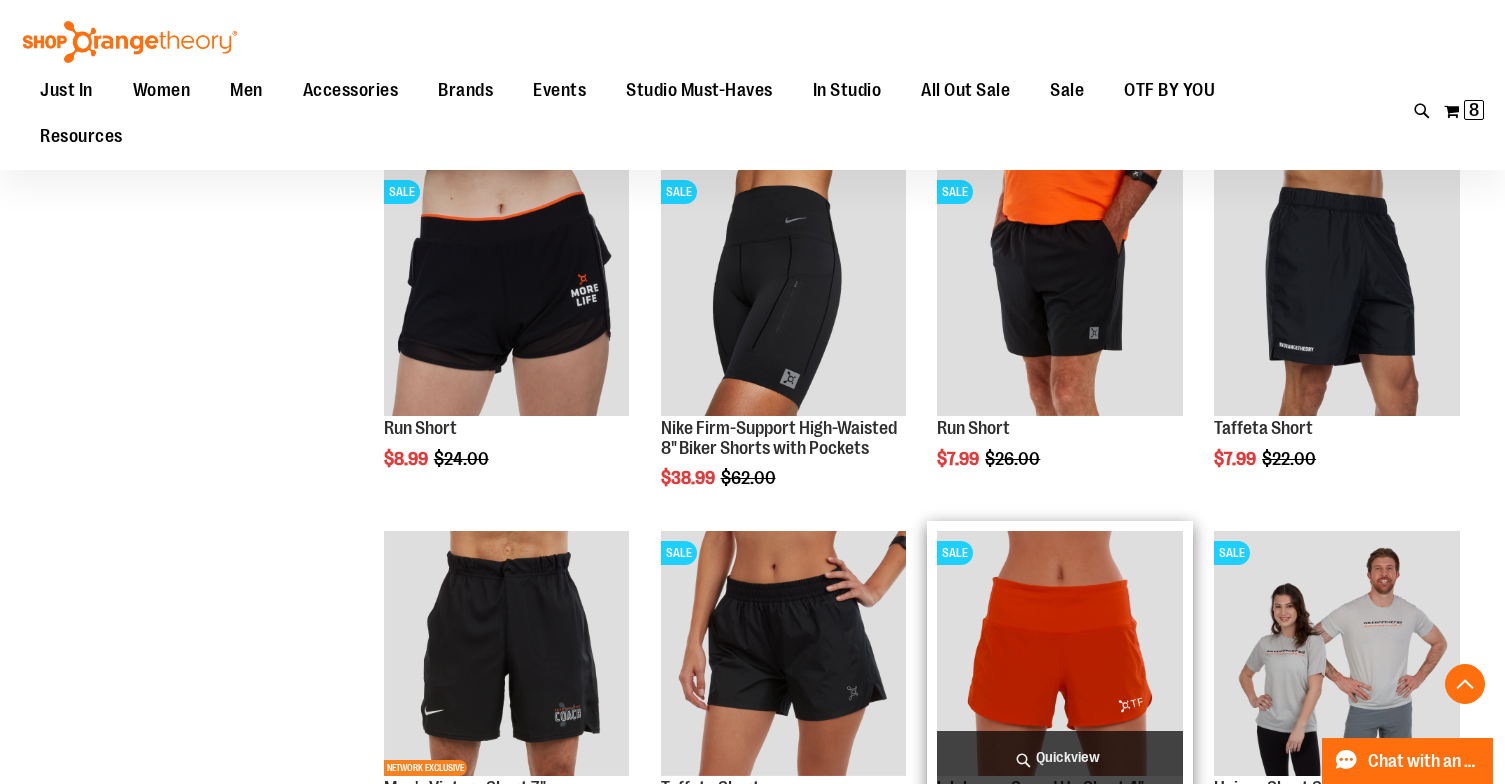 scroll, scrollTop: 974, scrollLeft: 0, axis: vertical 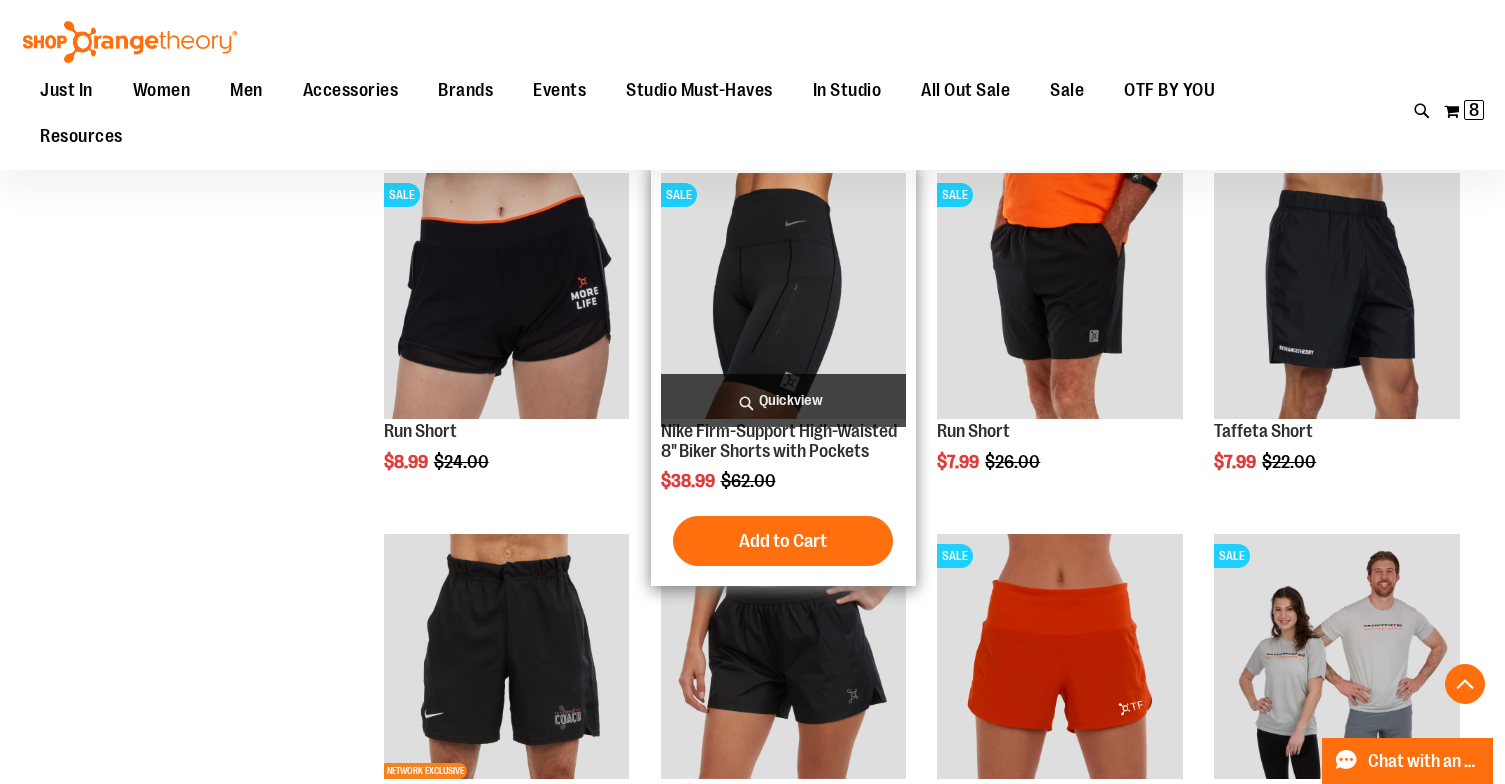 click on "Quickview" at bounding box center (784, 400) 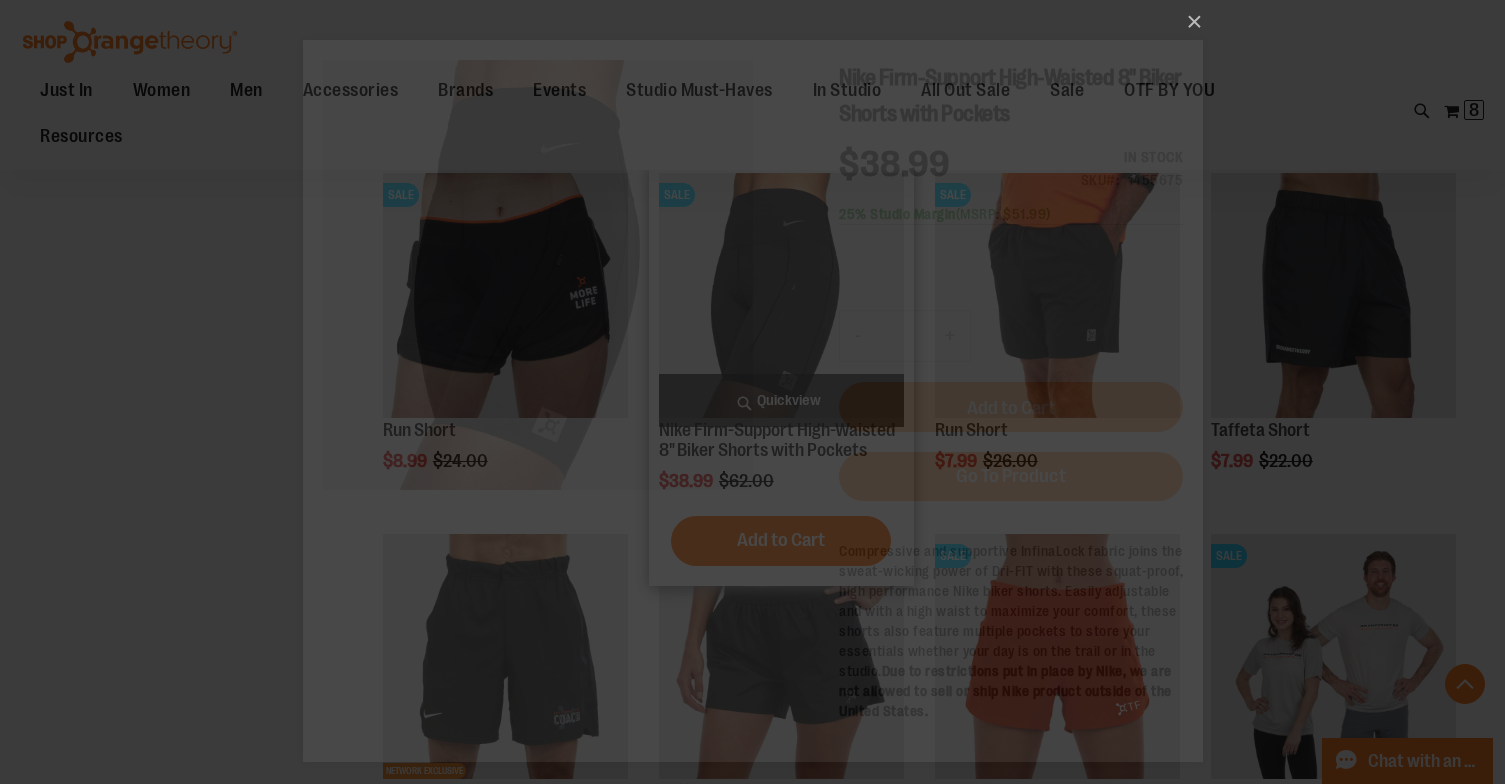 scroll, scrollTop: 0, scrollLeft: 0, axis: both 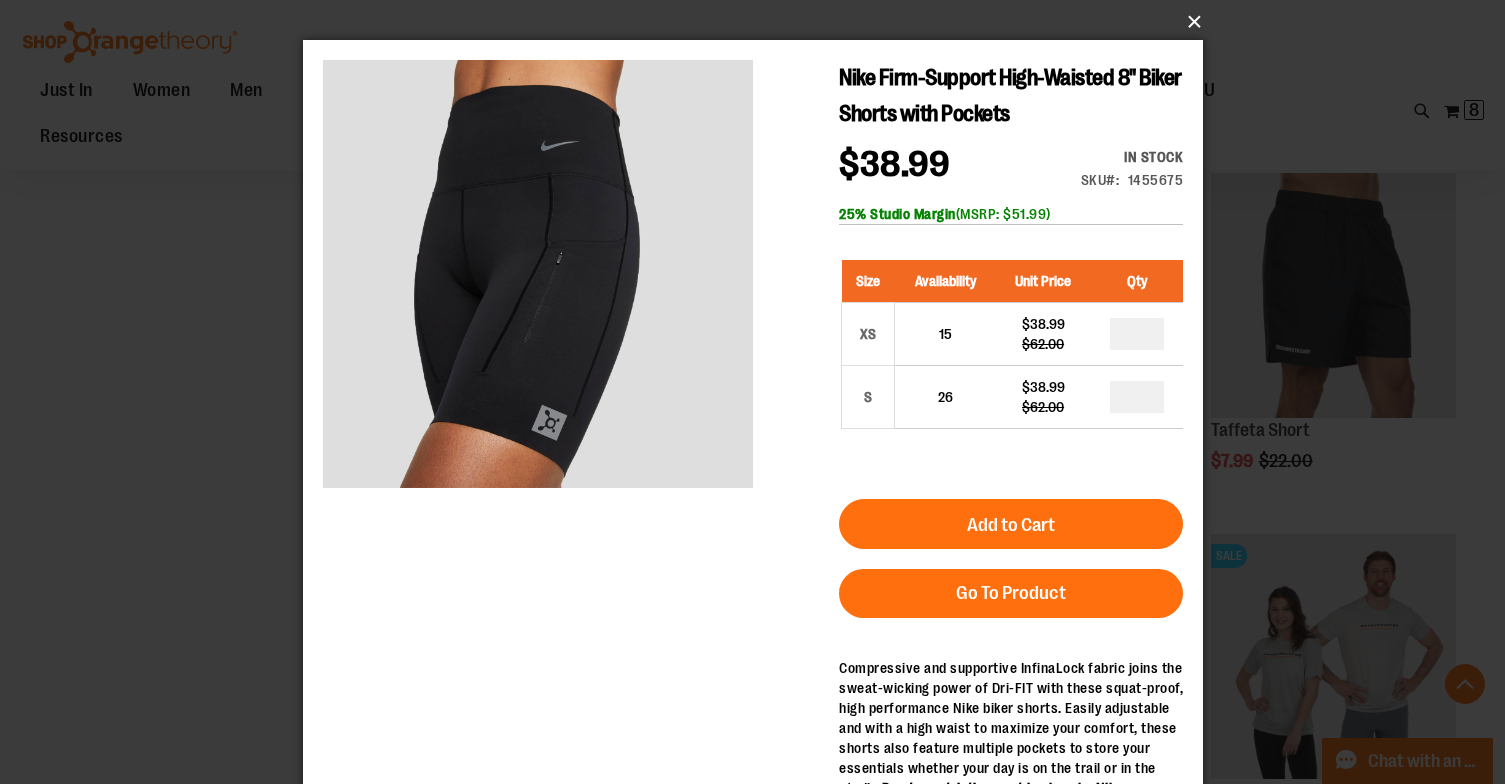 click on "×" at bounding box center (759, 22) 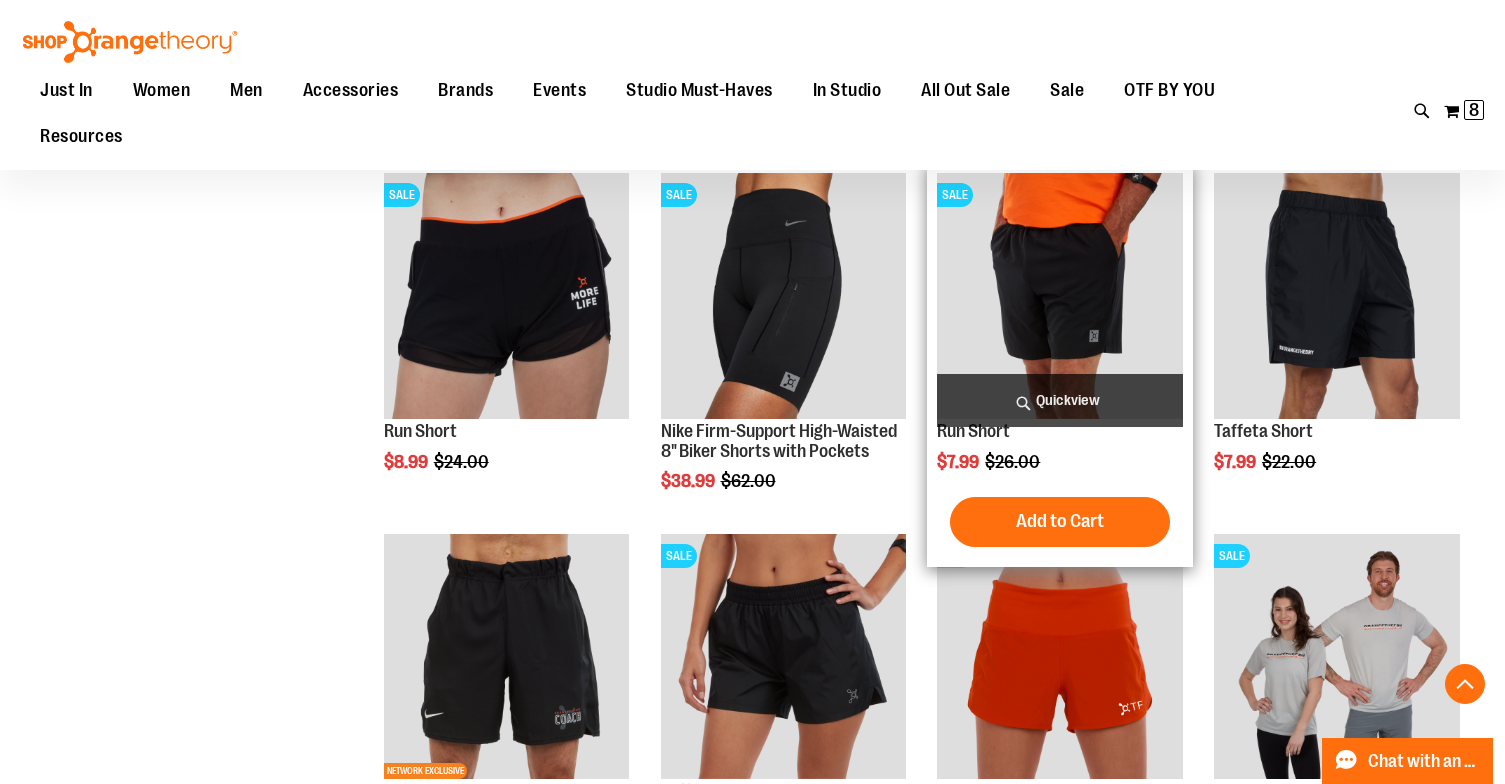 click on "Quickview" at bounding box center (1060, 400) 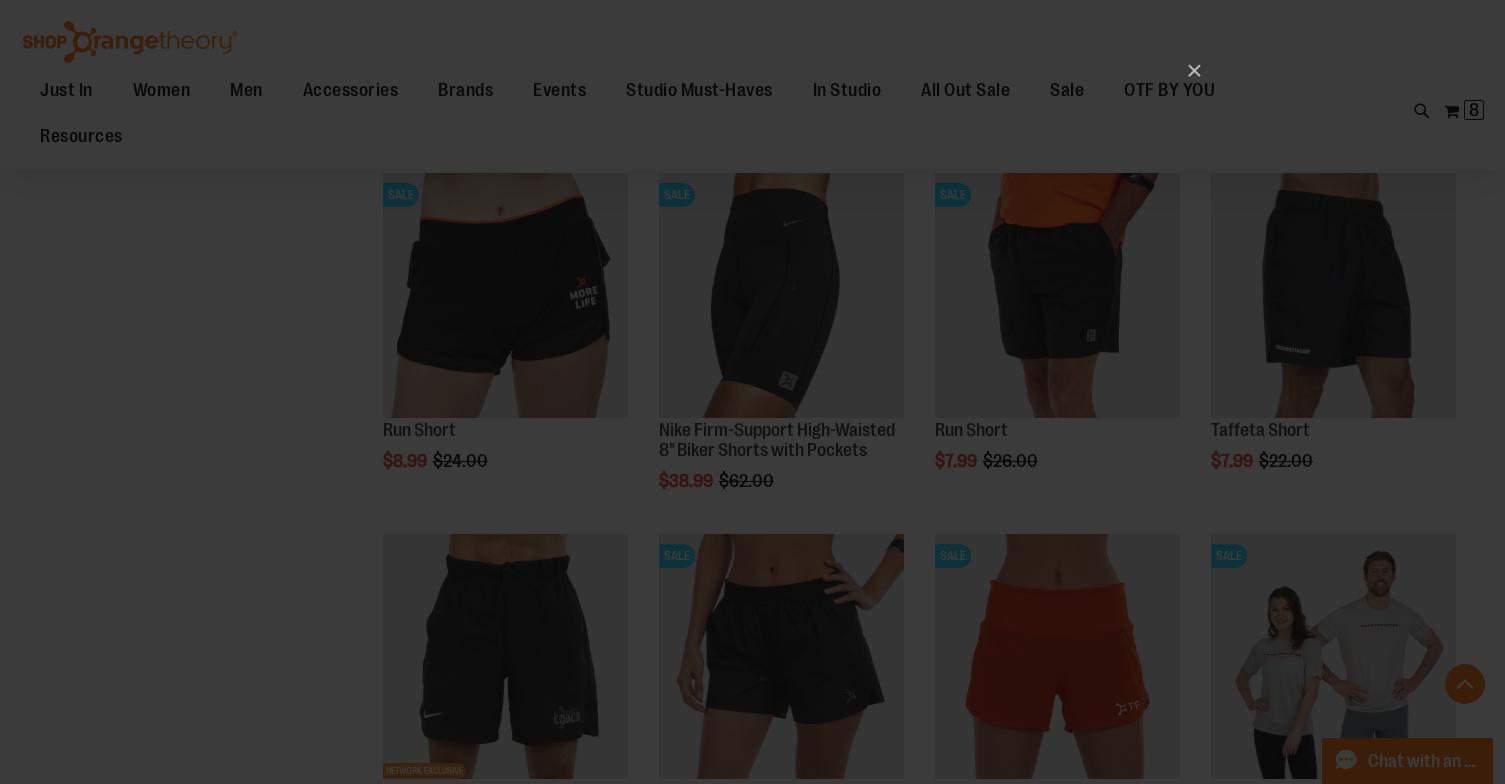 scroll, scrollTop: 0, scrollLeft: 0, axis: both 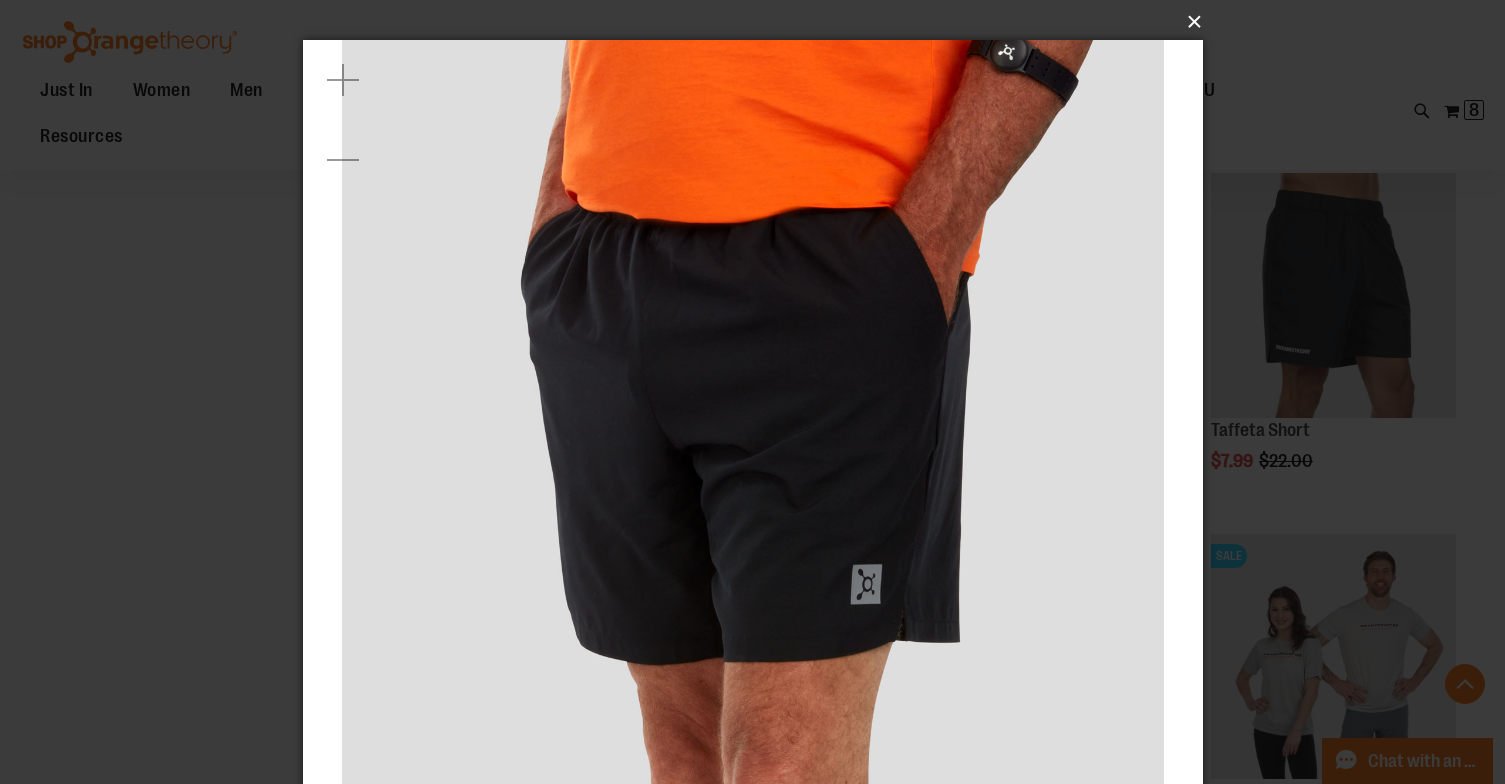 click on "×" at bounding box center [759, 22] 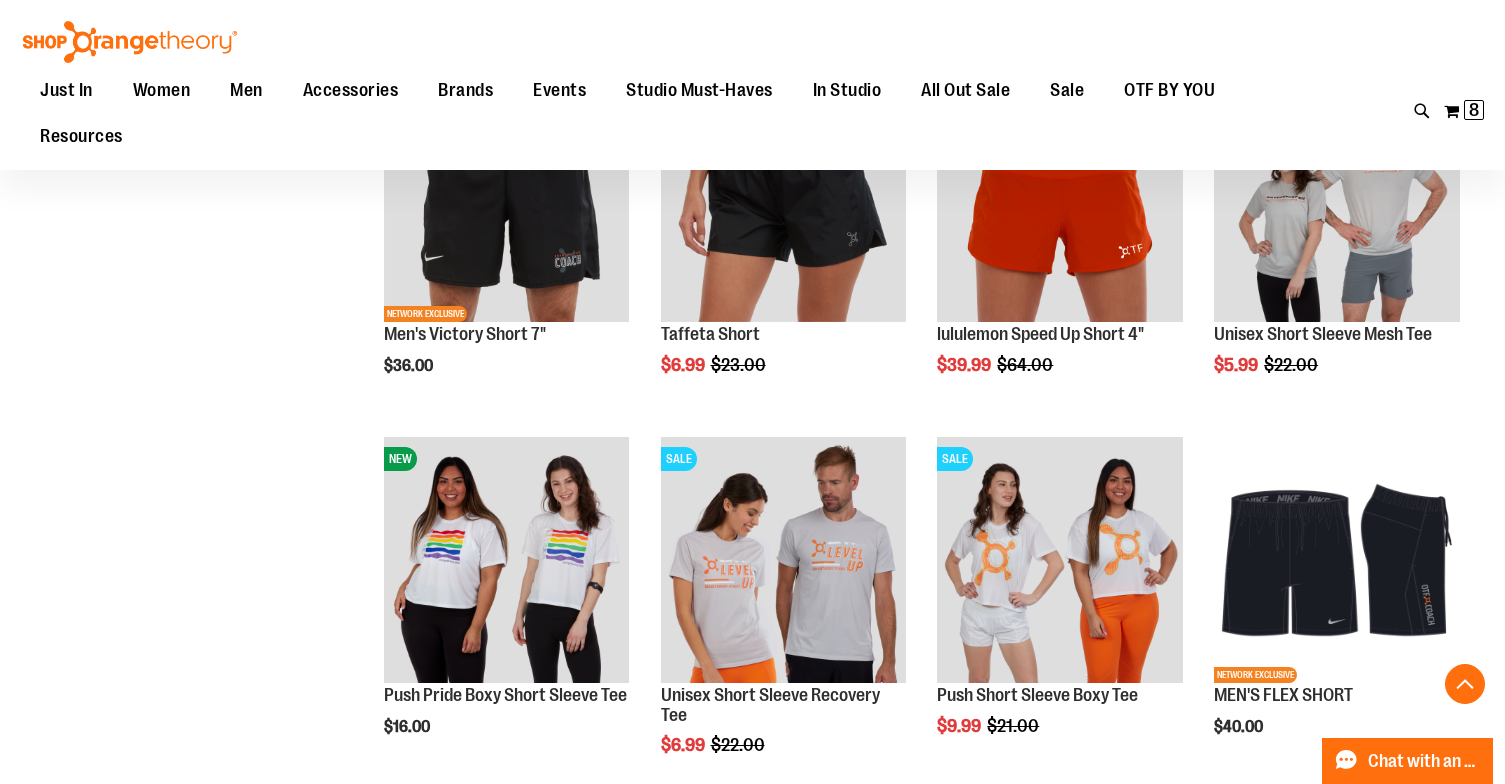 scroll, scrollTop: 1446, scrollLeft: 0, axis: vertical 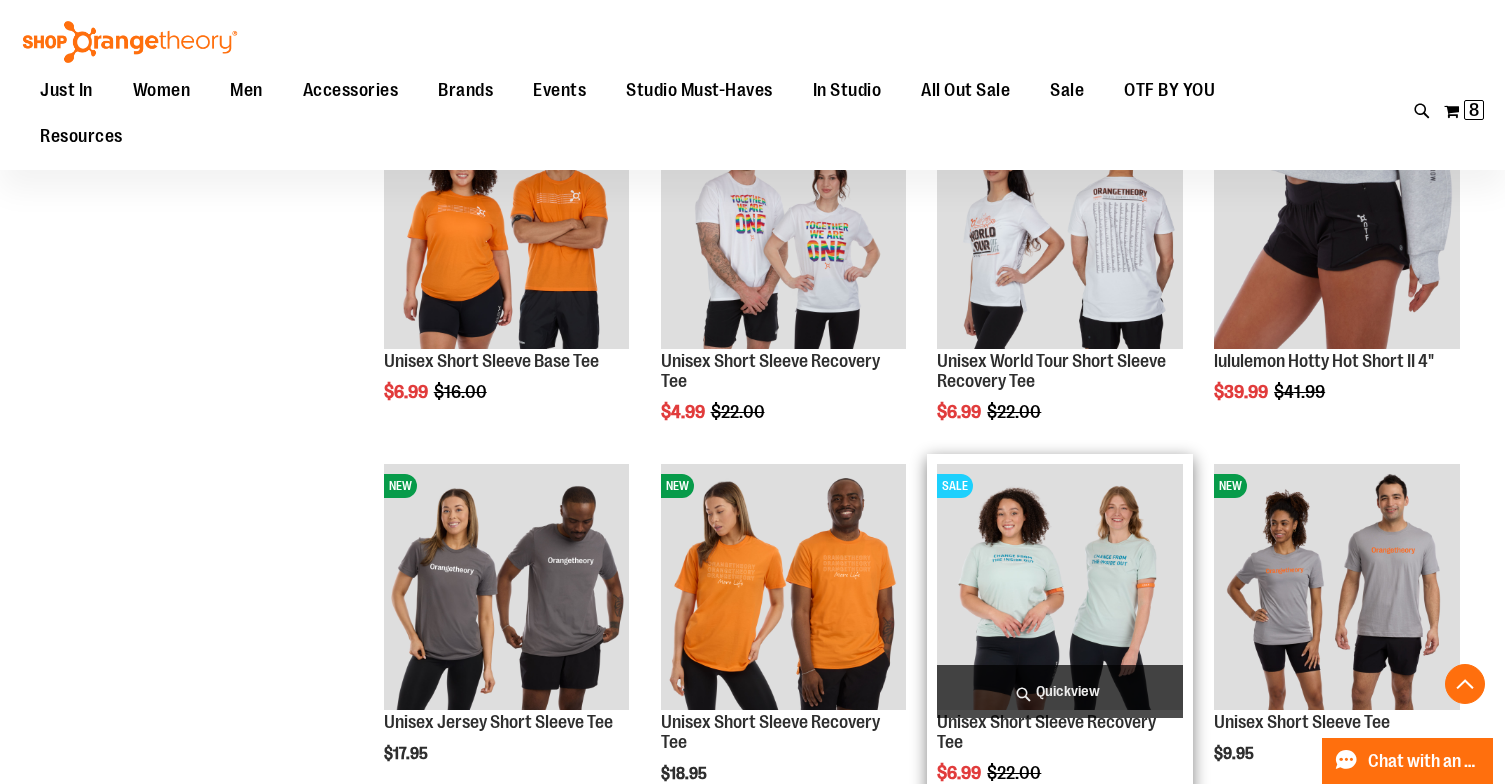 click on "Quickview" at bounding box center [1060, 691] 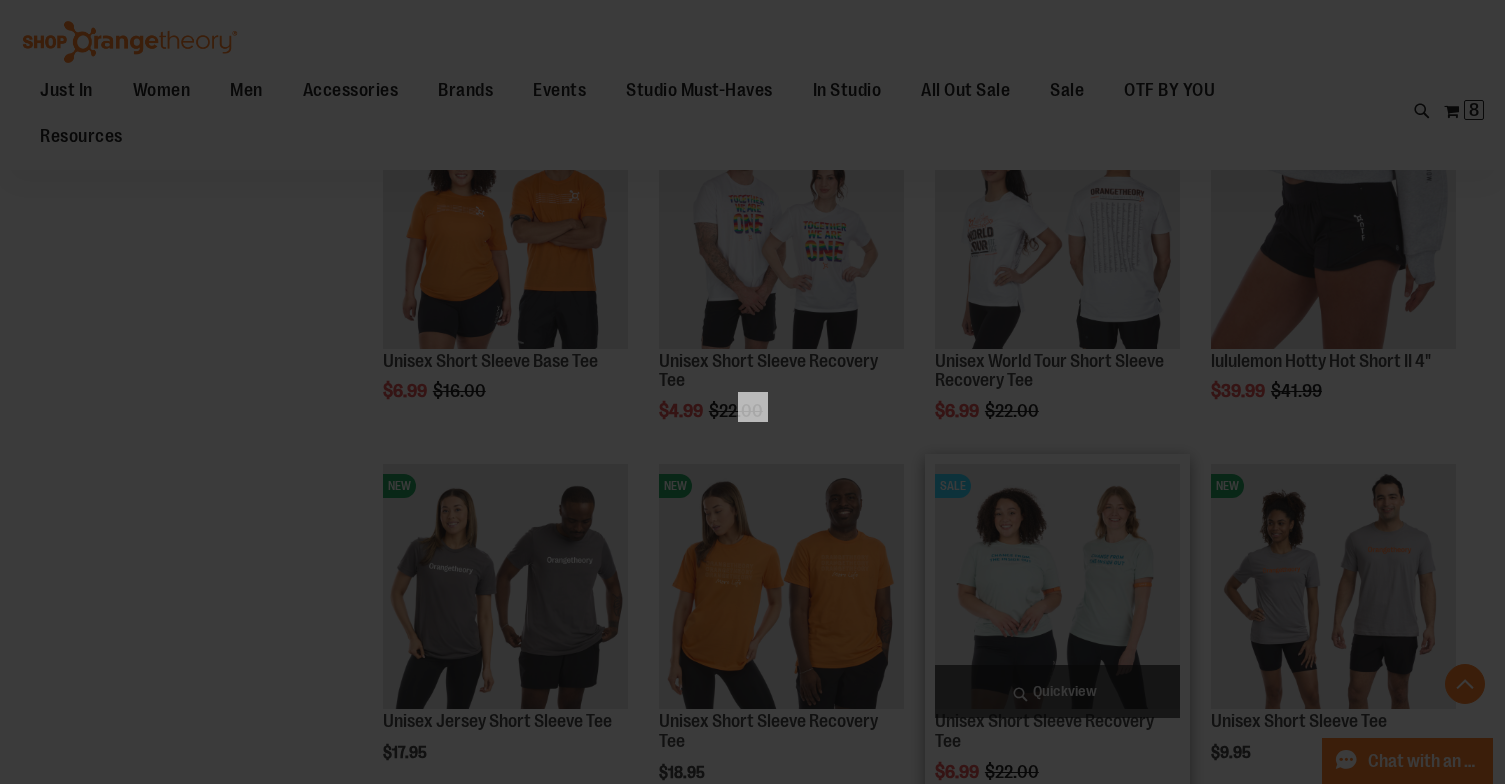 scroll, scrollTop: 0, scrollLeft: 0, axis: both 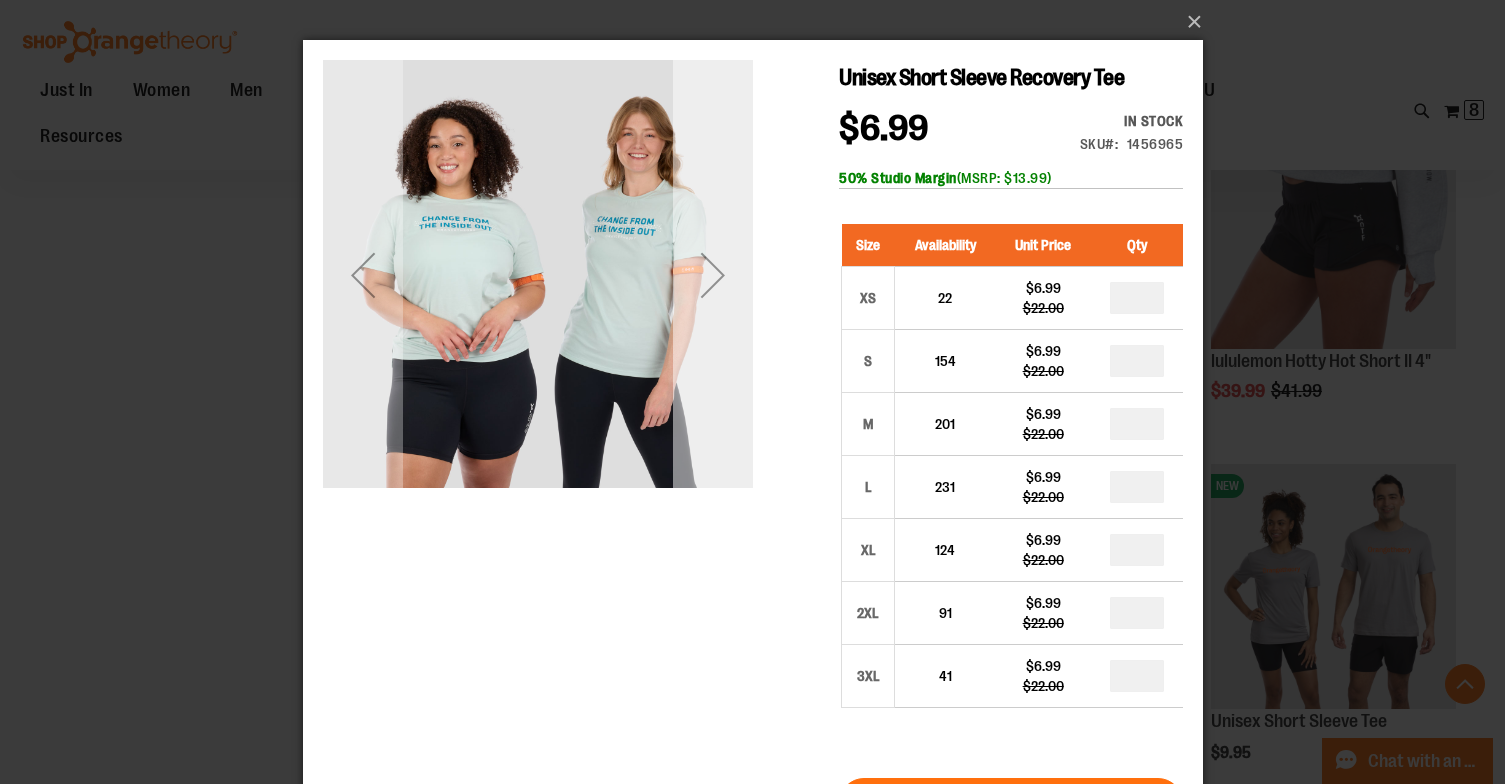 click at bounding box center (712, 275) 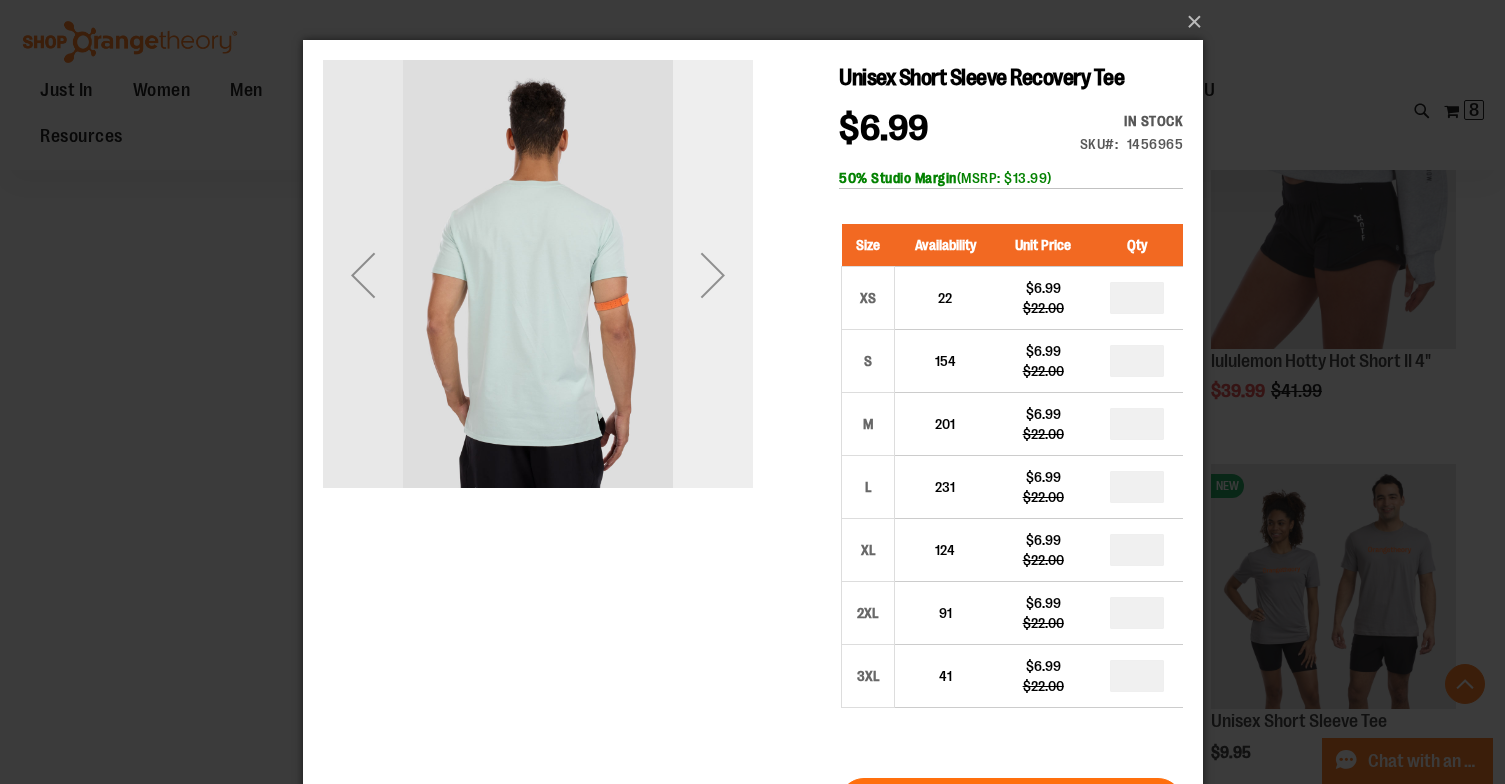 click at bounding box center (712, 275) 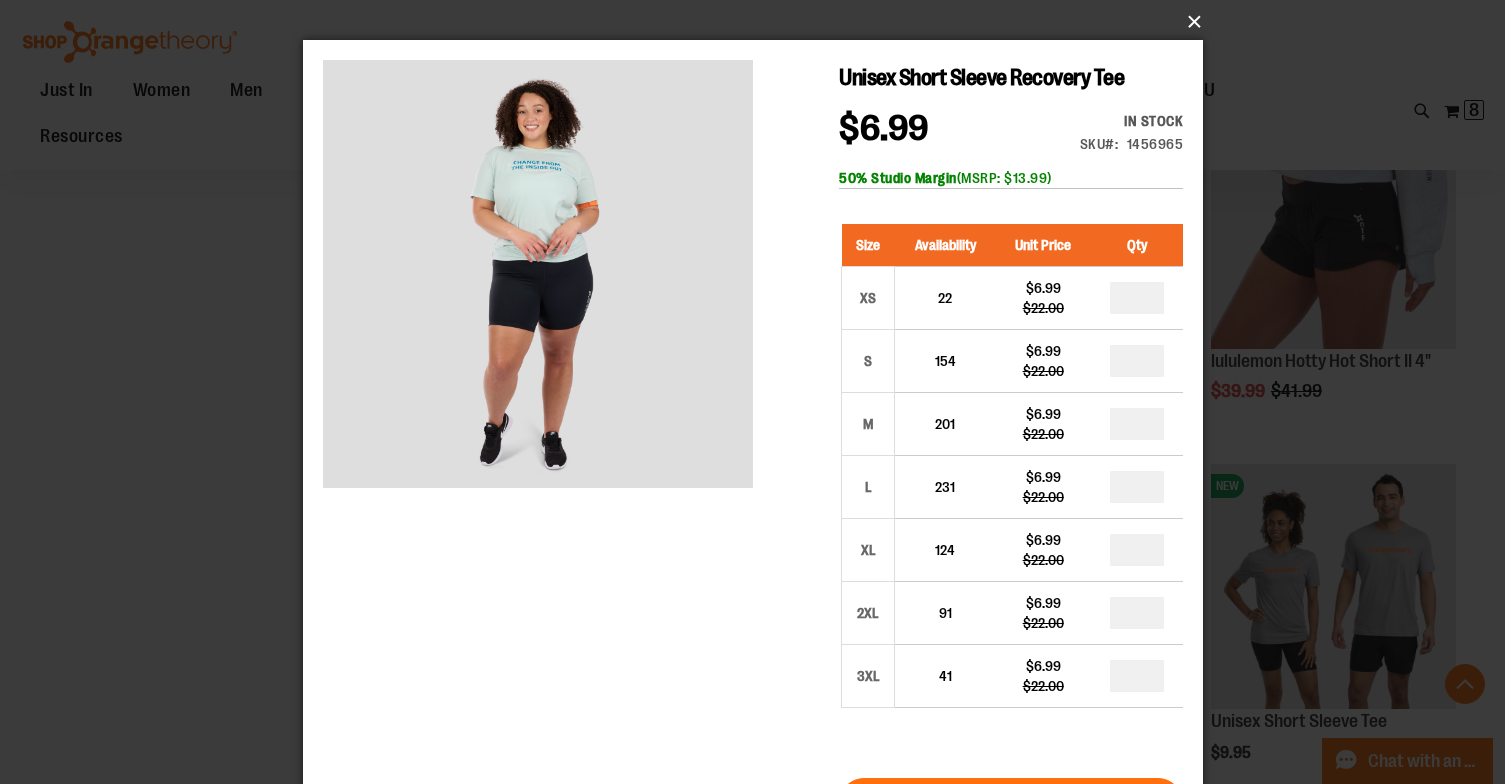 click on "×" at bounding box center (759, 22) 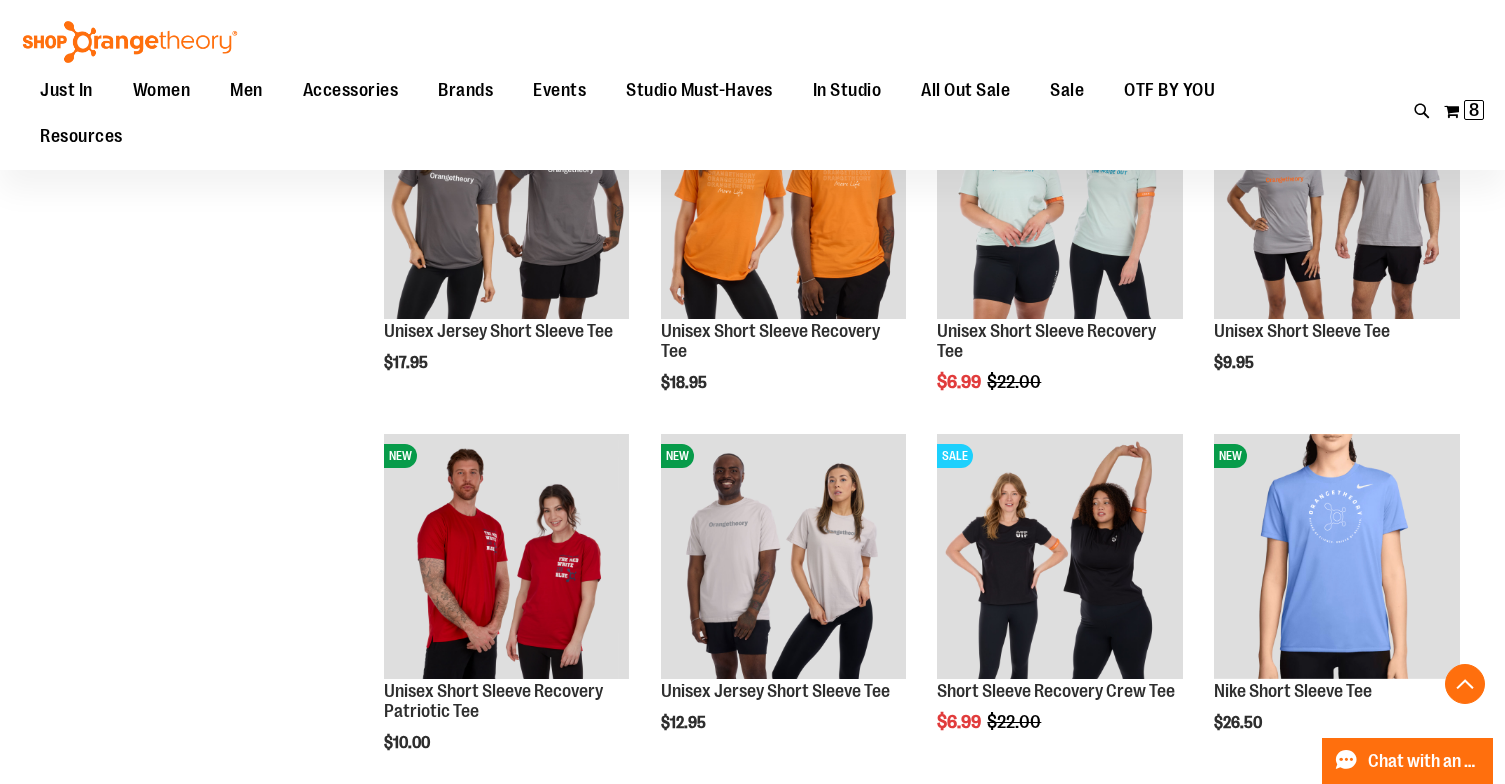 scroll, scrollTop: 2521, scrollLeft: 0, axis: vertical 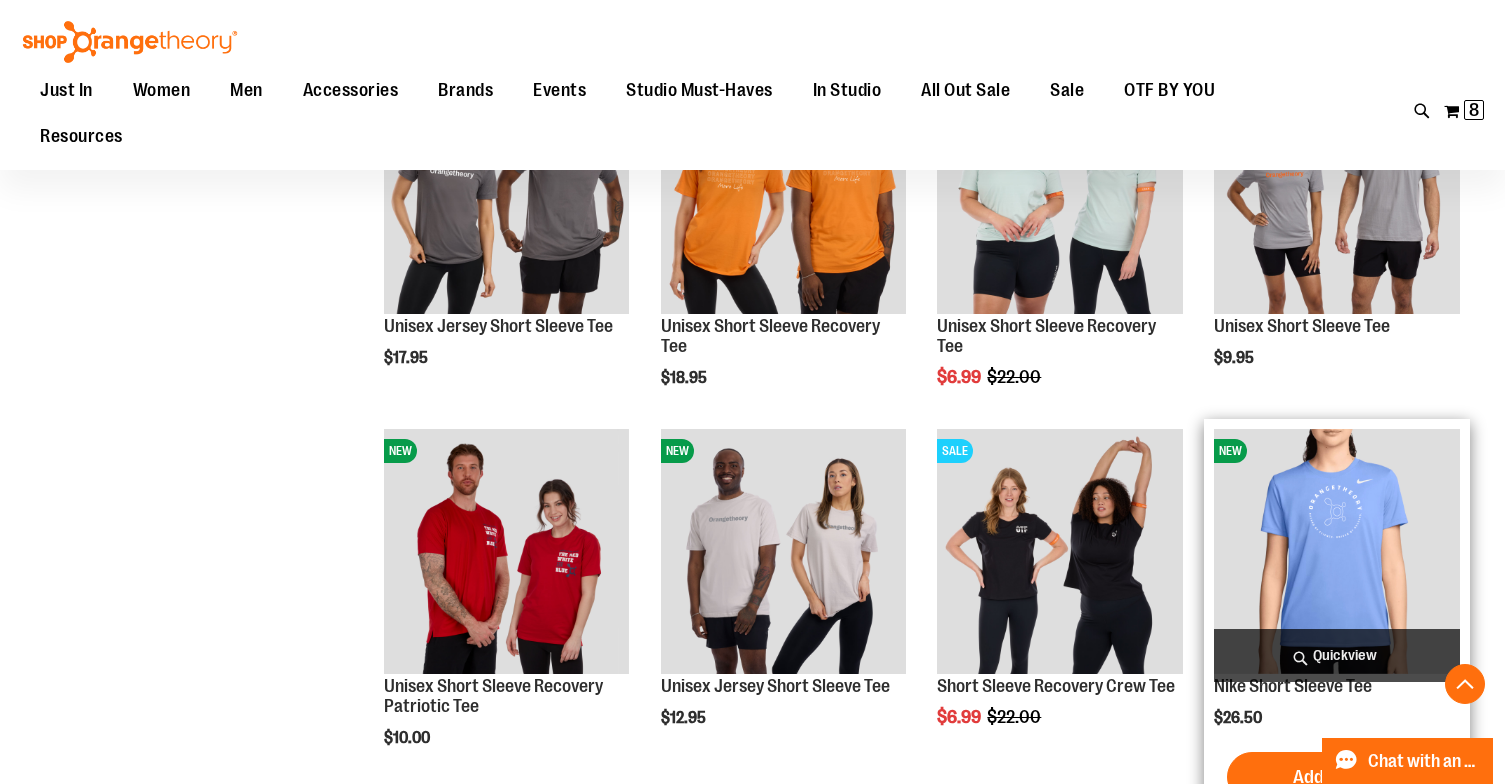 click on "Quickview" at bounding box center (1337, 655) 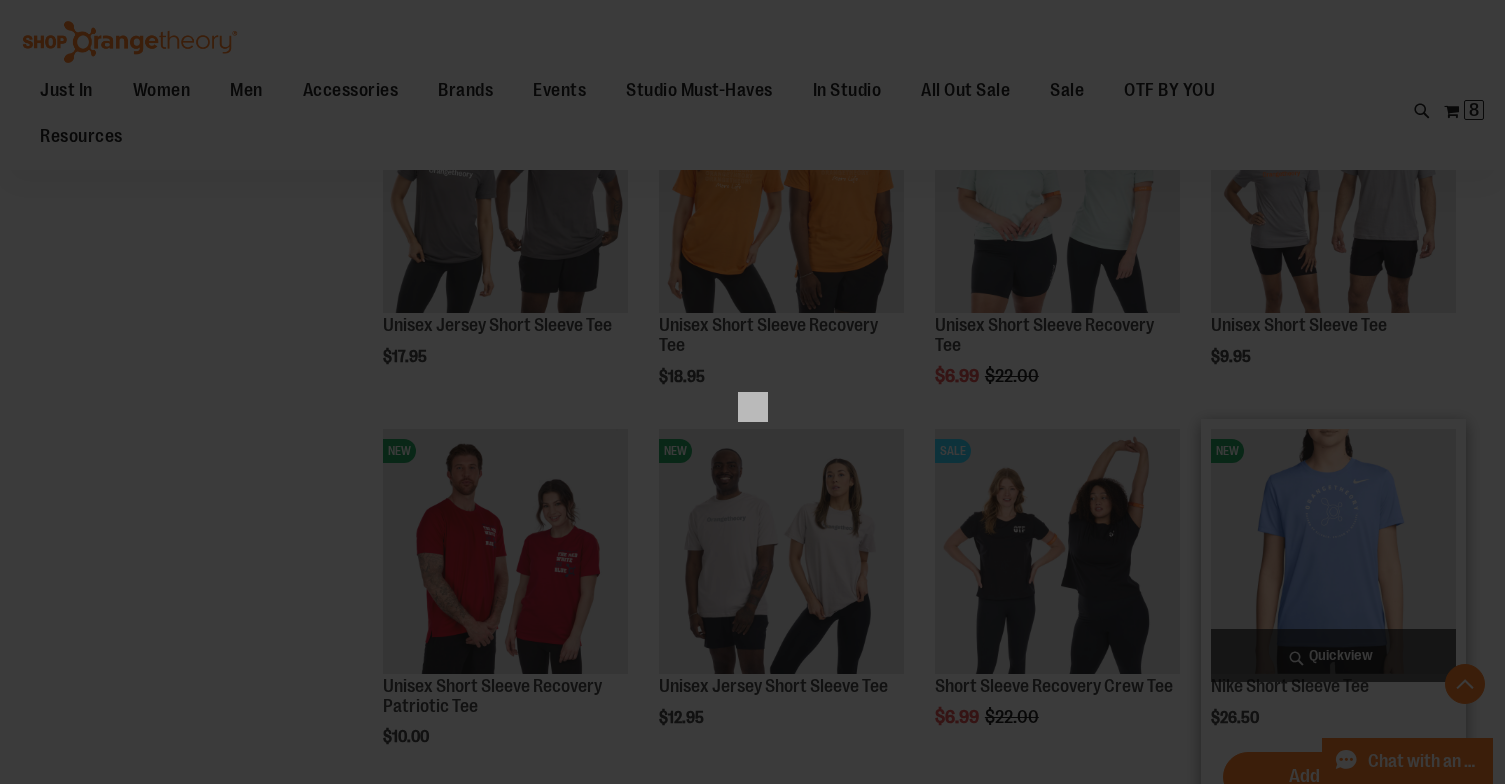 scroll, scrollTop: 0, scrollLeft: 0, axis: both 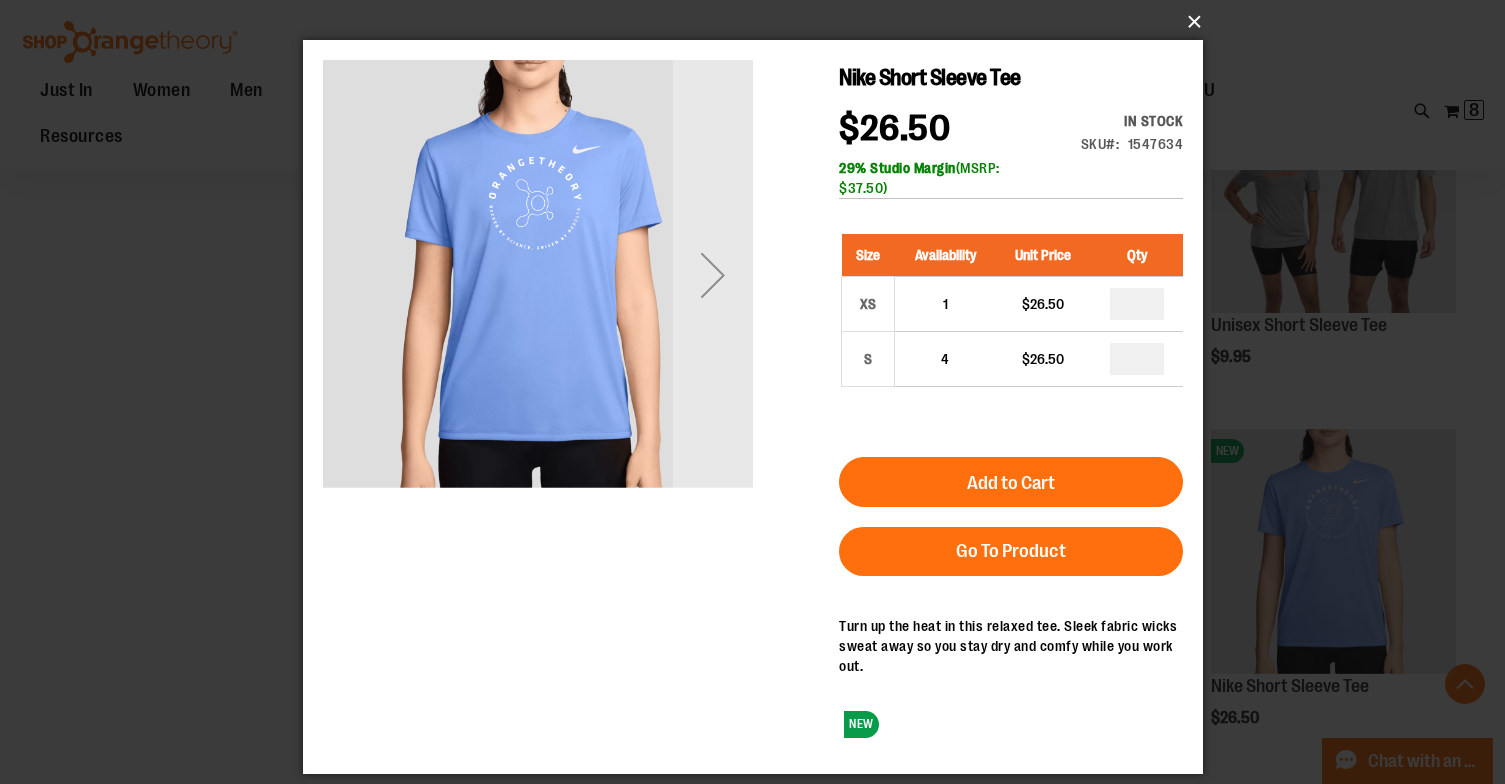 click on "×" at bounding box center (759, 22) 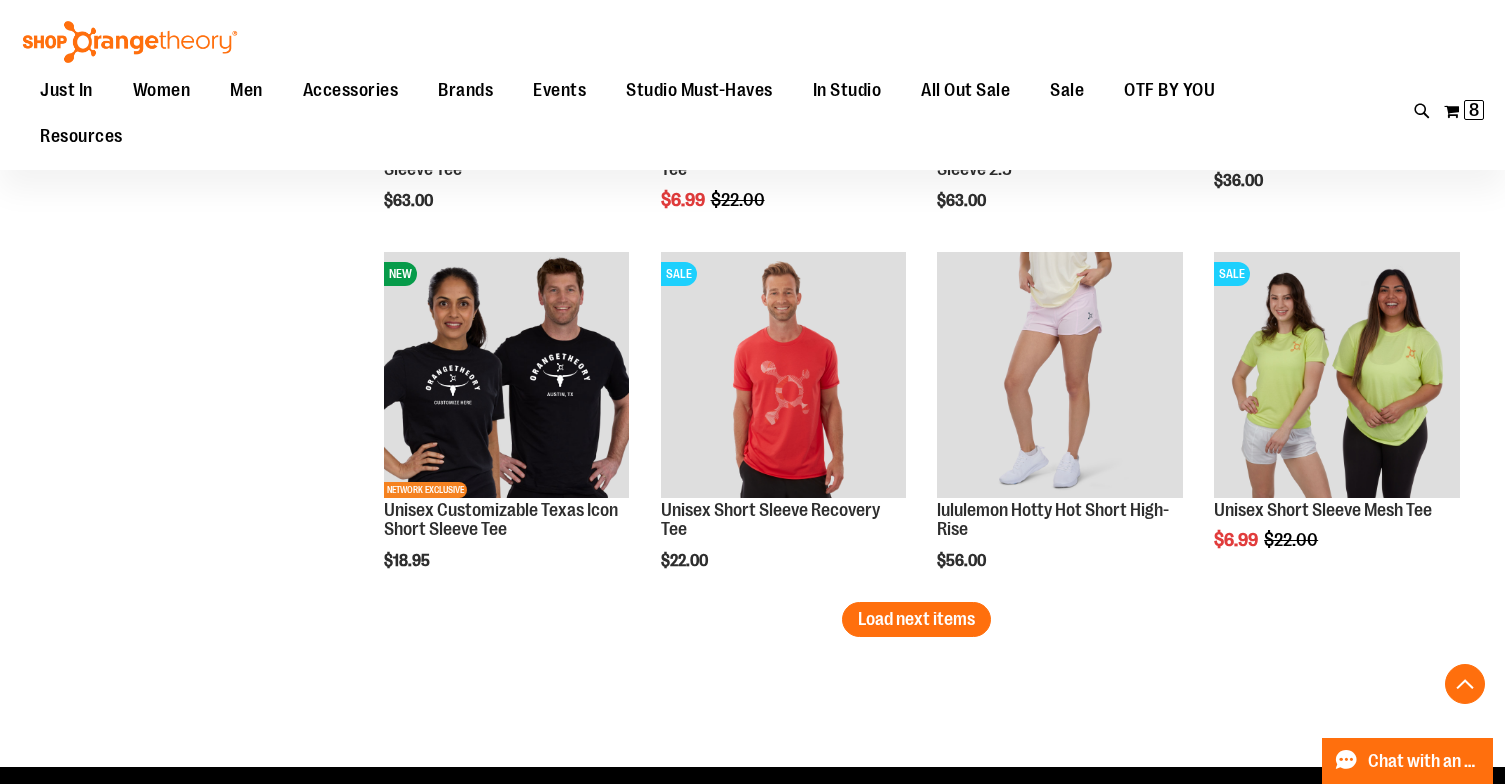 scroll, scrollTop: 3436, scrollLeft: 0, axis: vertical 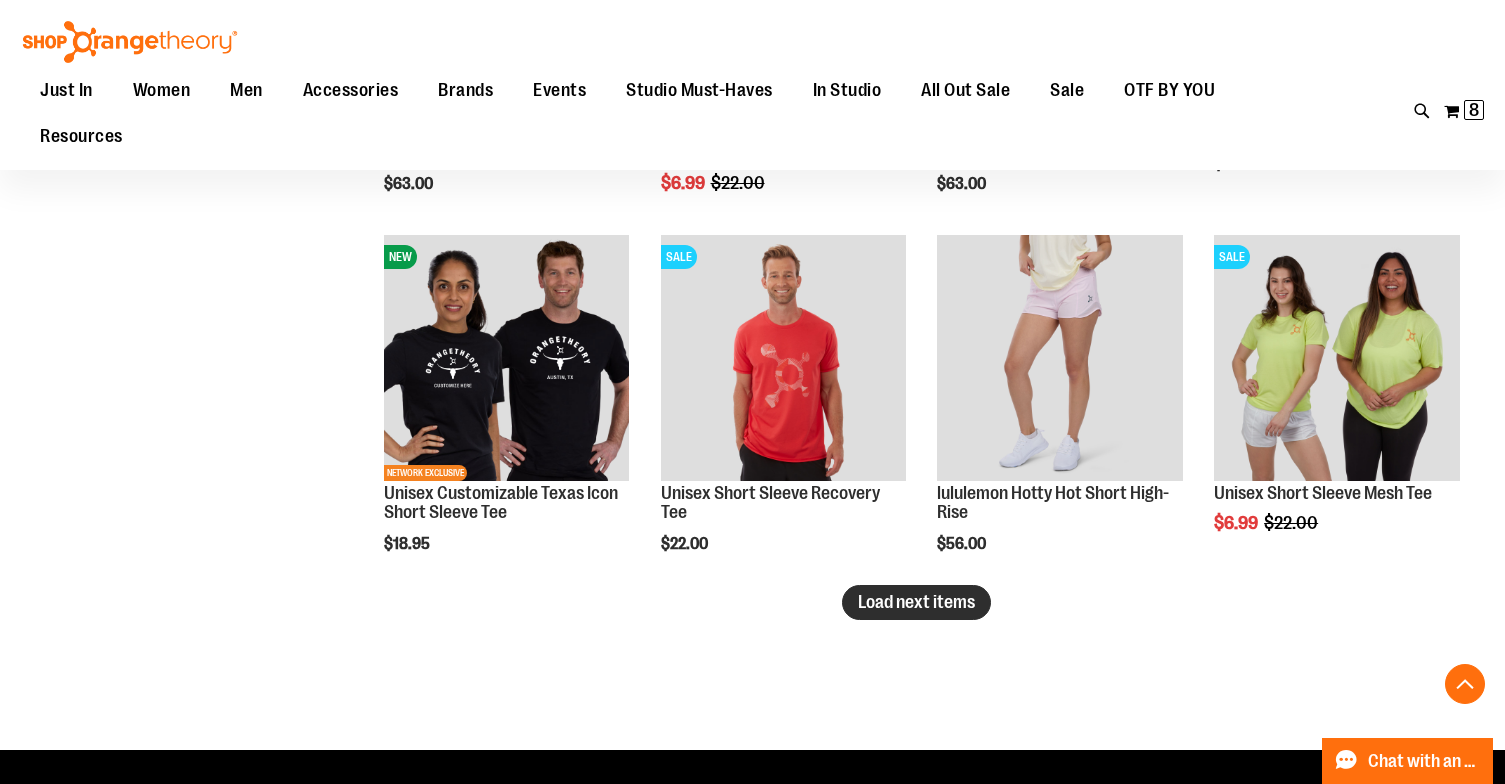 click on "Load next items" at bounding box center [916, 602] 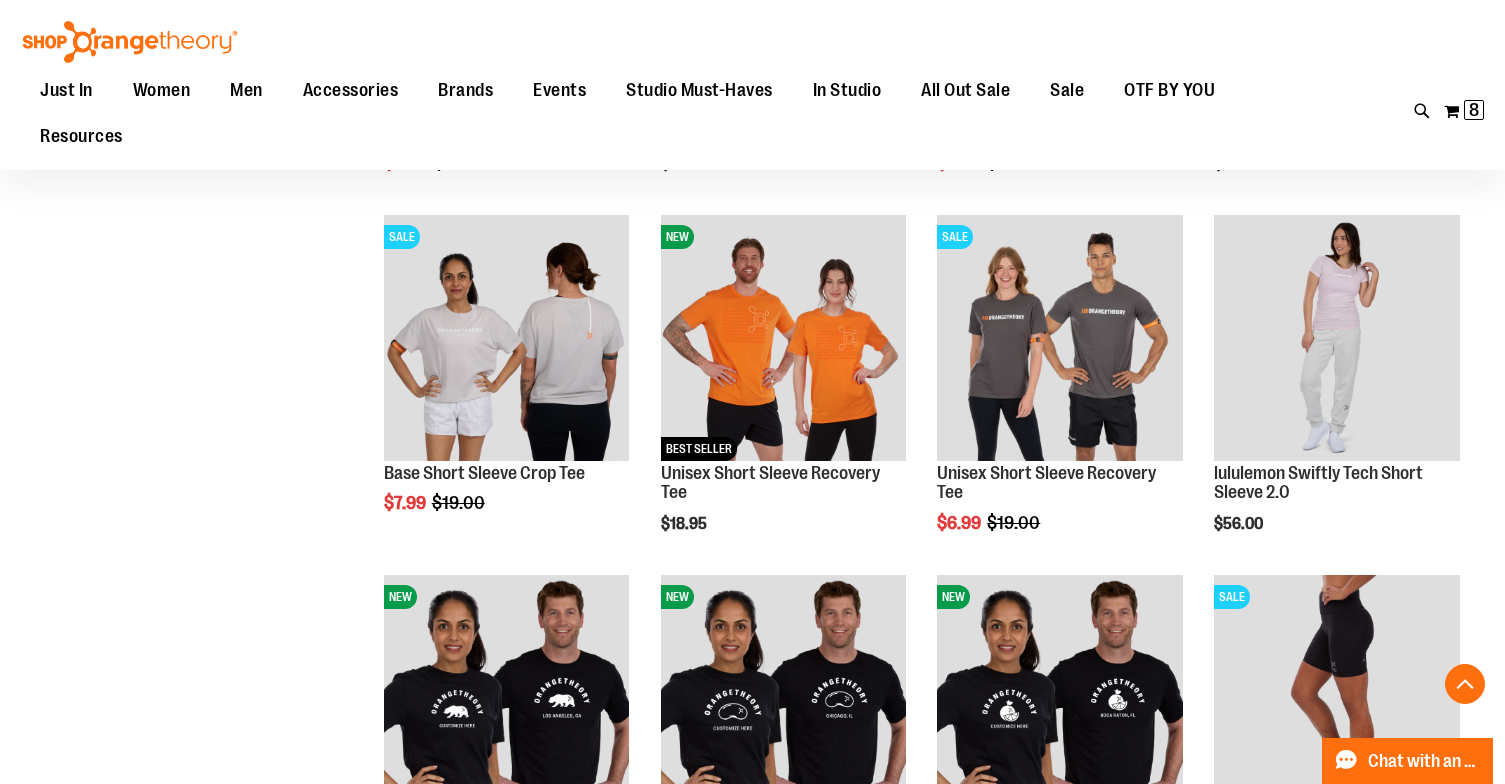 scroll, scrollTop: 4161, scrollLeft: 0, axis: vertical 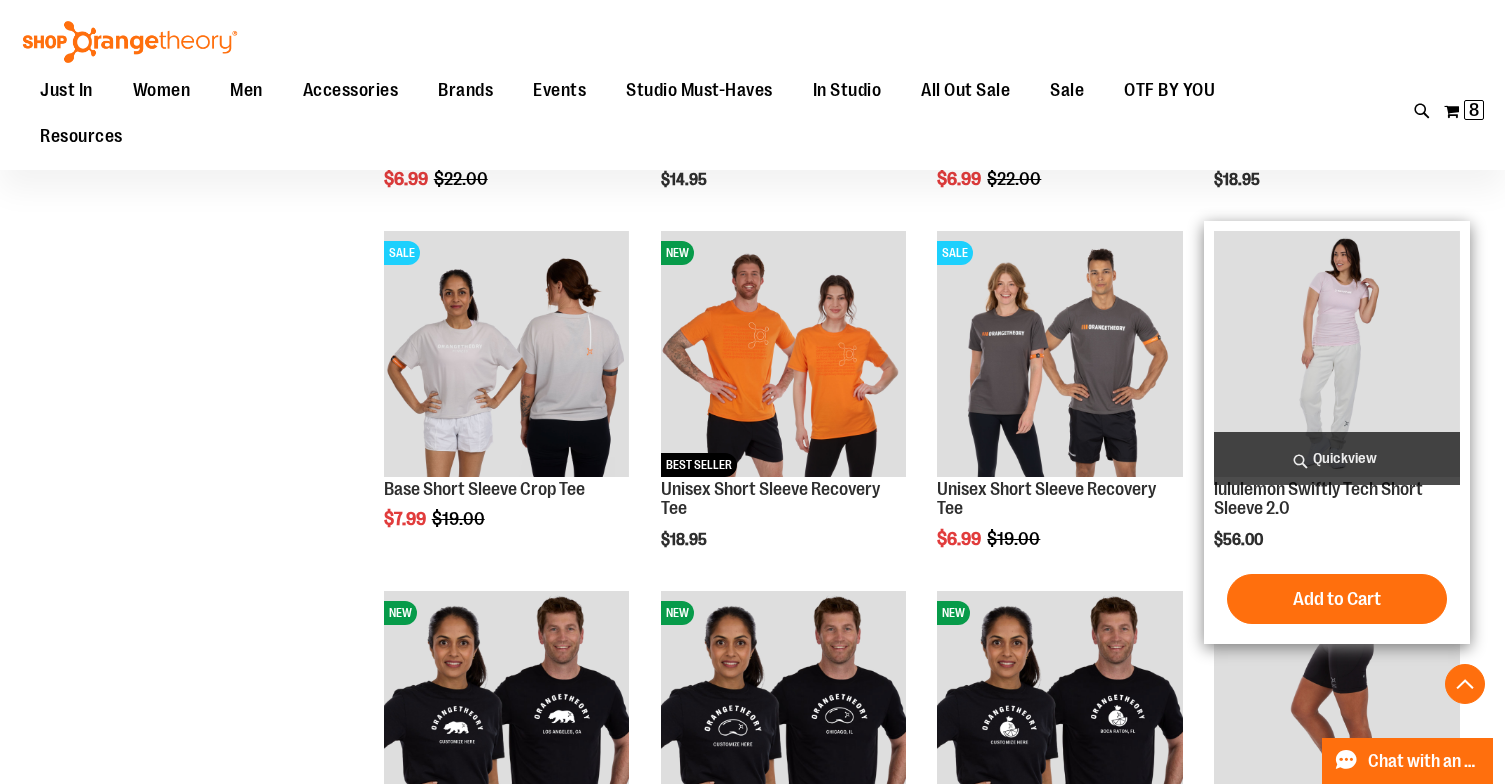 click at bounding box center (1337, 354) 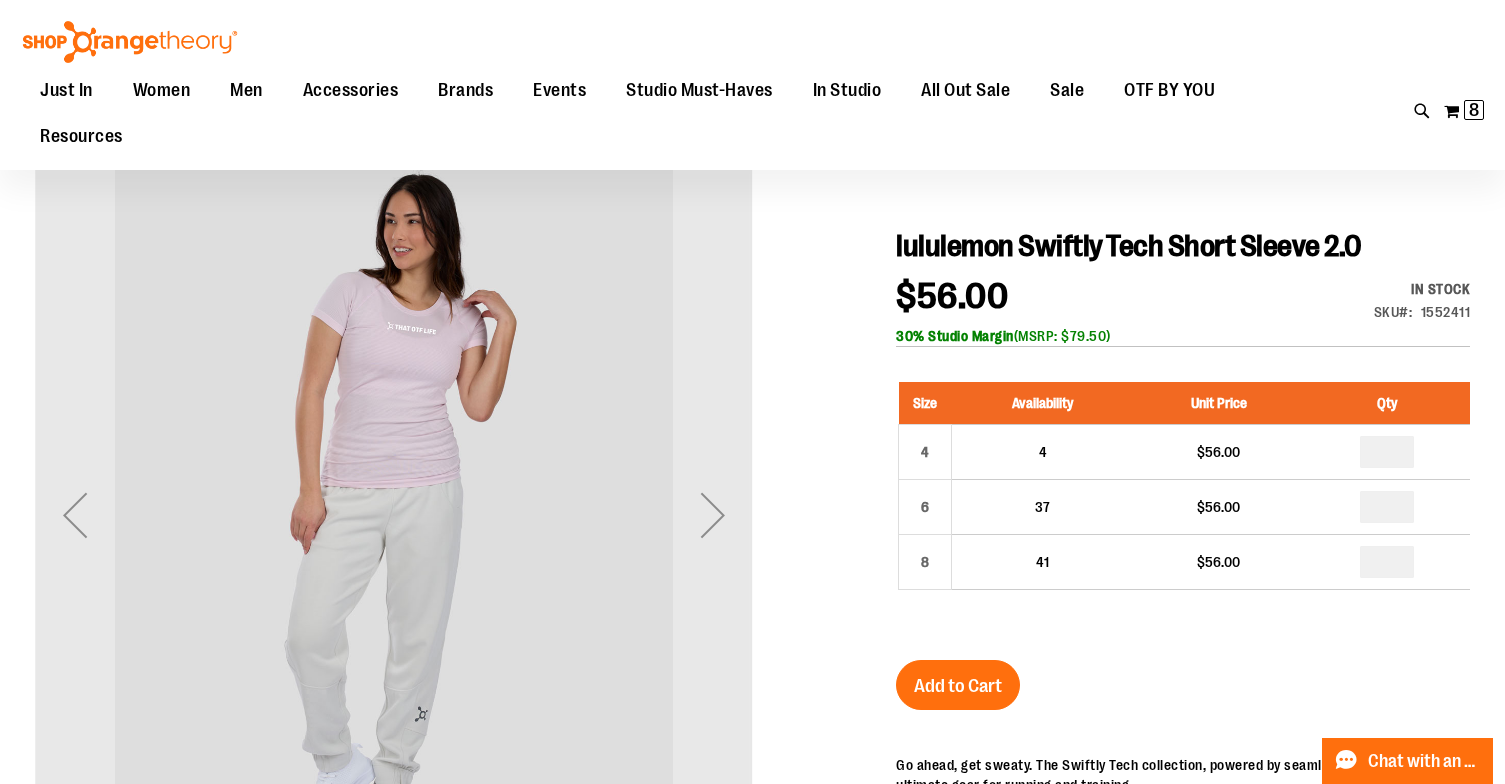 scroll, scrollTop: 155, scrollLeft: 0, axis: vertical 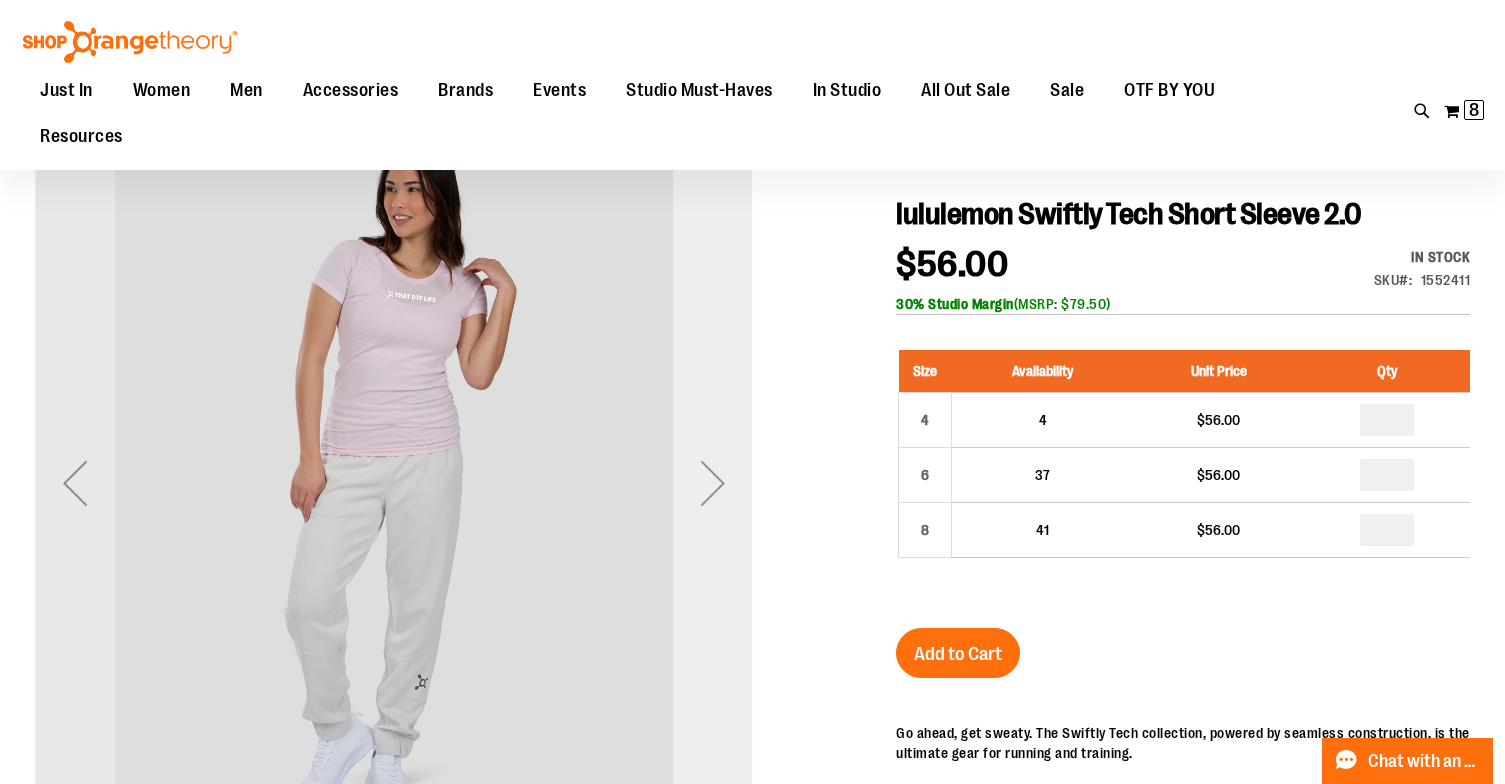click at bounding box center [713, 483] 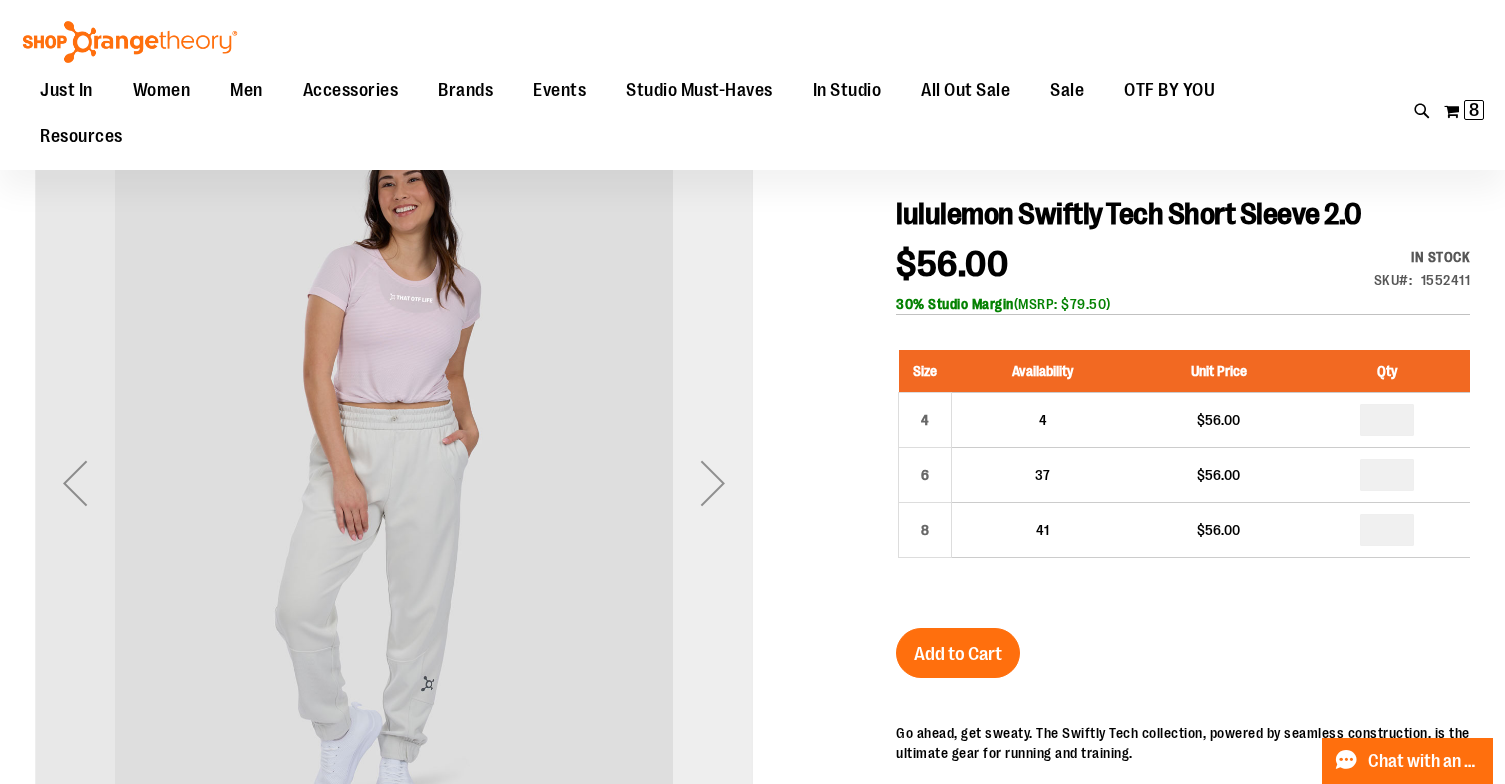 click at bounding box center (713, 483) 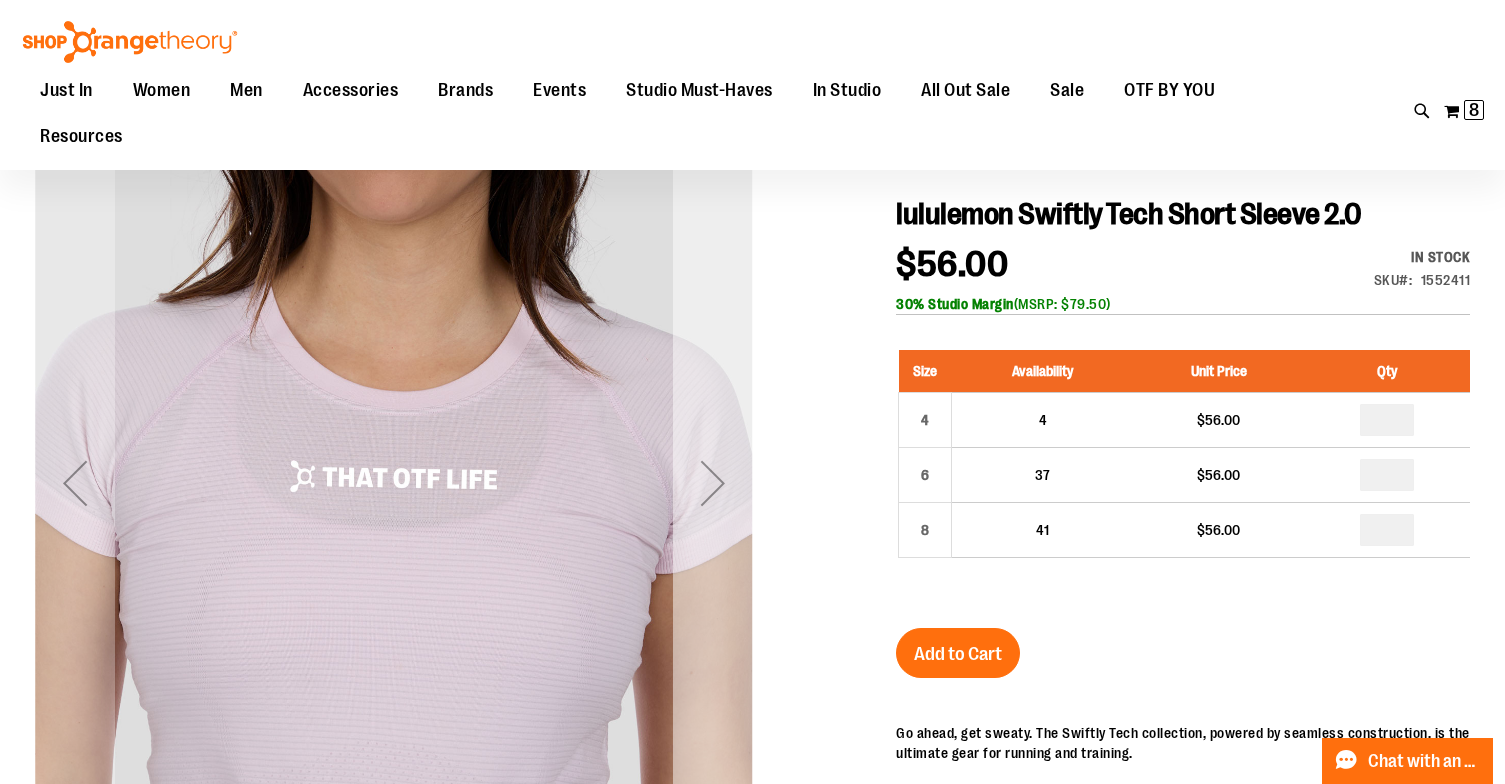click at bounding box center [713, 483] 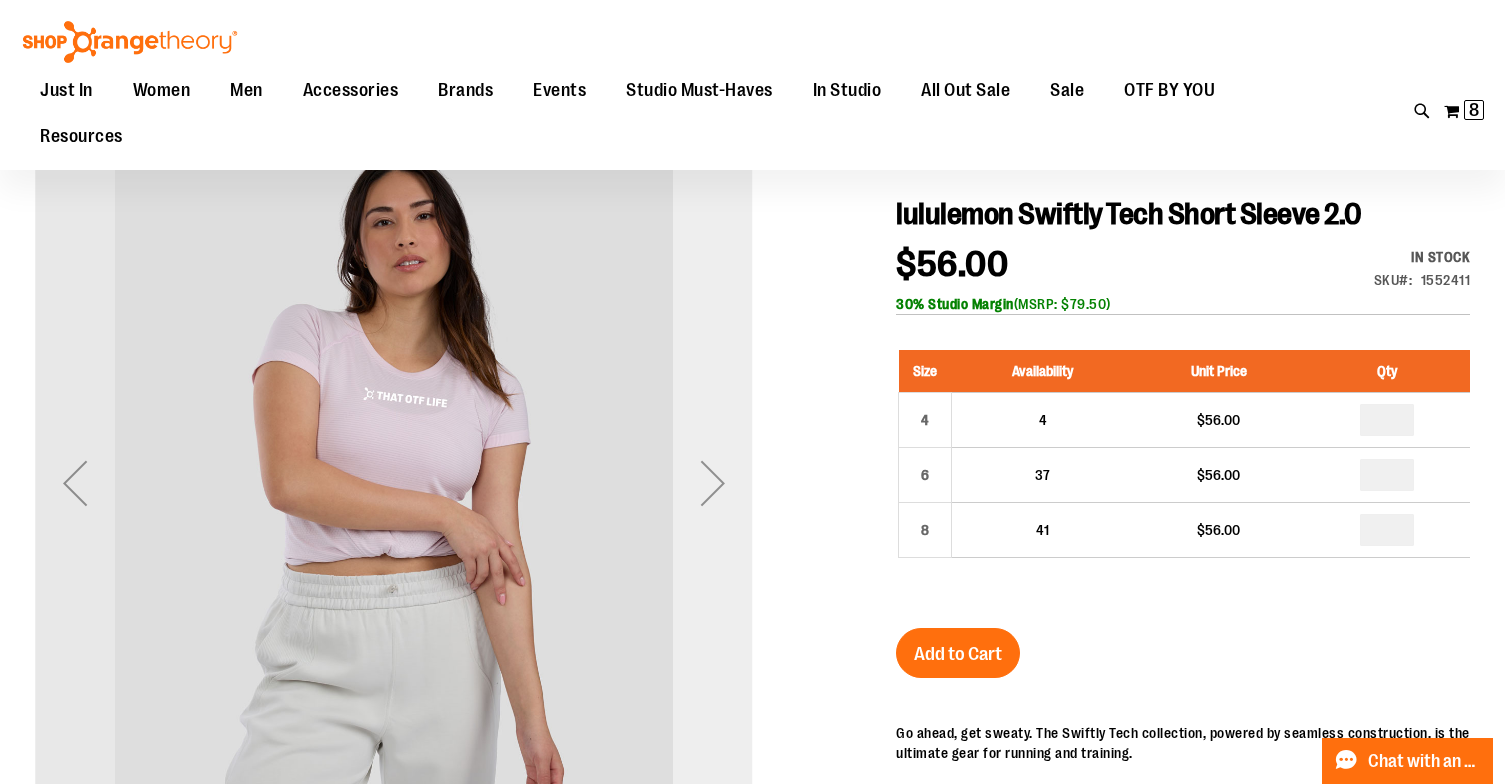 click at bounding box center (713, 483) 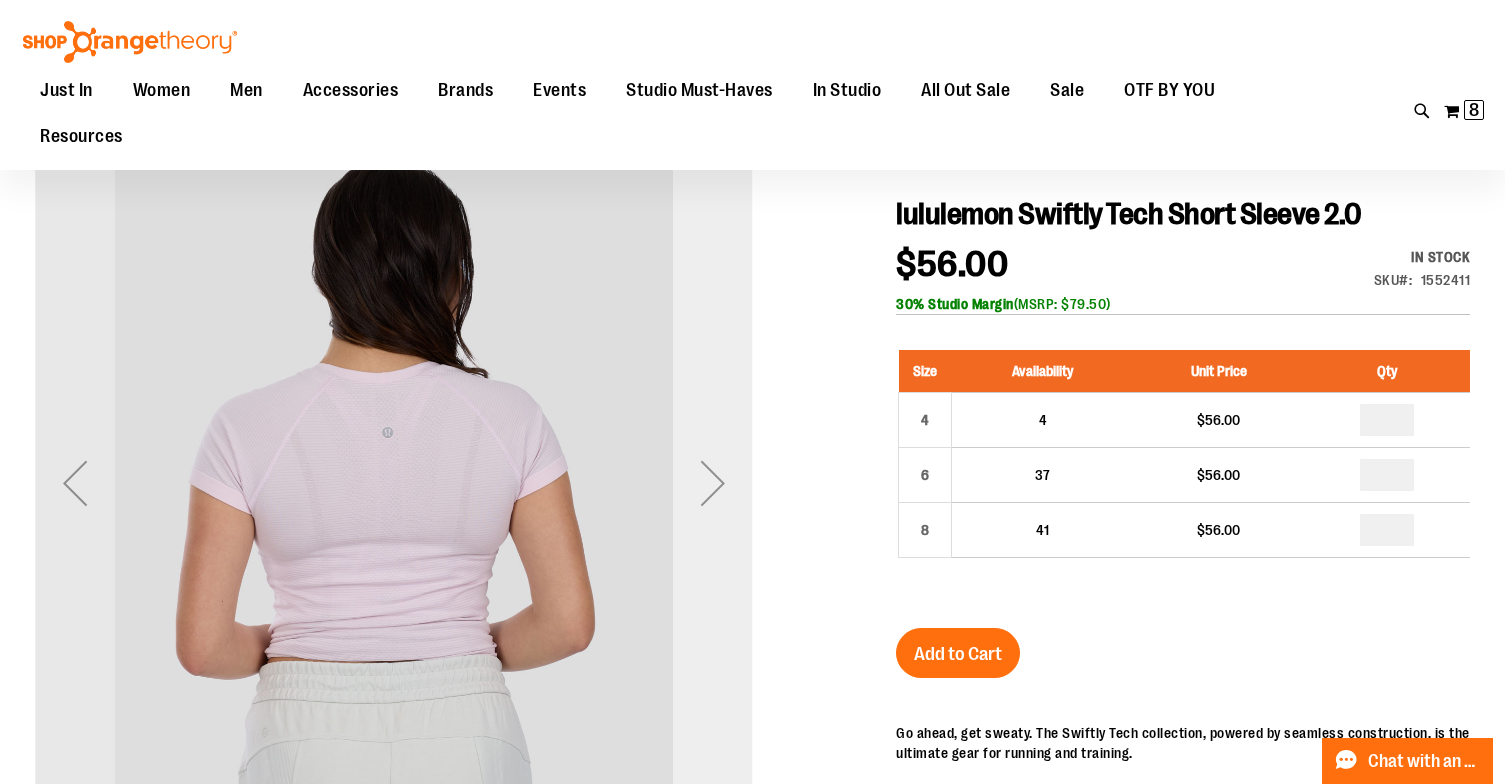 click at bounding box center [713, 483] 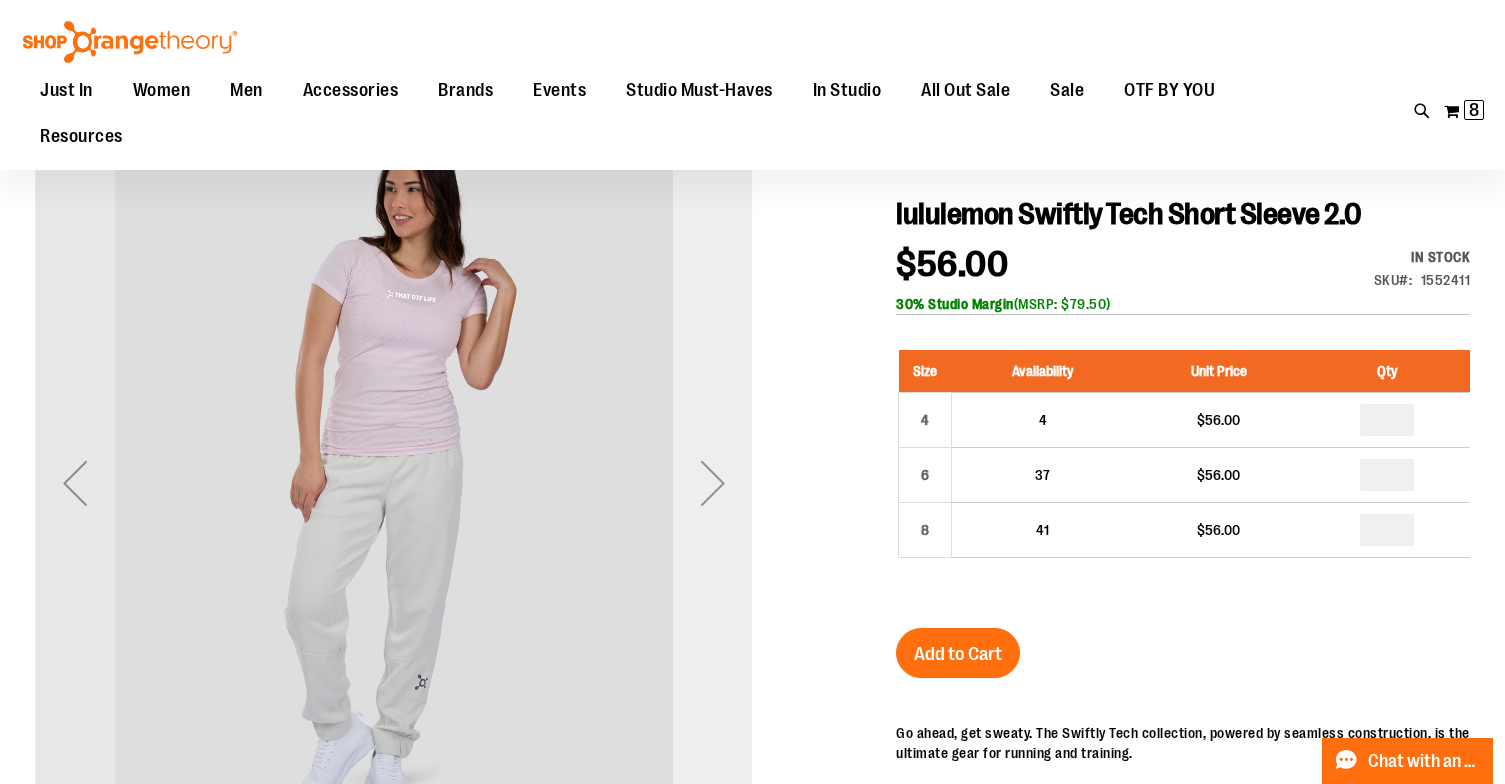 click at bounding box center [713, 483] 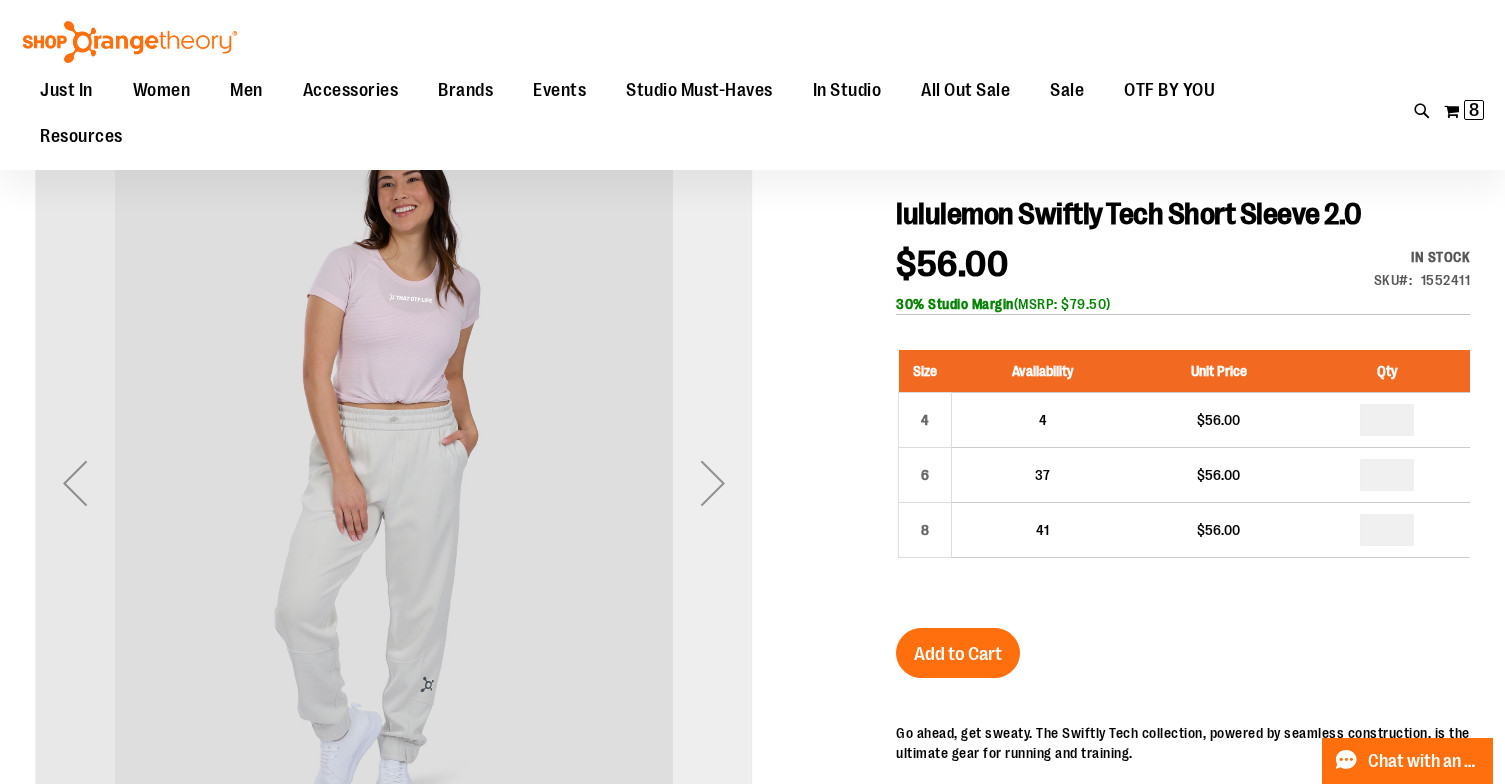 click at bounding box center (713, 483) 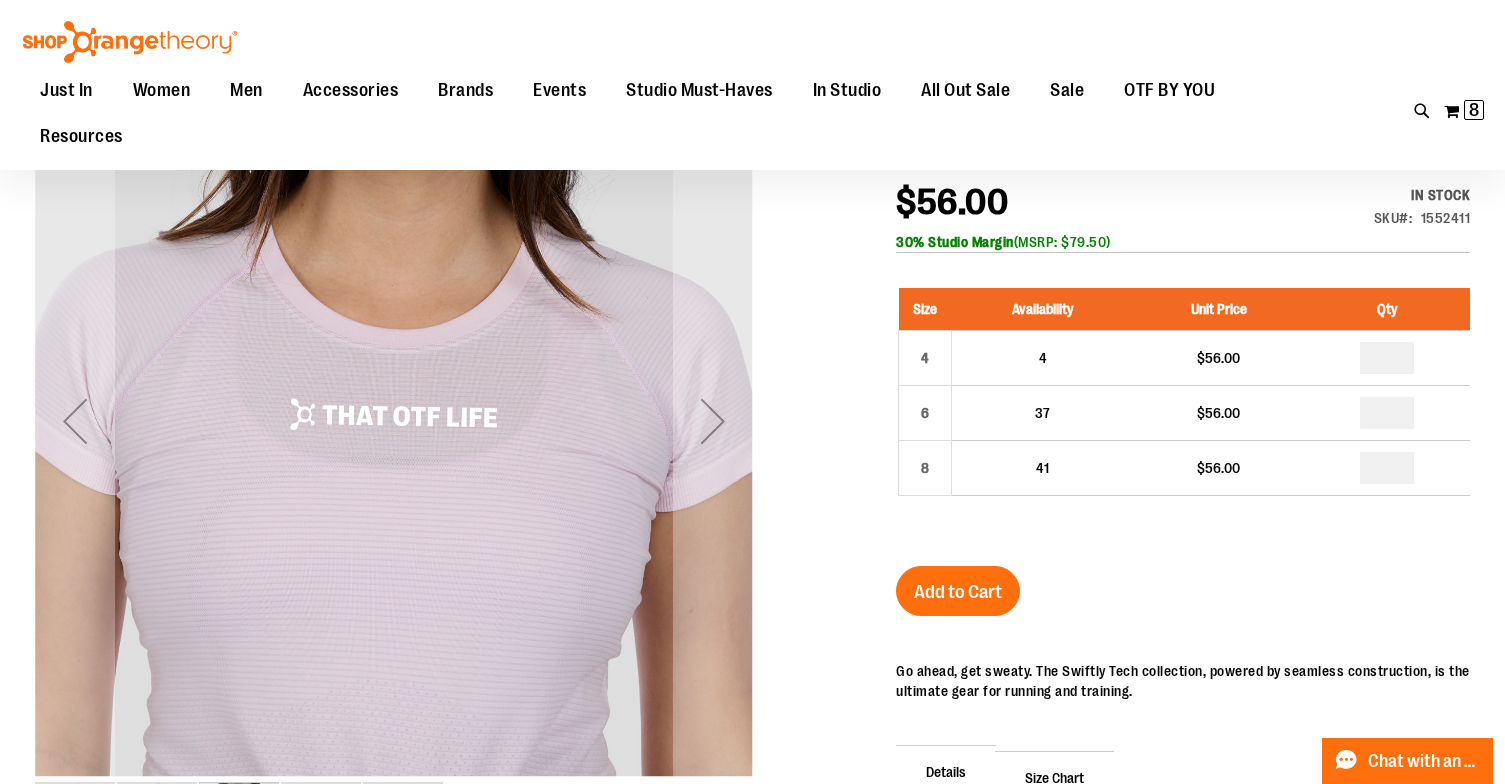 scroll, scrollTop: 259, scrollLeft: 0, axis: vertical 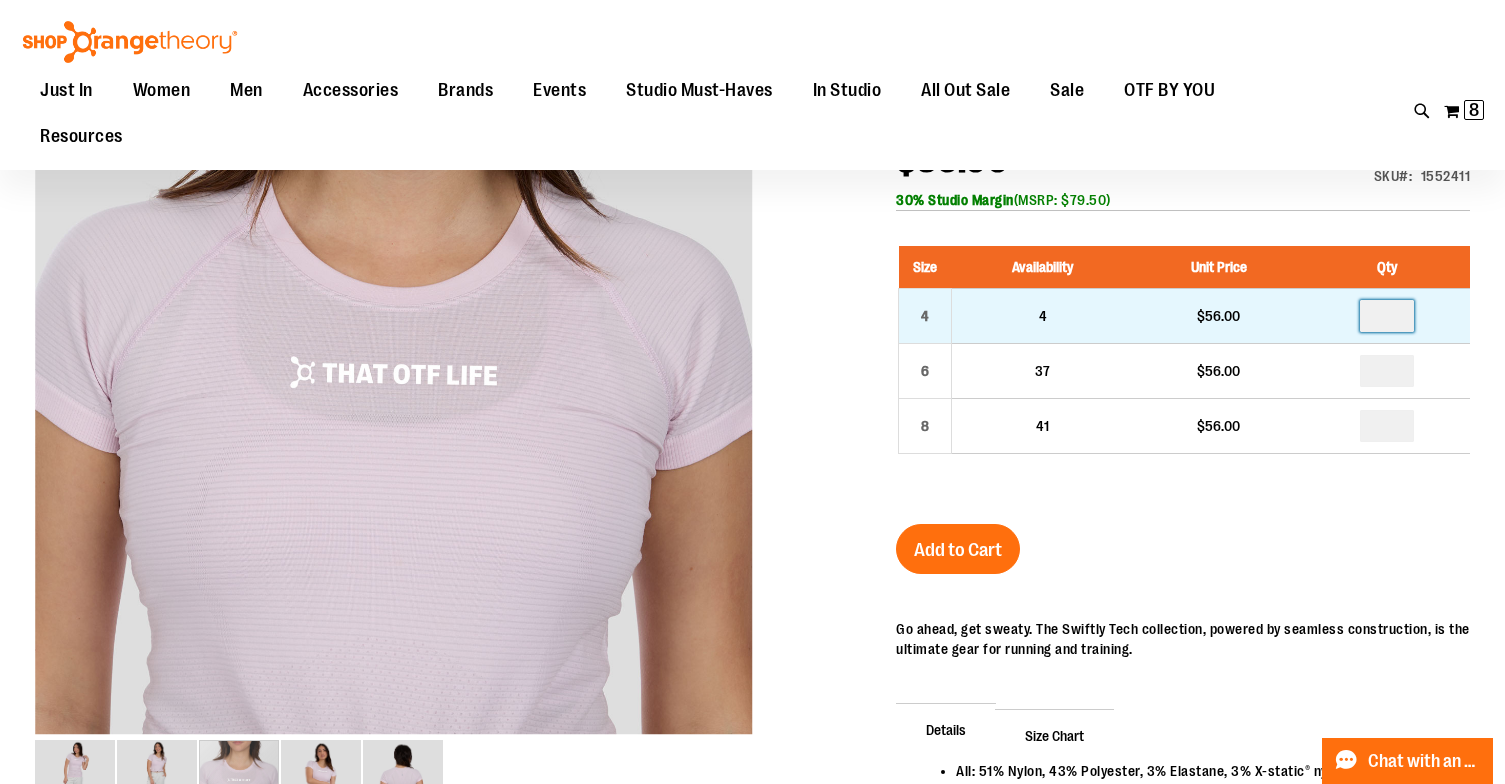 click at bounding box center (1387, 316) 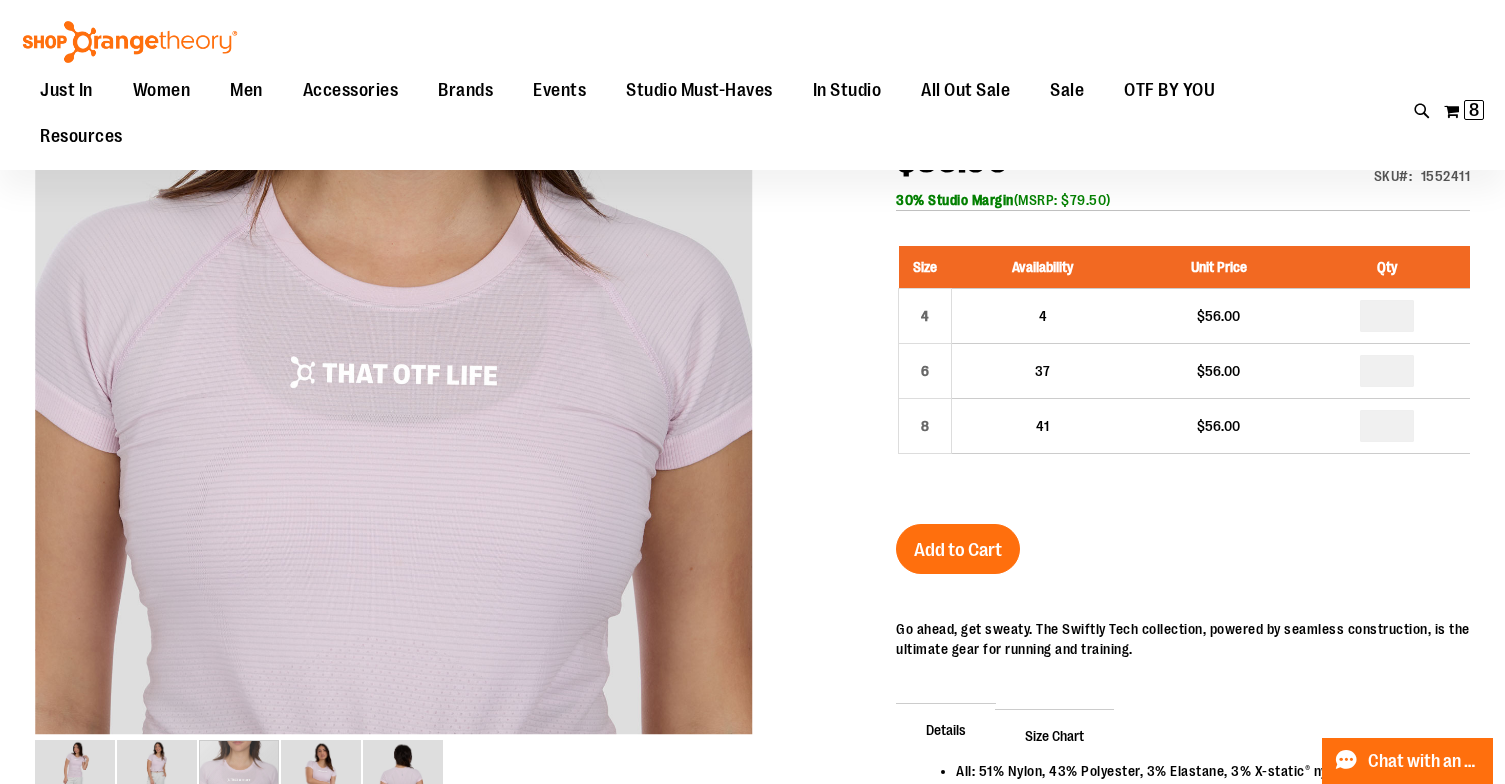 type on "*" 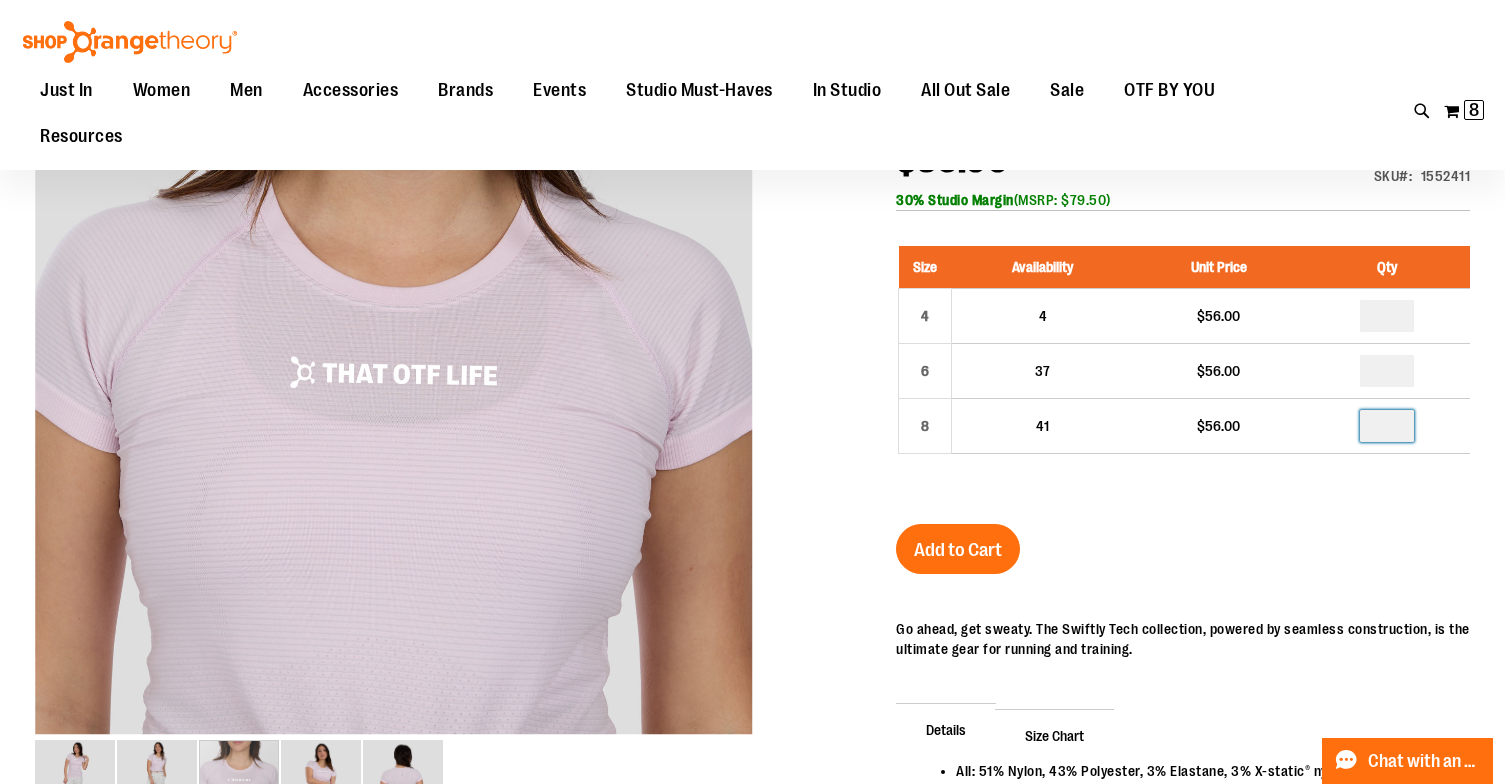click at bounding box center [1387, 426] 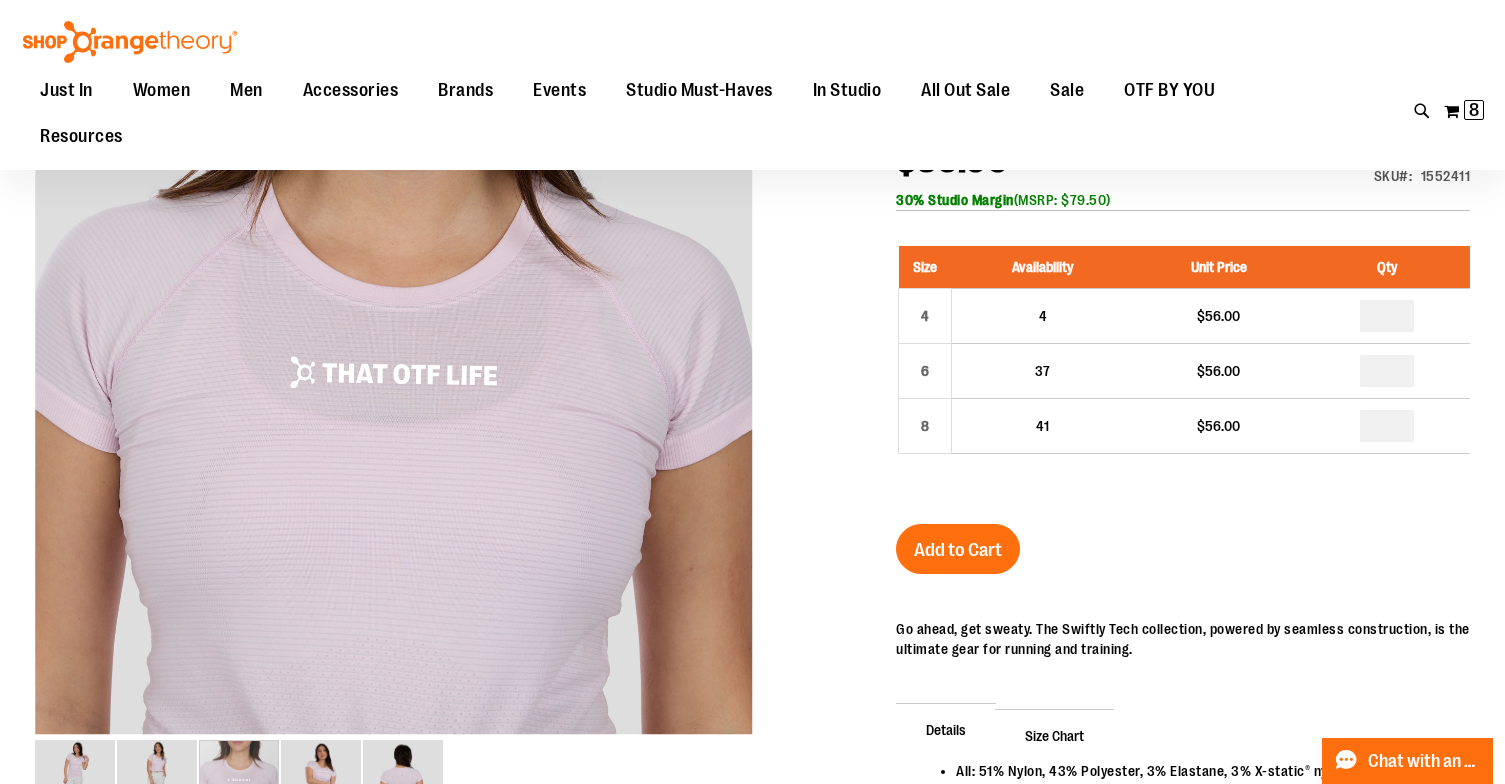 click on "lululemon Swiftly Tech Short Sleeve 2.0
$56.00
In stock
Only  %1  left
SKU
1552411
30% Studio Margin  (MSRP: $79.50)
Size
Availability
Unit Price
Qty
4
4
$56.00" at bounding box center [1183, 587] 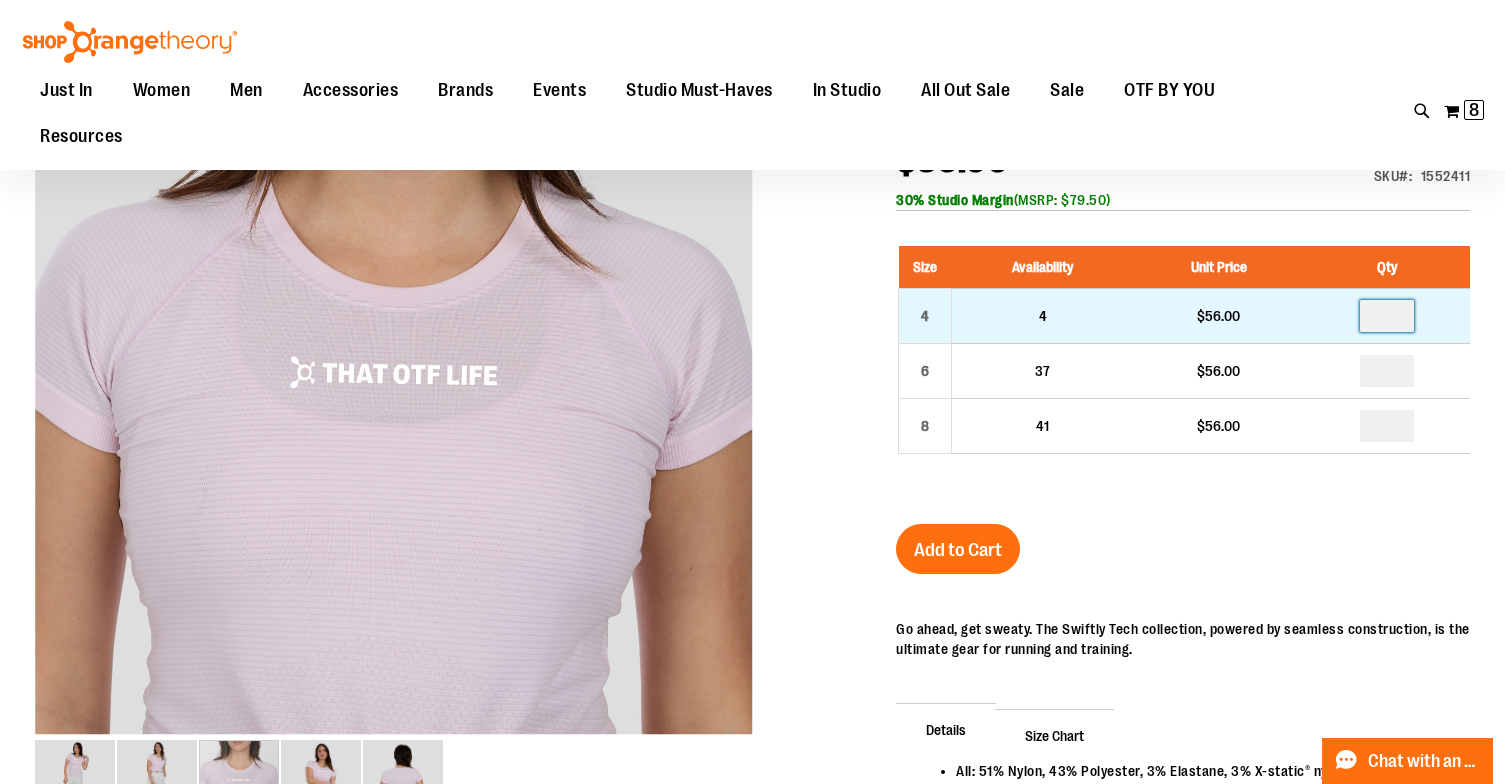 click on "*" at bounding box center (1387, 316) 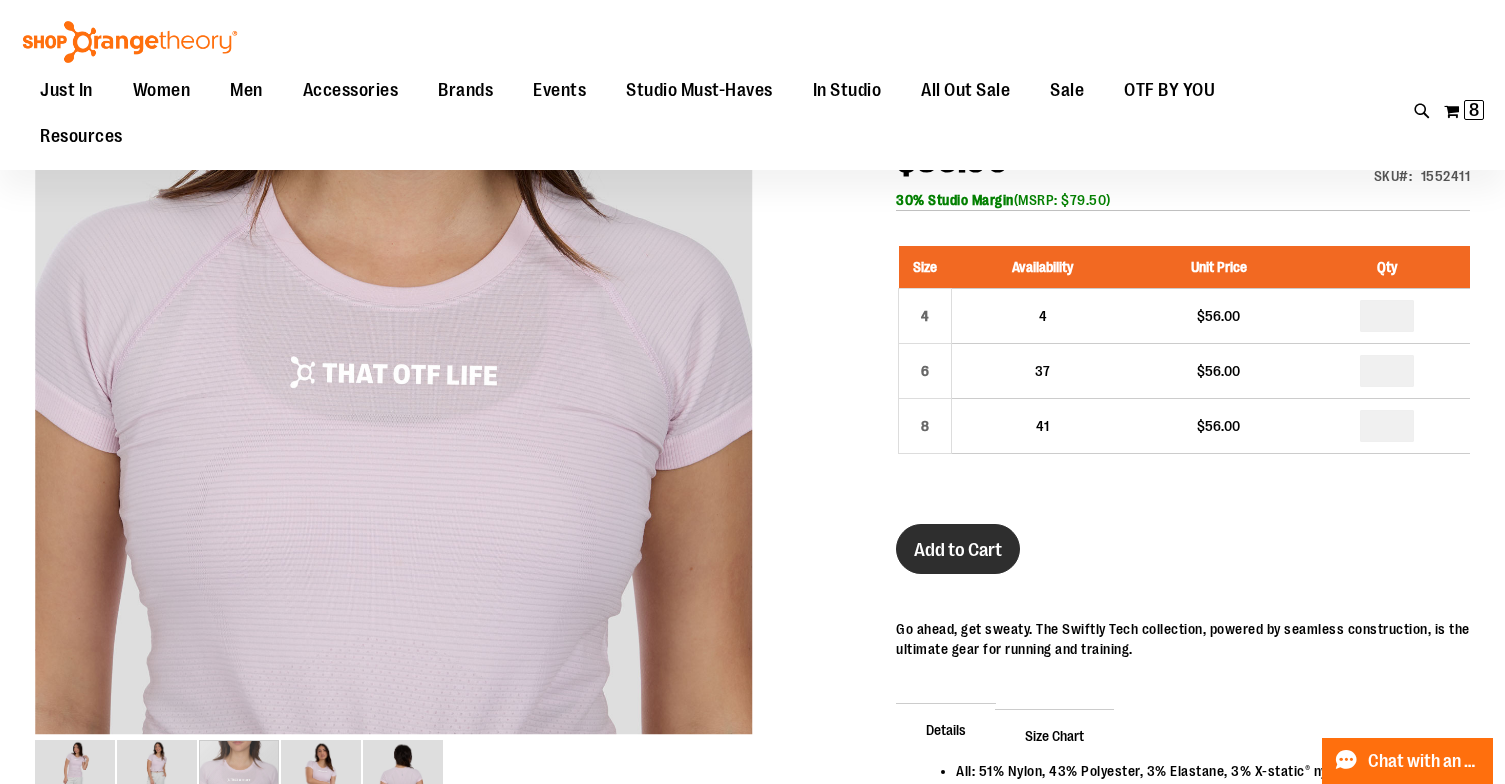 click on "Add to Cart" at bounding box center [958, 549] 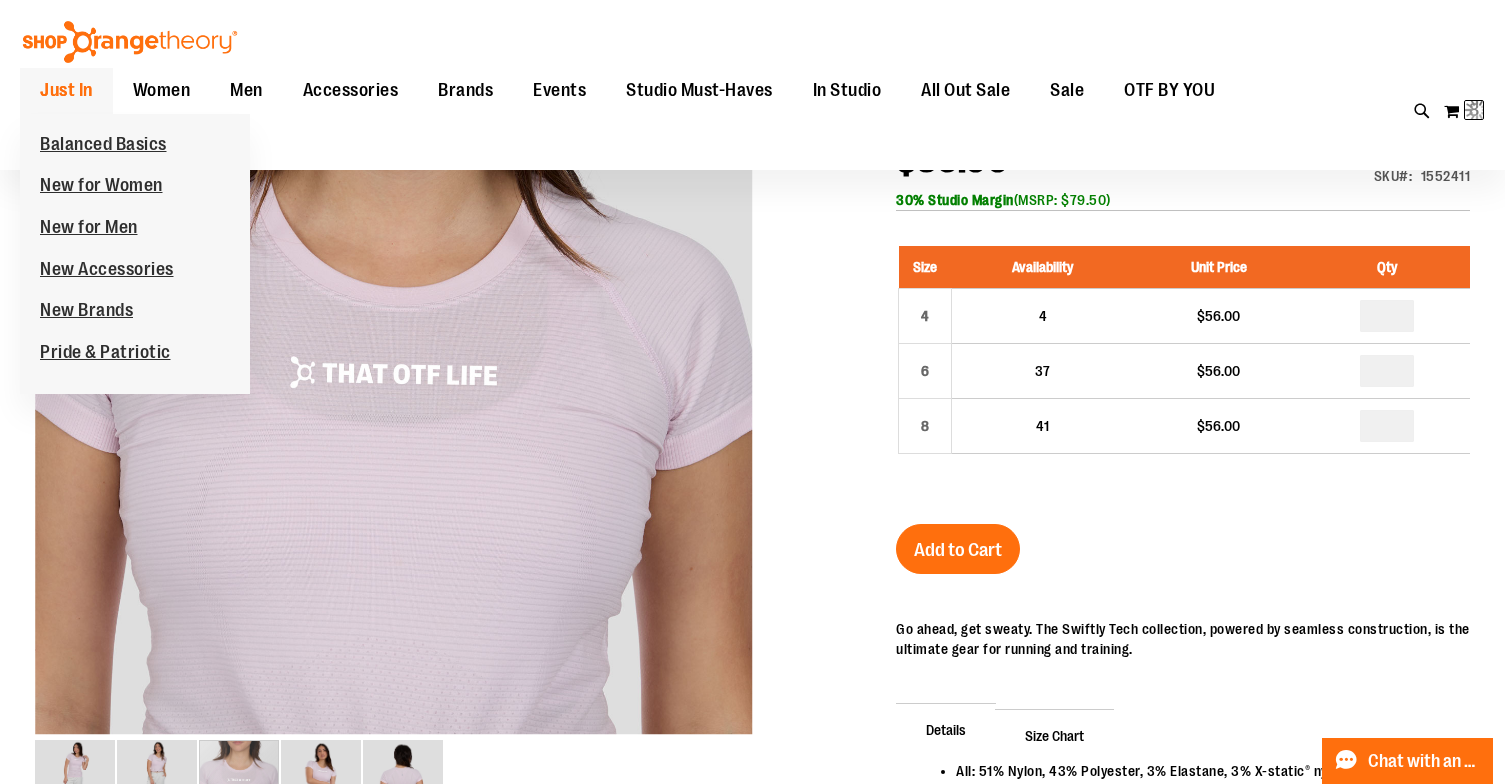 click on "Just In" at bounding box center (66, 90) 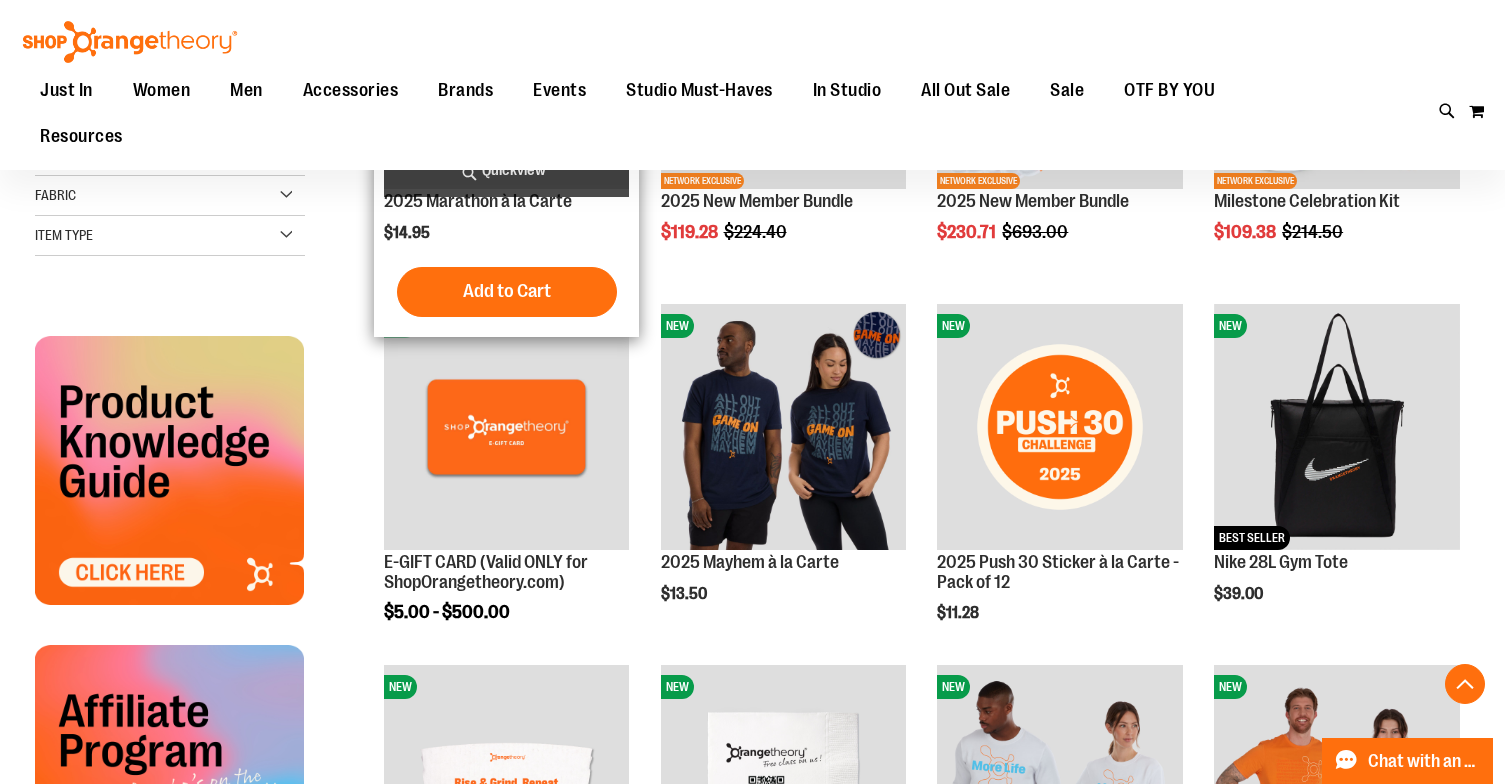 scroll, scrollTop: 468, scrollLeft: 0, axis: vertical 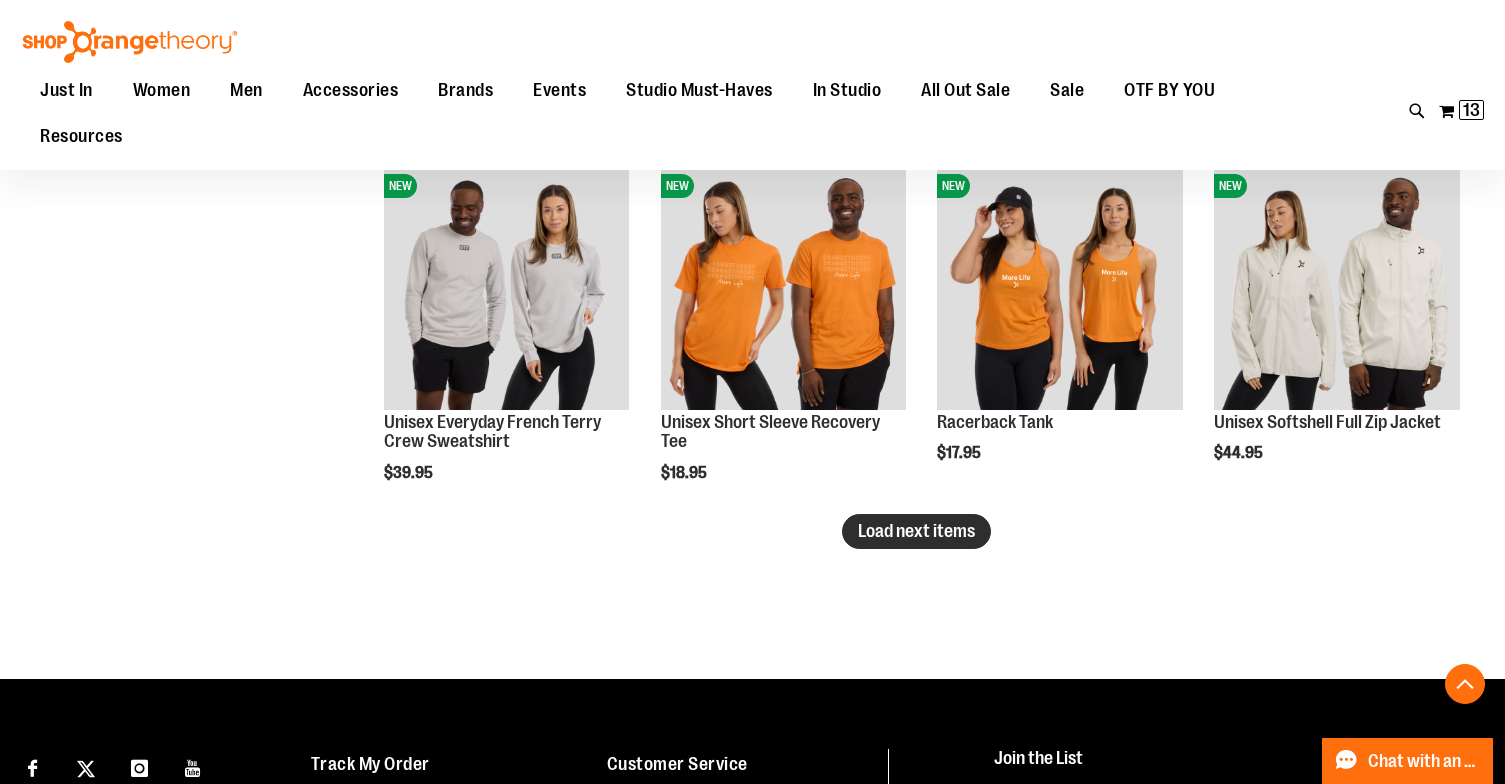 click on "Load next items" at bounding box center (916, 531) 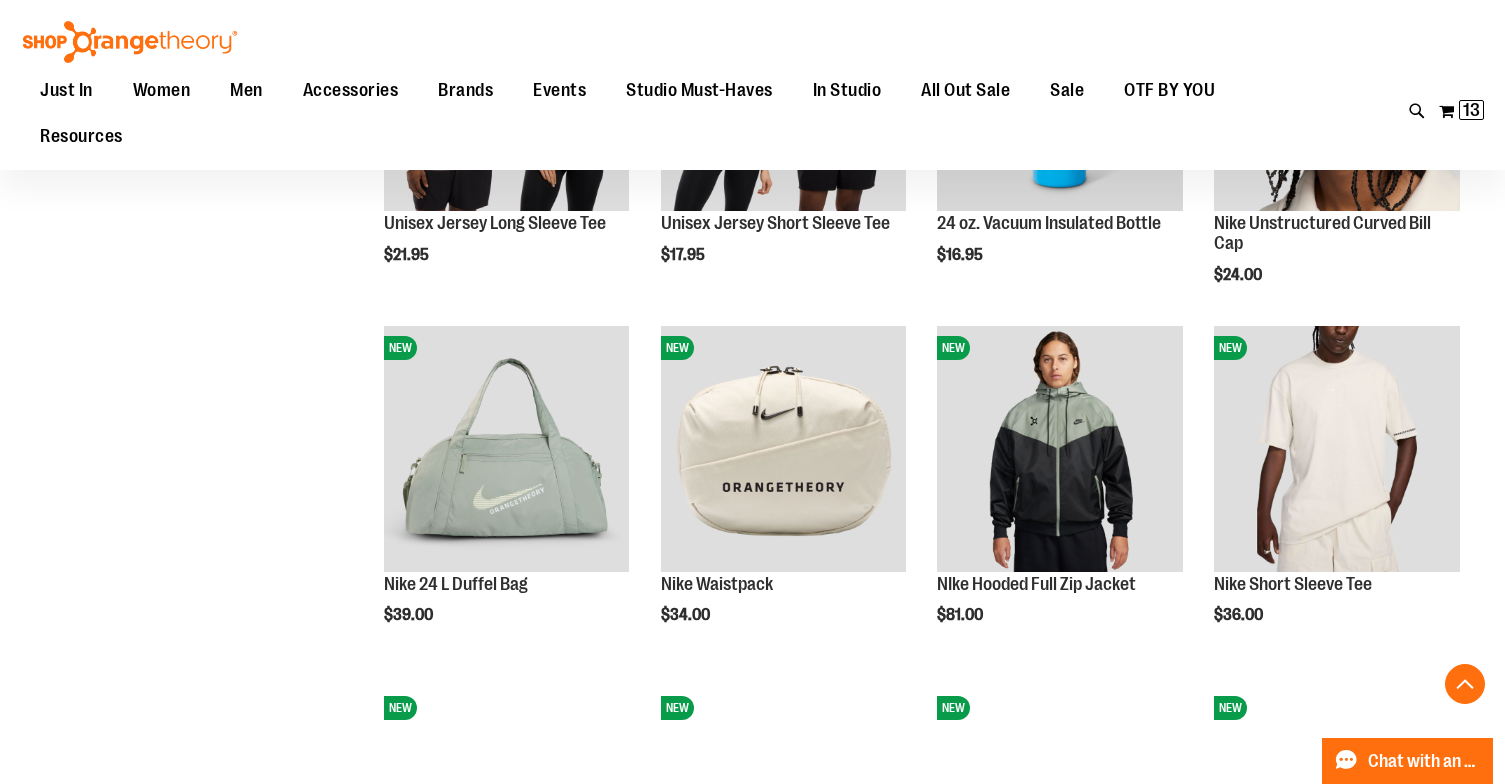 scroll, scrollTop: 3682, scrollLeft: 0, axis: vertical 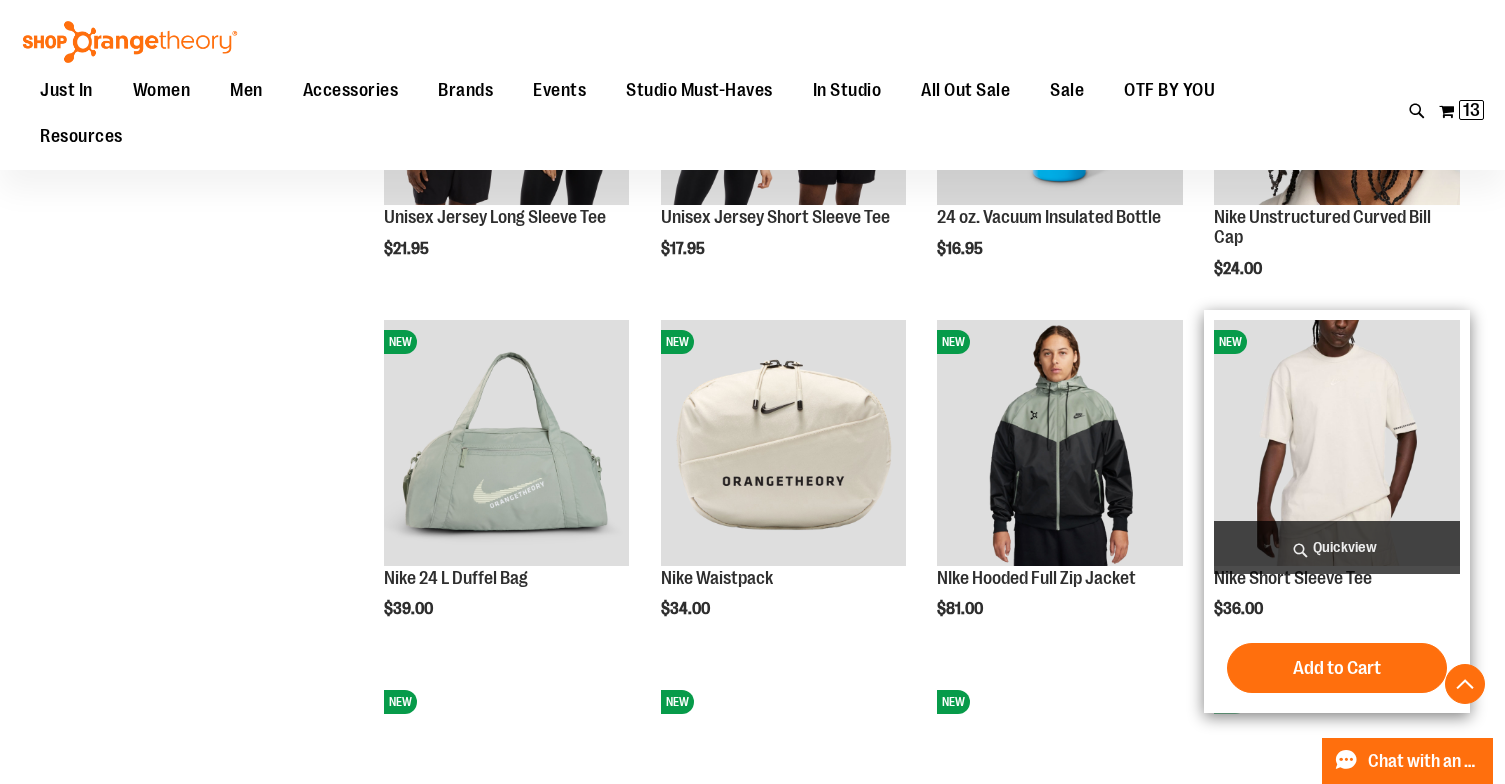 click on "Quickview" at bounding box center (1337, 547) 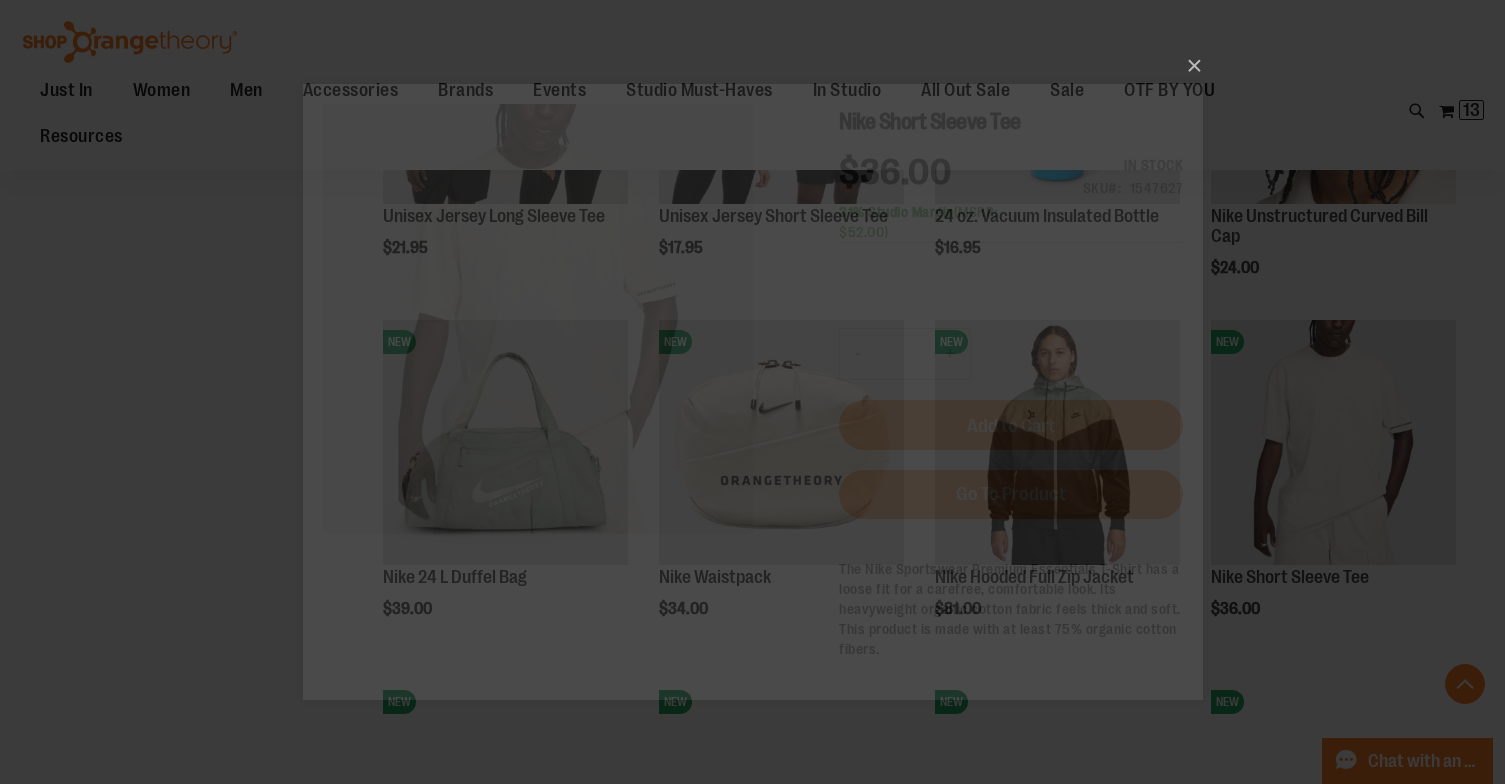scroll, scrollTop: 0, scrollLeft: 0, axis: both 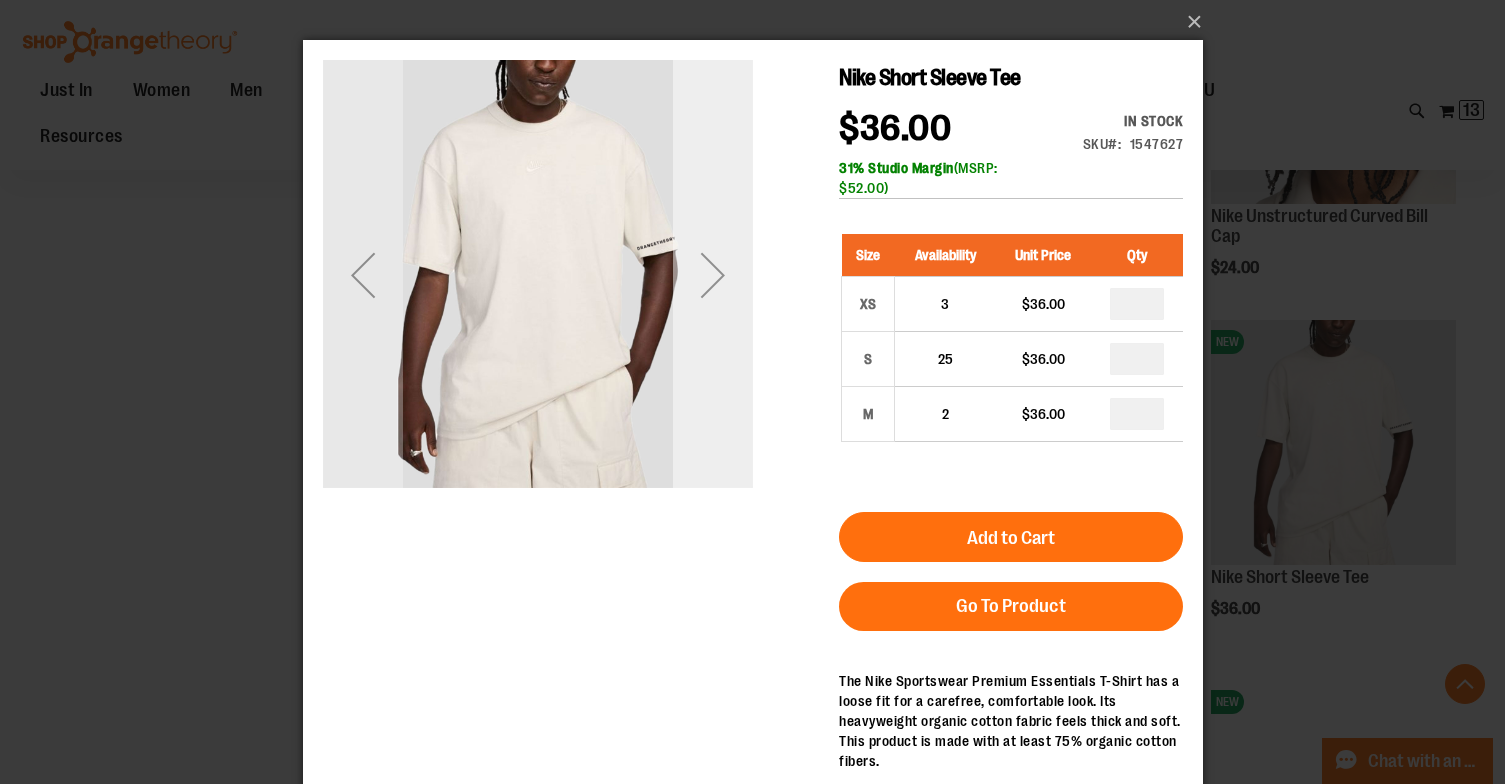 click at bounding box center (712, 275) 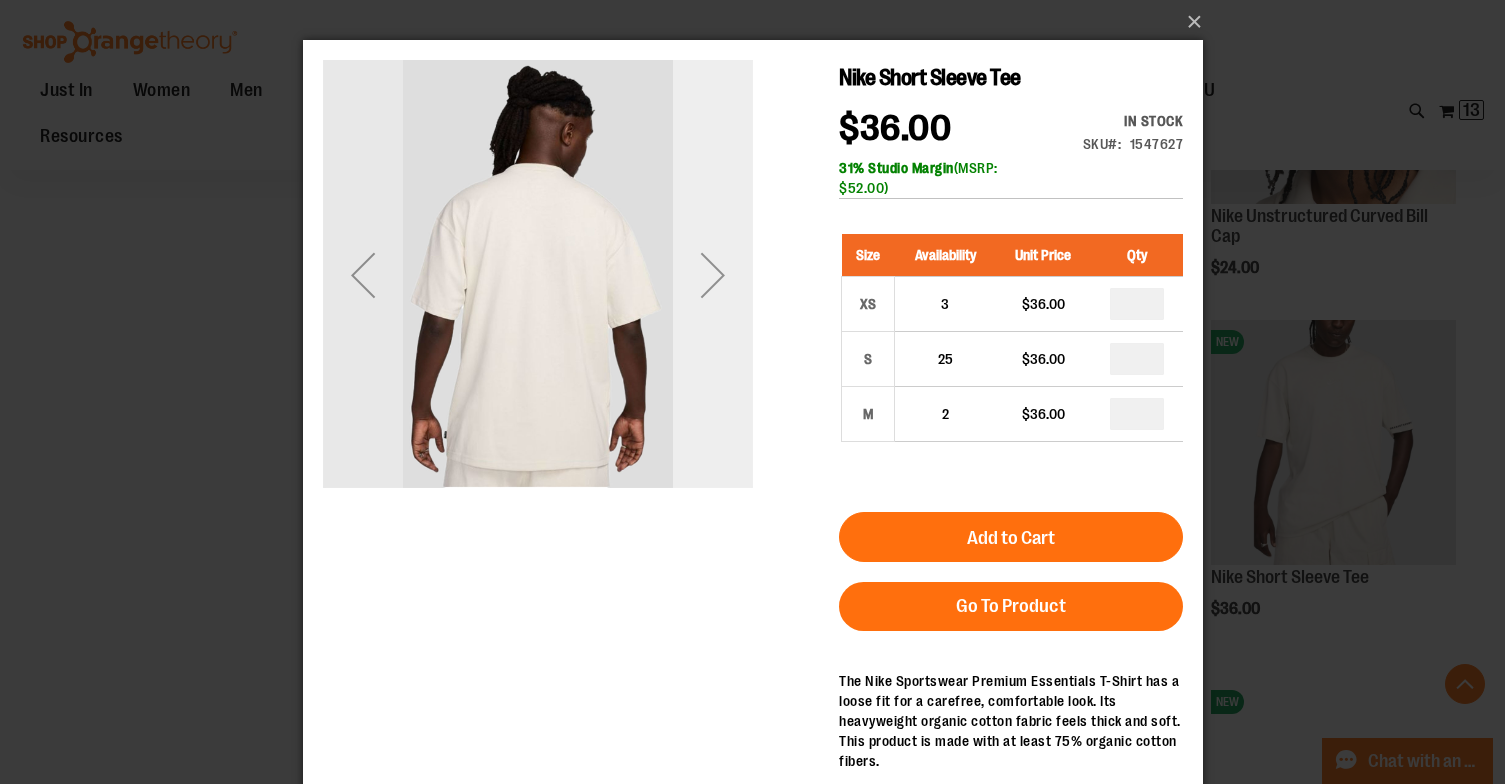 click at bounding box center (712, 275) 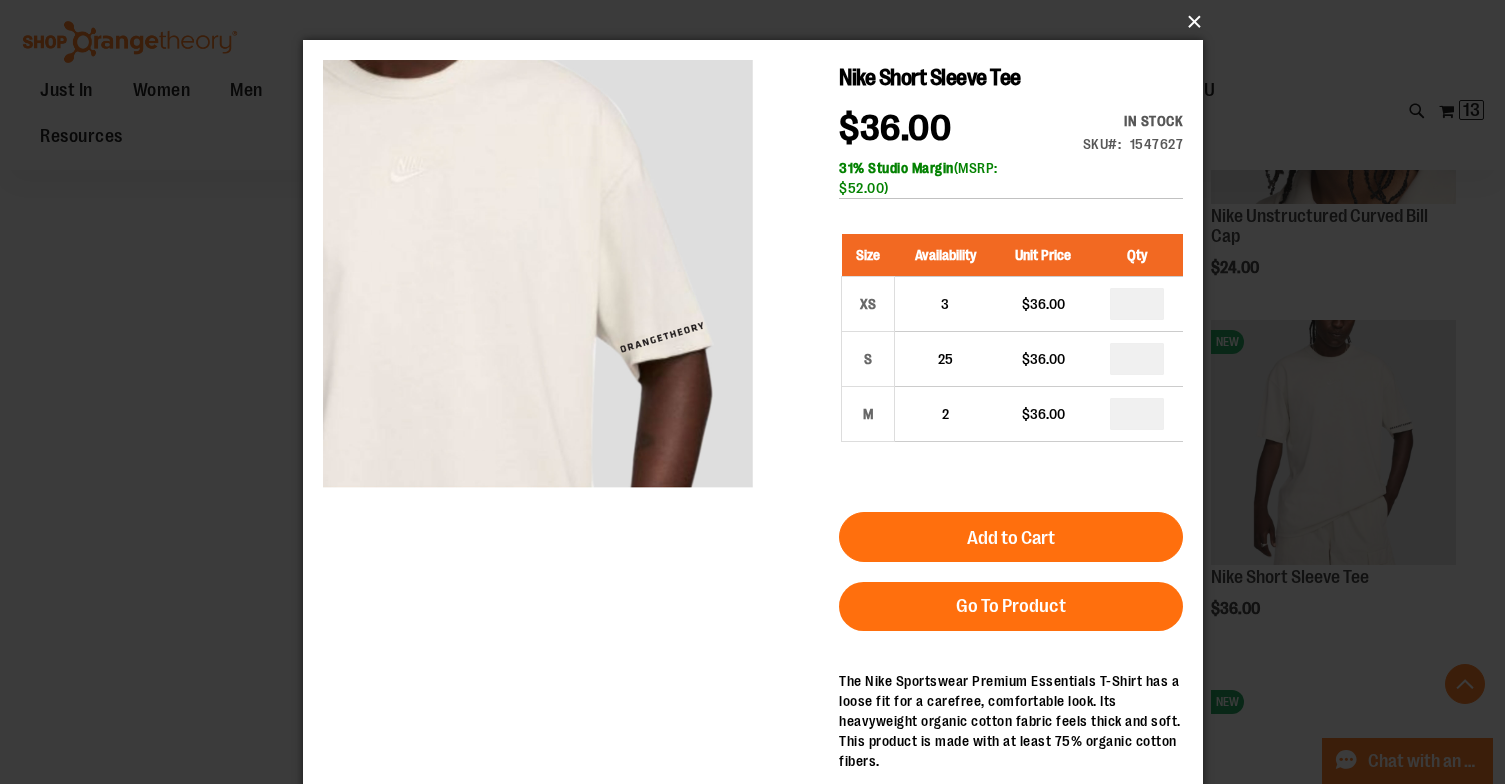 click on "×" at bounding box center [759, 22] 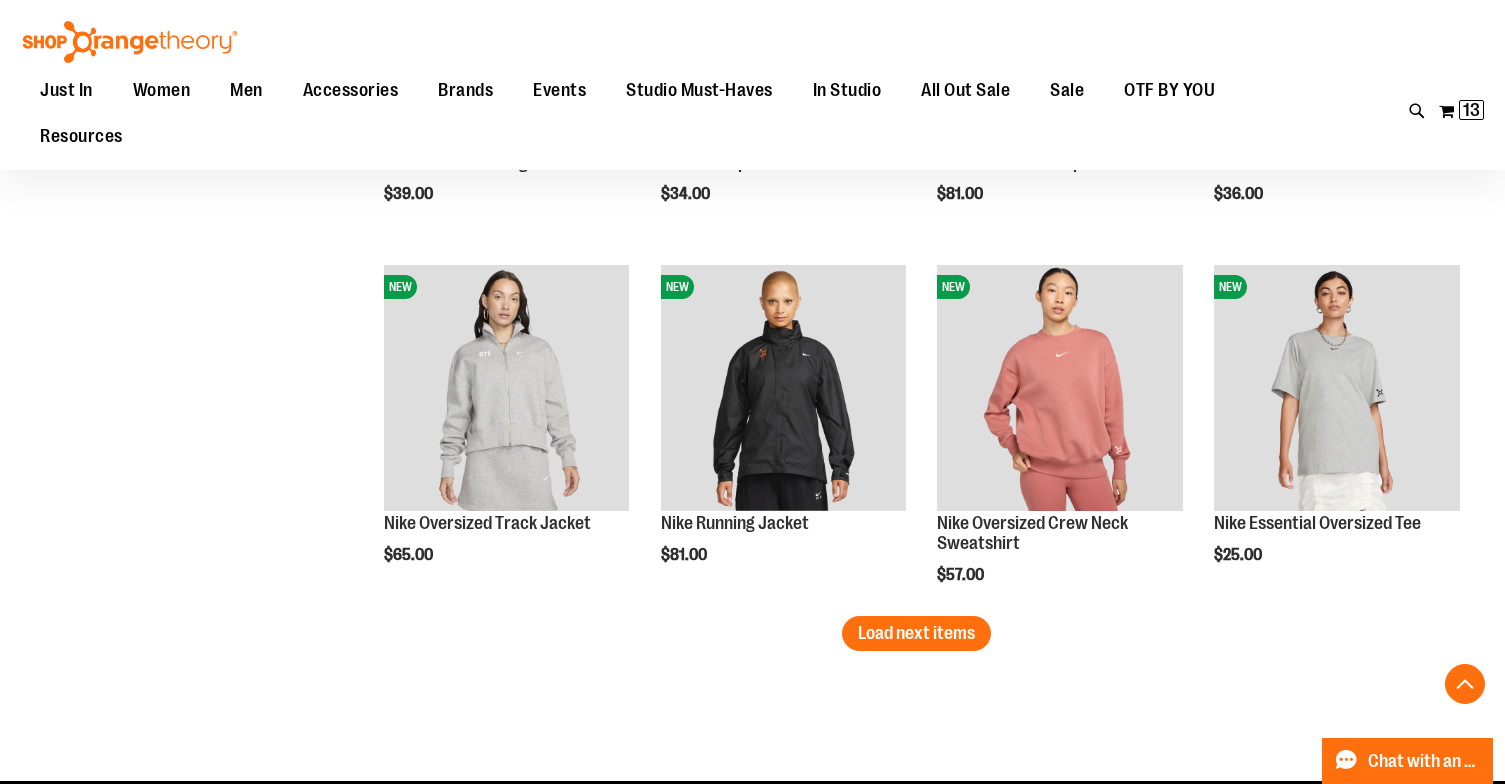 scroll, scrollTop: 4108, scrollLeft: 0, axis: vertical 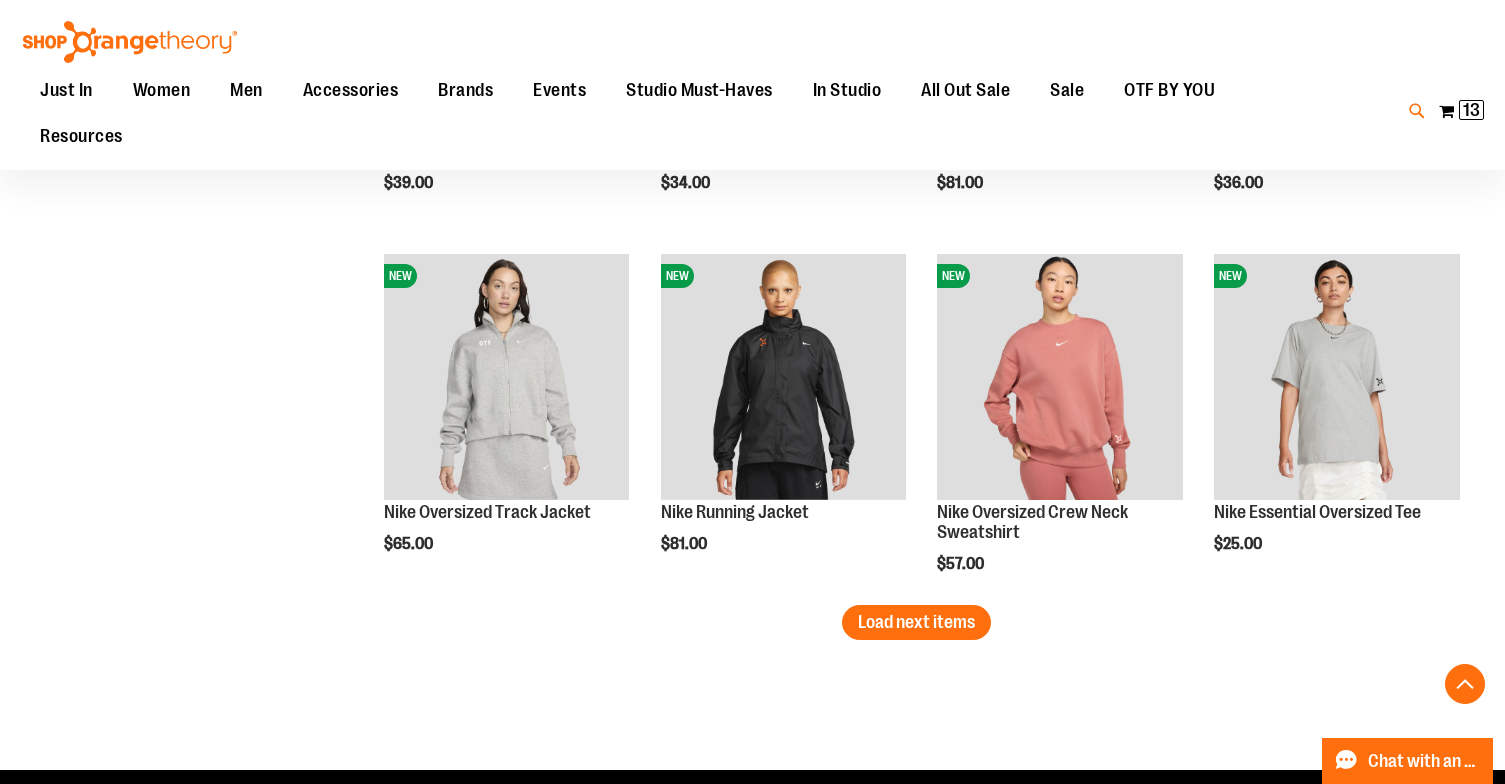 click at bounding box center [1417, 111] 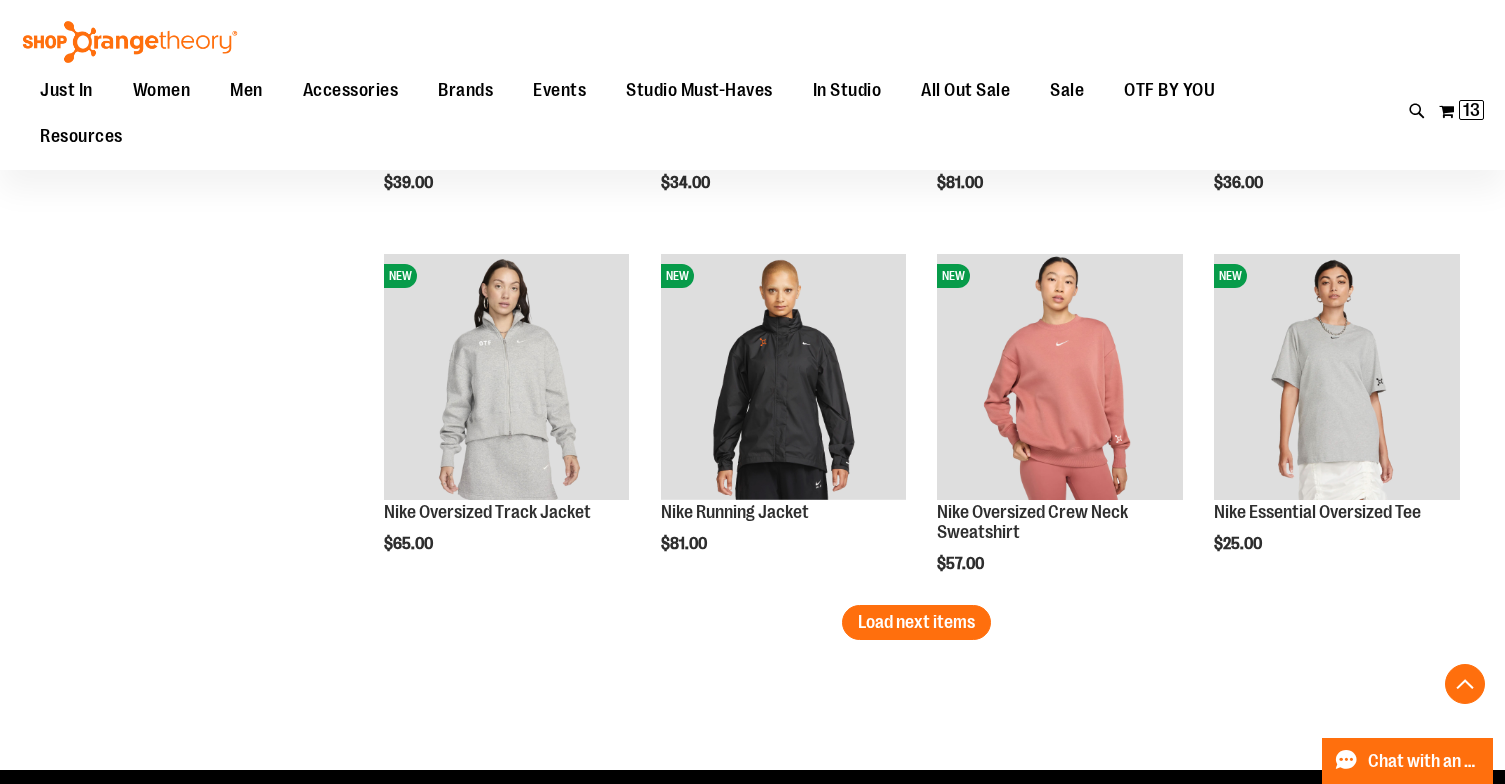 click on "Search" at bounding box center [752, 113] 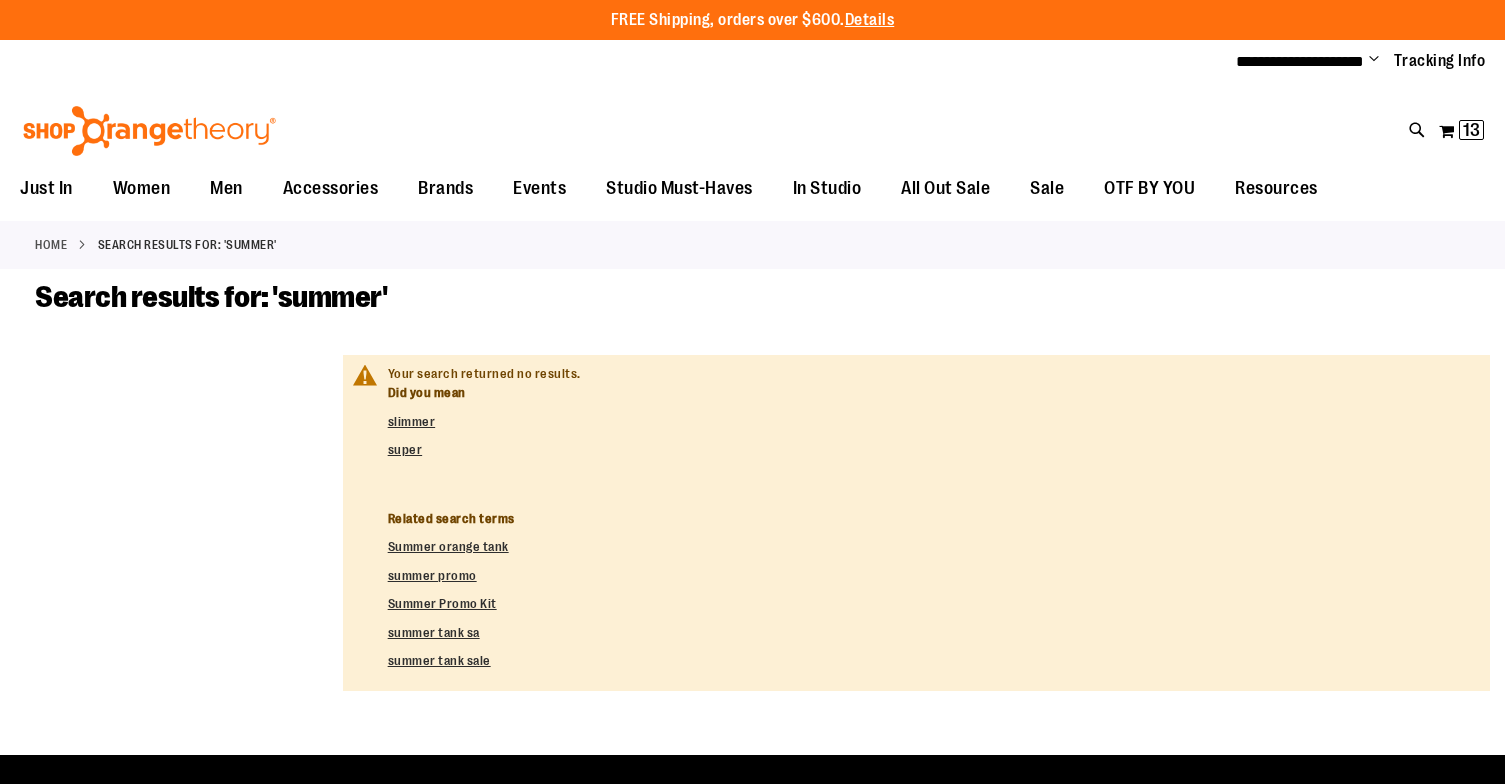 scroll, scrollTop: 0, scrollLeft: 0, axis: both 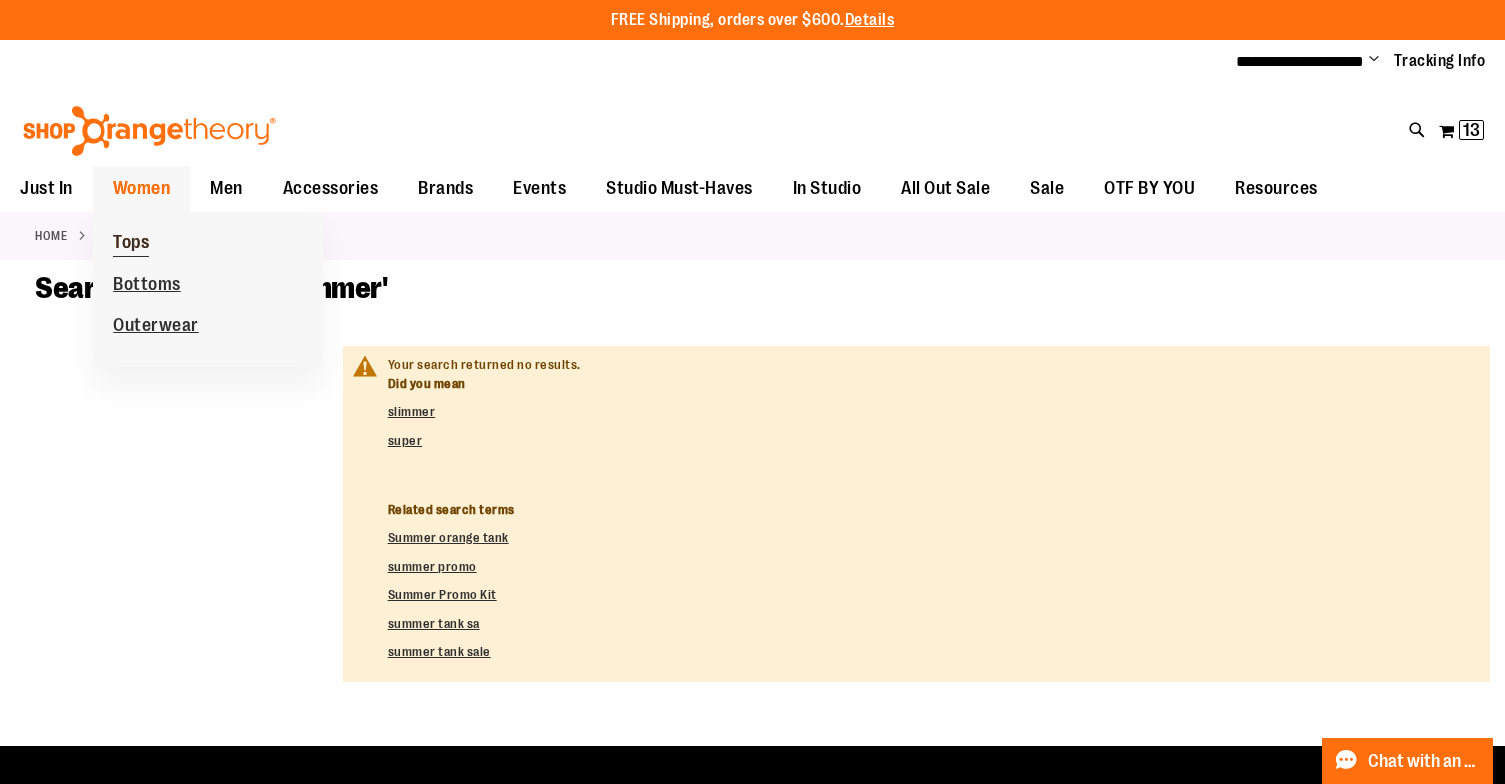 click on "Tops" at bounding box center [131, 244] 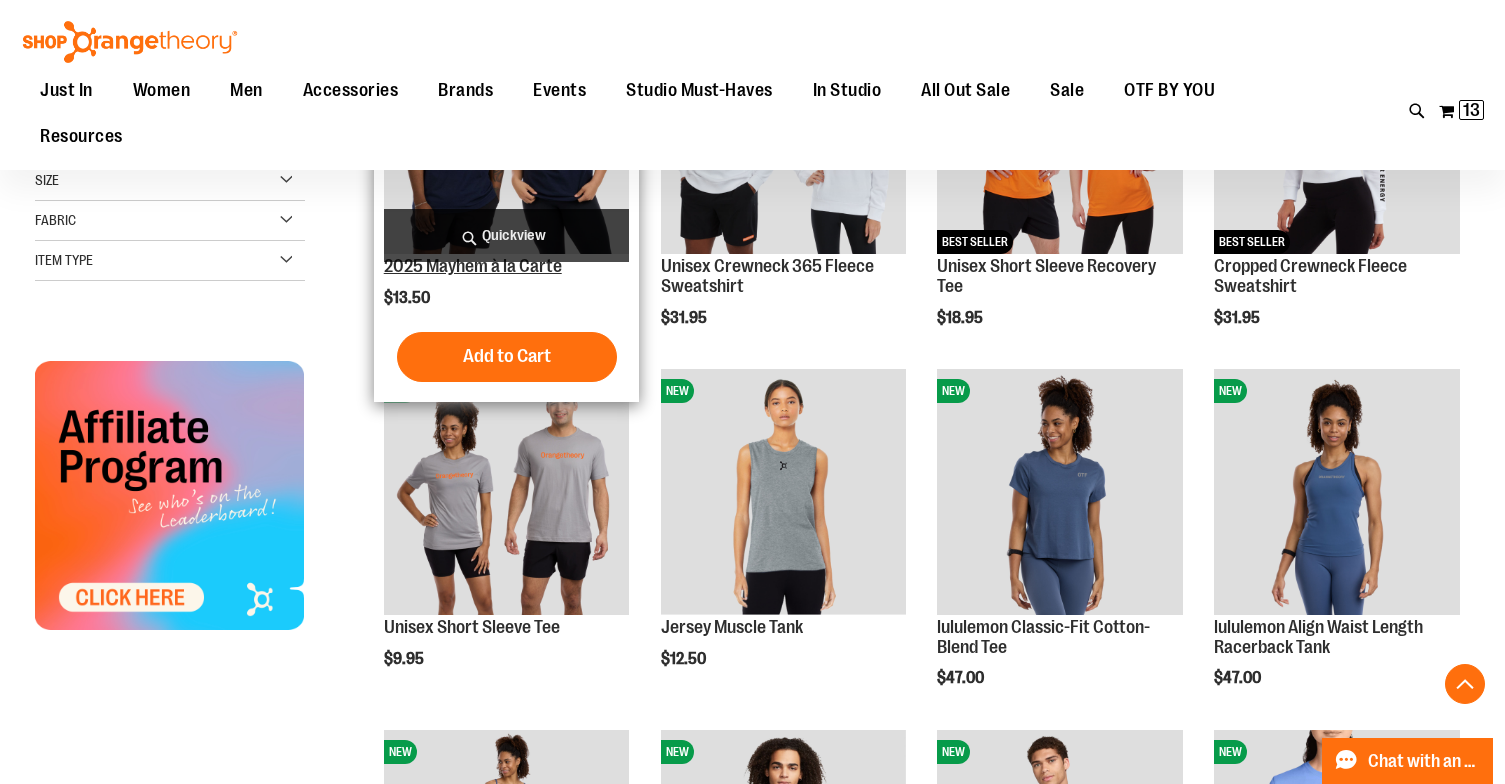 scroll, scrollTop: 390, scrollLeft: 0, axis: vertical 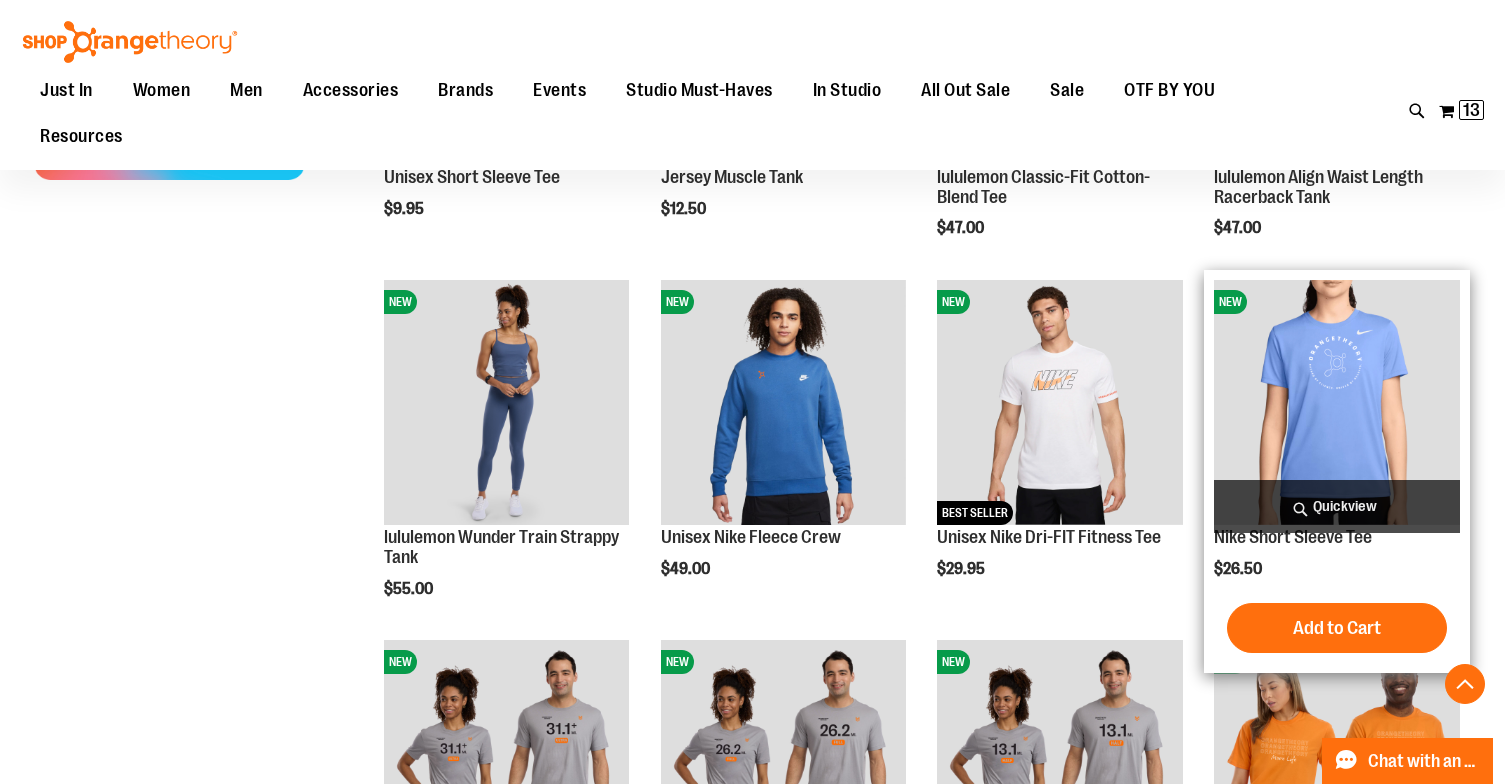 click on "Quickview" at bounding box center [1337, 506] 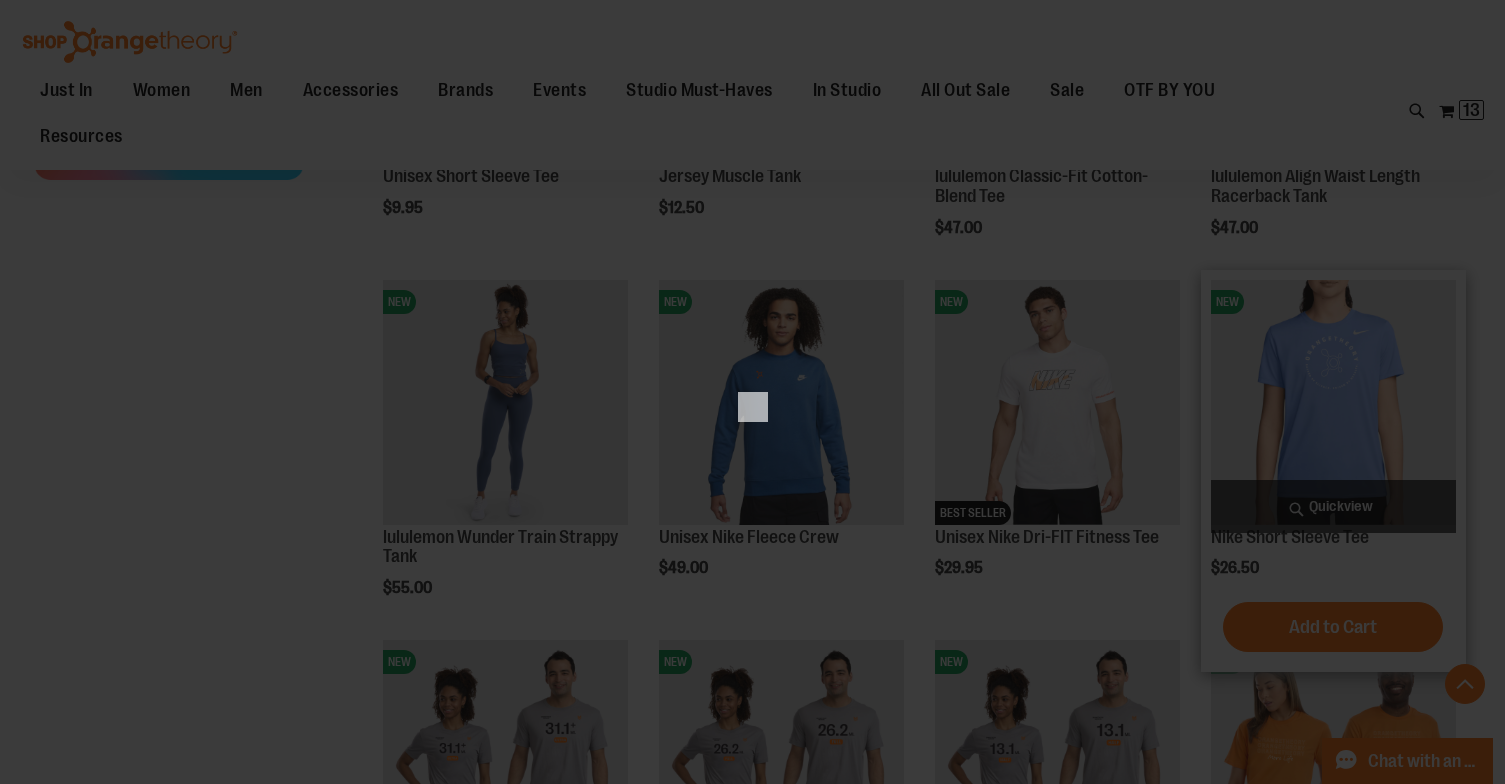 scroll, scrollTop: 0, scrollLeft: 0, axis: both 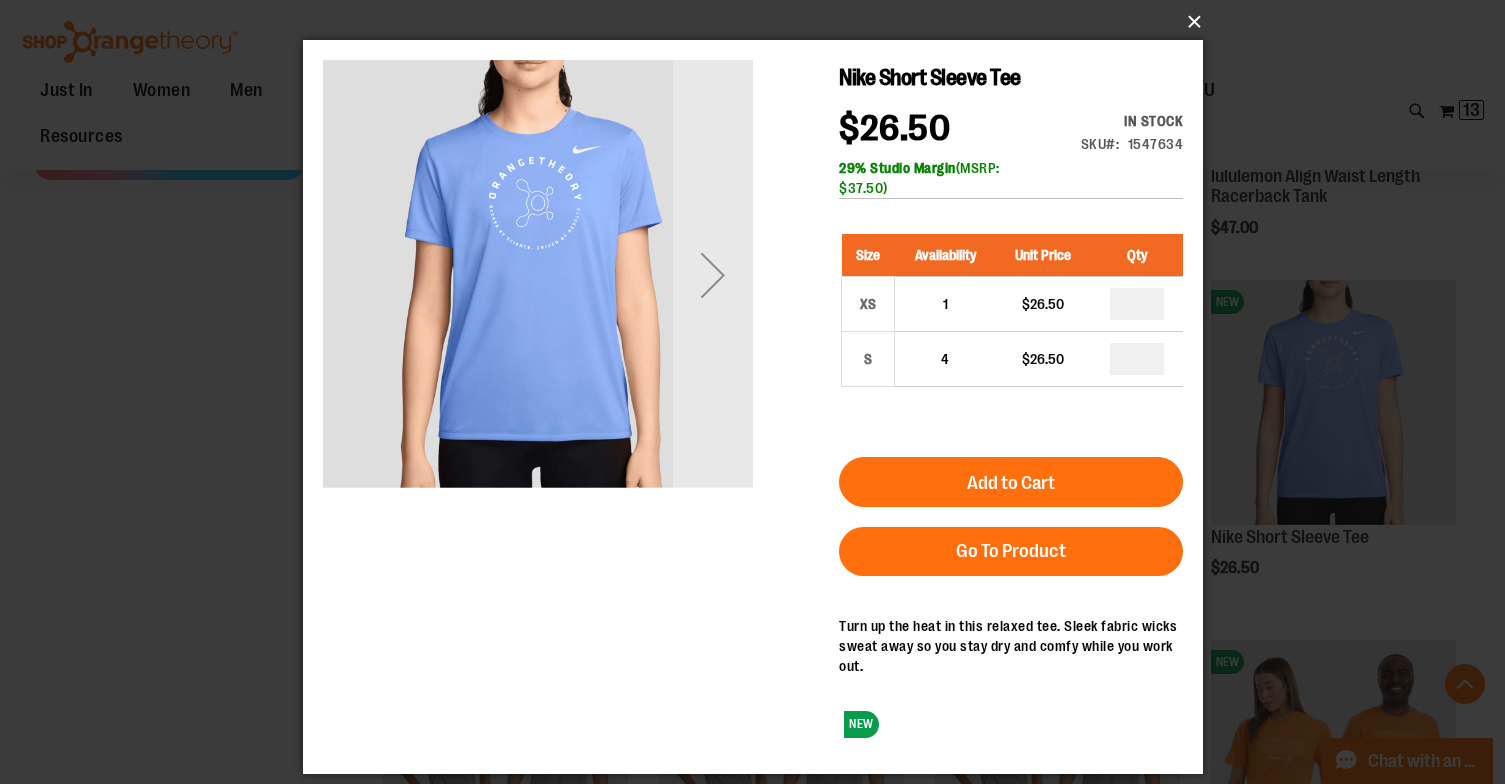 click on "×" at bounding box center [759, 22] 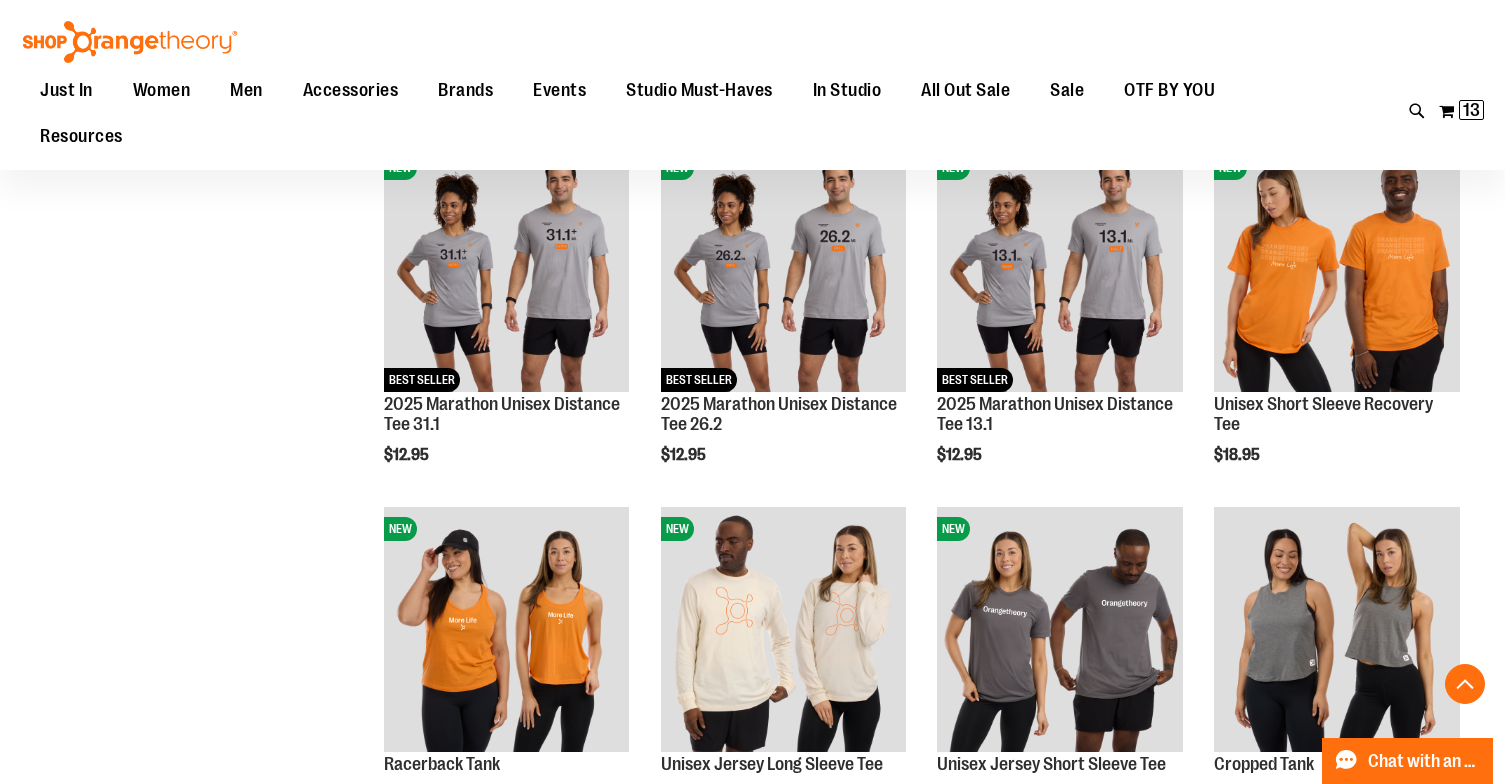 scroll, scrollTop: 1333, scrollLeft: 0, axis: vertical 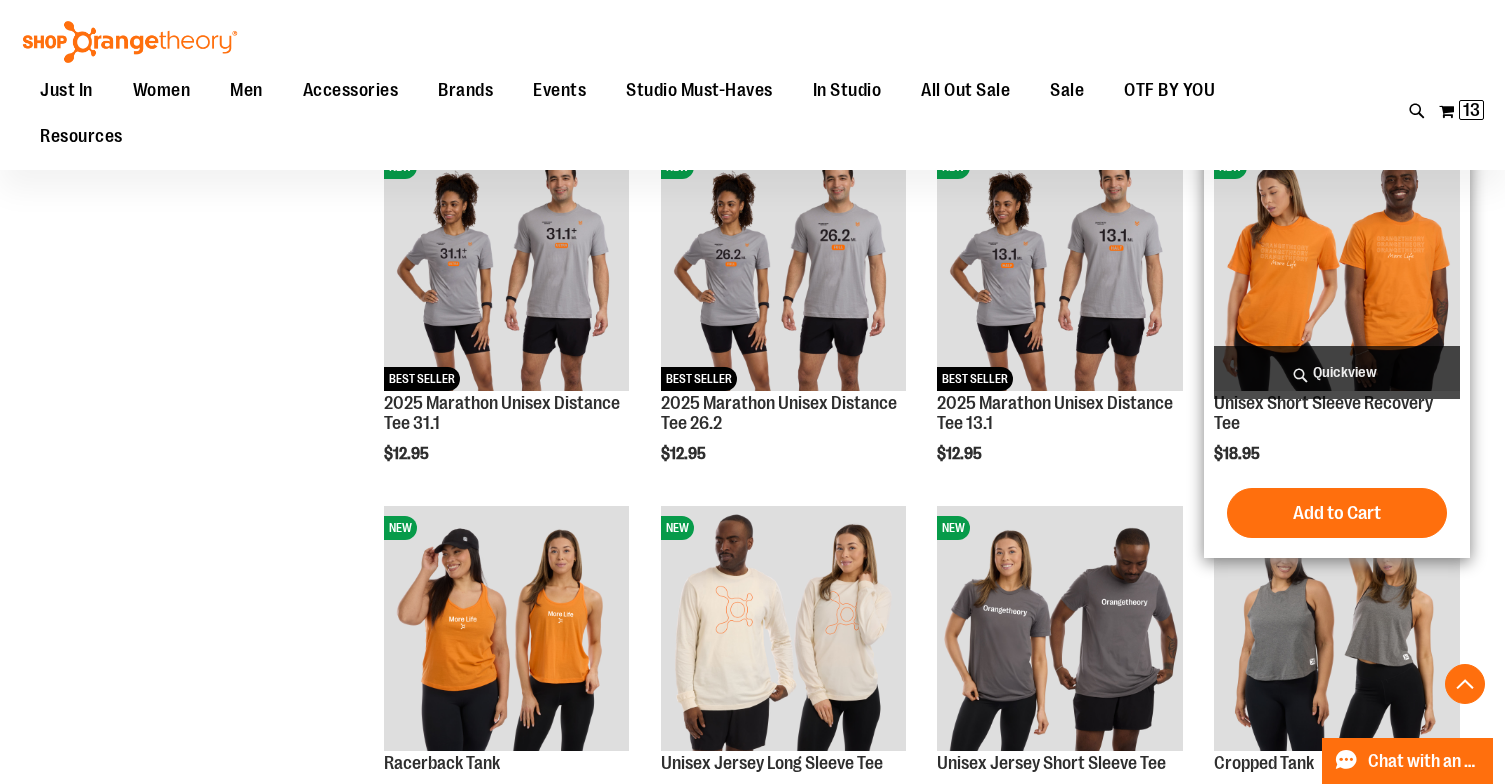 click on "Quickview" at bounding box center (1337, 372) 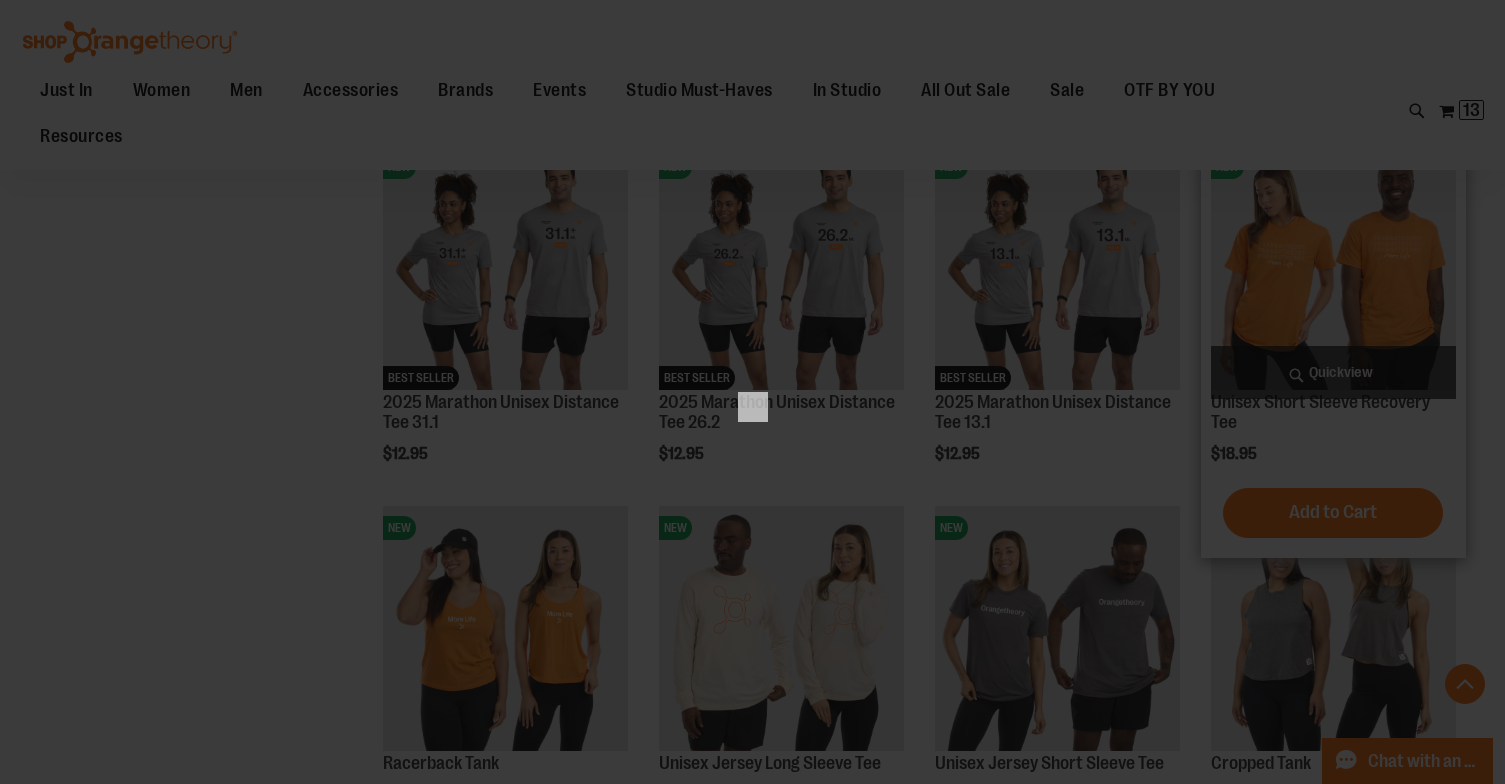 scroll, scrollTop: 0, scrollLeft: 0, axis: both 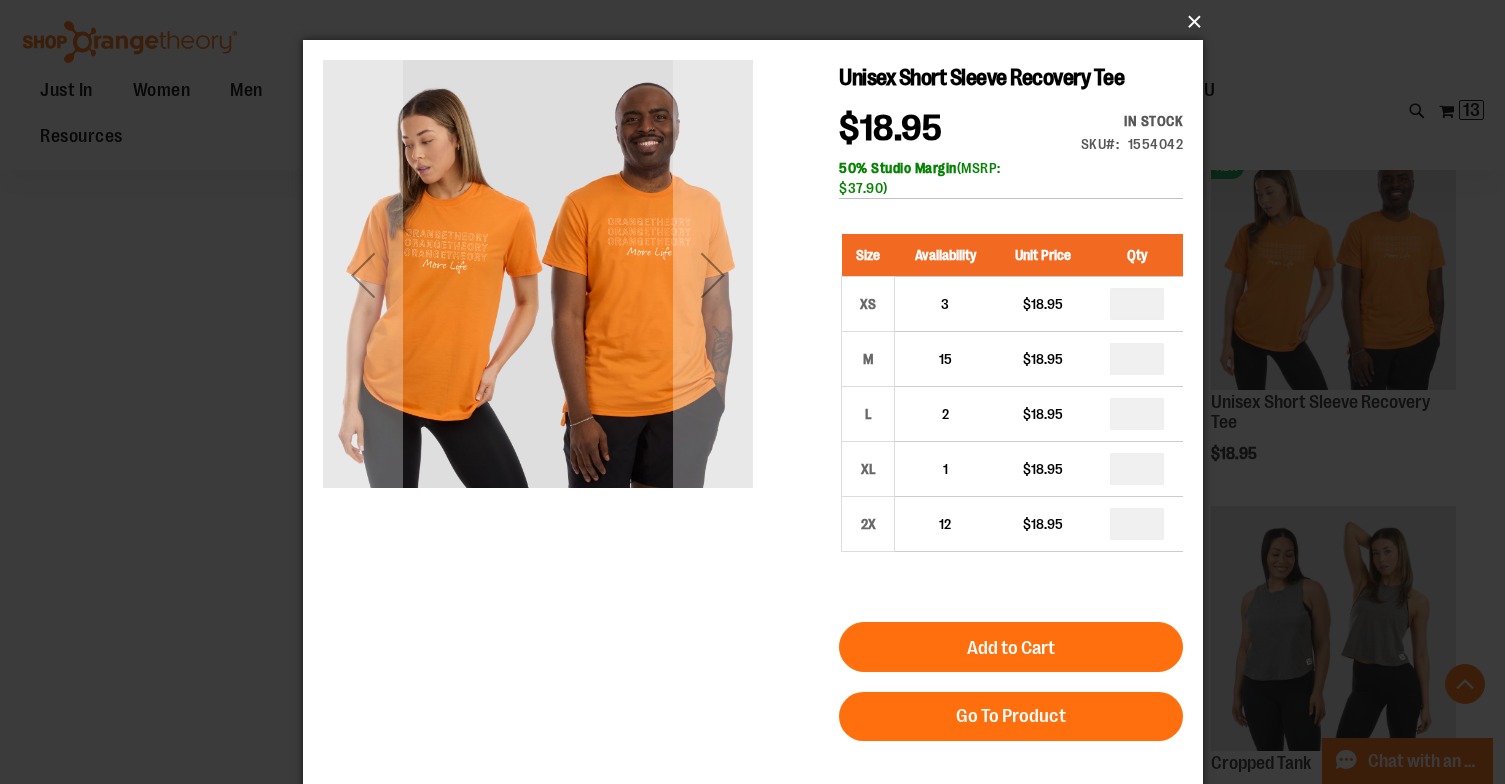 click on "×" at bounding box center (759, 22) 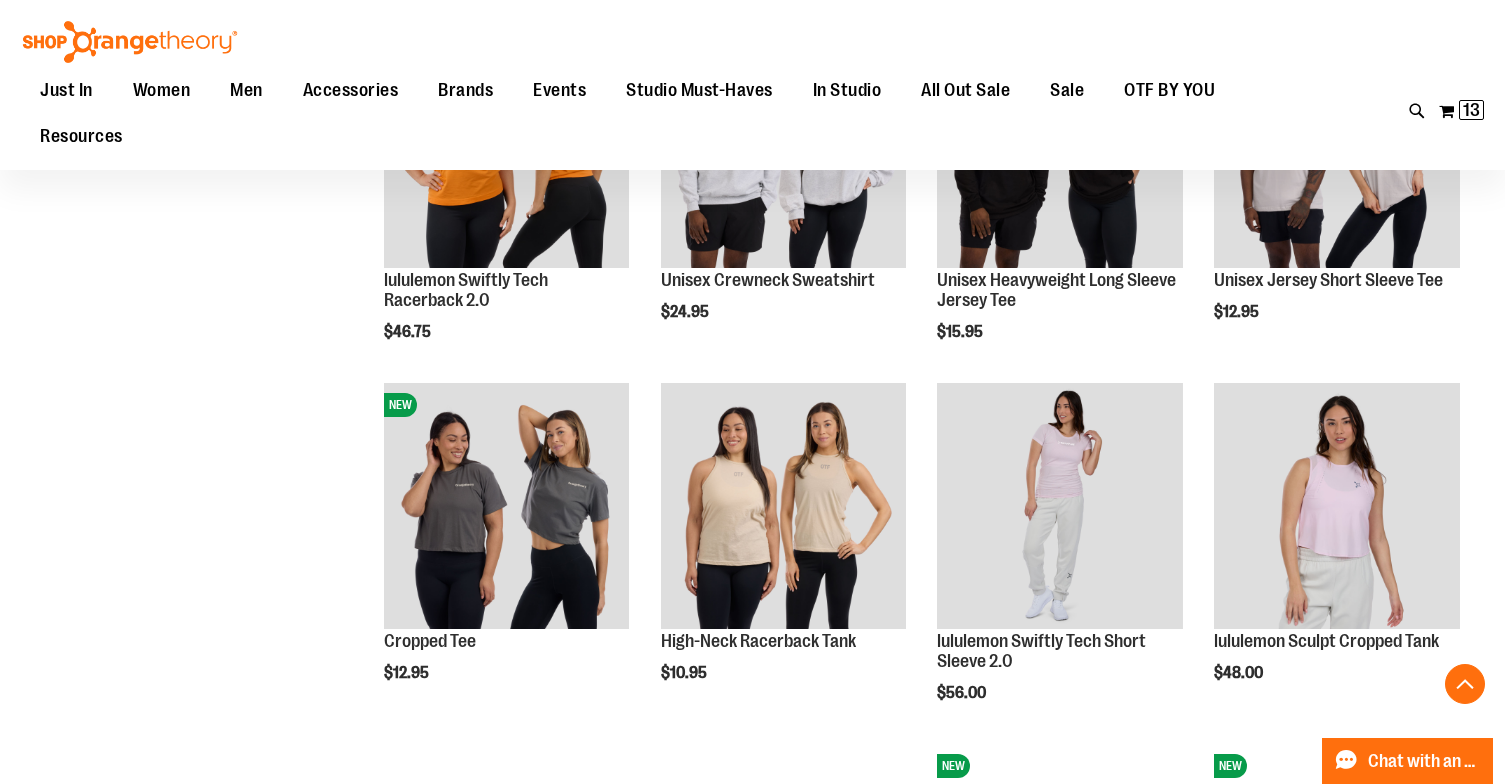 scroll, scrollTop: 2550, scrollLeft: 0, axis: vertical 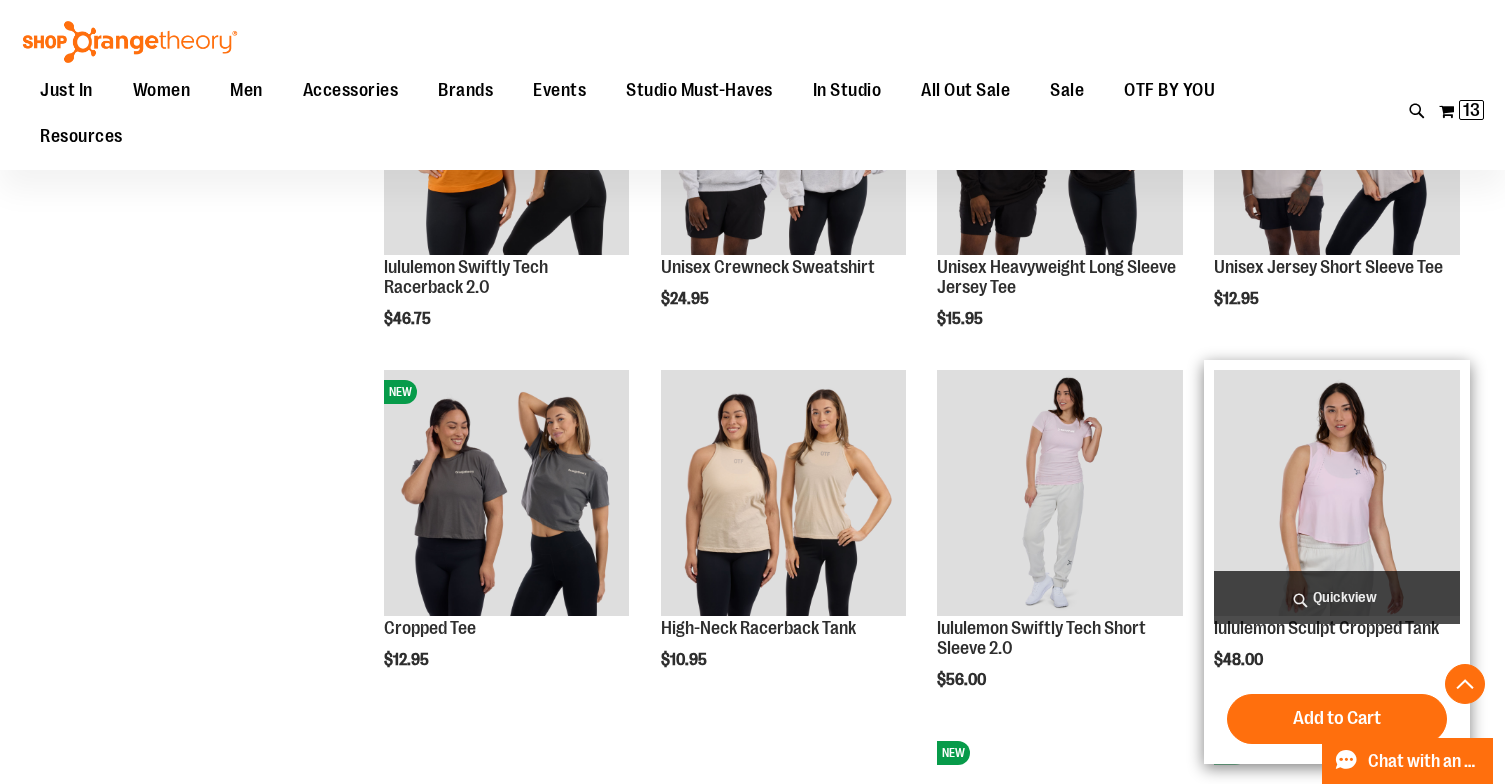 click on "Quickview" at bounding box center (1337, 597) 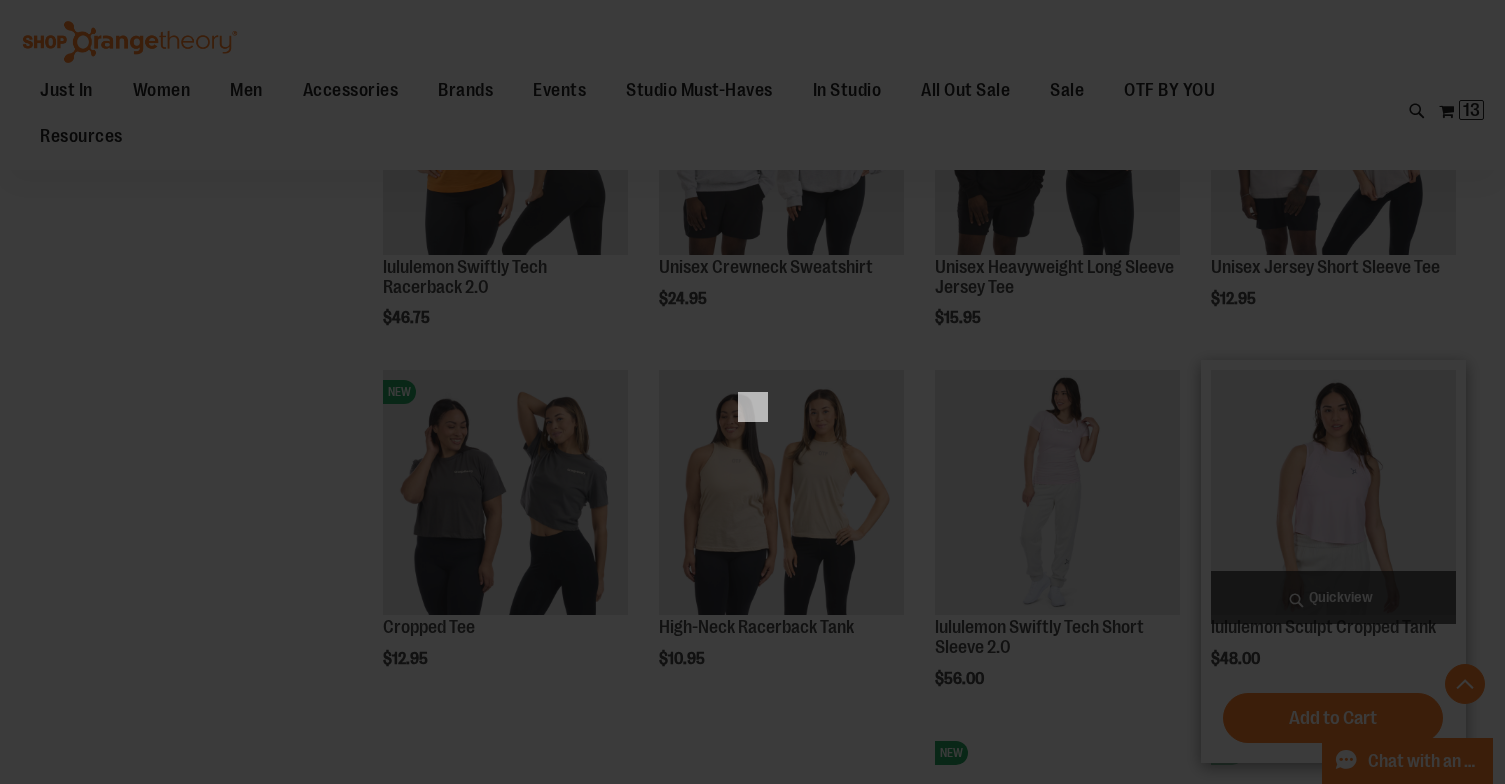 scroll, scrollTop: 0, scrollLeft: 0, axis: both 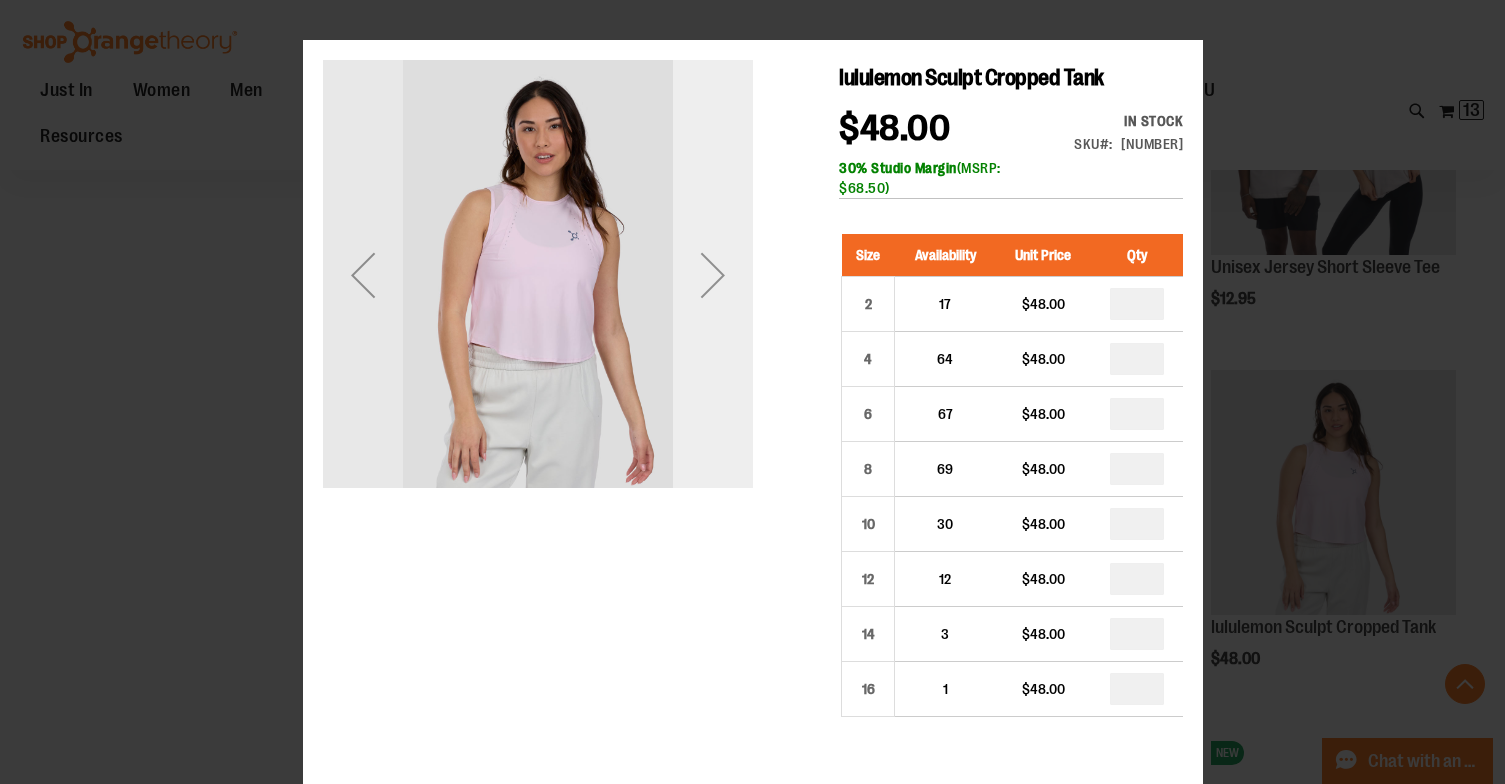 click at bounding box center [712, 275] 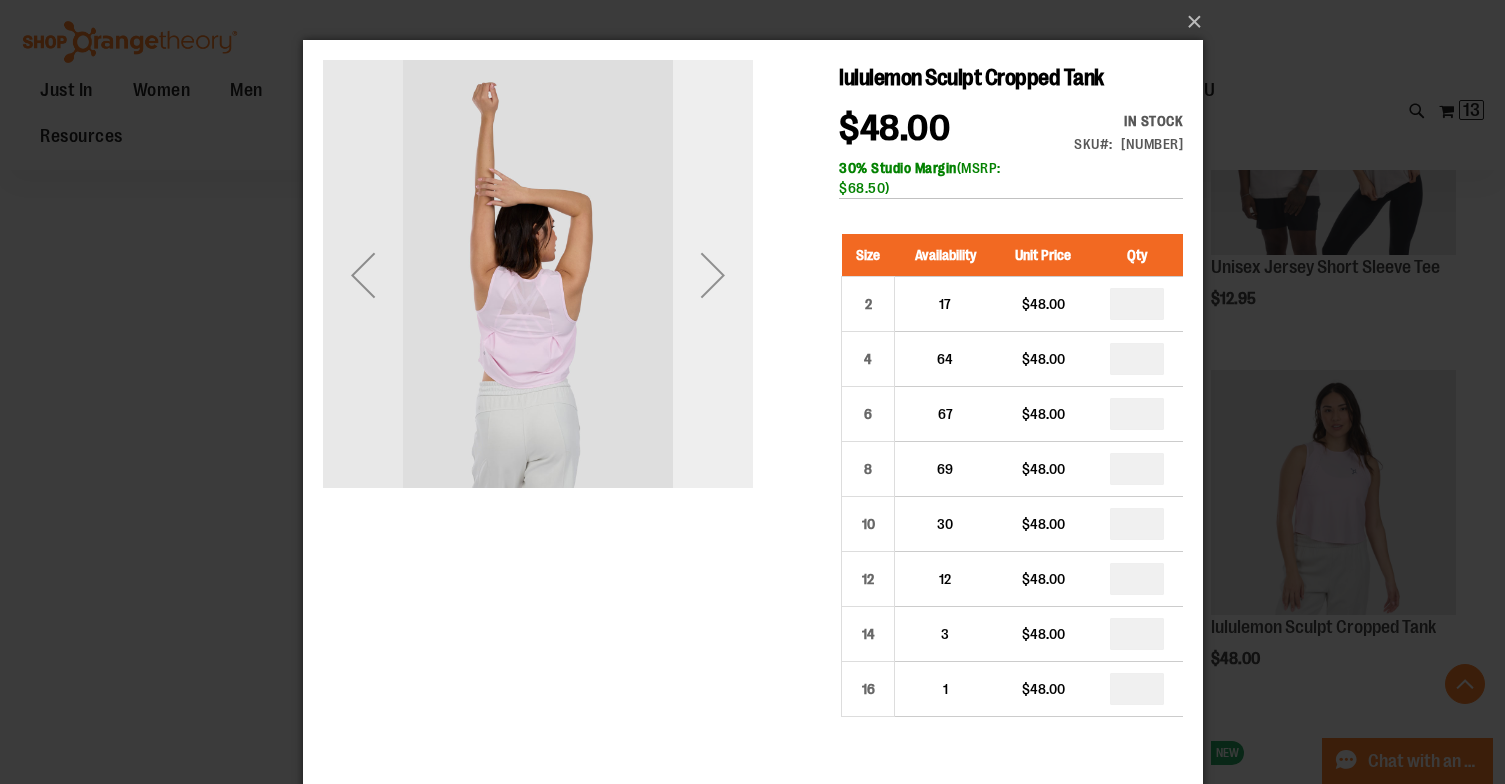 click at bounding box center (712, 275) 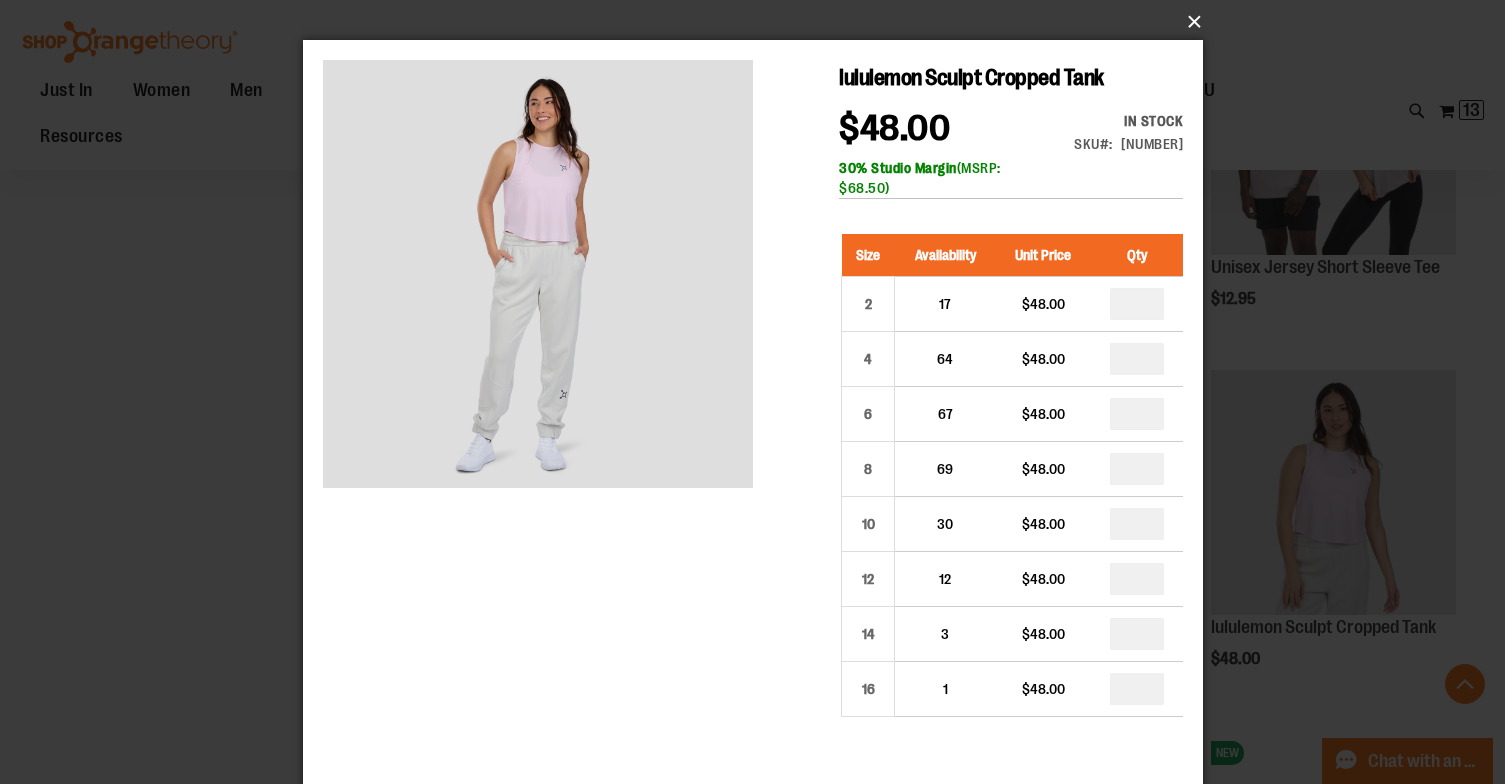 click on "×" at bounding box center [759, 22] 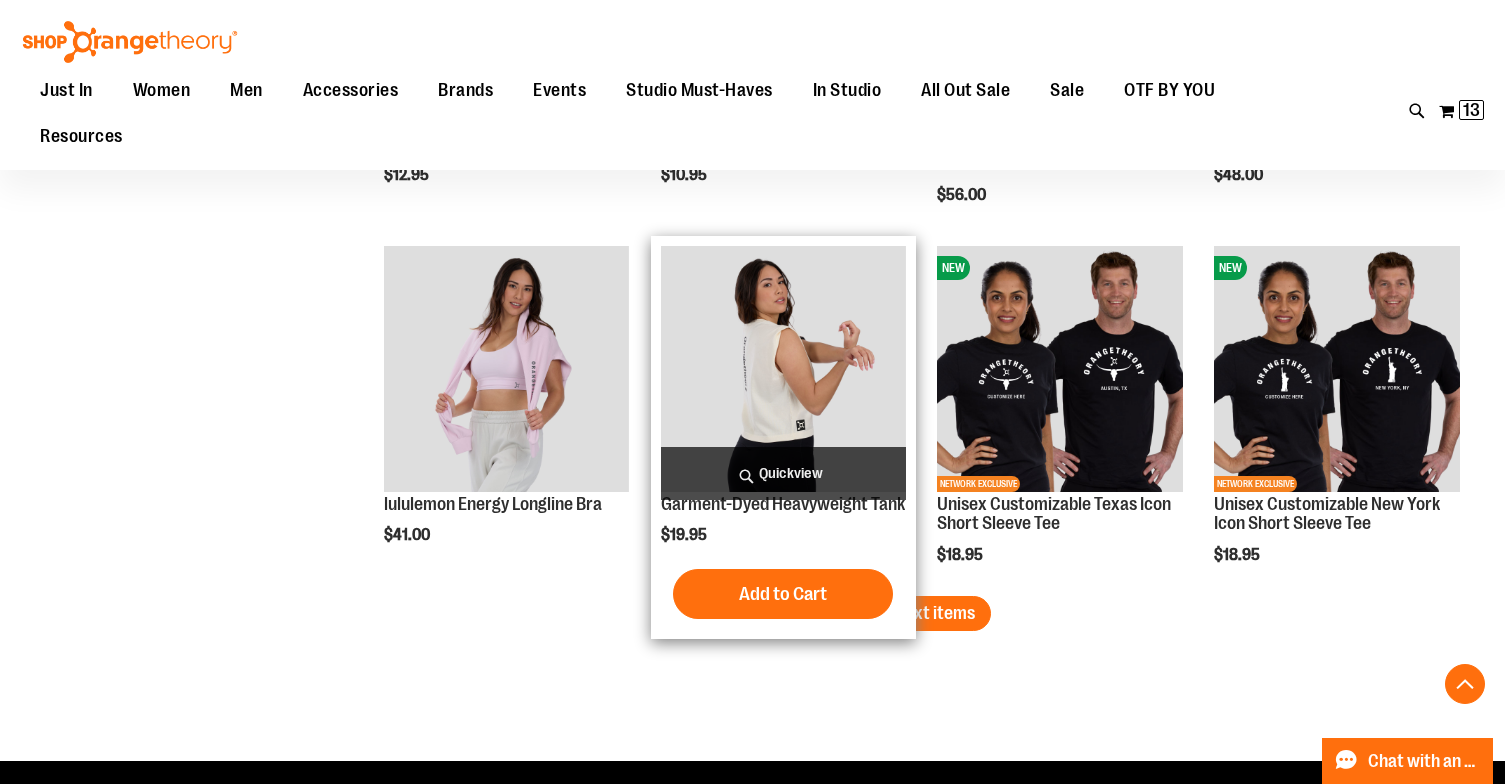 scroll, scrollTop: 3043, scrollLeft: 0, axis: vertical 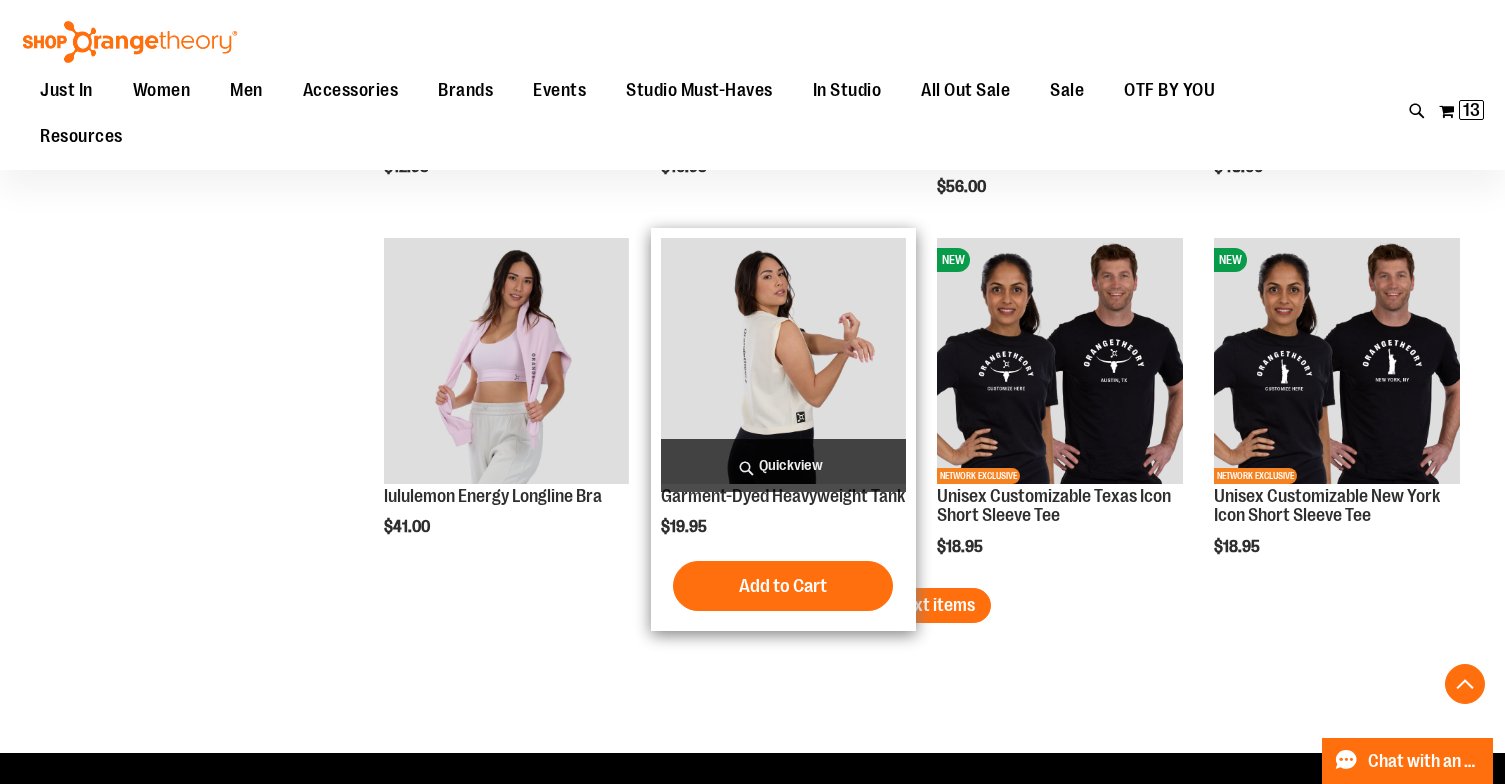 click on "Quickview" at bounding box center [784, 465] 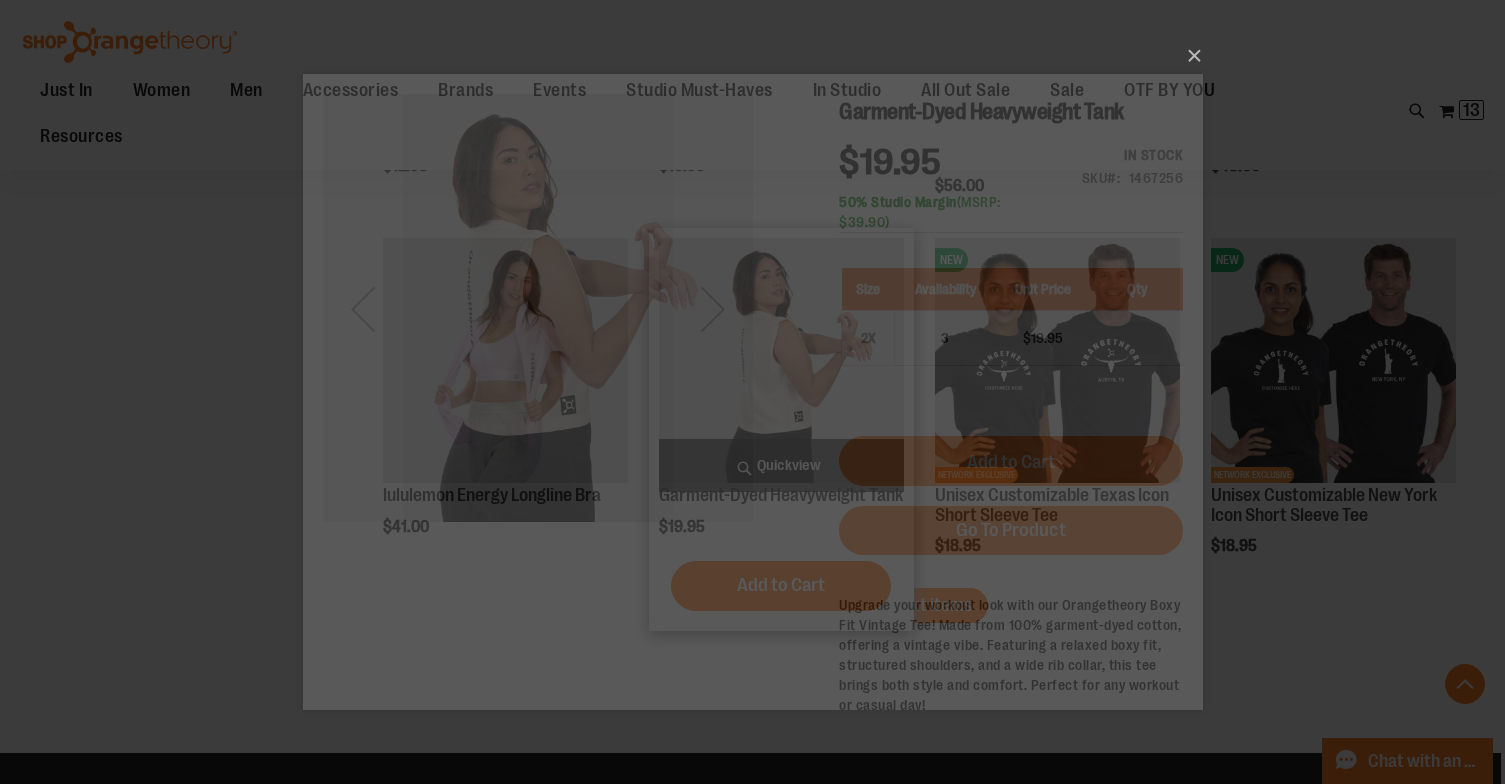 scroll, scrollTop: 0, scrollLeft: 0, axis: both 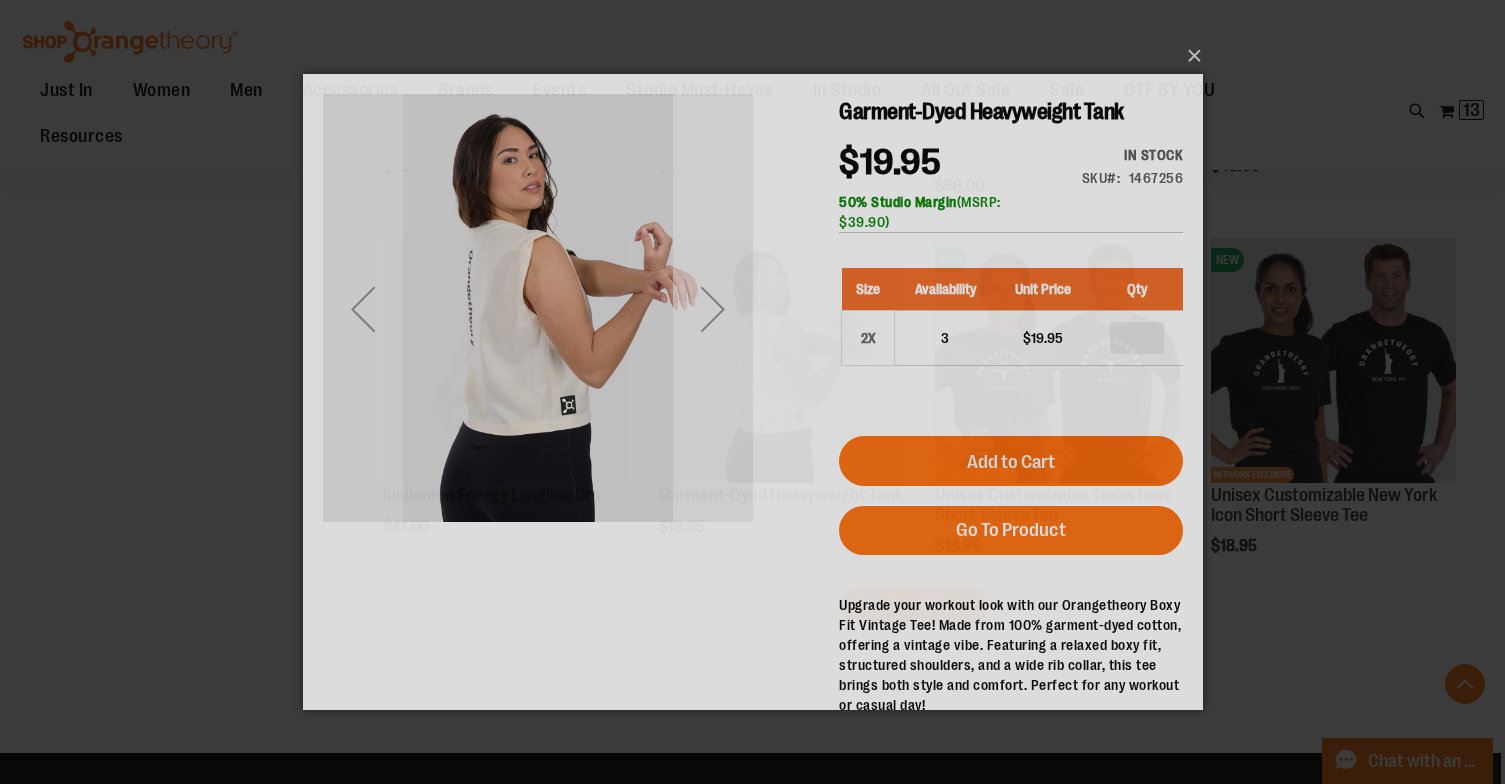 click at bounding box center (712, 309) 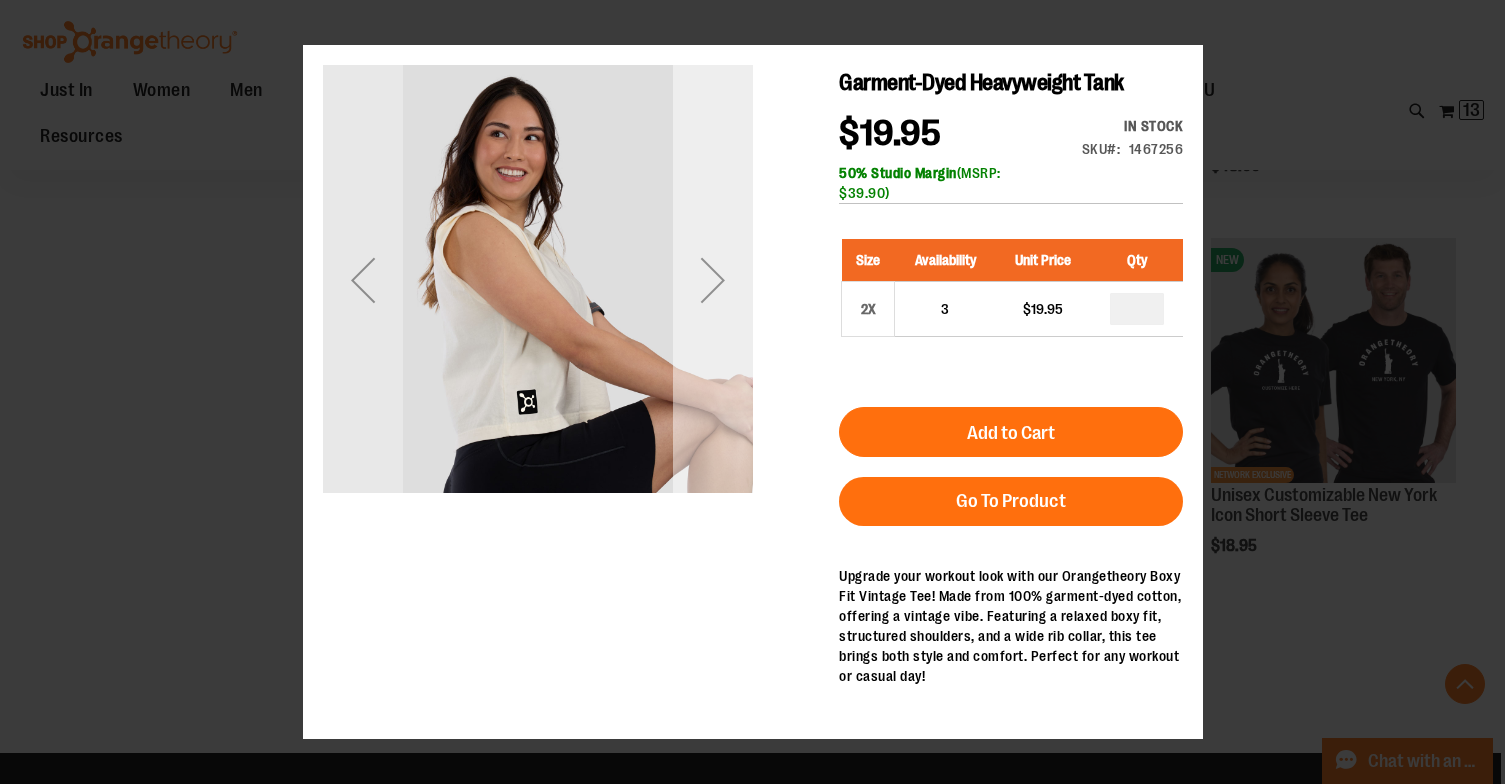 click at bounding box center (712, 279) 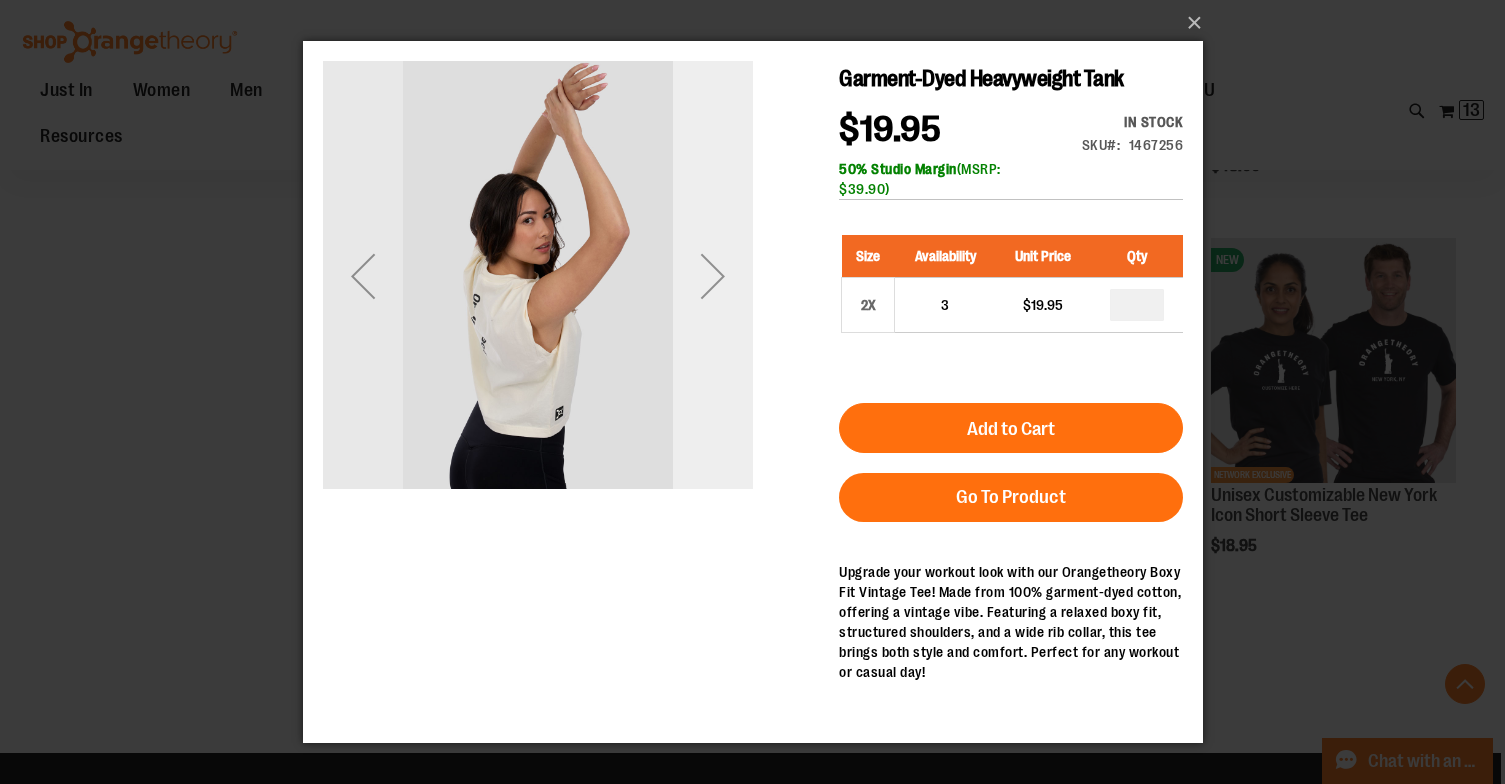 click at bounding box center (712, 276) 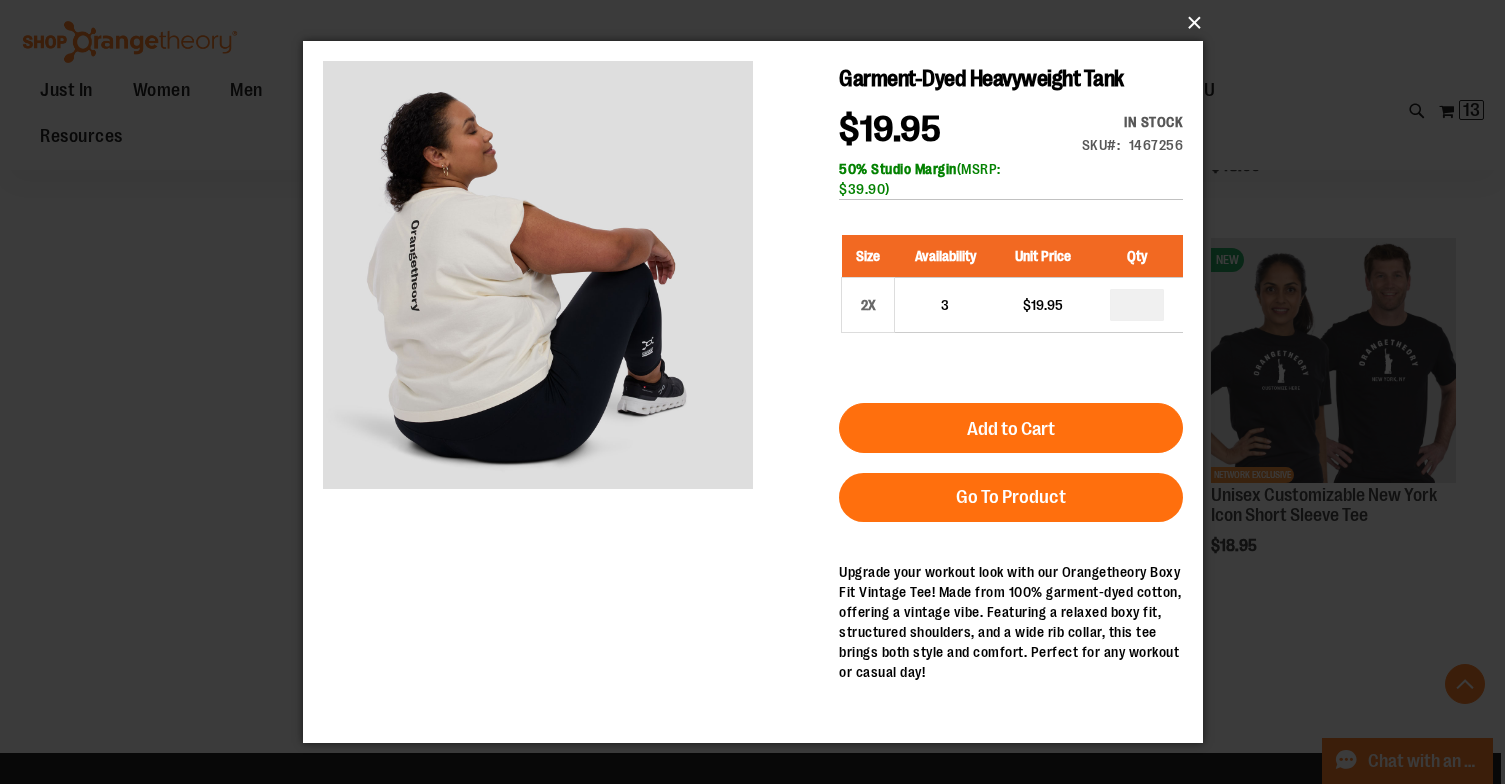 click on "×" at bounding box center (759, 23) 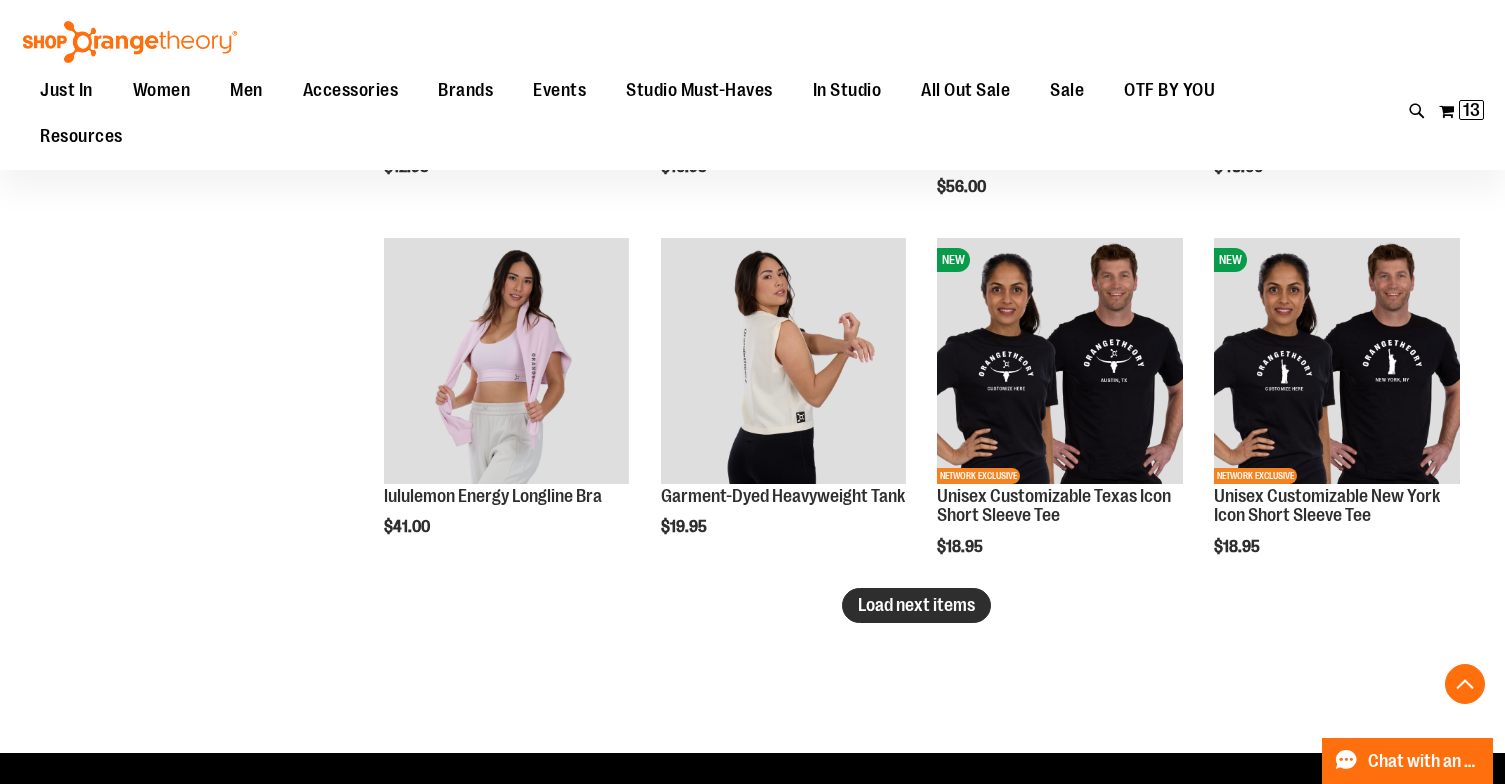 click on "Load next items" at bounding box center [916, 605] 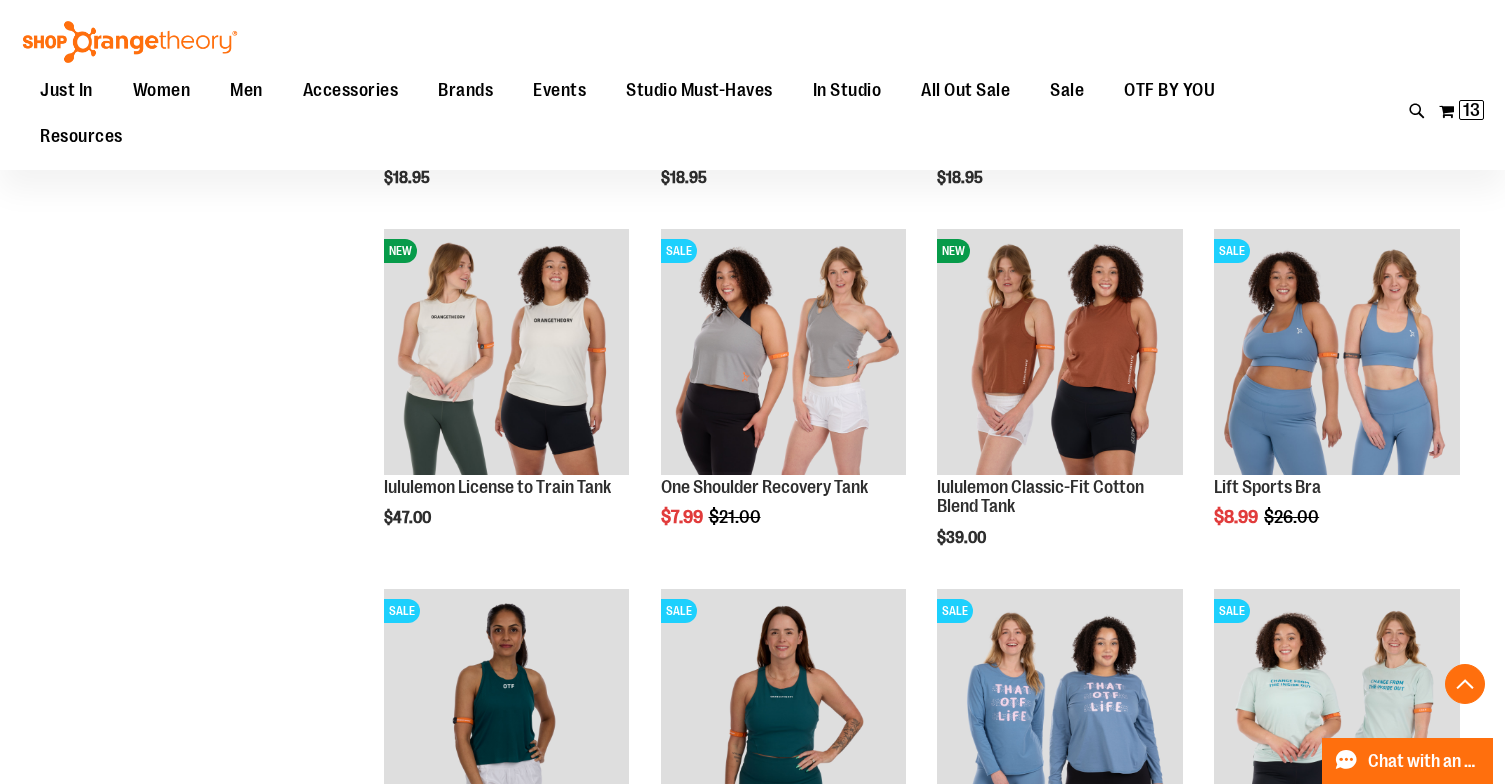 scroll, scrollTop: 3748, scrollLeft: 0, axis: vertical 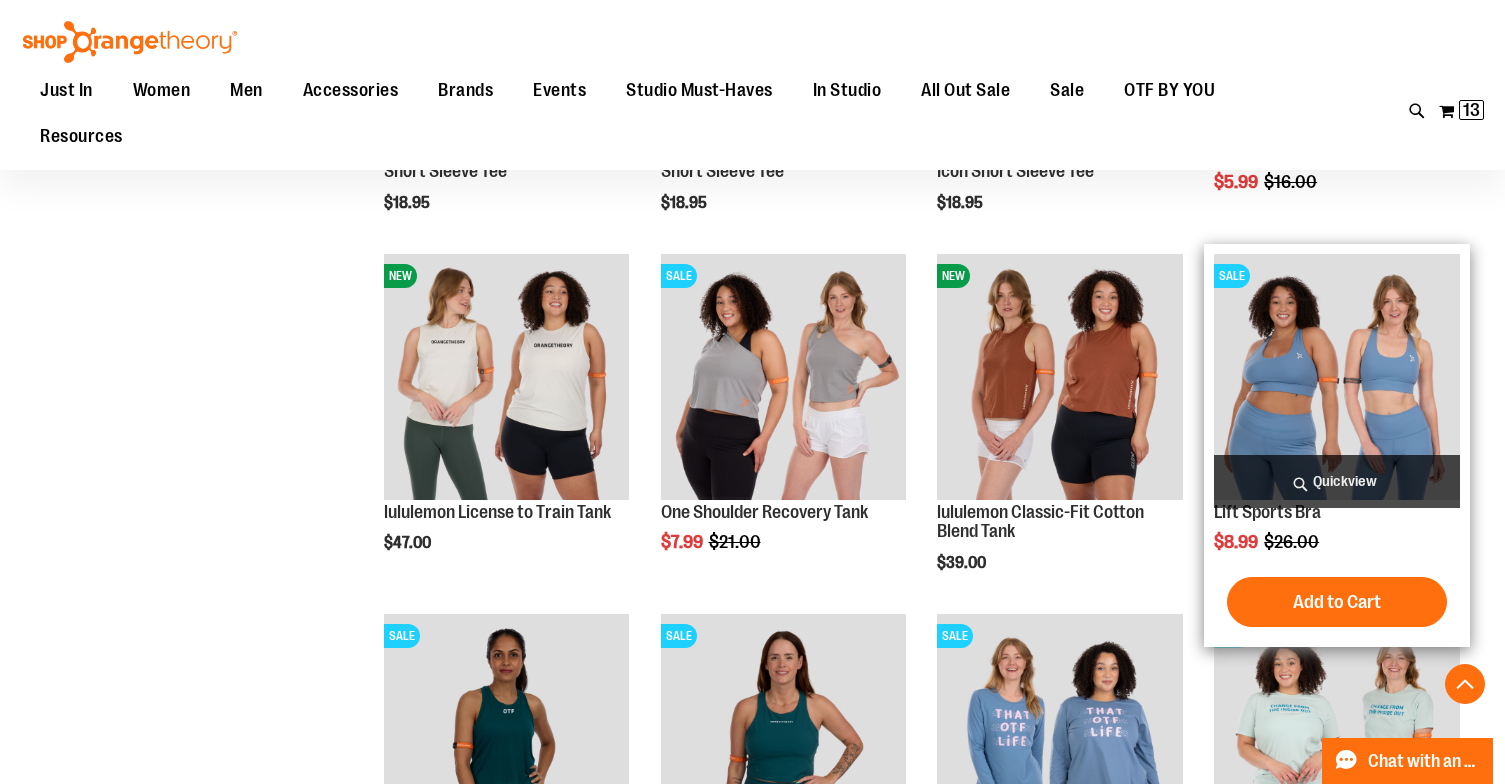 click on "Quickview" at bounding box center (1337, 481) 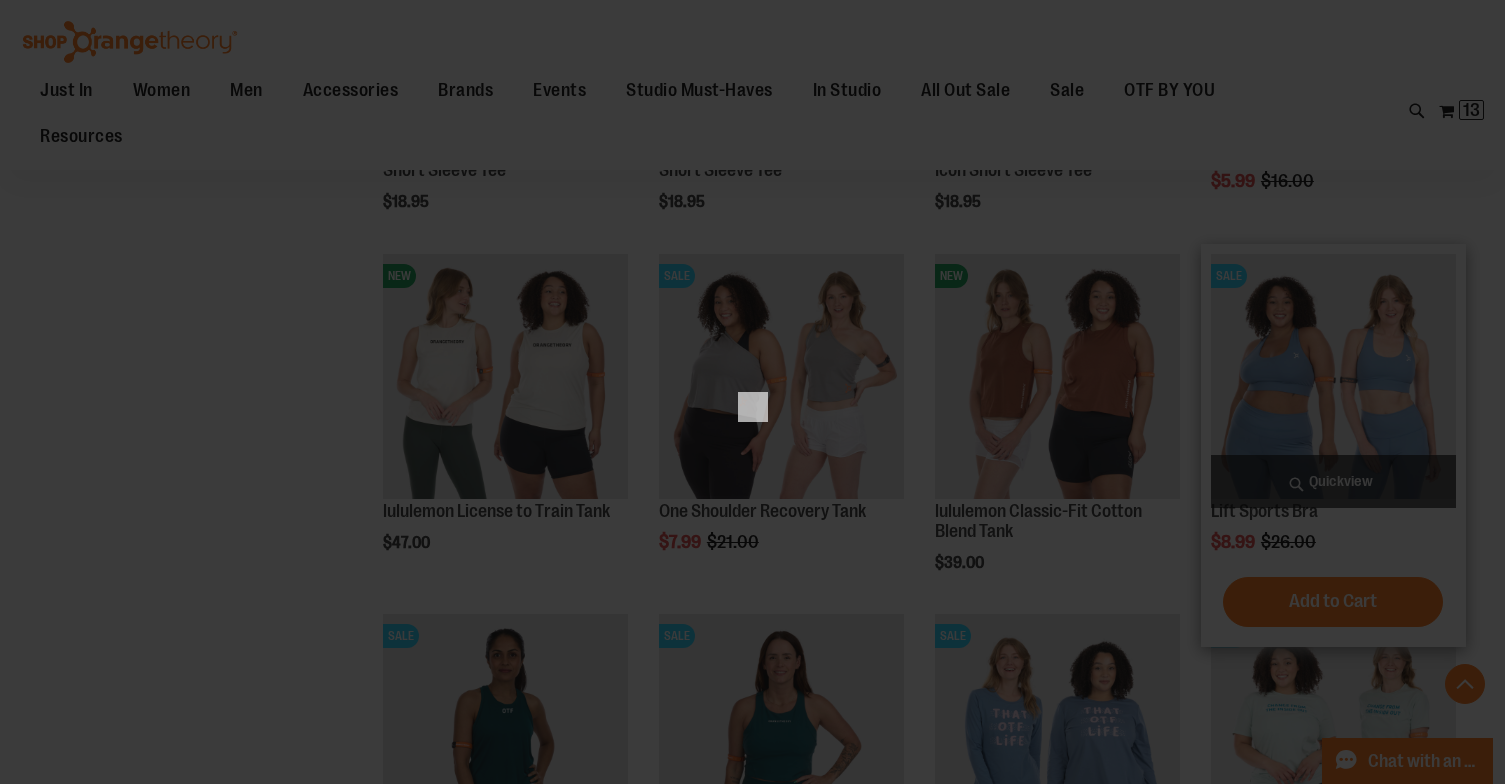scroll, scrollTop: 0, scrollLeft: 0, axis: both 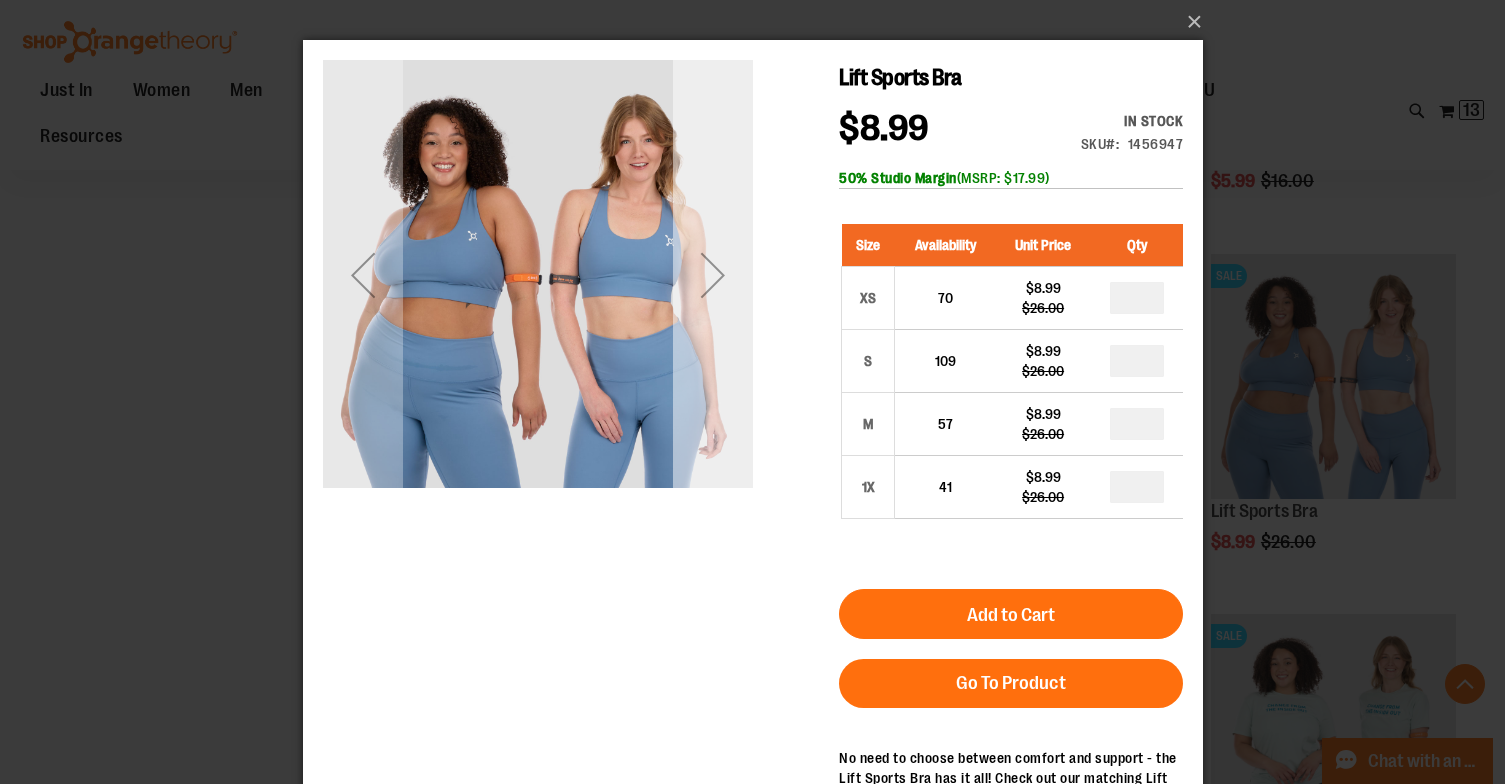 click at bounding box center [712, 275] 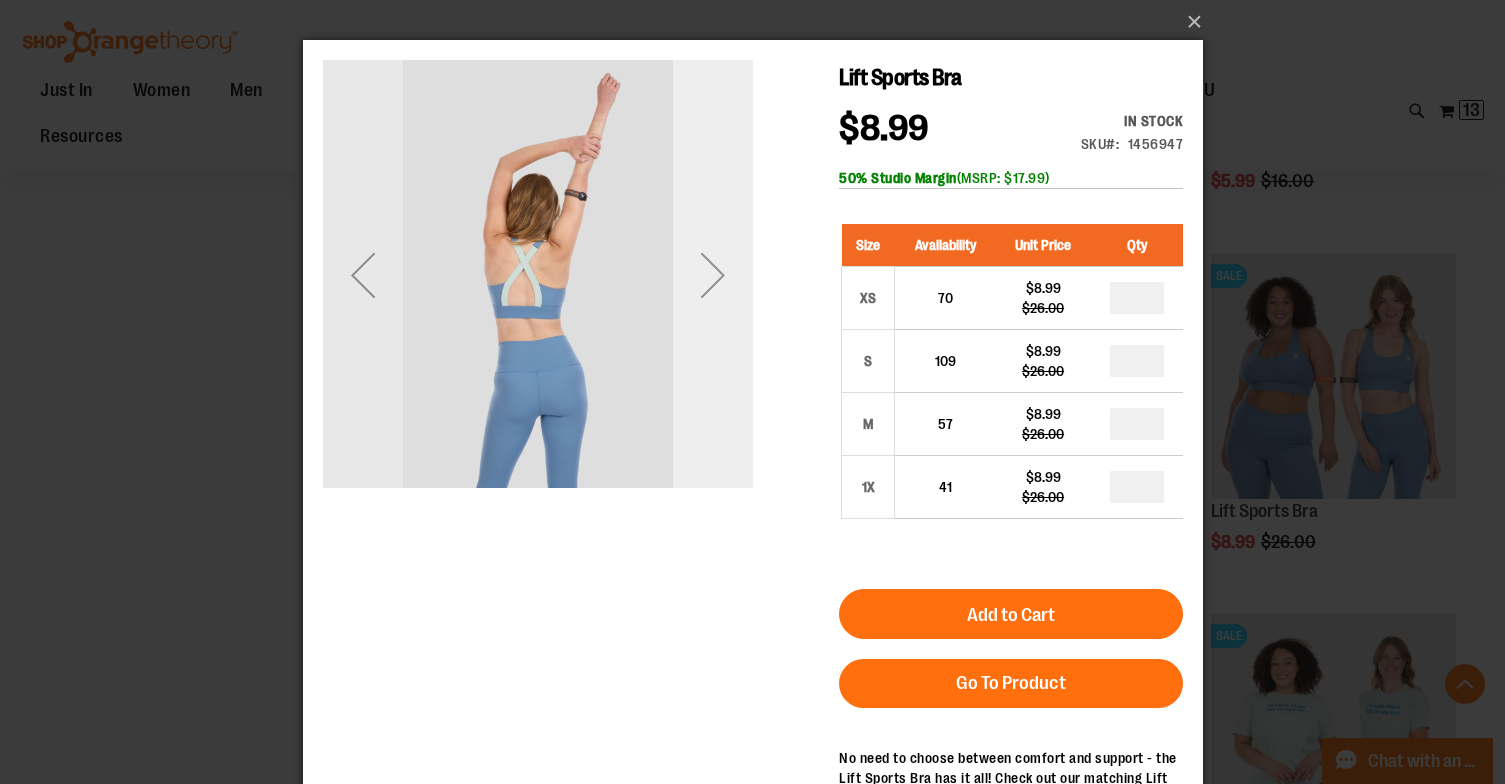 click at bounding box center [712, 275] 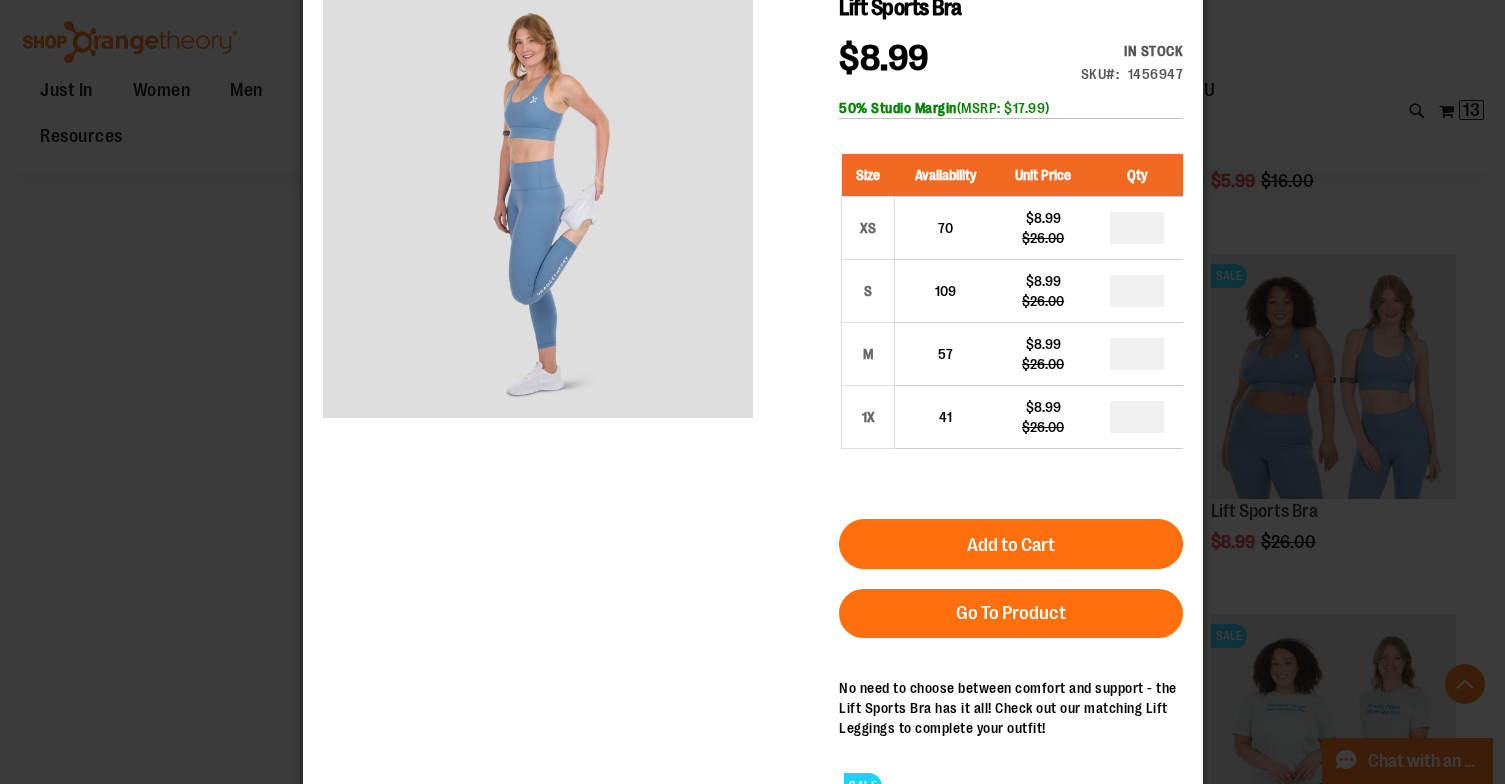 scroll, scrollTop: 69, scrollLeft: 0, axis: vertical 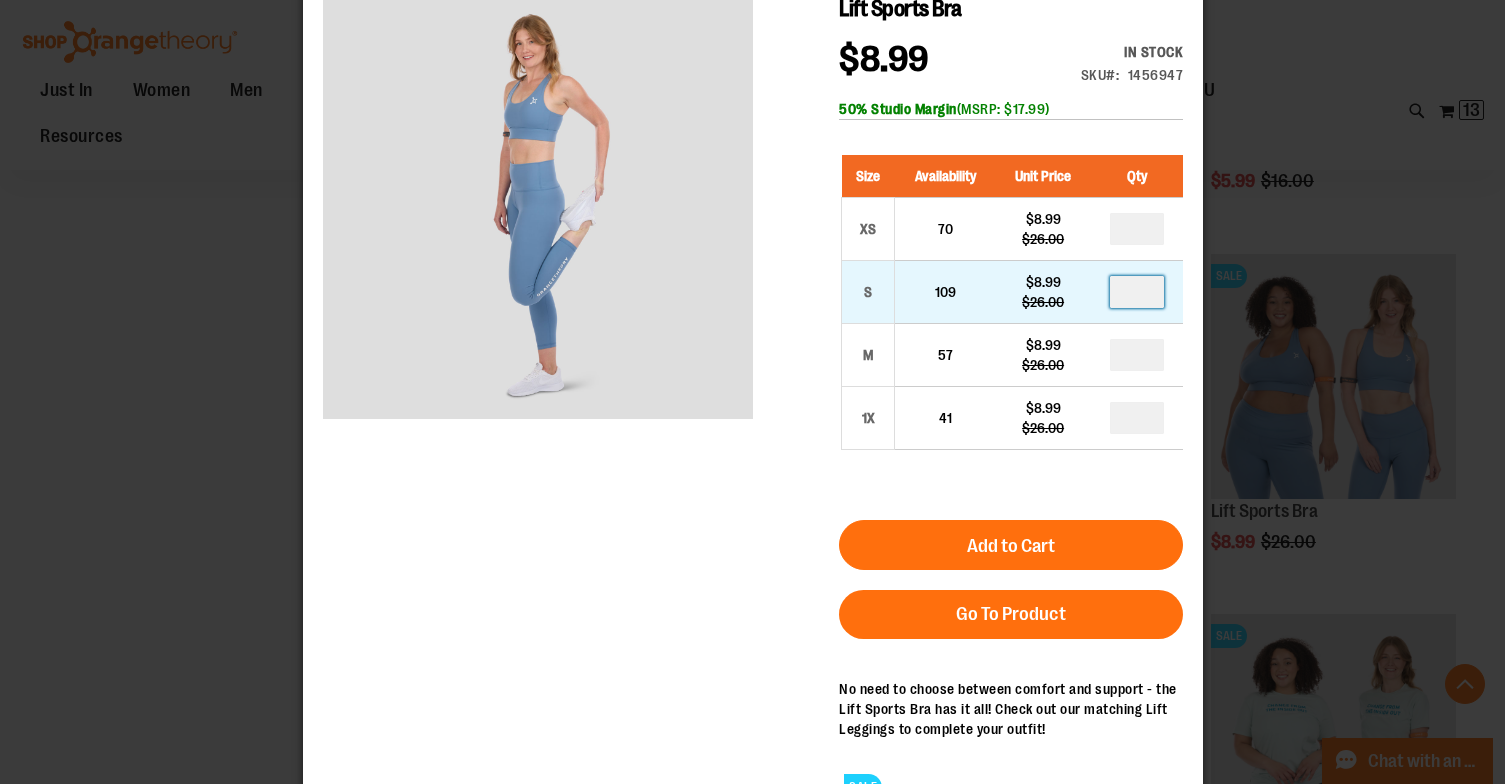type 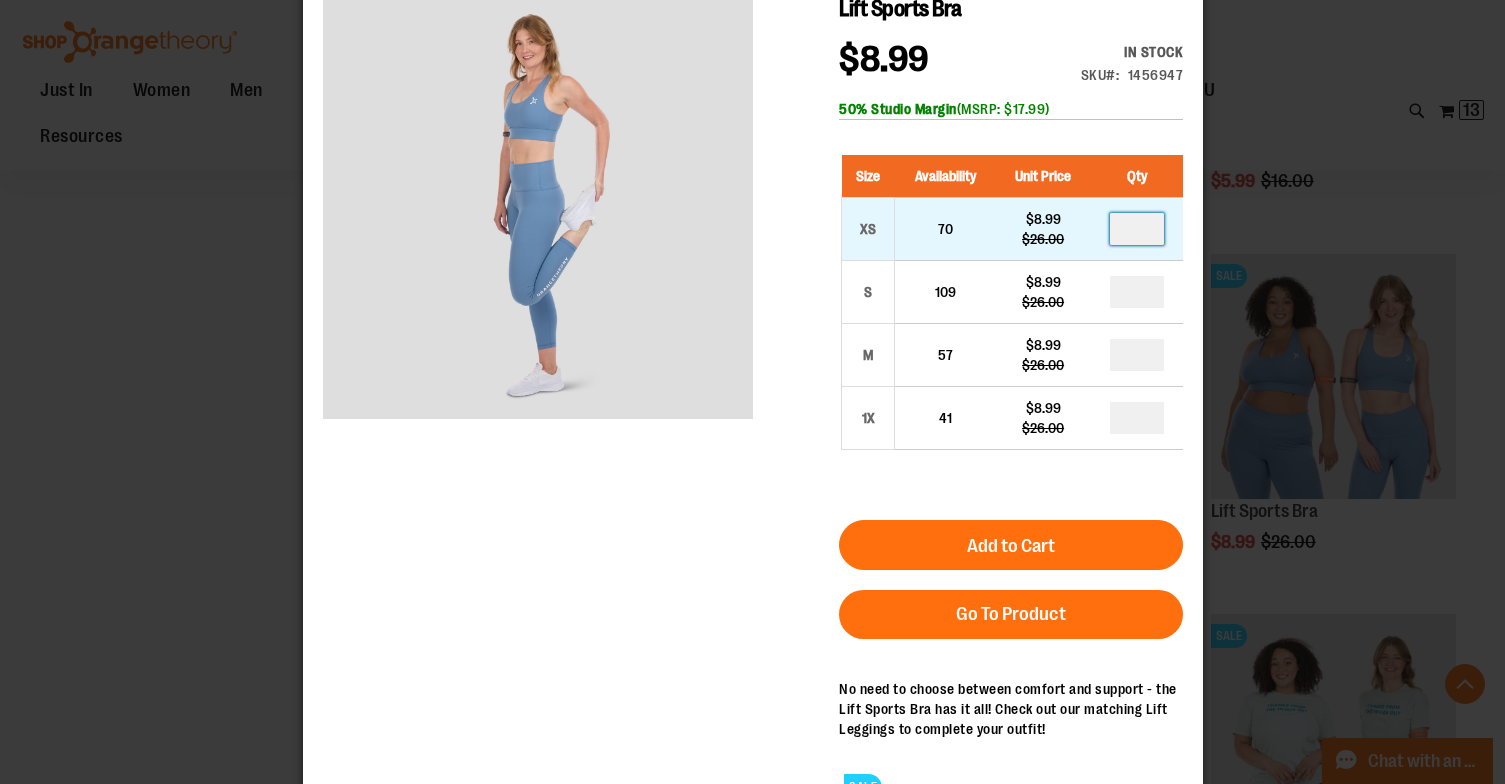 type 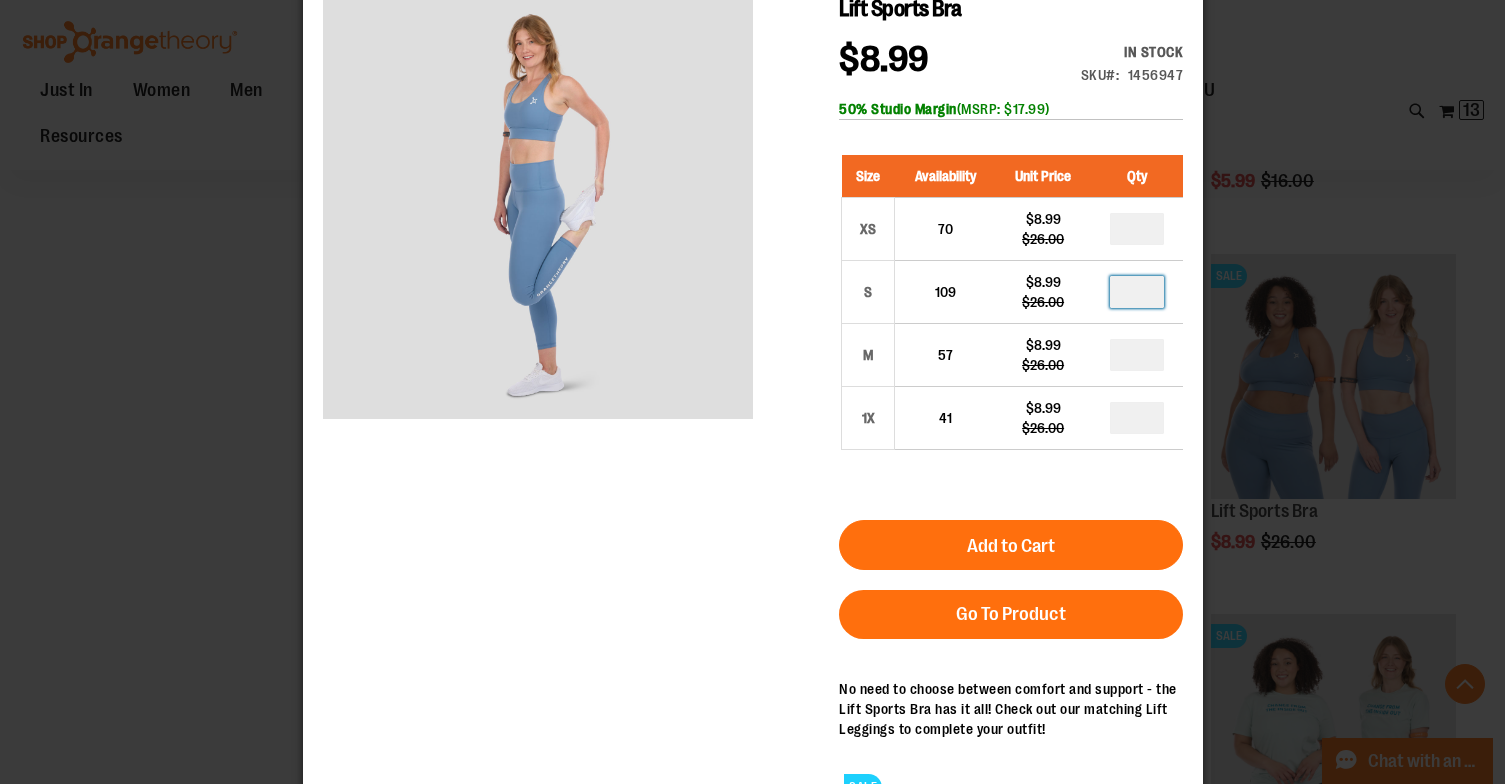 click at bounding box center [1136, 292] 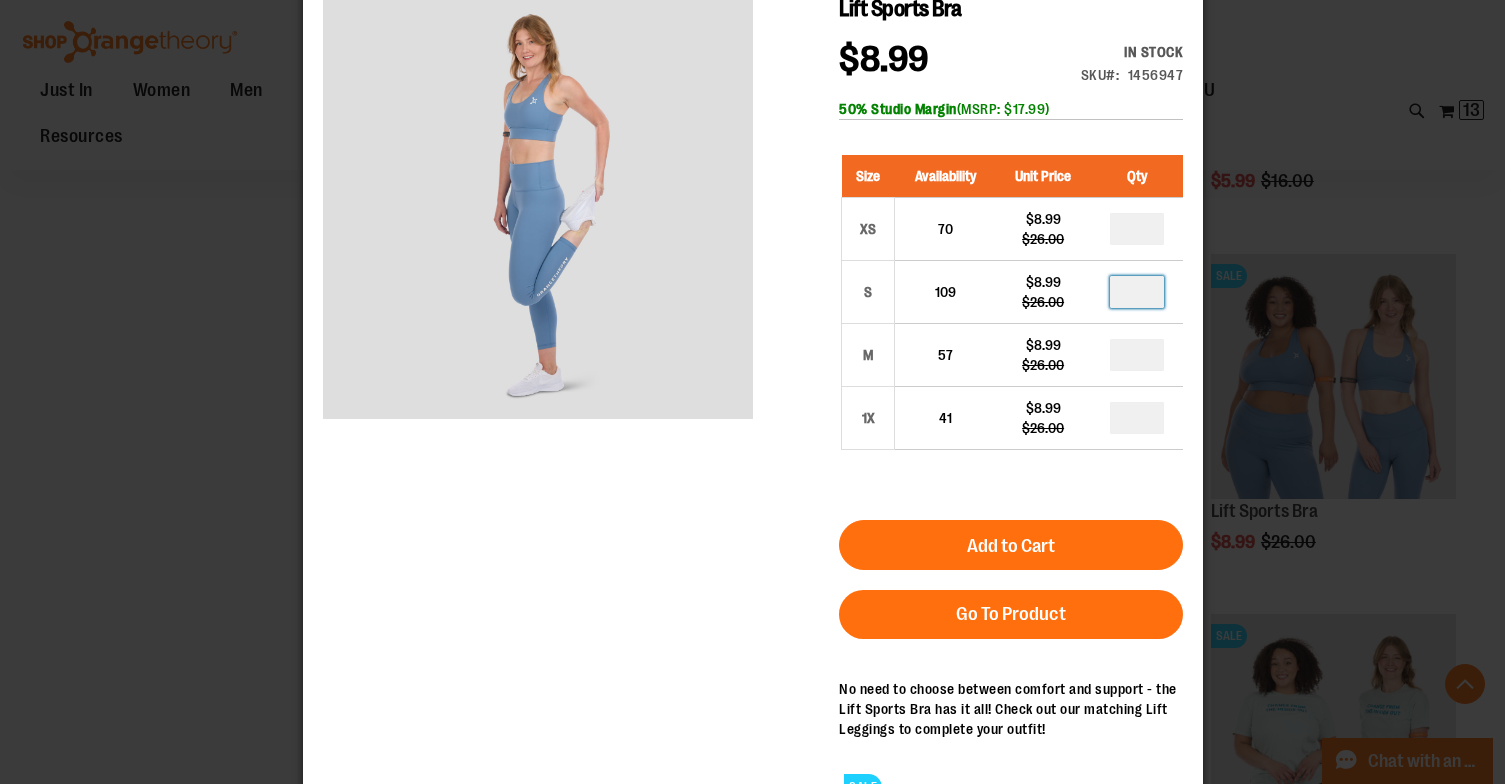 type on "*" 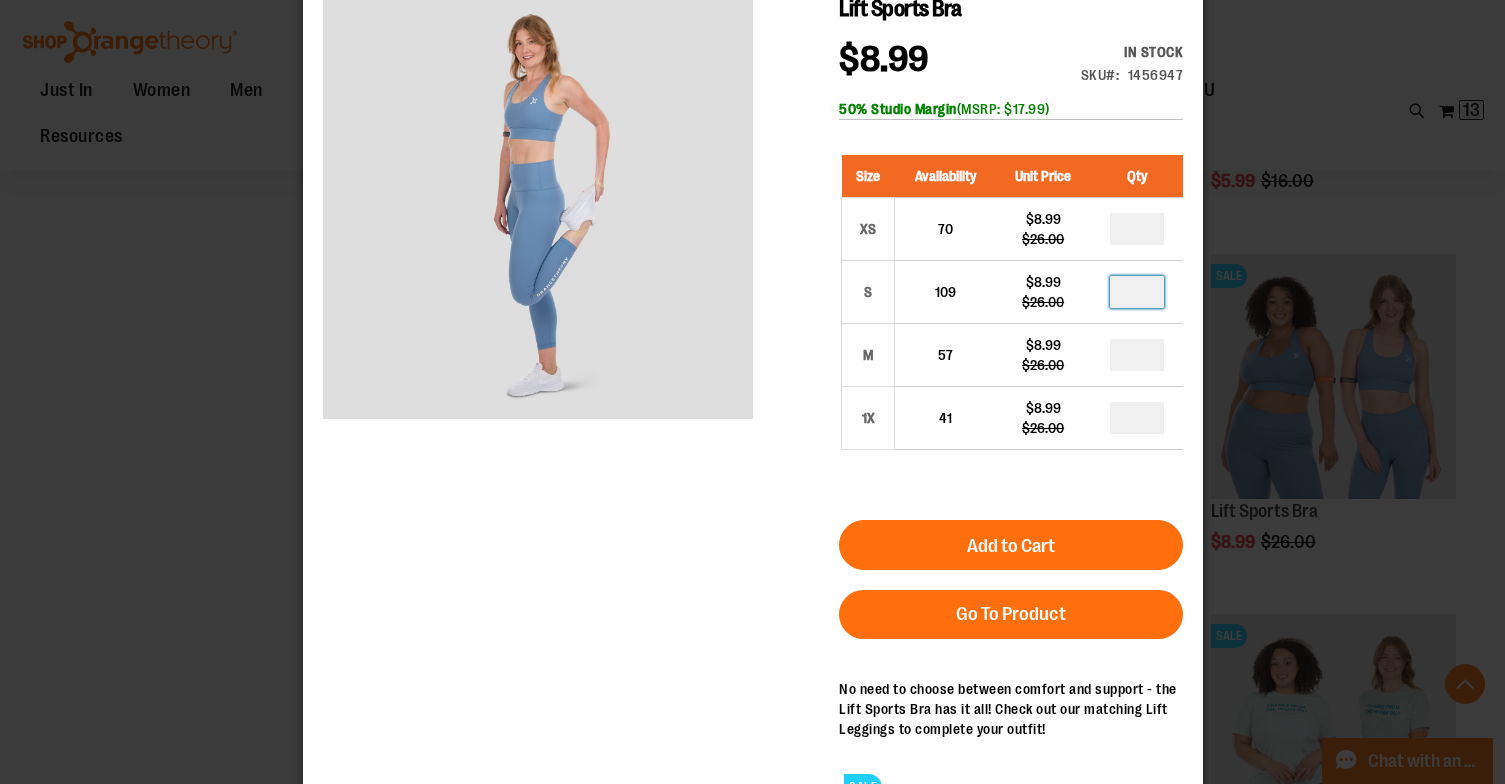 type on "*" 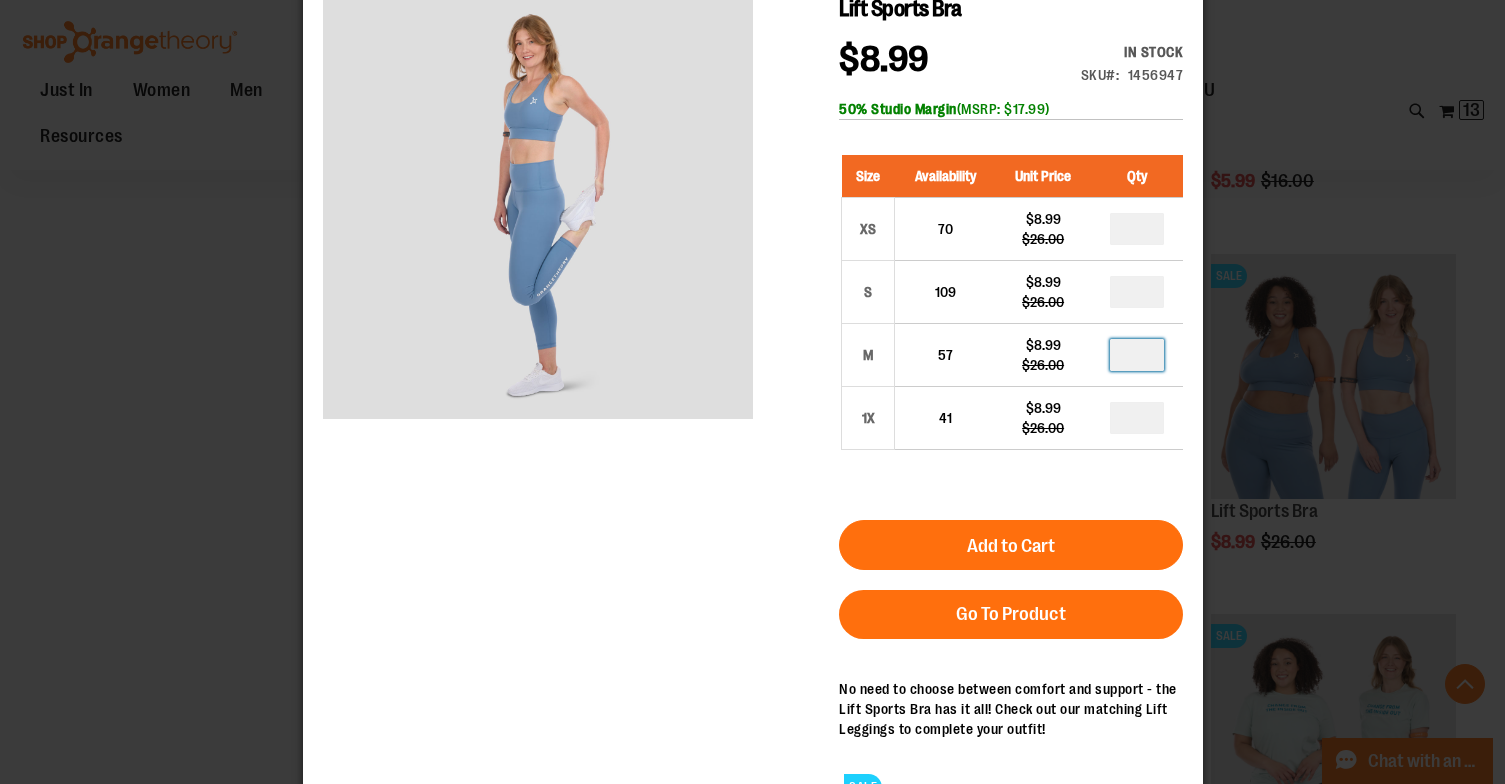 click at bounding box center (1136, 355) 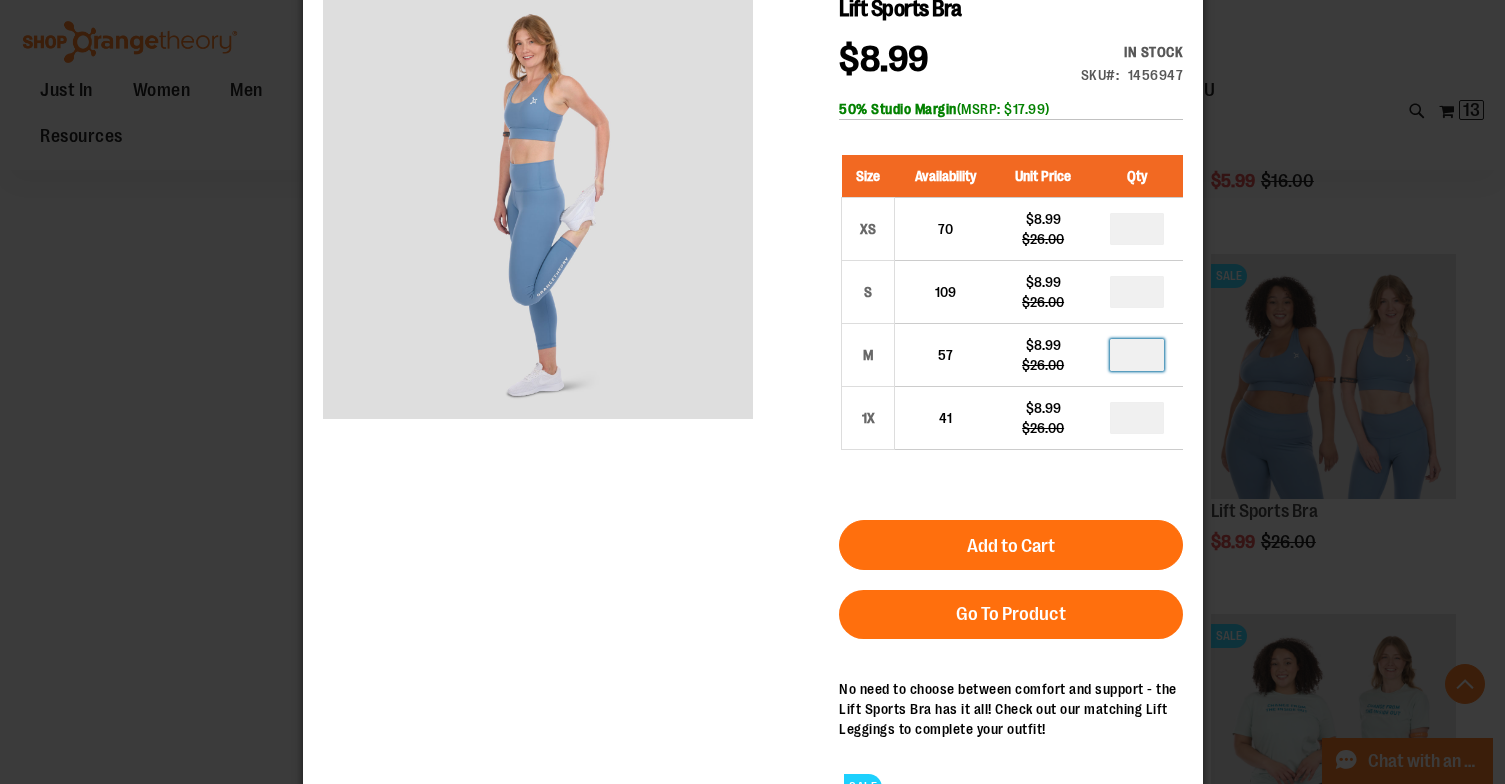 type on "*" 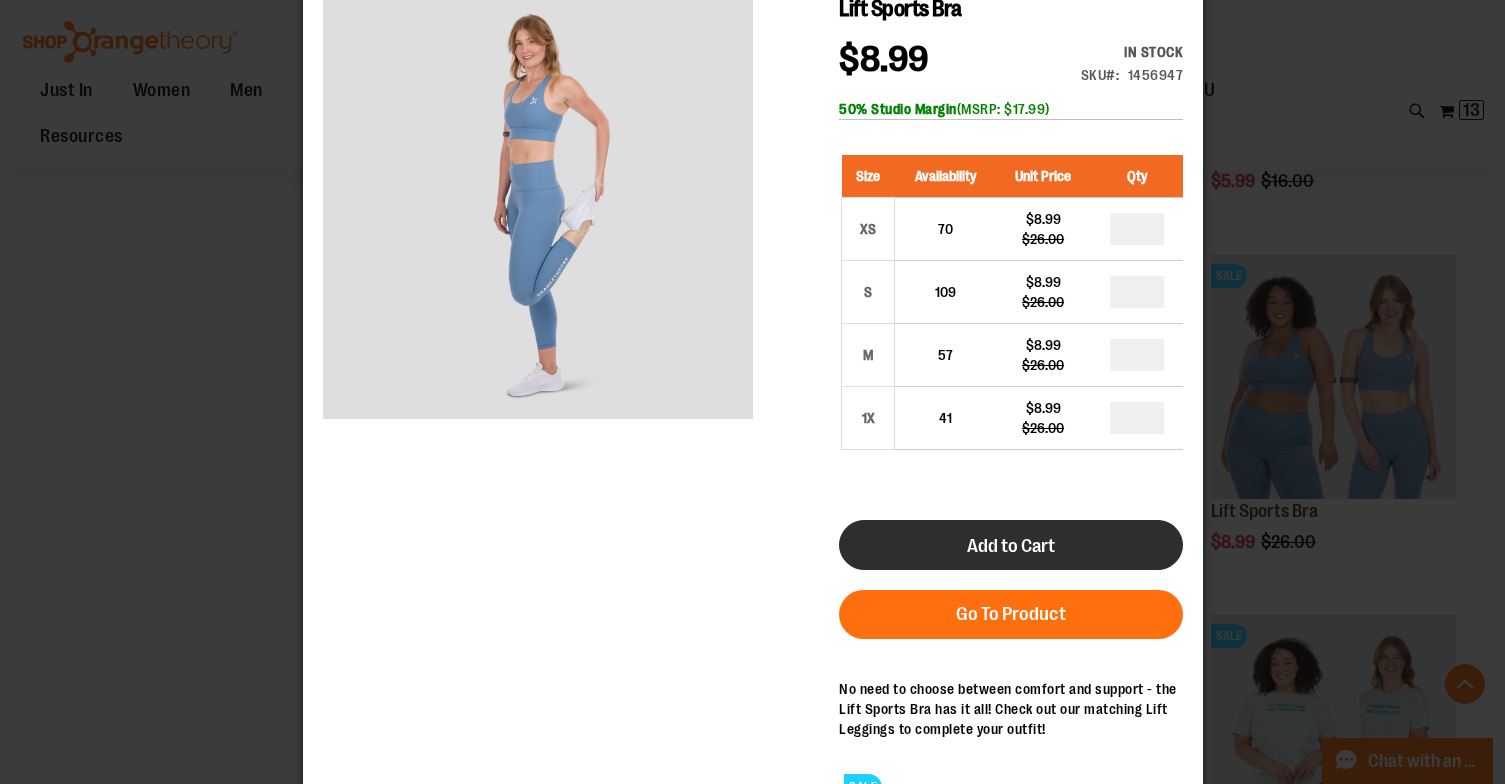 click on "Add to Cart" at bounding box center (1010, 545) 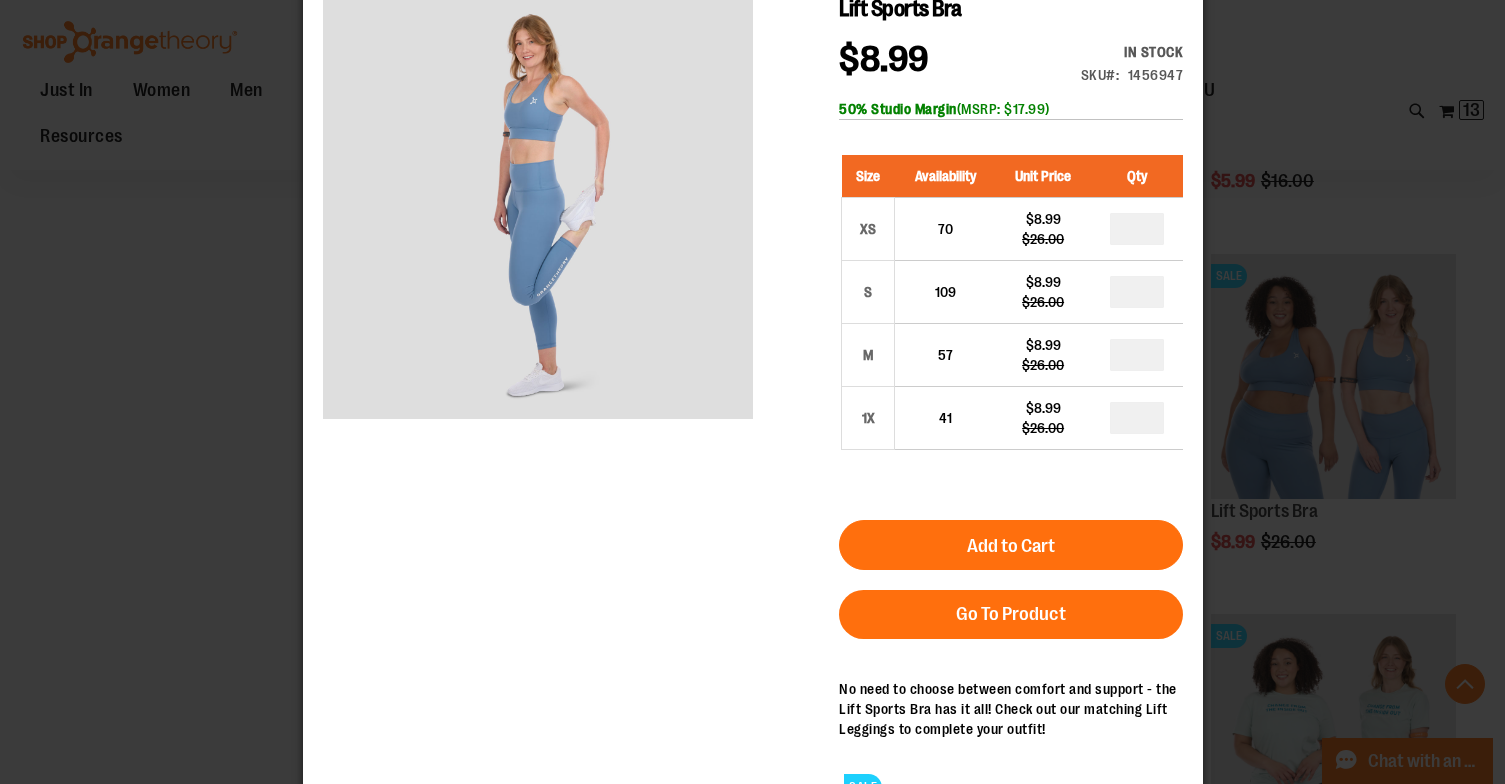 scroll, scrollTop: 0, scrollLeft: 0, axis: both 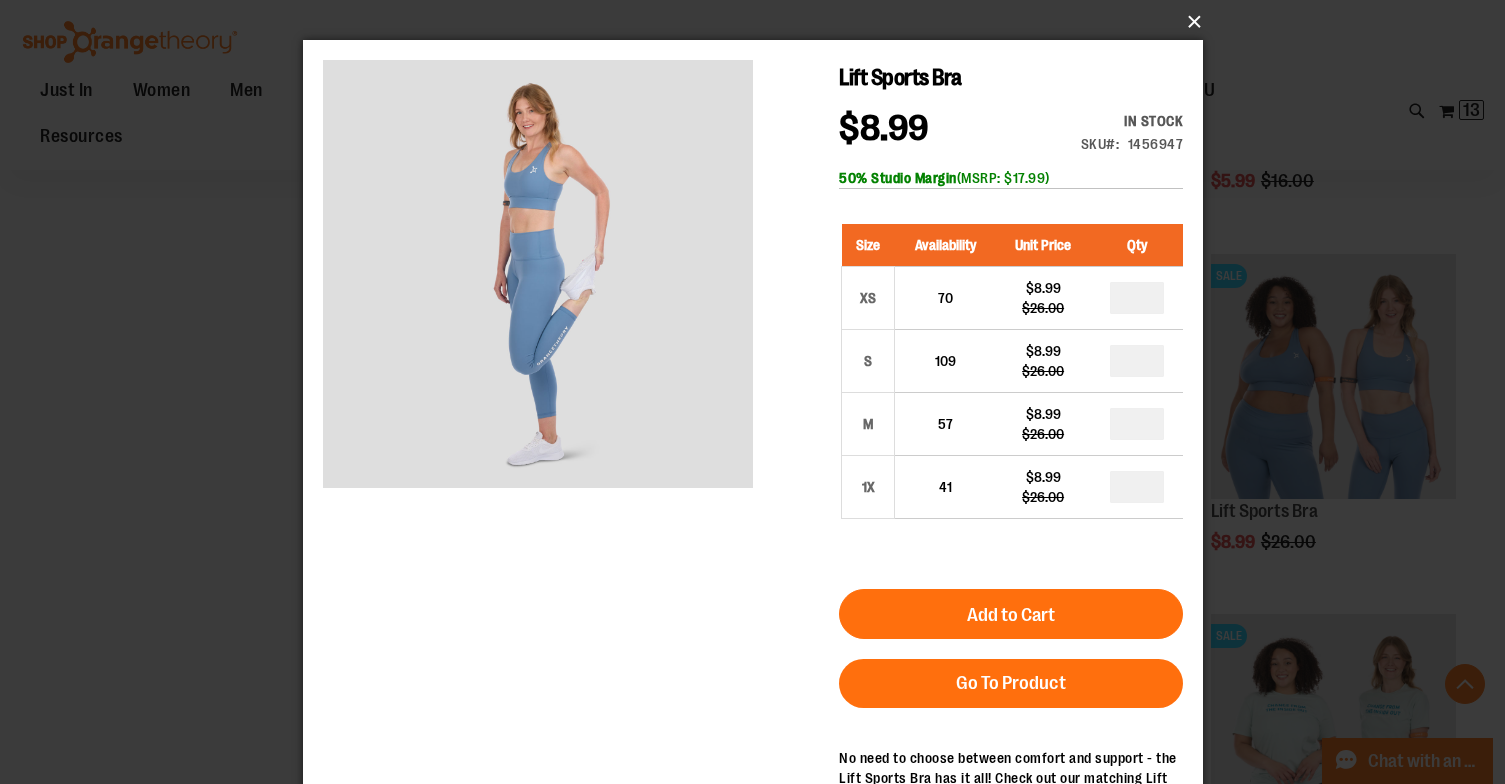 click on "×" at bounding box center [759, 22] 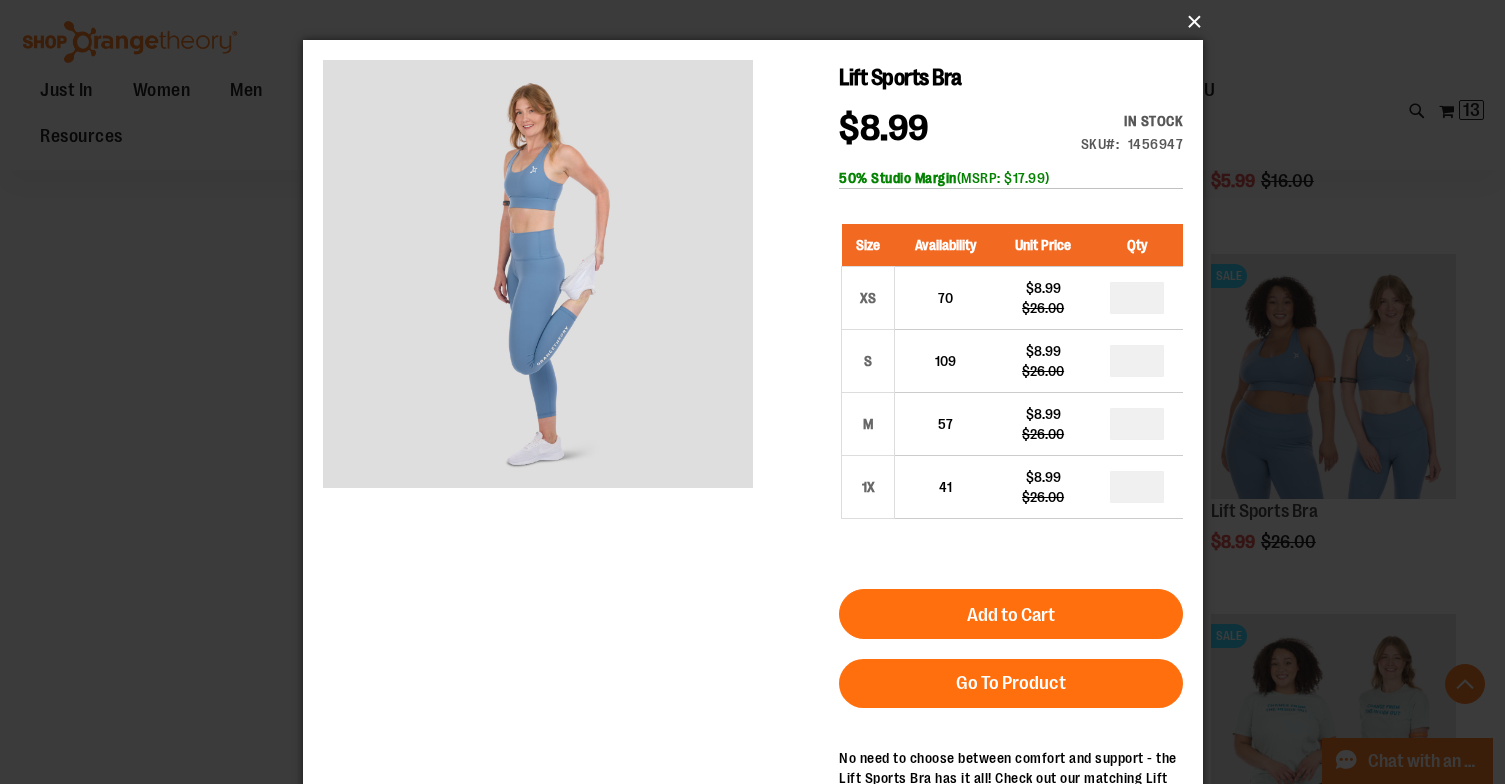 click on "×" at bounding box center [759, 22] 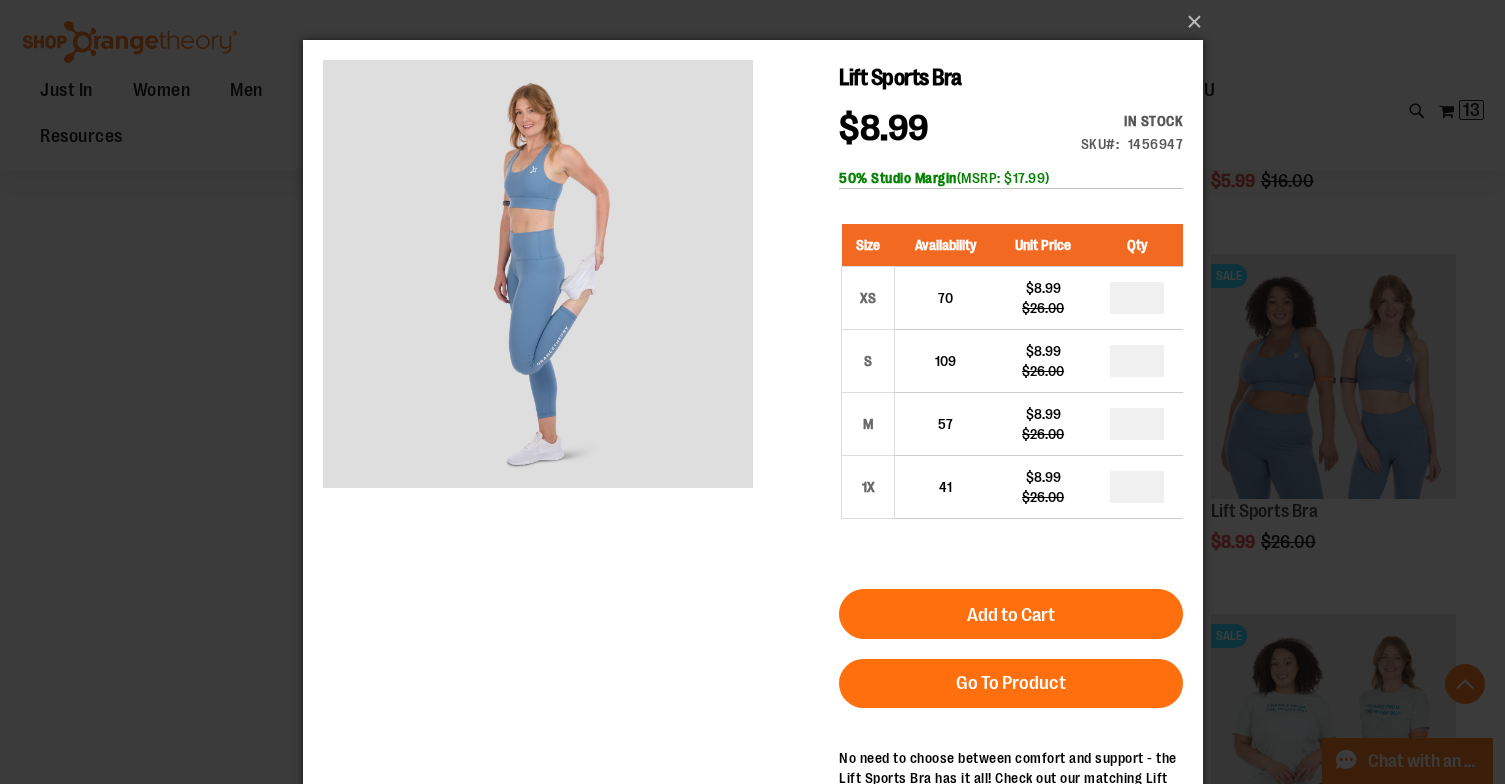 click on "×" at bounding box center [752, 392] 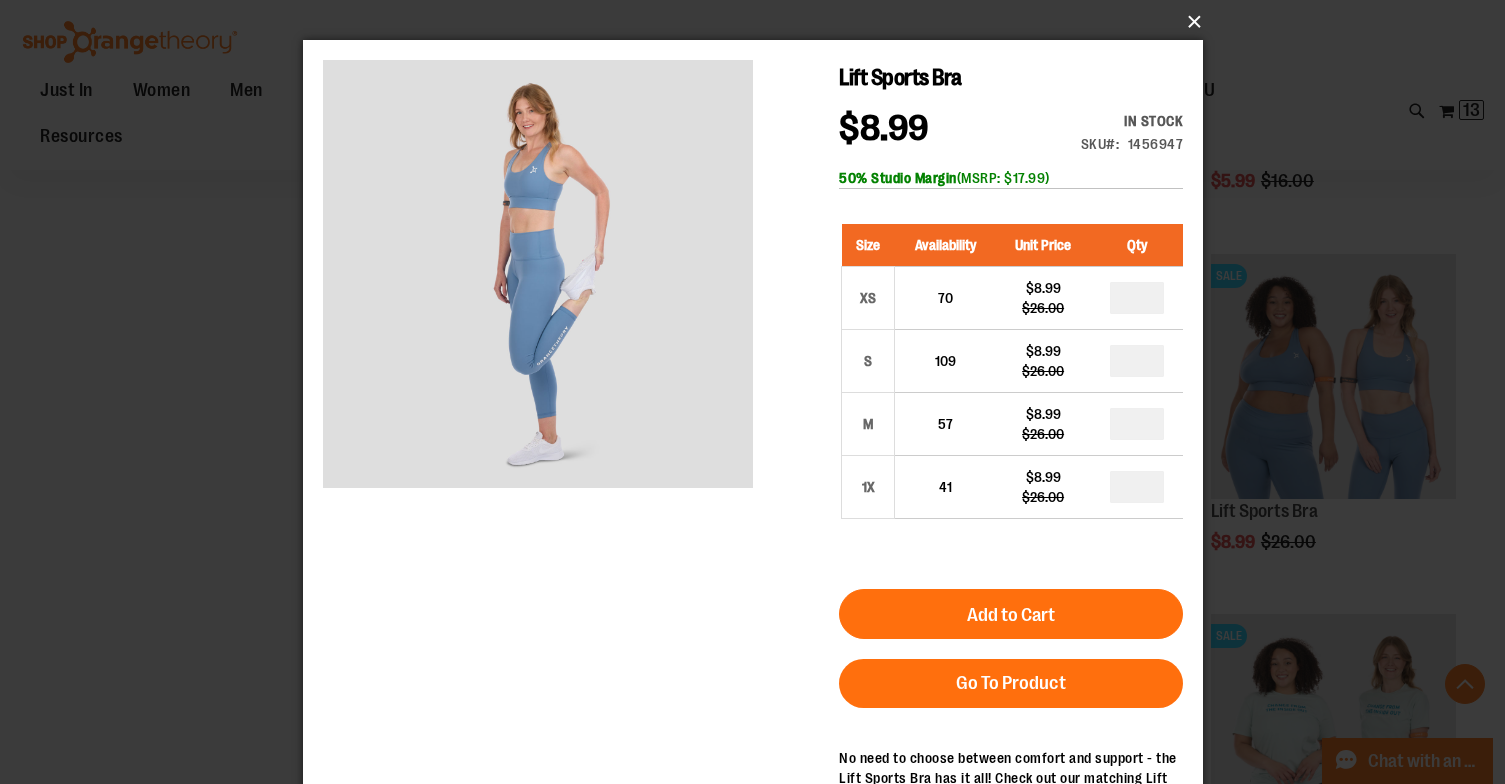 click on "×" at bounding box center [759, 22] 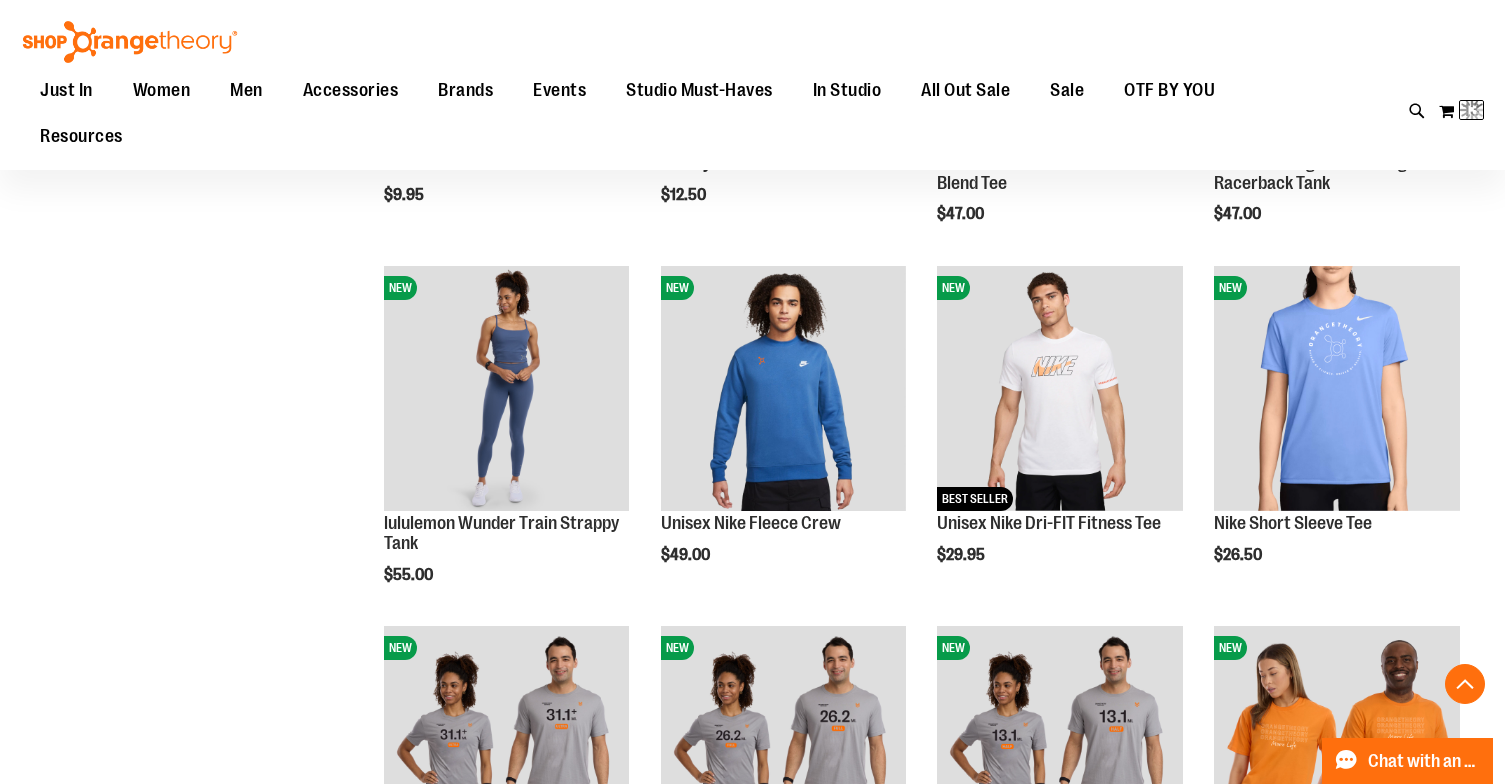 scroll, scrollTop: 129, scrollLeft: 0, axis: vertical 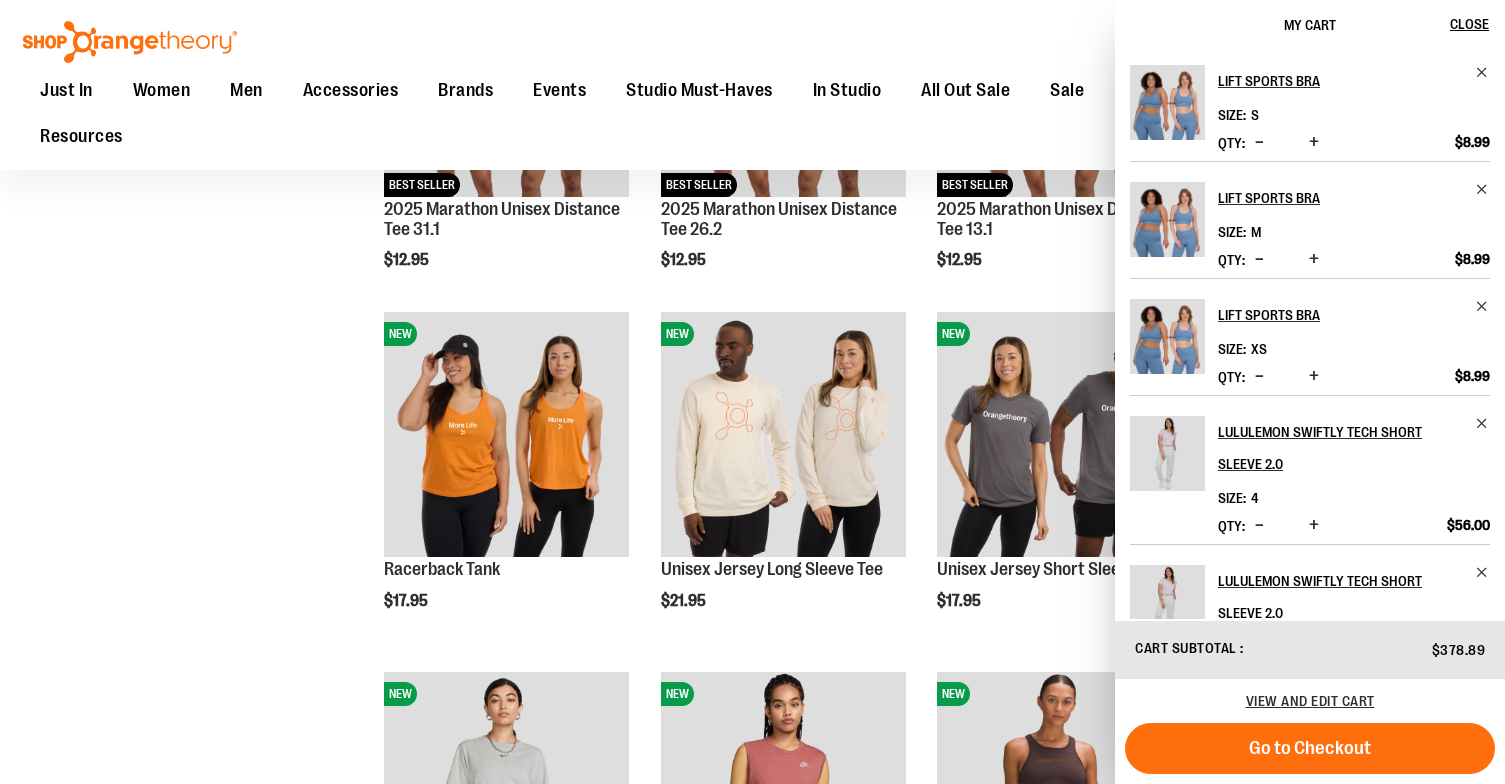 click on "**********" at bounding box center (752, 1059) 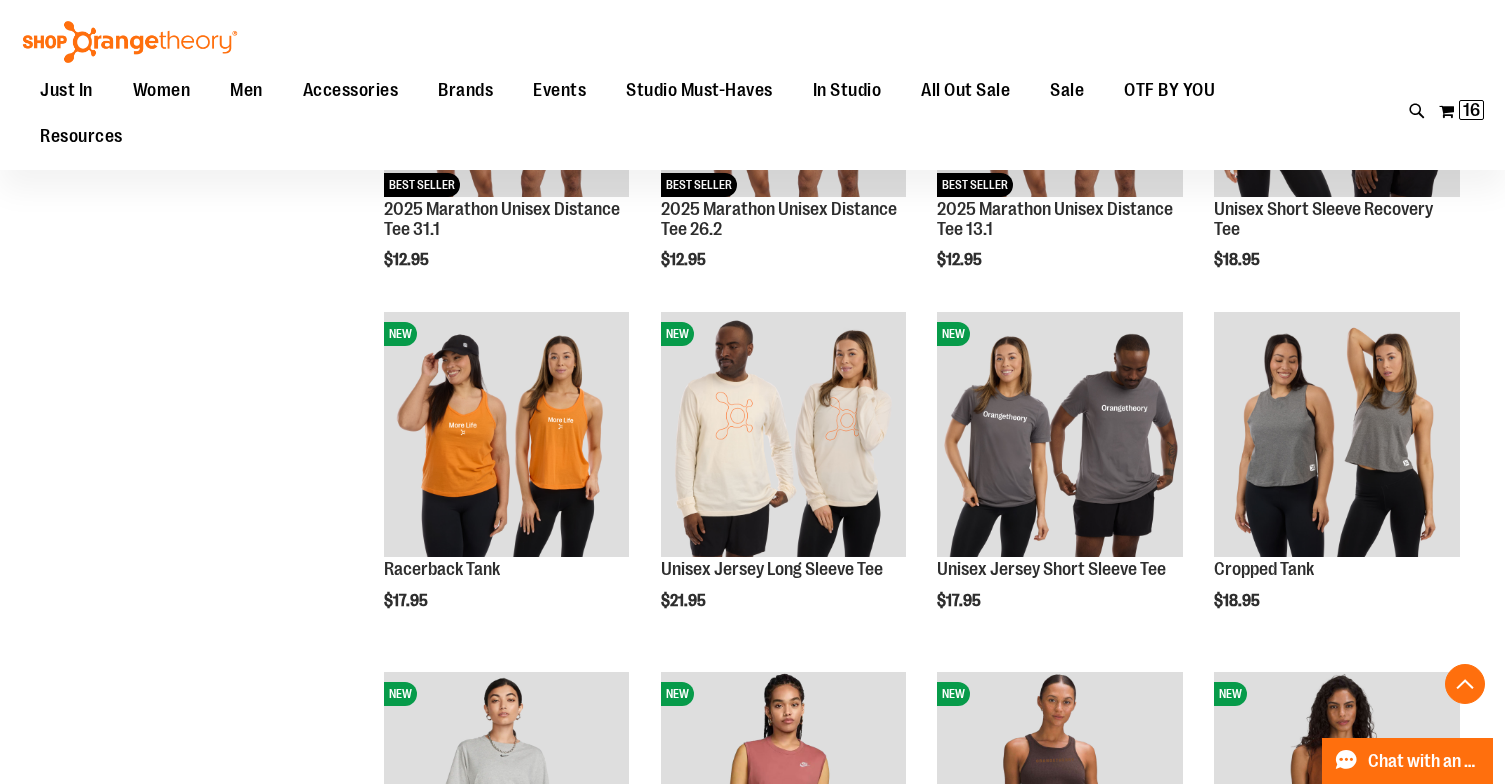 scroll, scrollTop: 398, scrollLeft: 0, axis: vertical 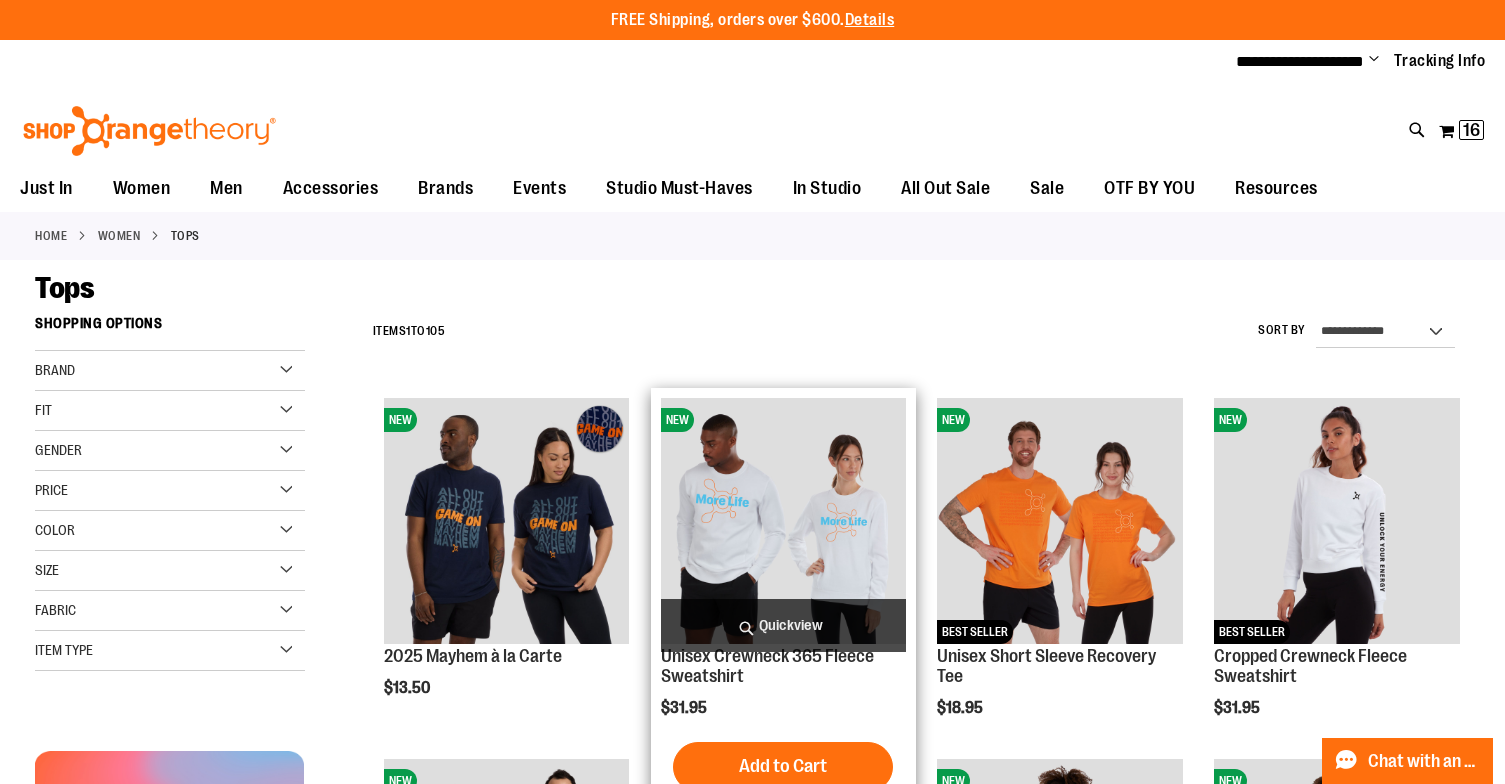 click on "Quickview" at bounding box center [784, 625] 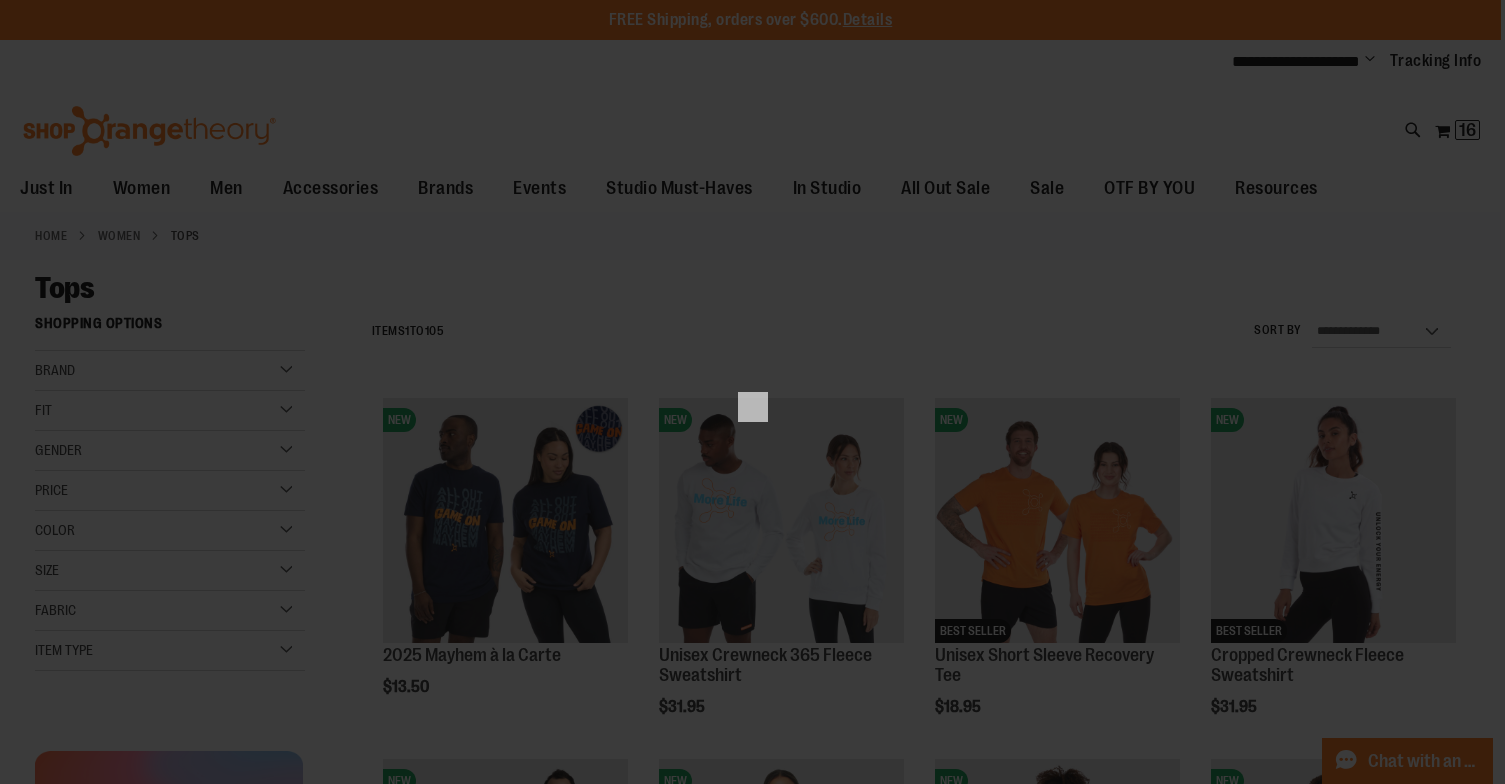scroll, scrollTop: 0, scrollLeft: 0, axis: both 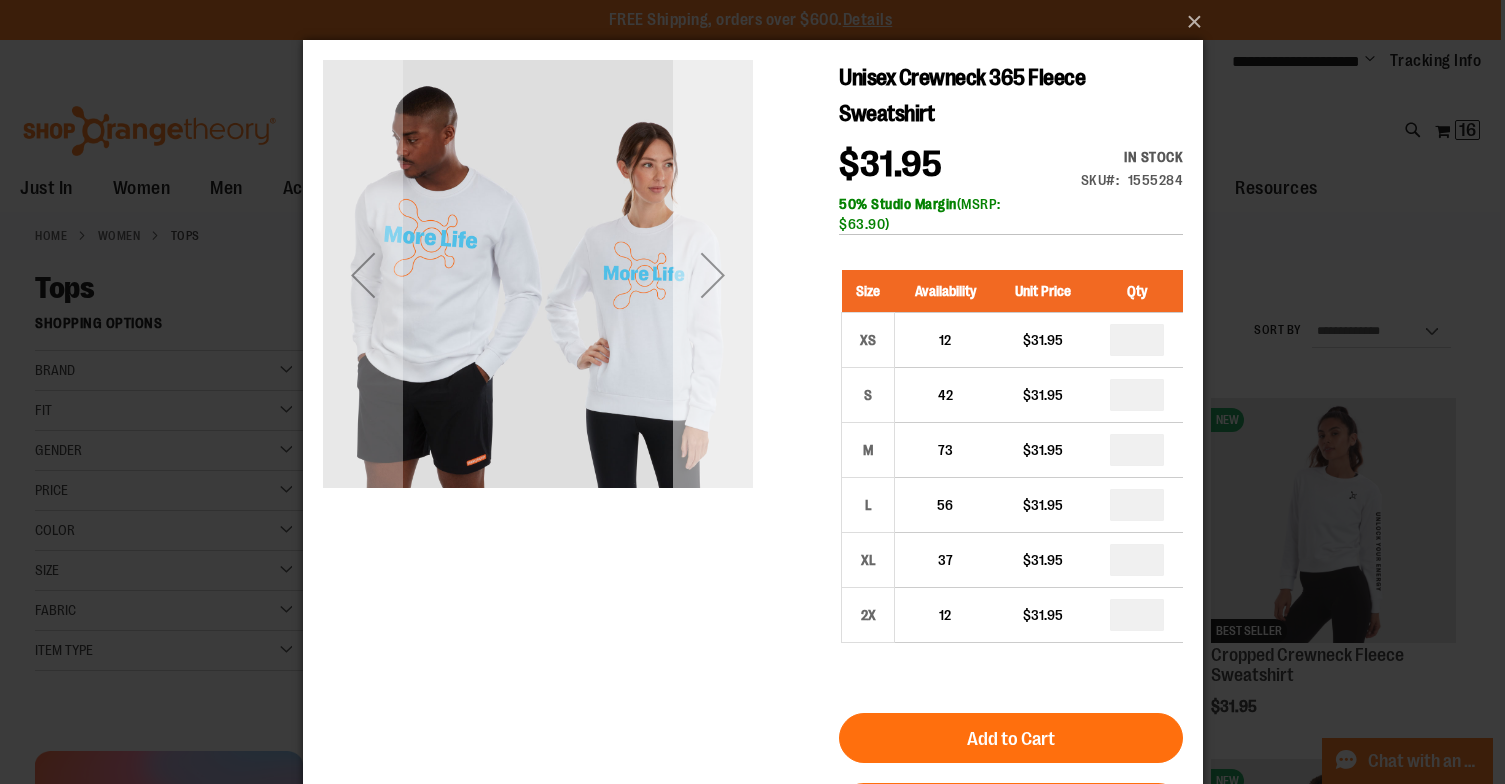 click at bounding box center [712, 275] 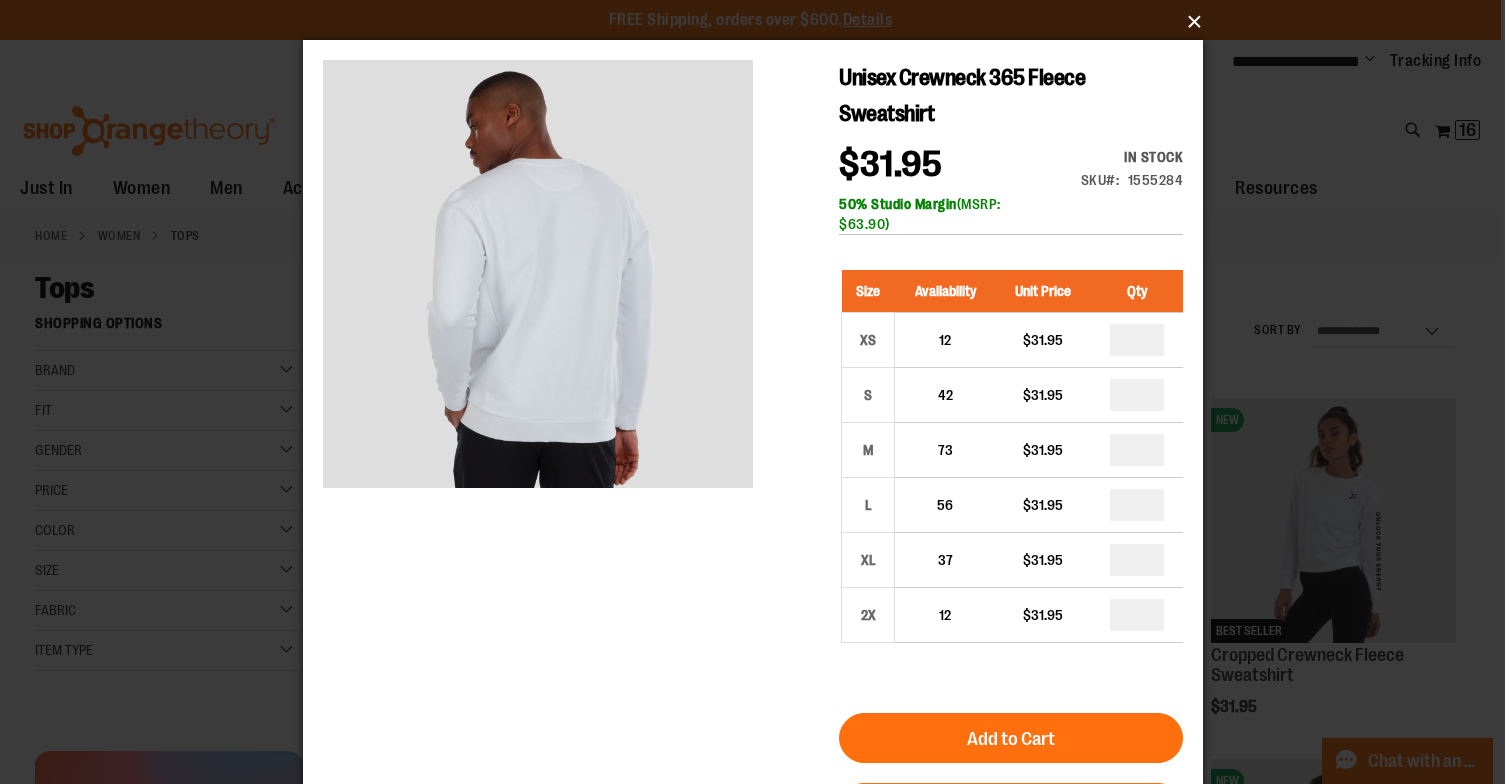 click on "×" at bounding box center (759, 22) 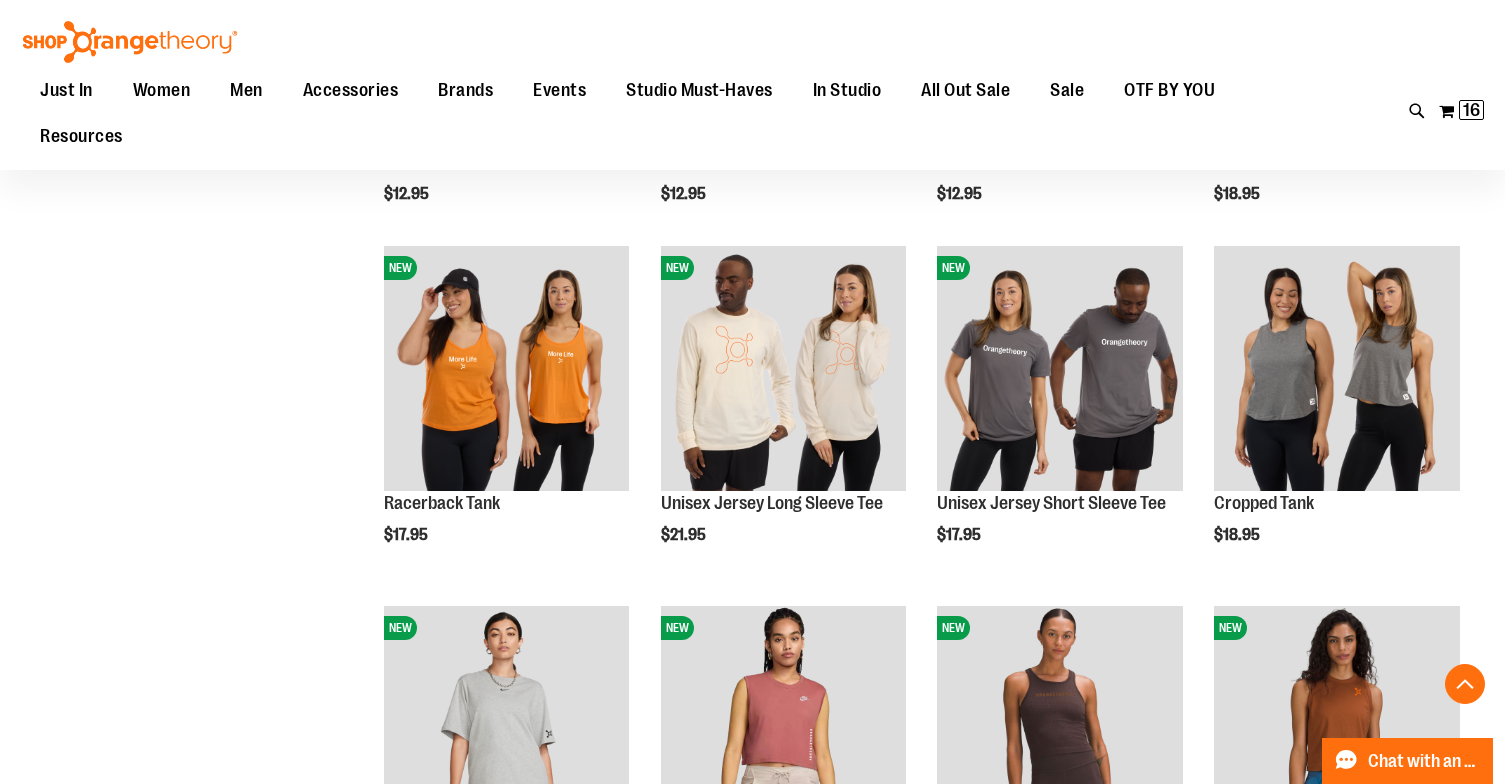 scroll, scrollTop: 1595, scrollLeft: 0, axis: vertical 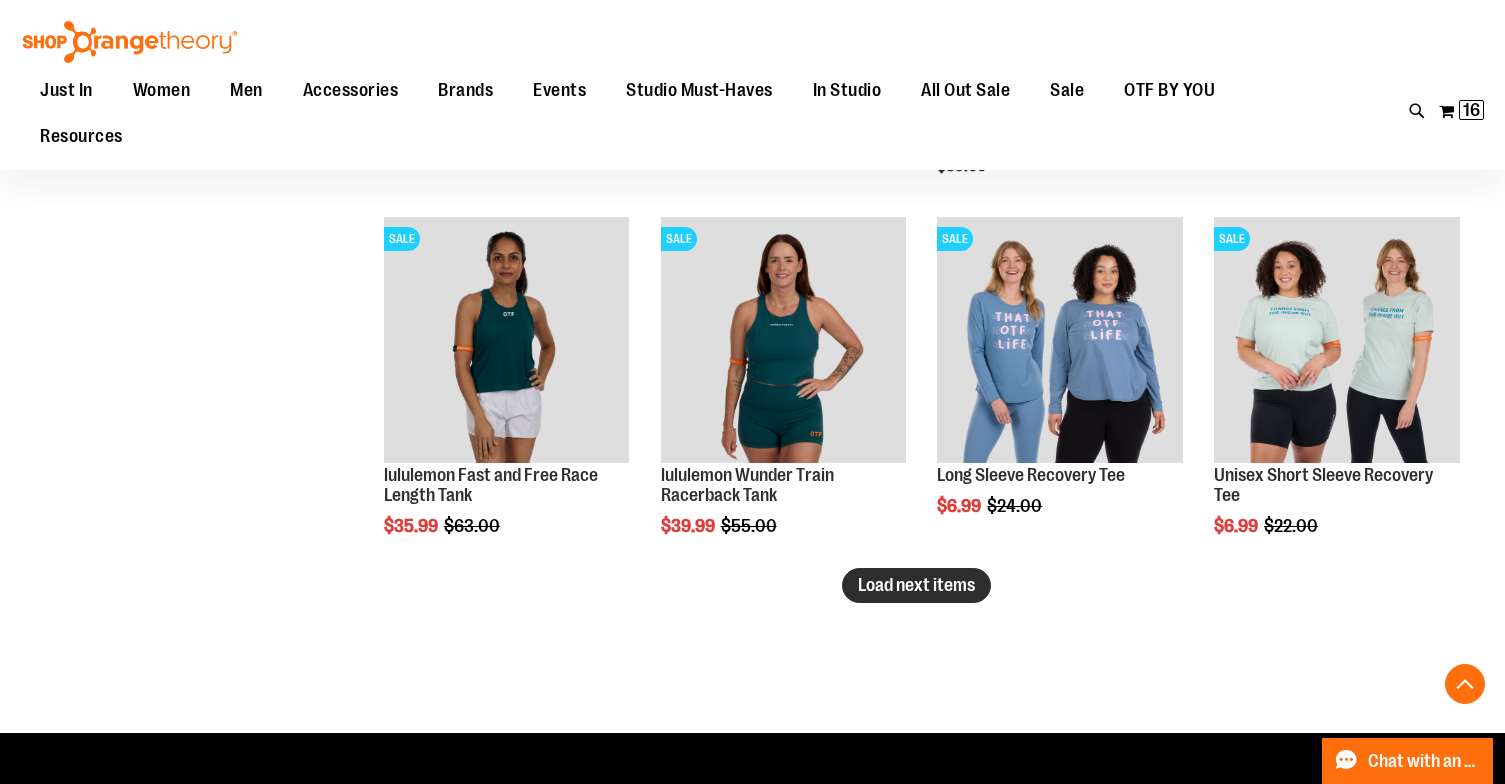 click on "Load next items" at bounding box center (916, 585) 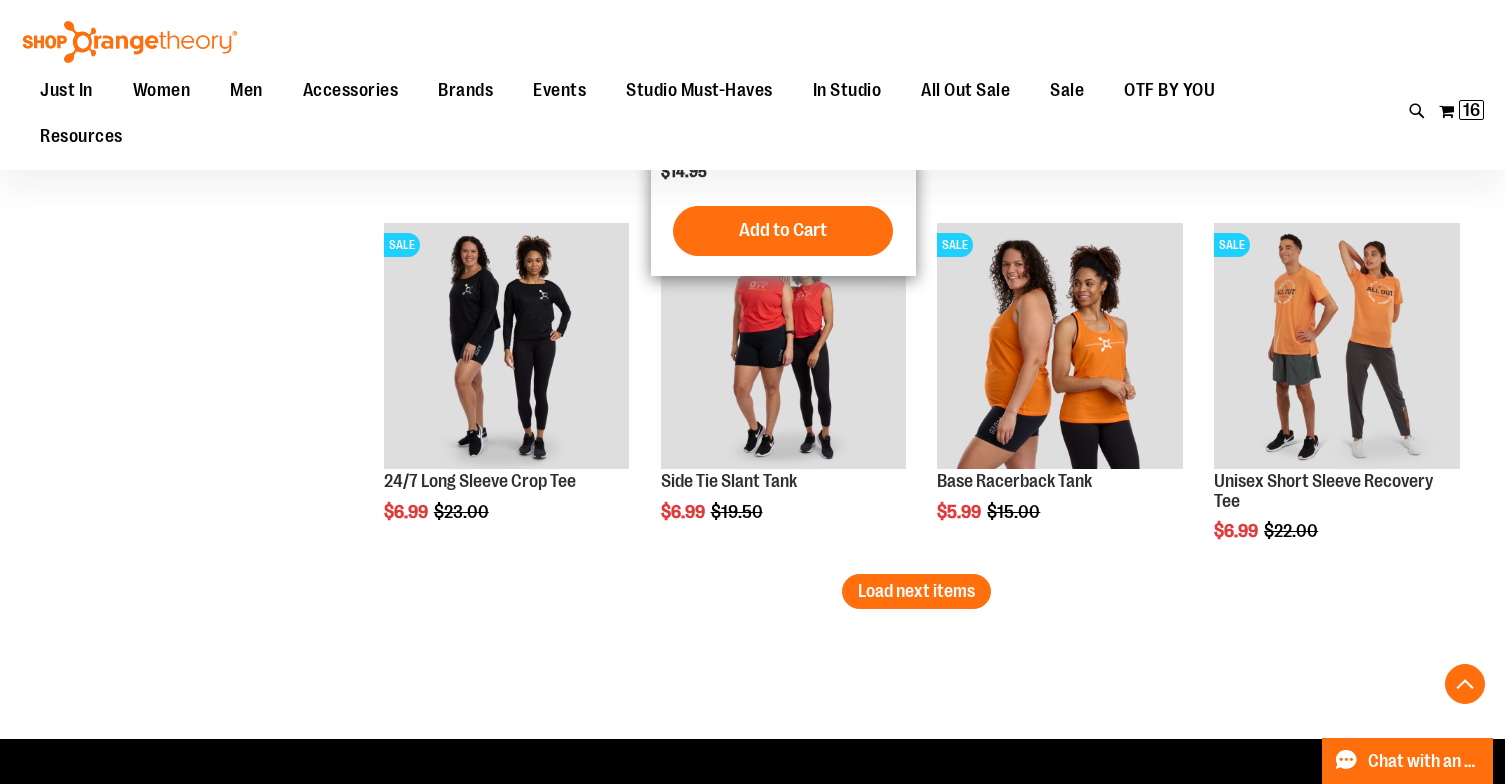 scroll, scrollTop: 5227, scrollLeft: 0, axis: vertical 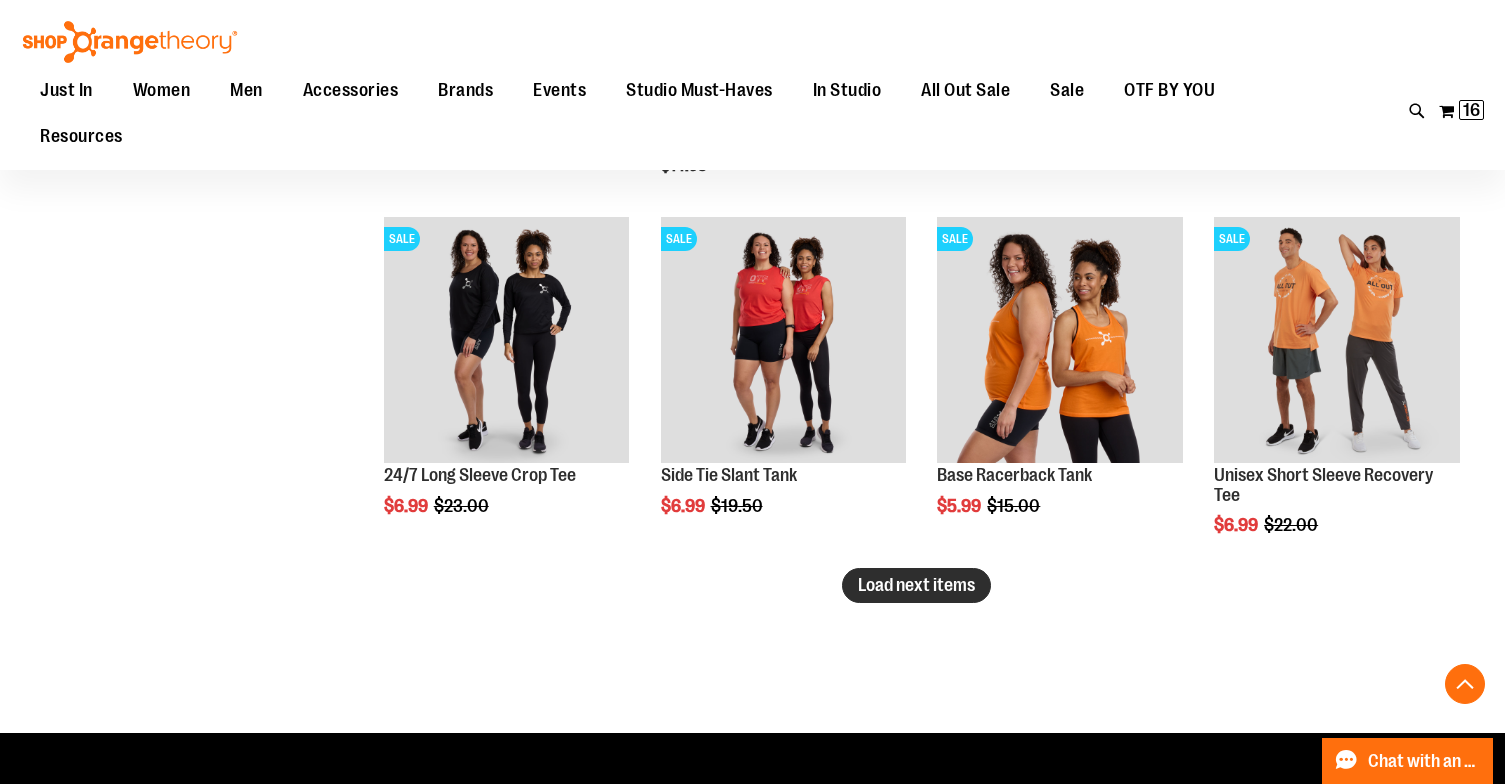 click on "Load next items" at bounding box center [916, 585] 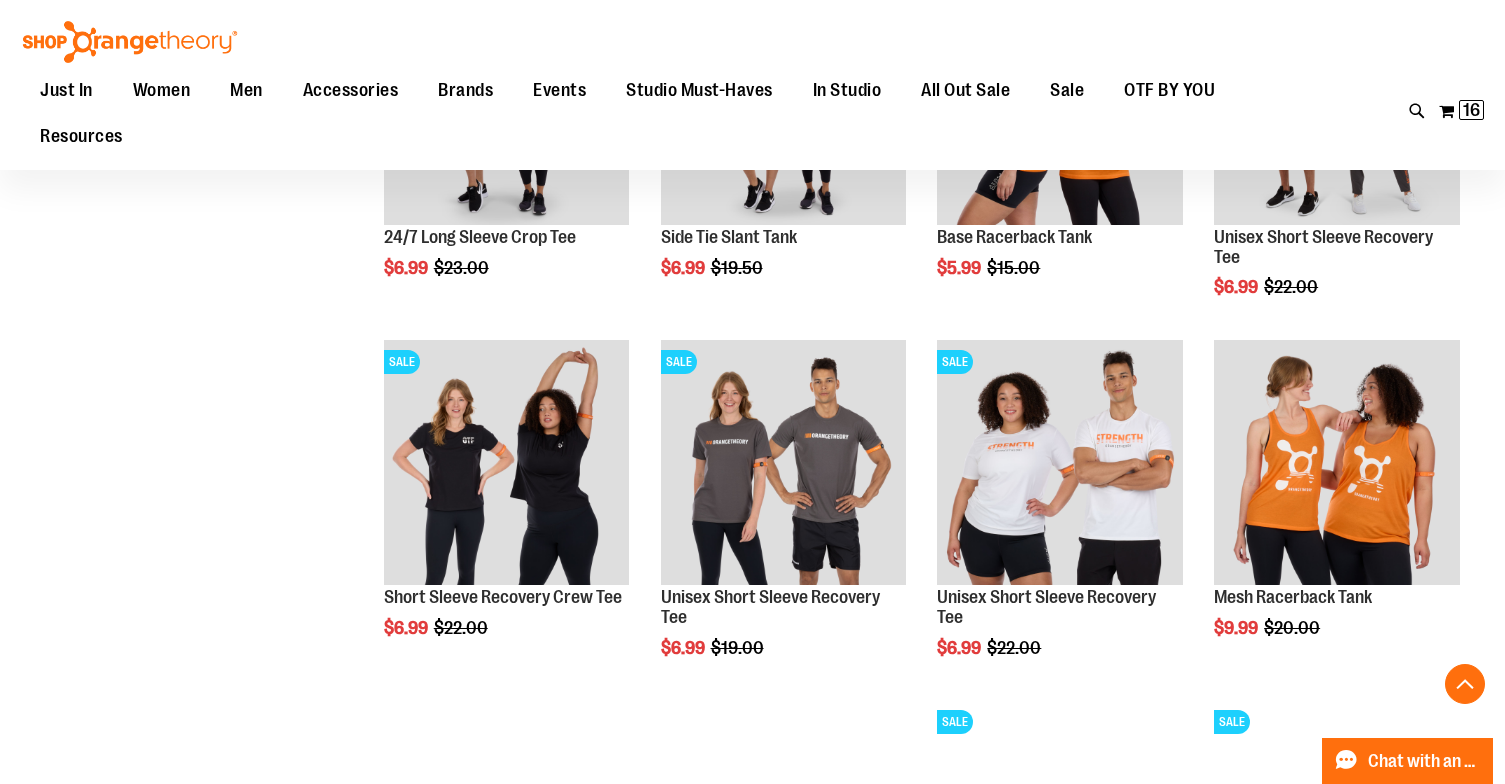 scroll, scrollTop: 5470, scrollLeft: 0, axis: vertical 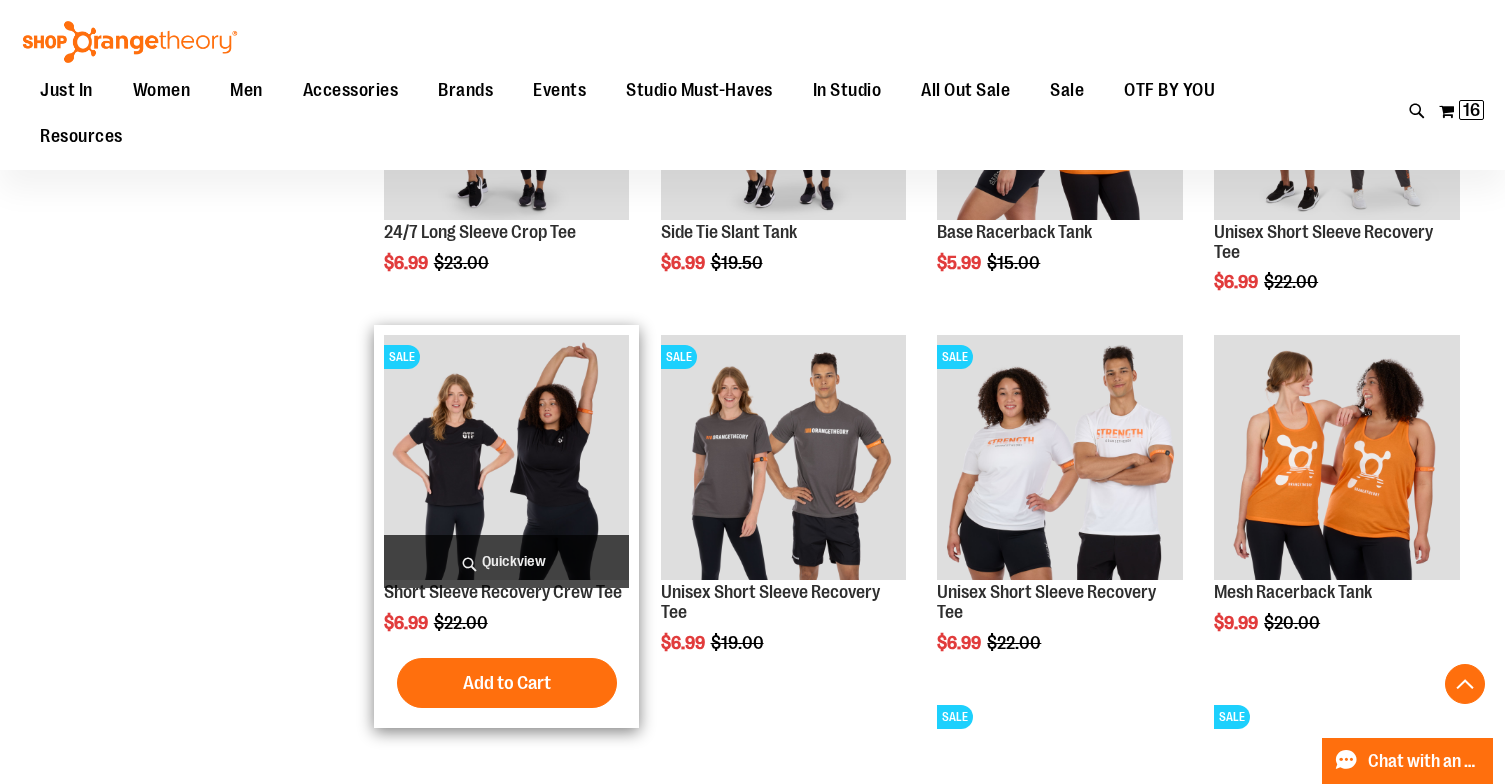 click on "Quickview" at bounding box center (507, 561) 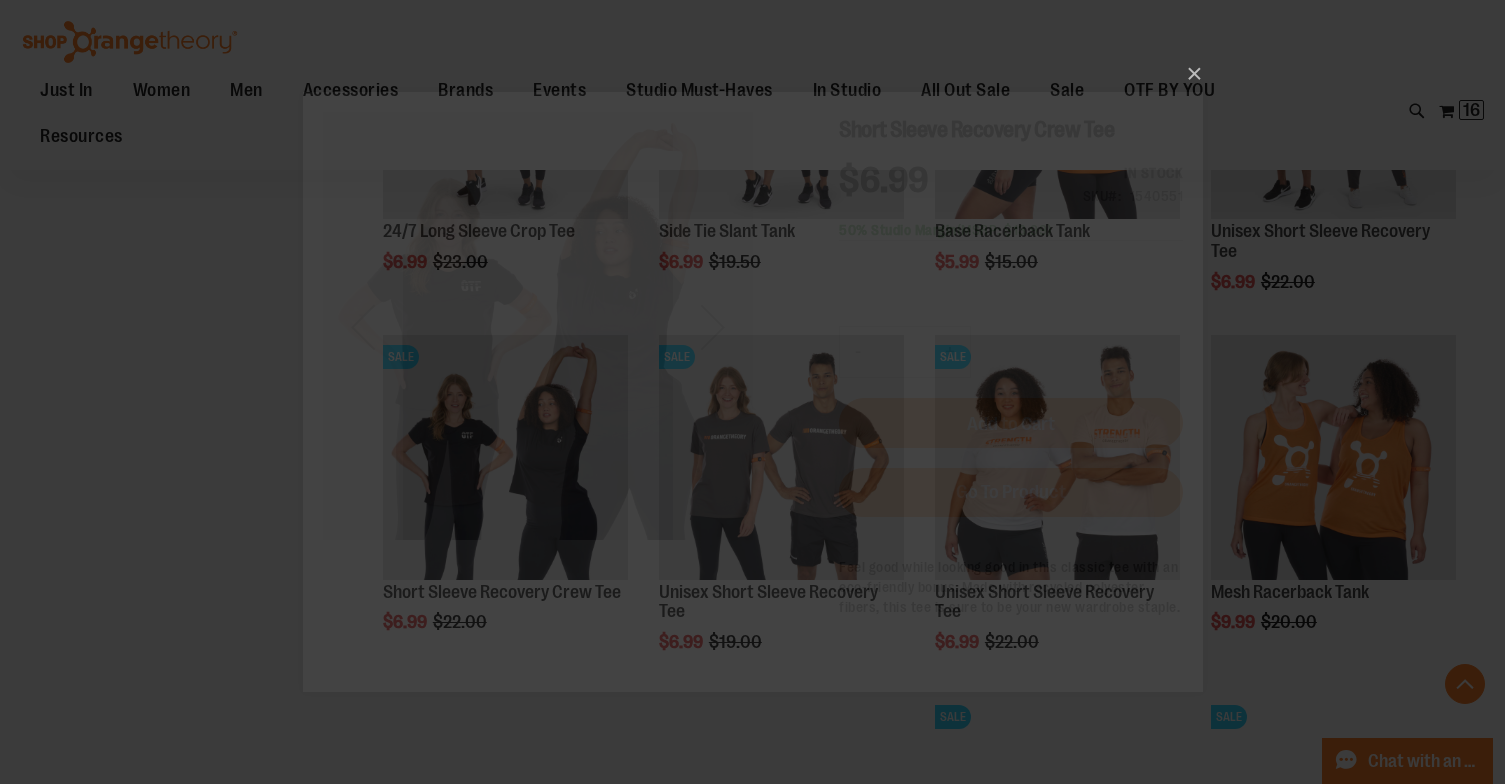 scroll, scrollTop: 0, scrollLeft: 0, axis: both 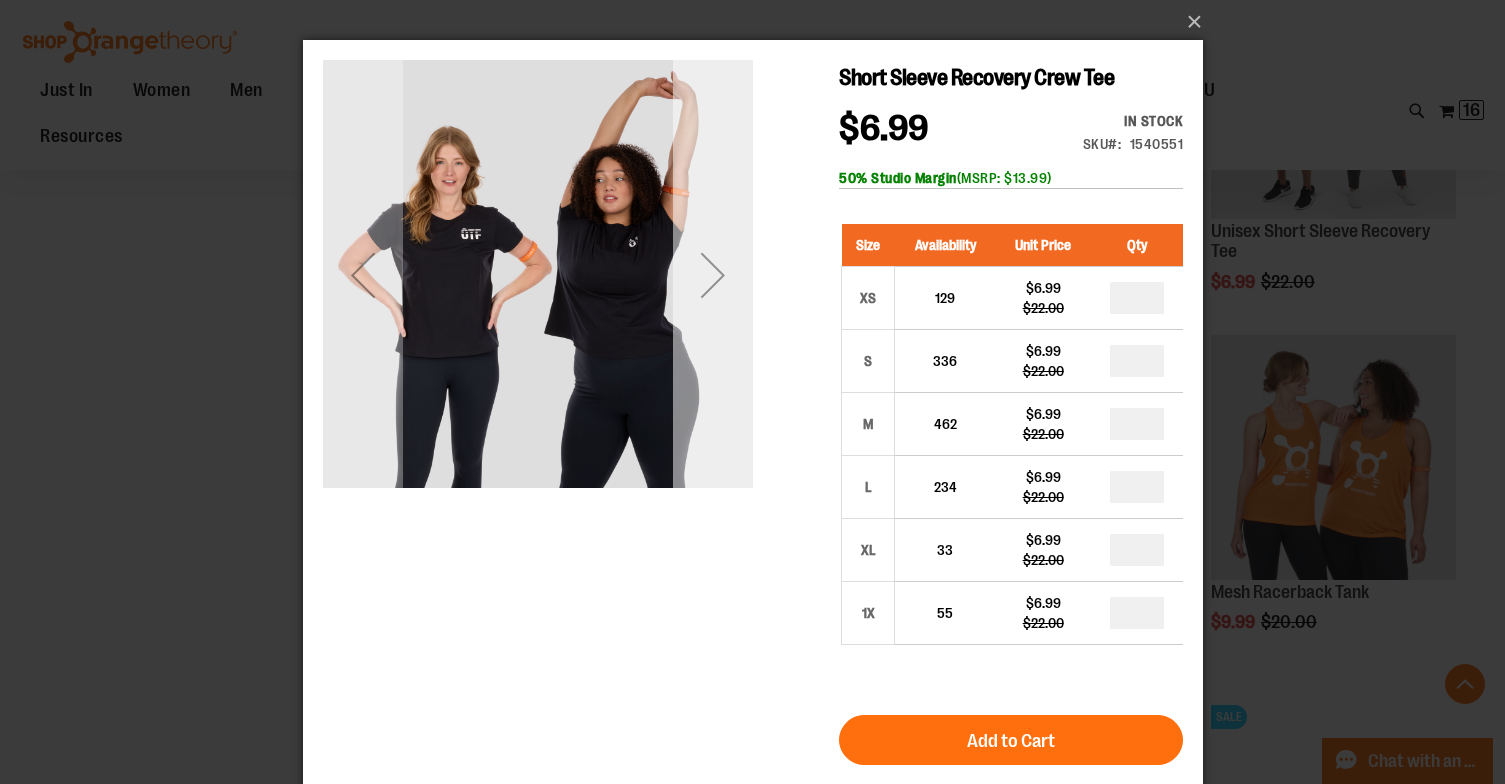 click at bounding box center (712, 275) 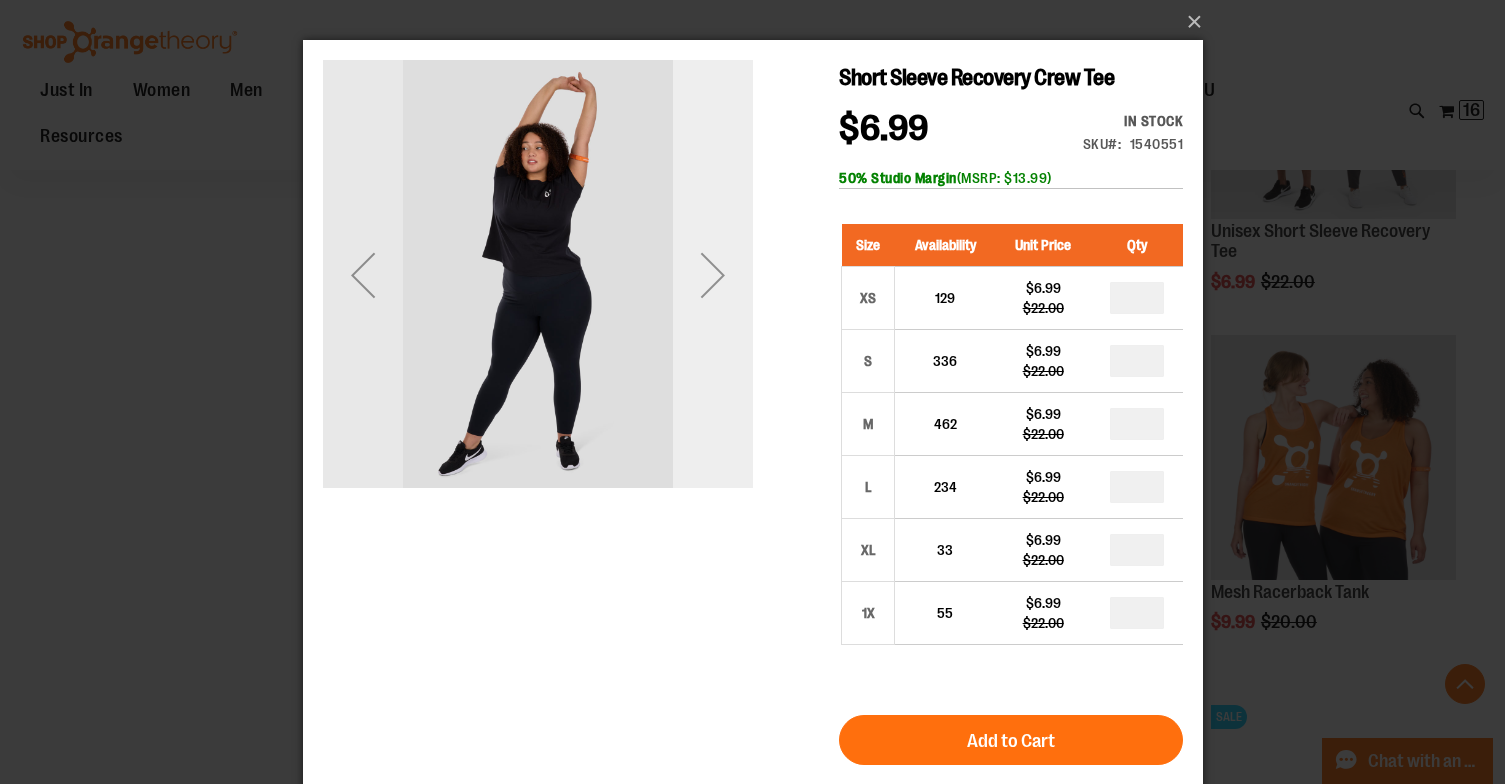 click at bounding box center (712, 275) 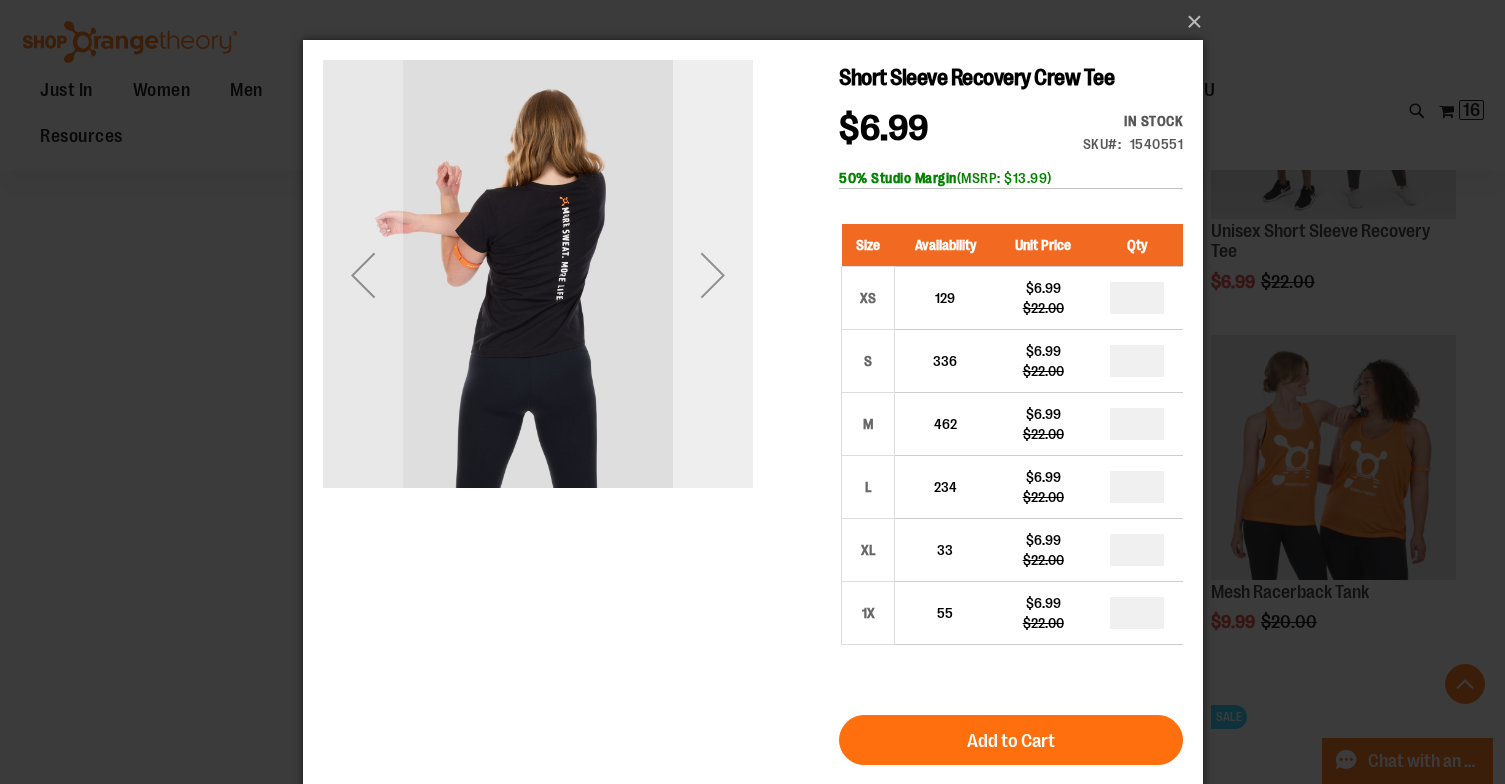 click at bounding box center (712, 275) 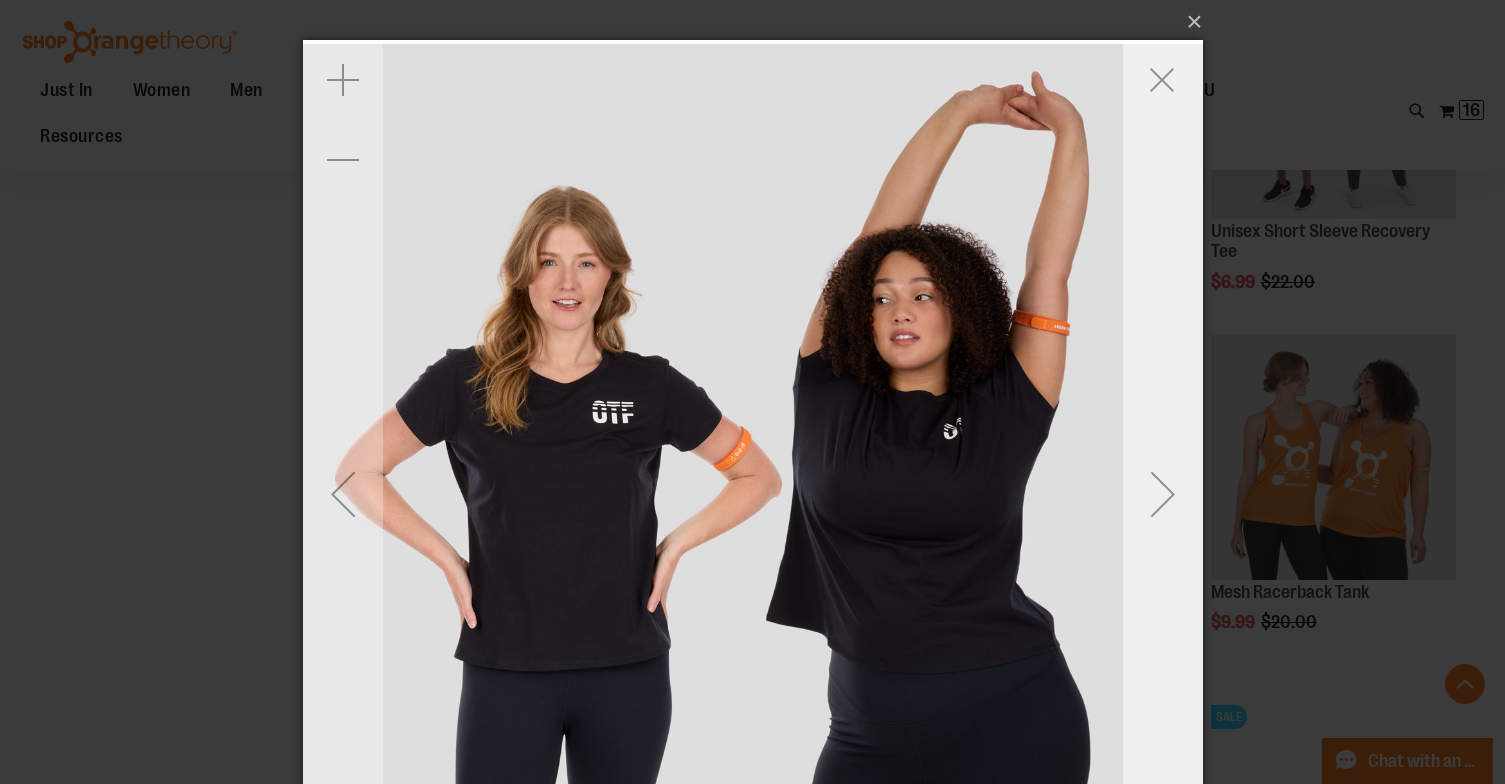 click at bounding box center [1162, 494] 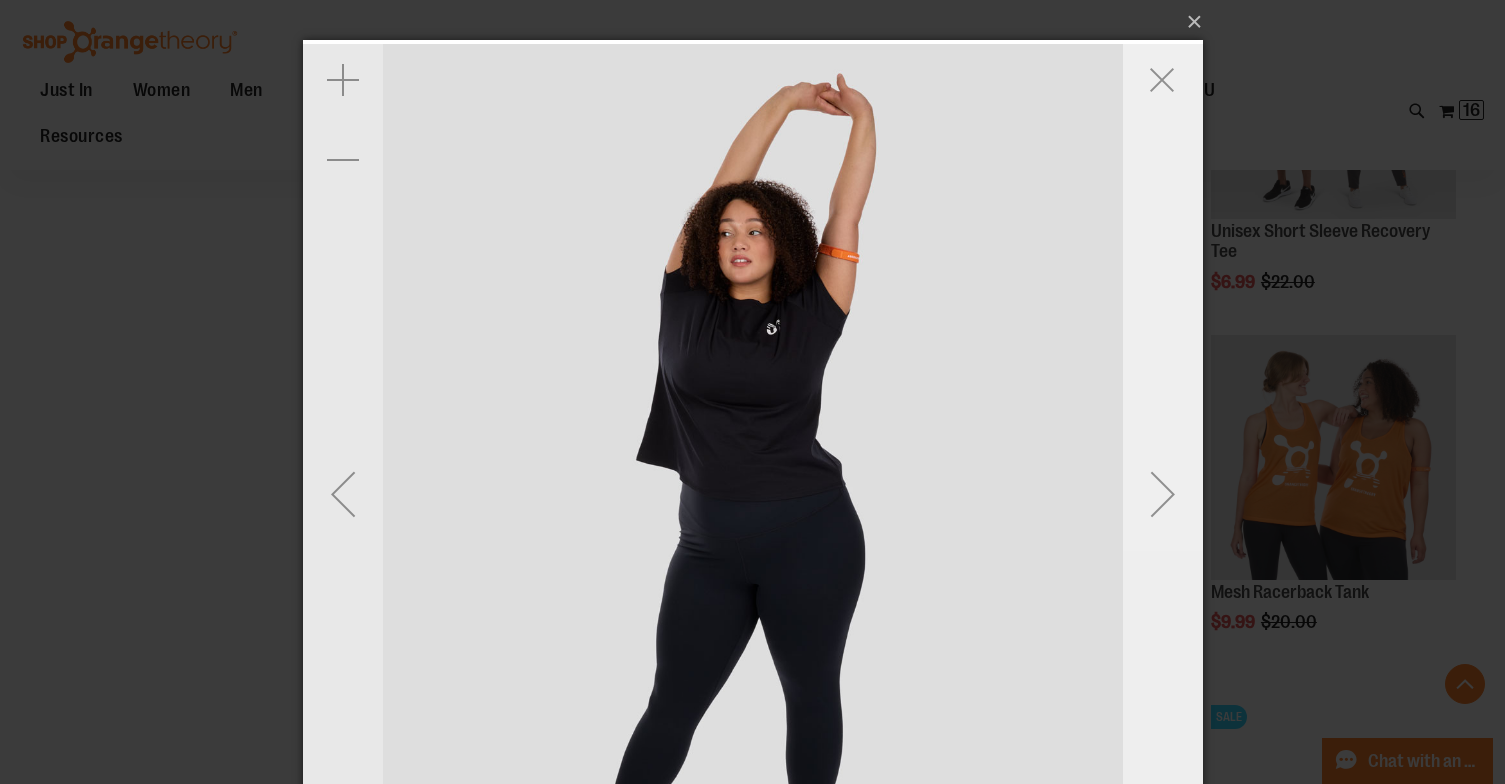 click at bounding box center [1162, 494] 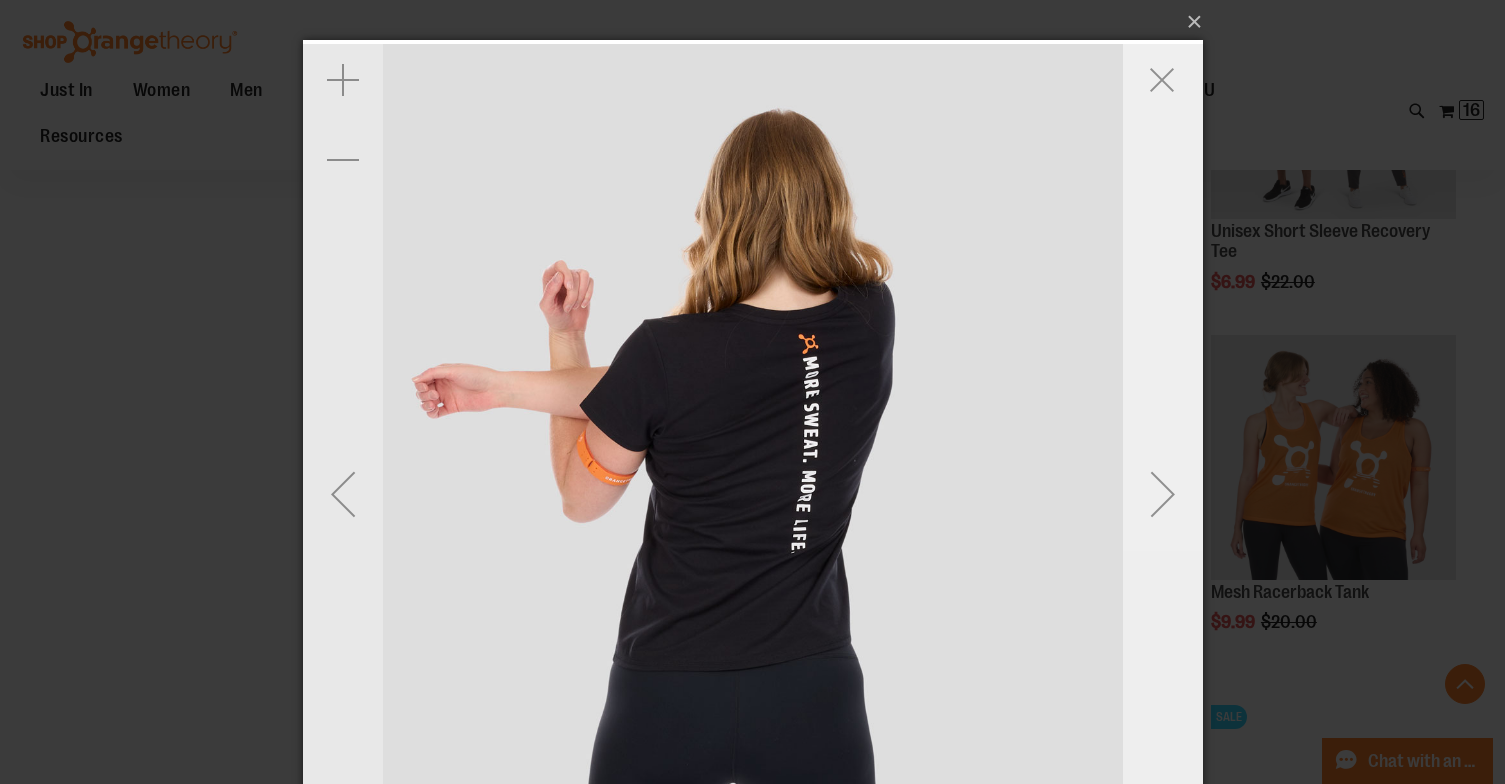 click at bounding box center (1162, 494) 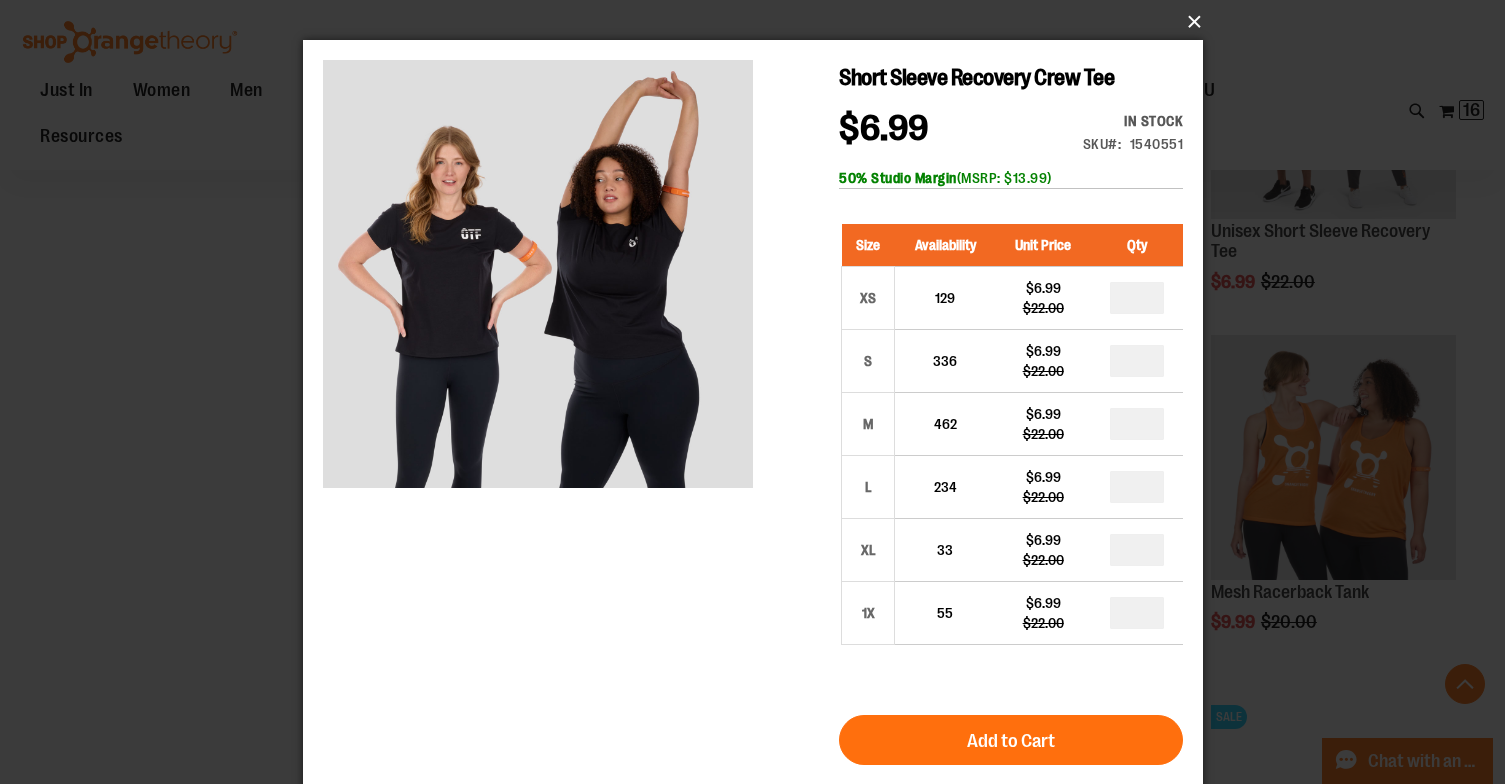 click on "×" at bounding box center (759, 22) 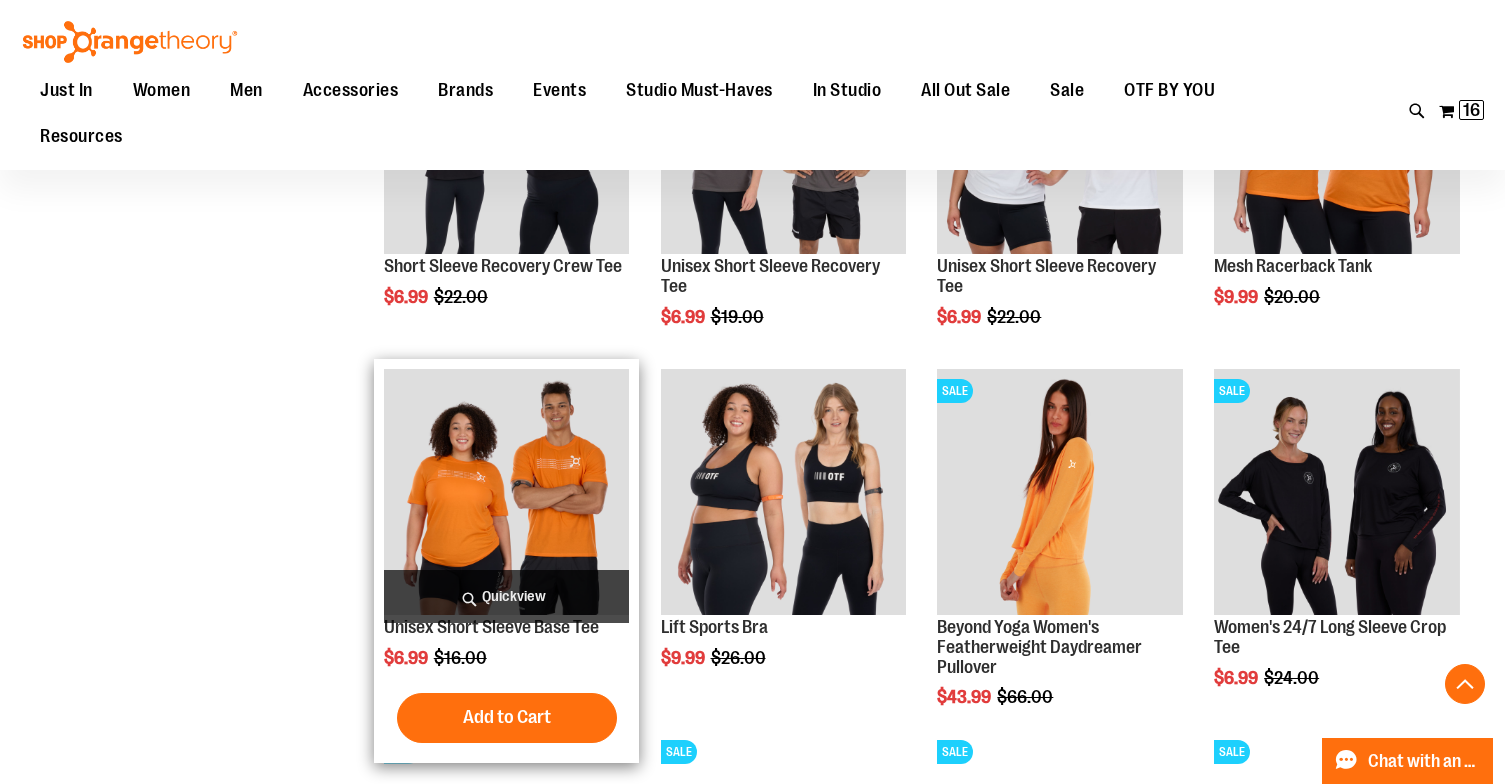 scroll, scrollTop: 5773, scrollLeft: 0, axis: vertical 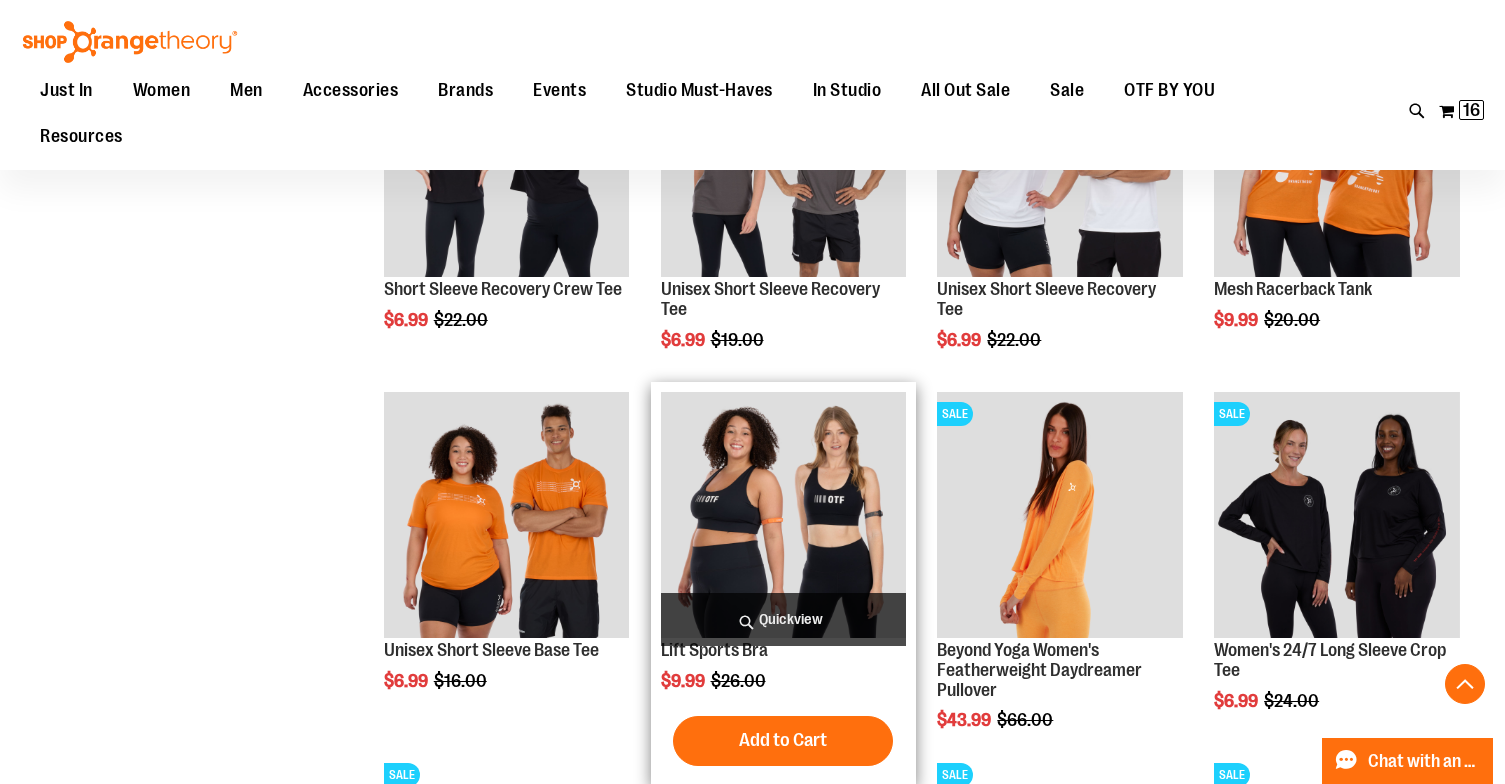 click at bounding box center (784, 515) 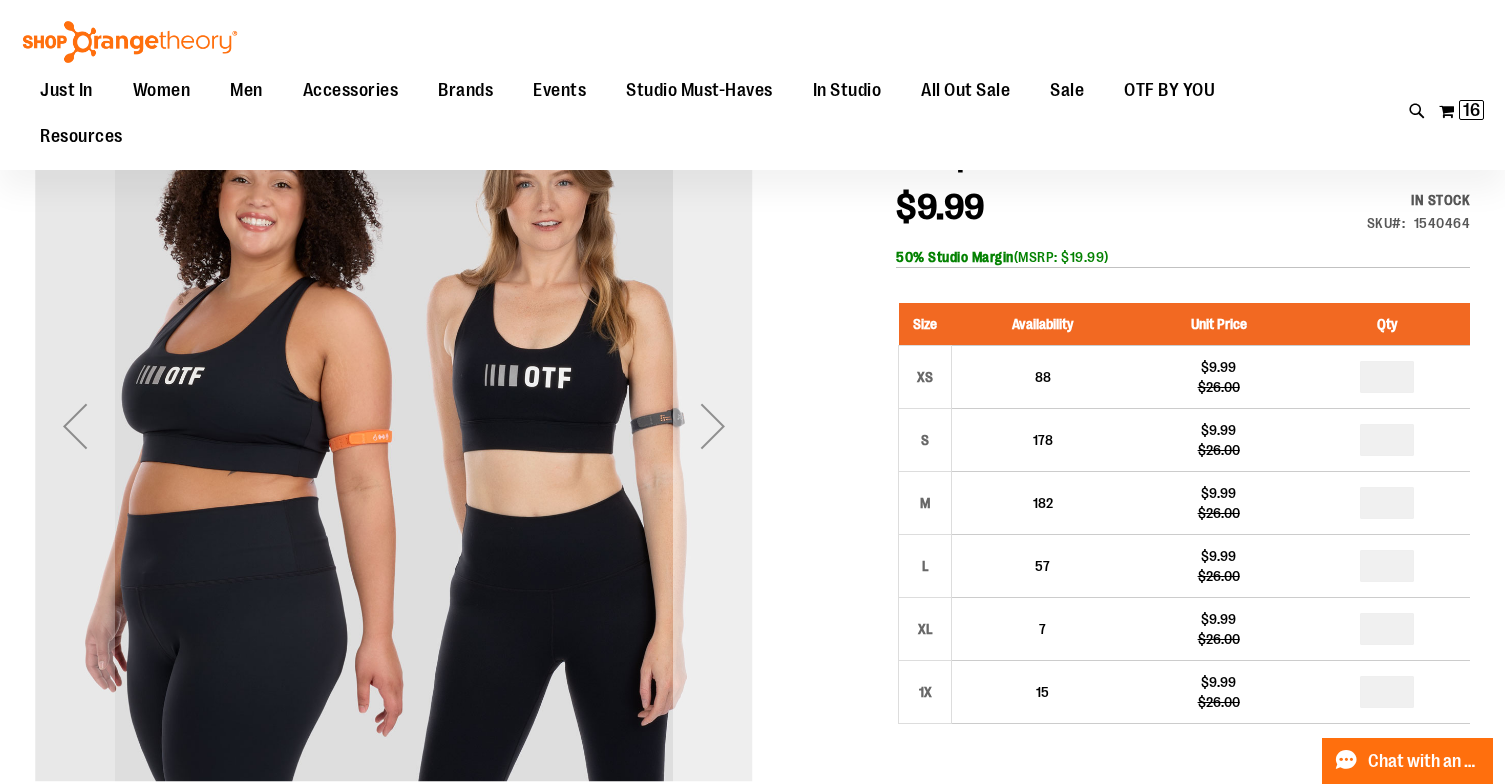 scroll, scrollTop: 206, scrollLeft: 0, axis: vertical 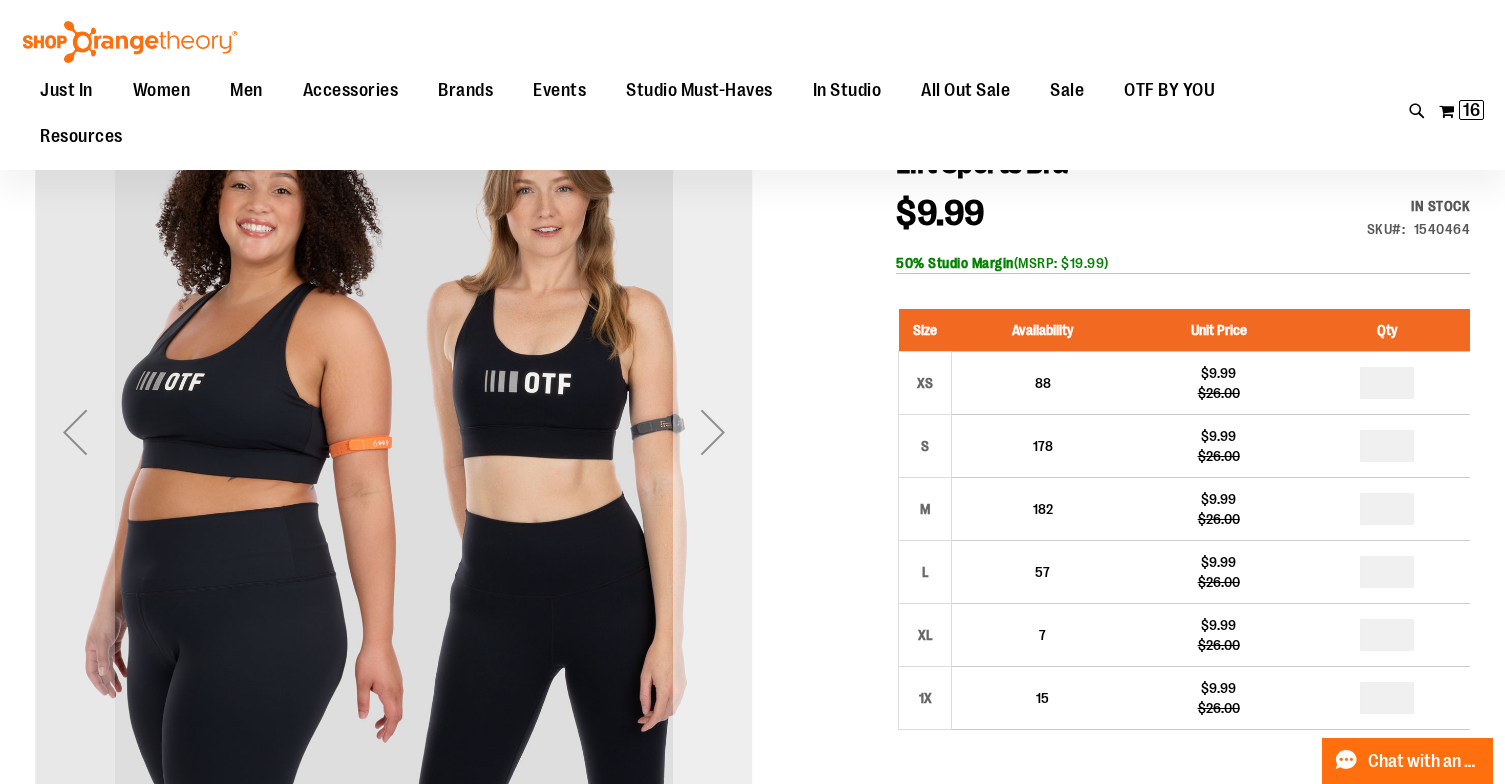 click at bounding box center [713, 432] 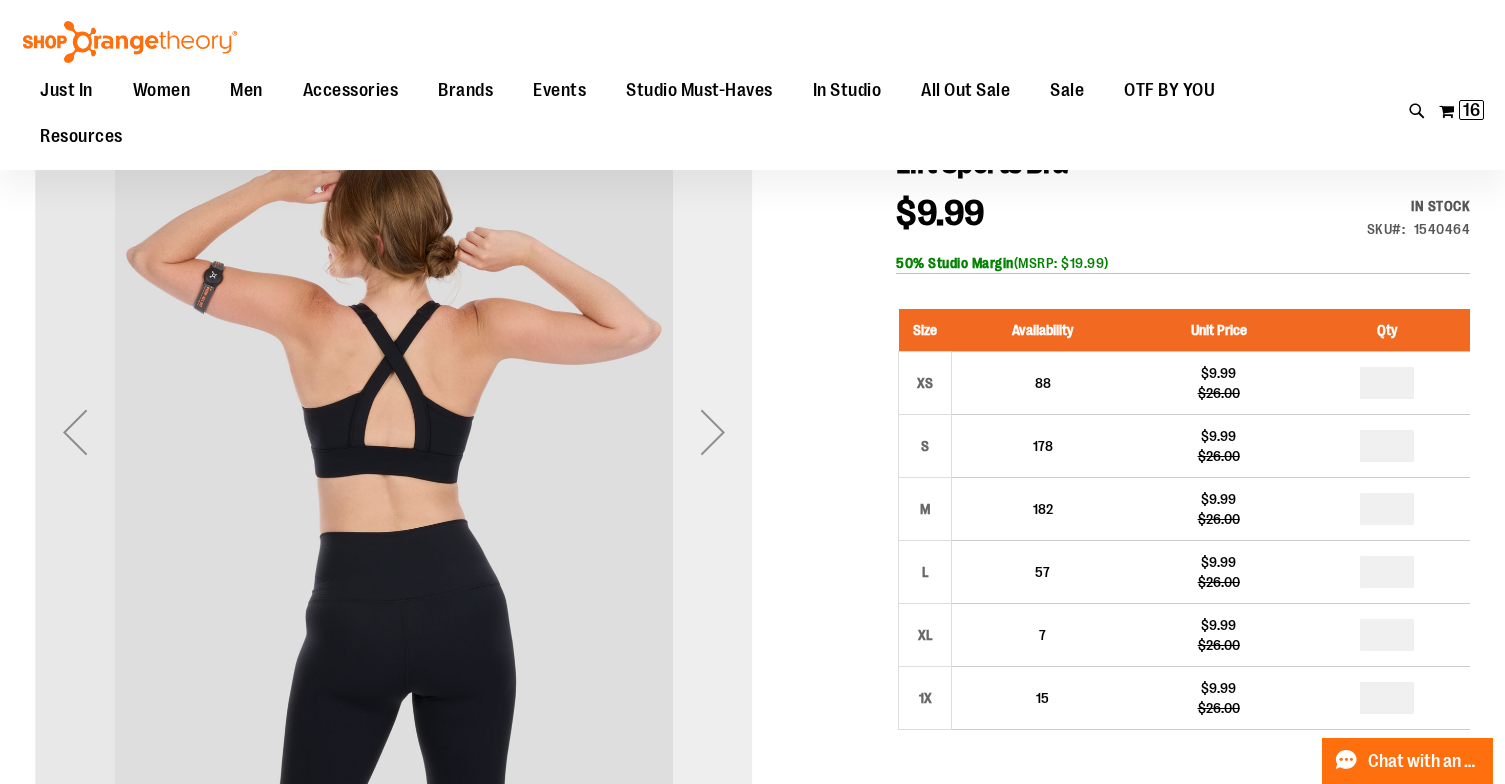 click at bounding box center [713, 432] 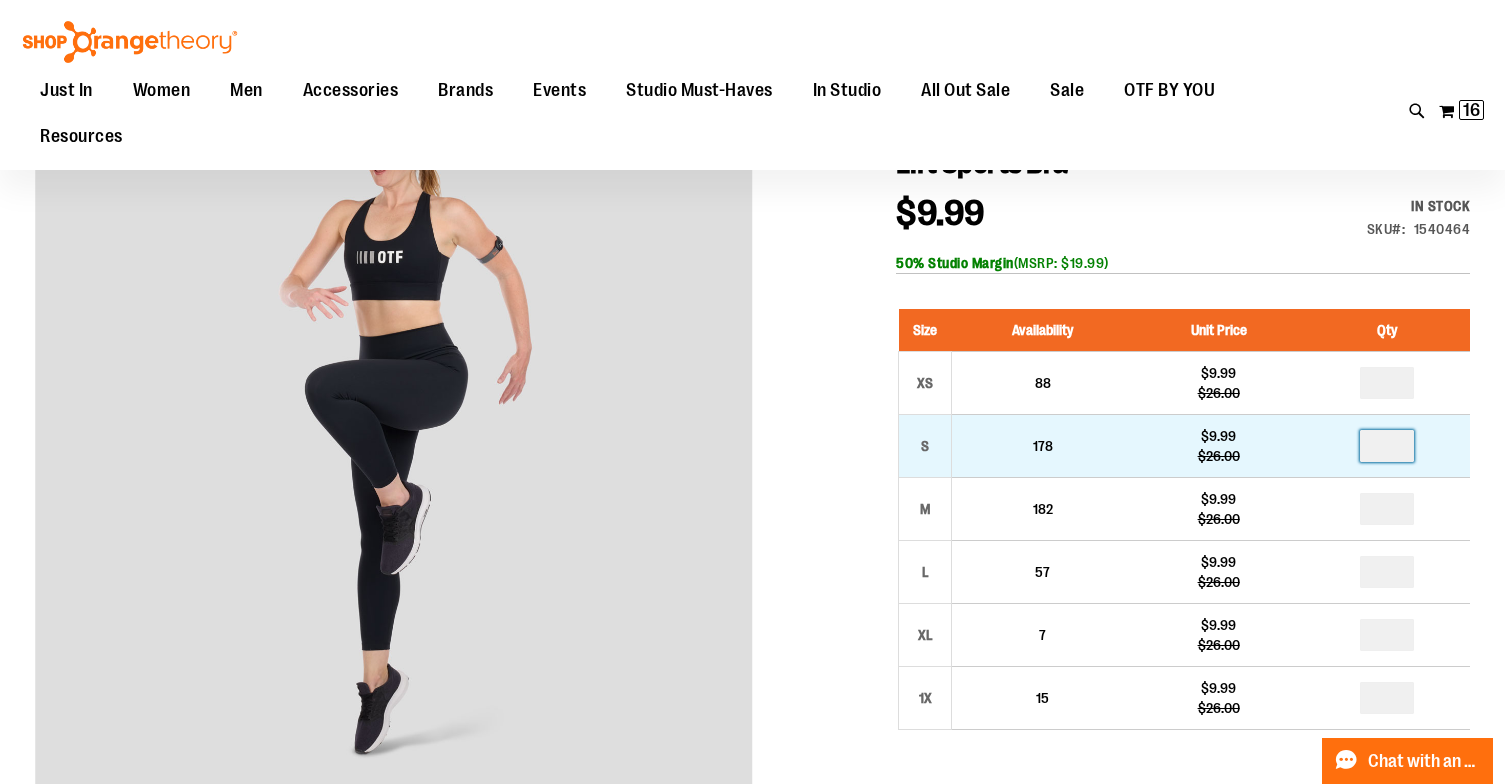 click at bounding box center (1387, 446) 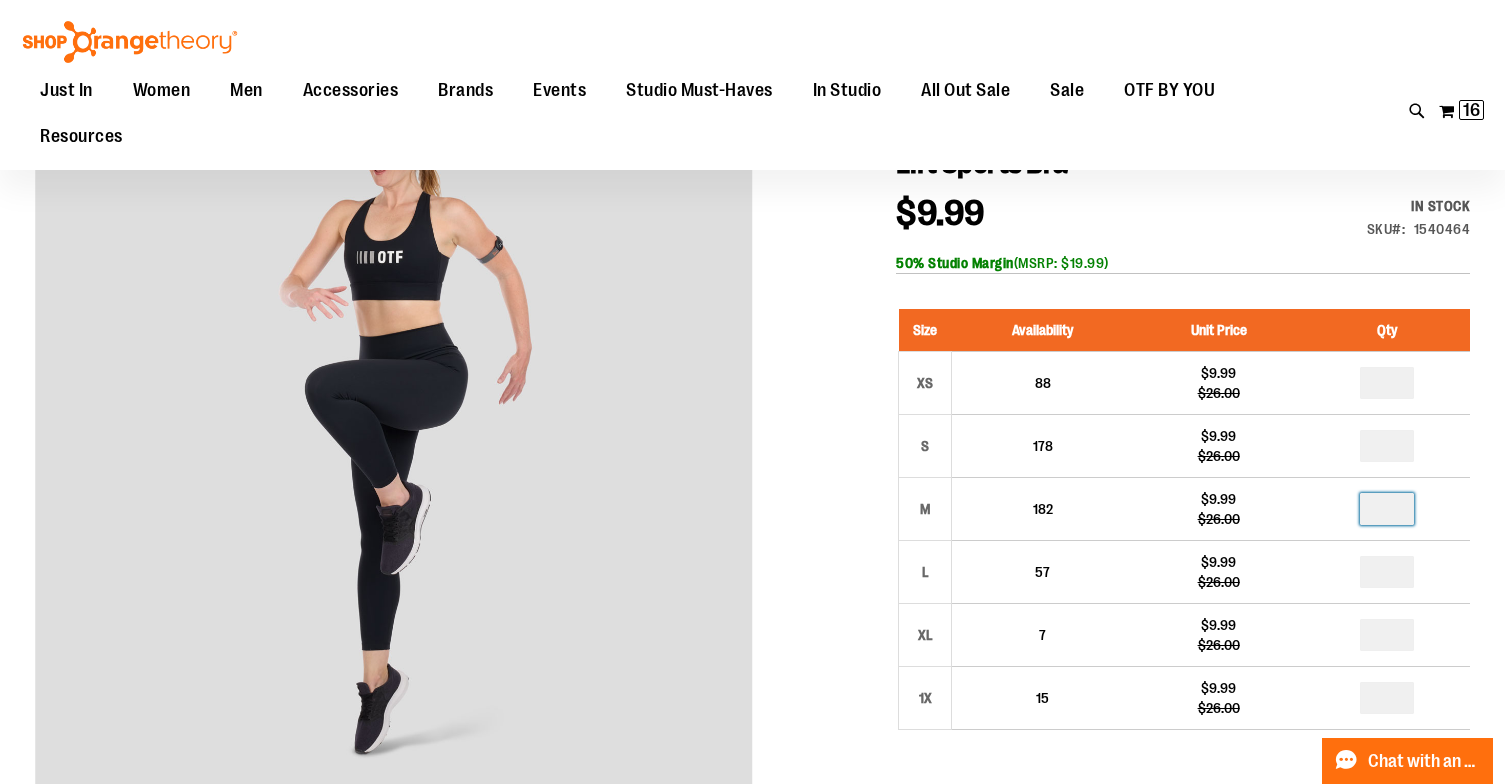 click at bounding box center [1387, 509] 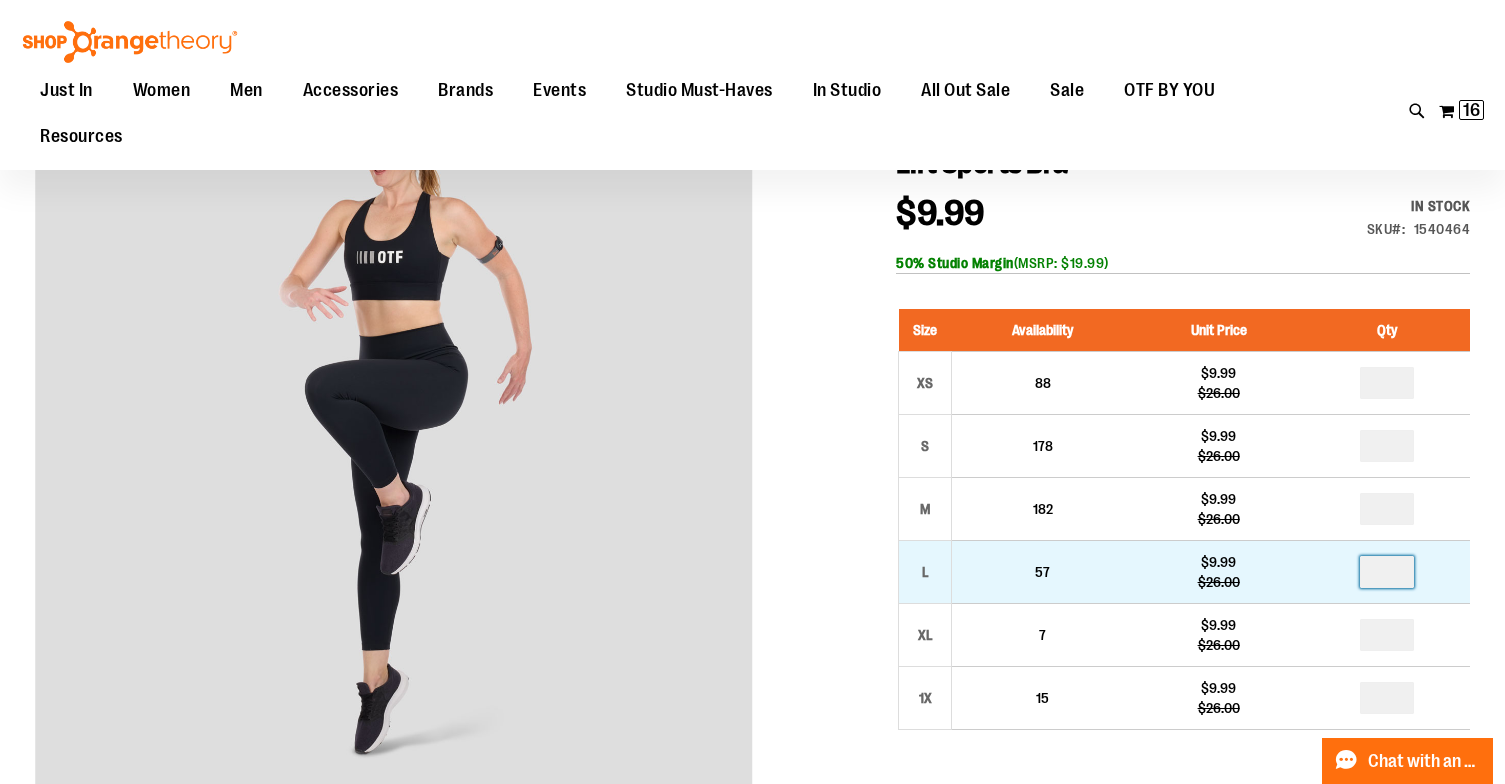 click at bounding box center [1387, 572] 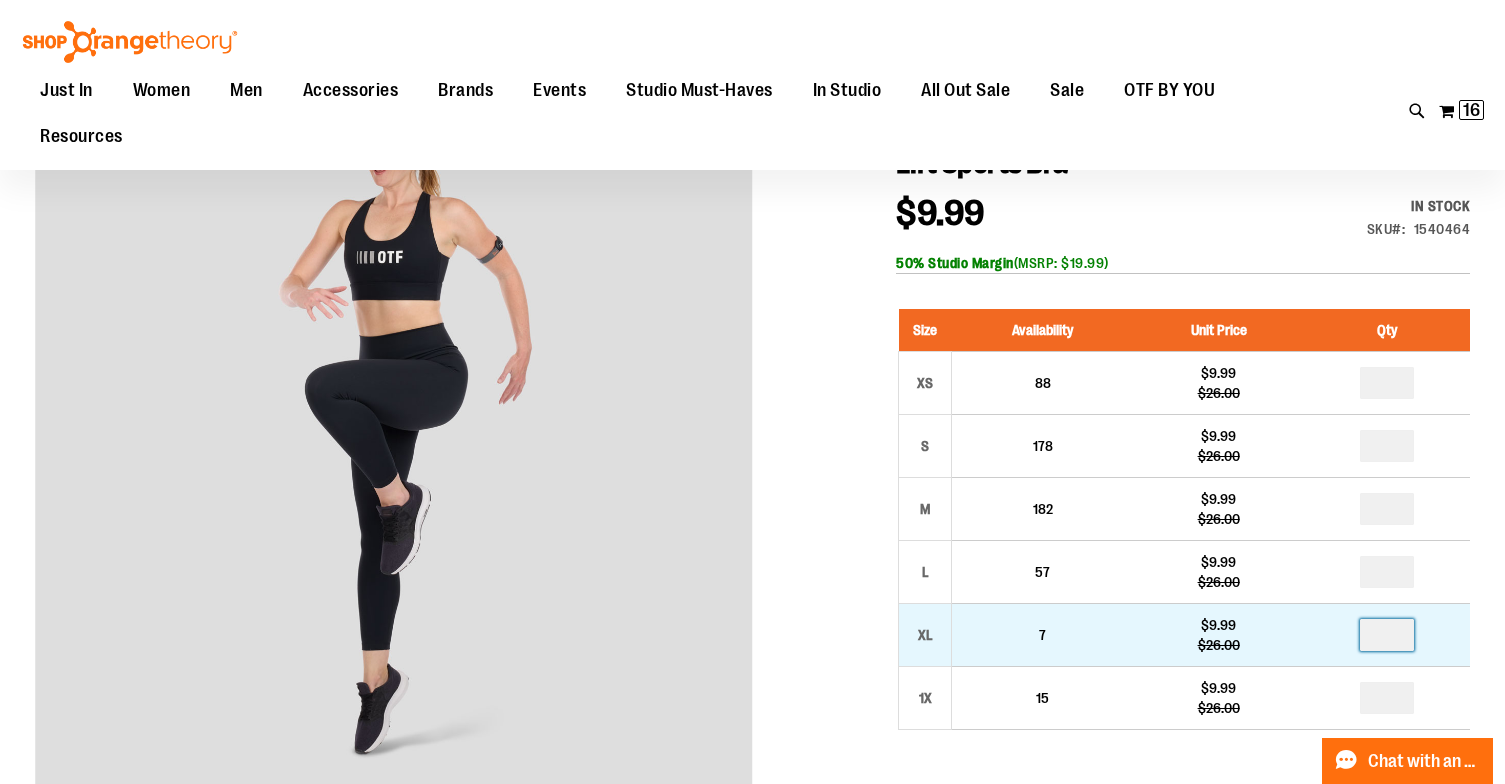 click at bounding box center (1387, 635) 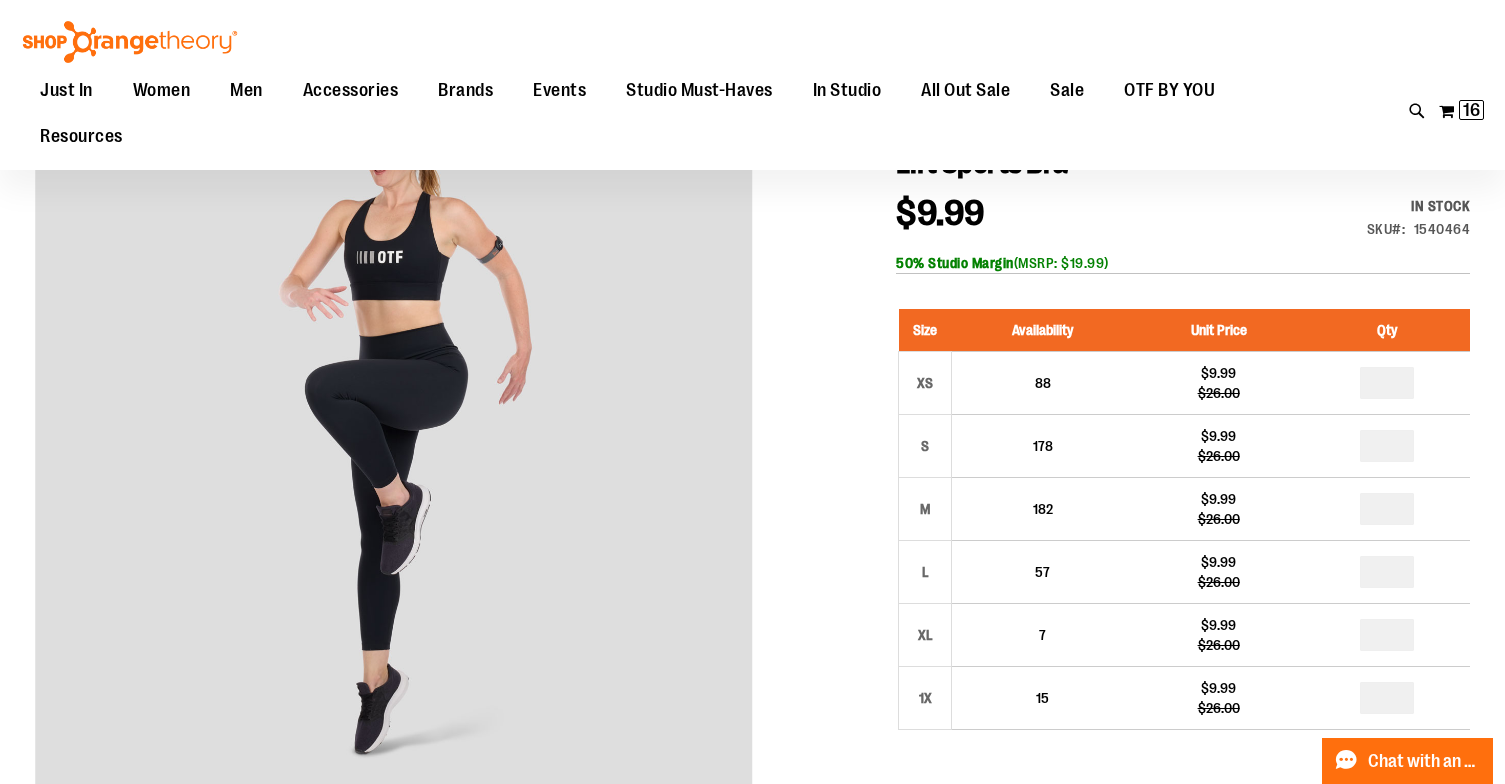 click at bounding box center (752, 680) 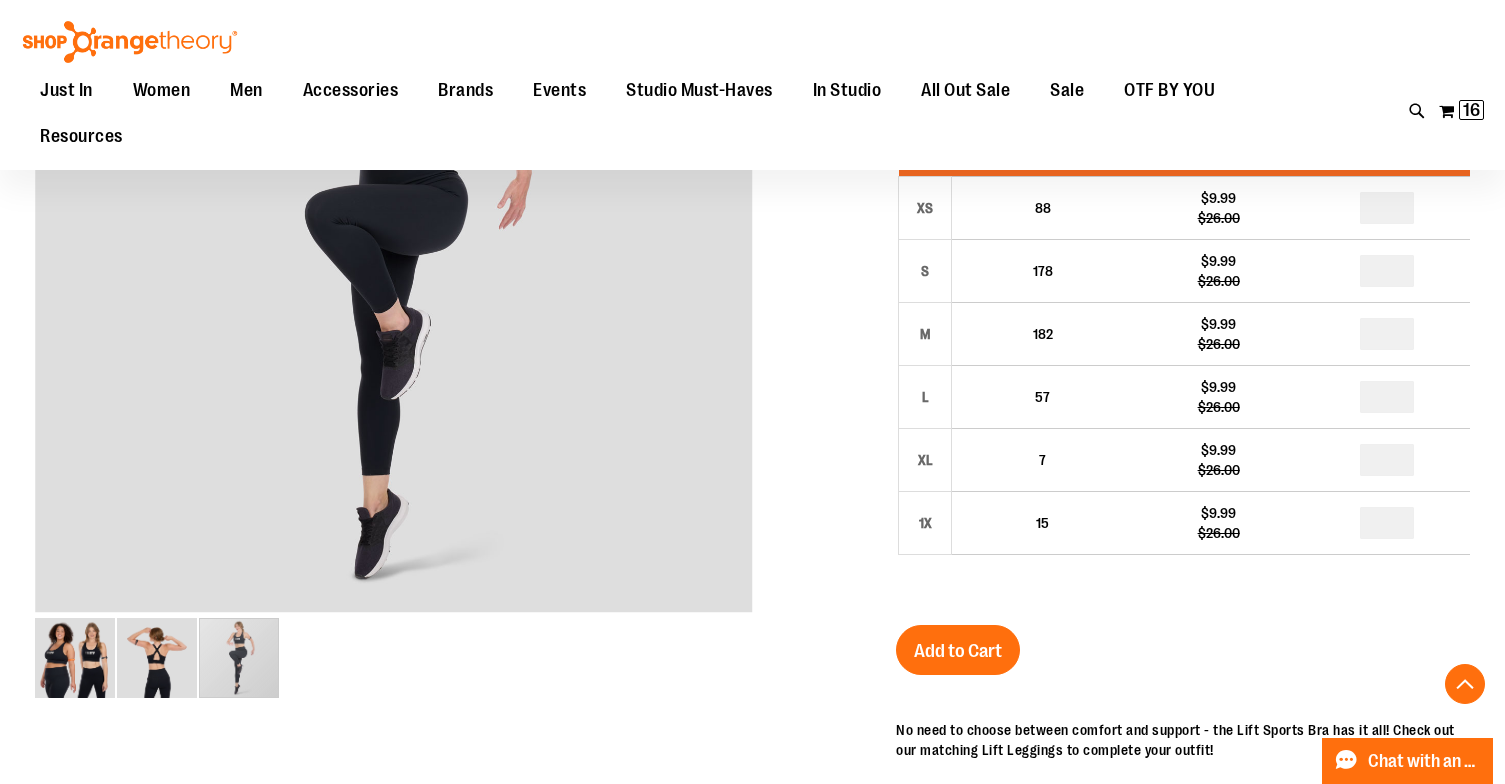 scroll, scrollTop: 402, scrollLeft: 0, axis: vertical 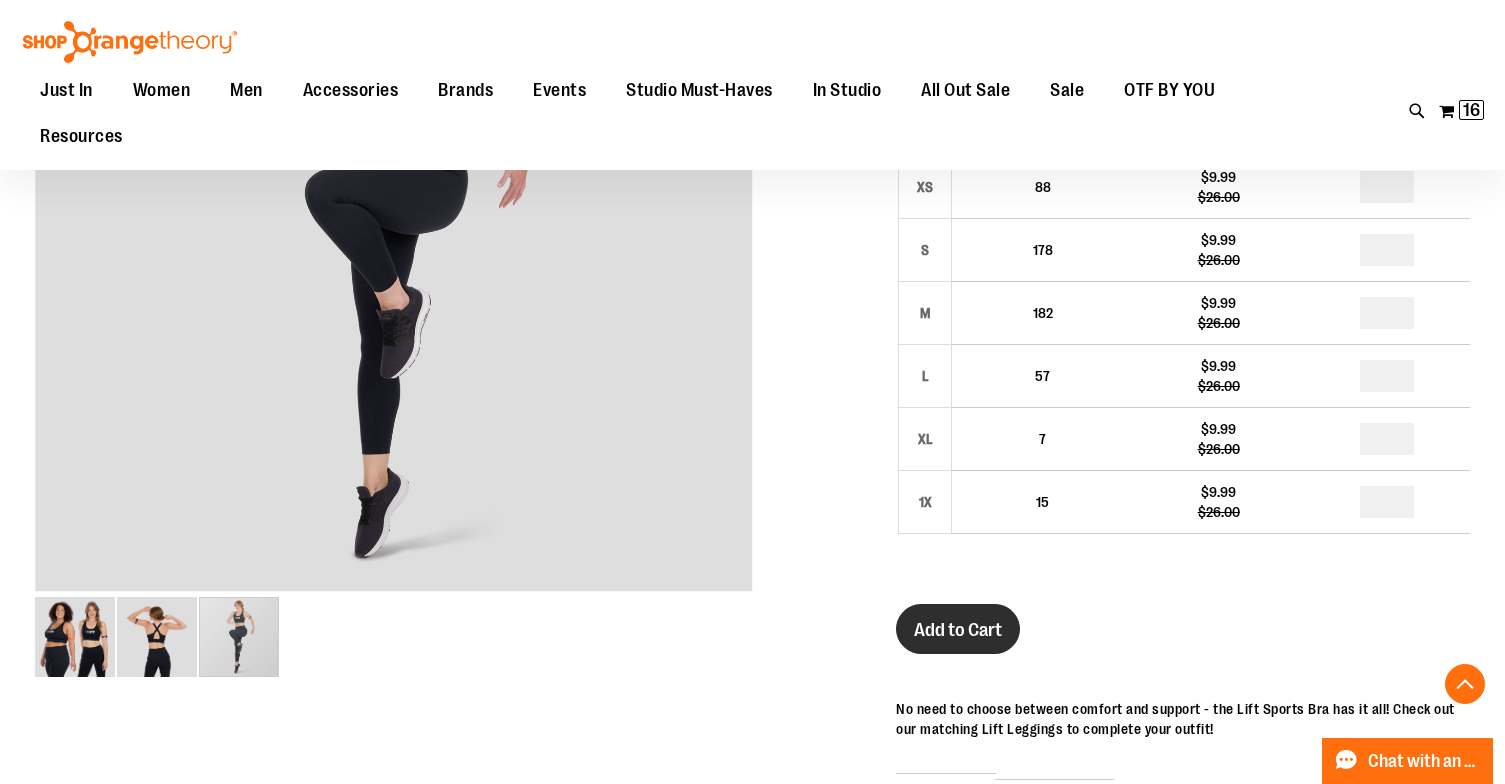 click on "Add to Cart" at bounding box center (958, 630) 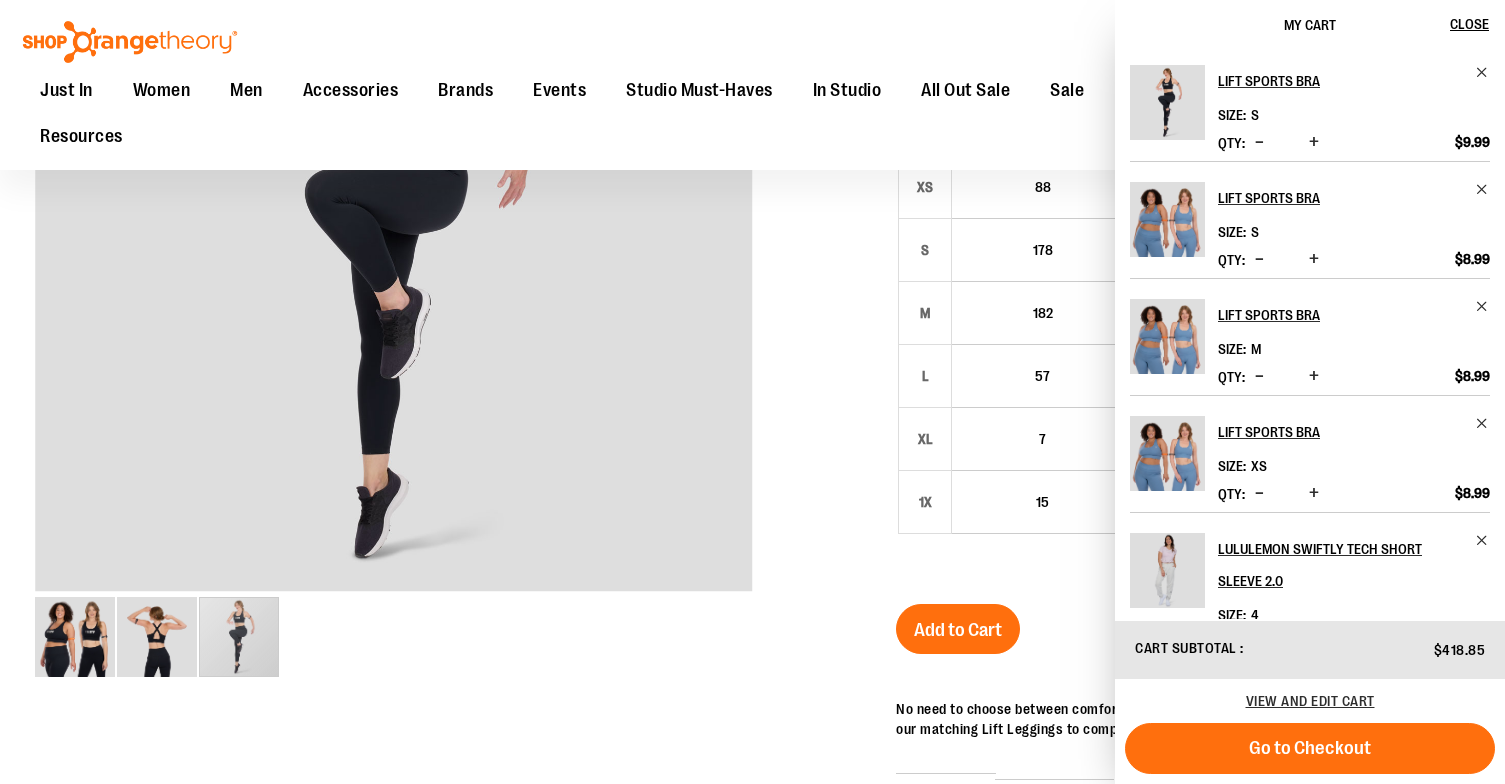 click at bounding box center [752, 484] 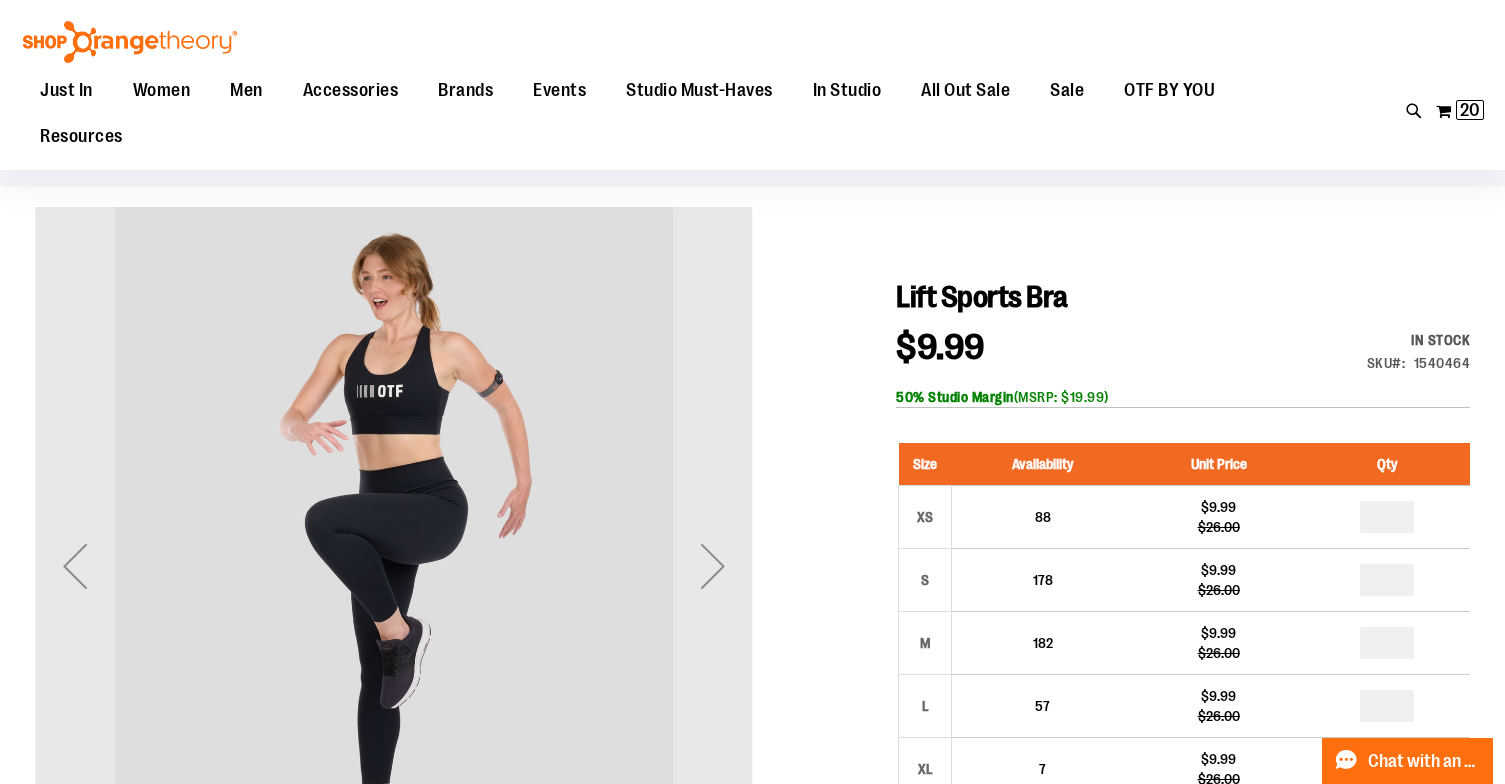 scroll, scrollTop: 21, scrollLeft: 0, axis: vertical 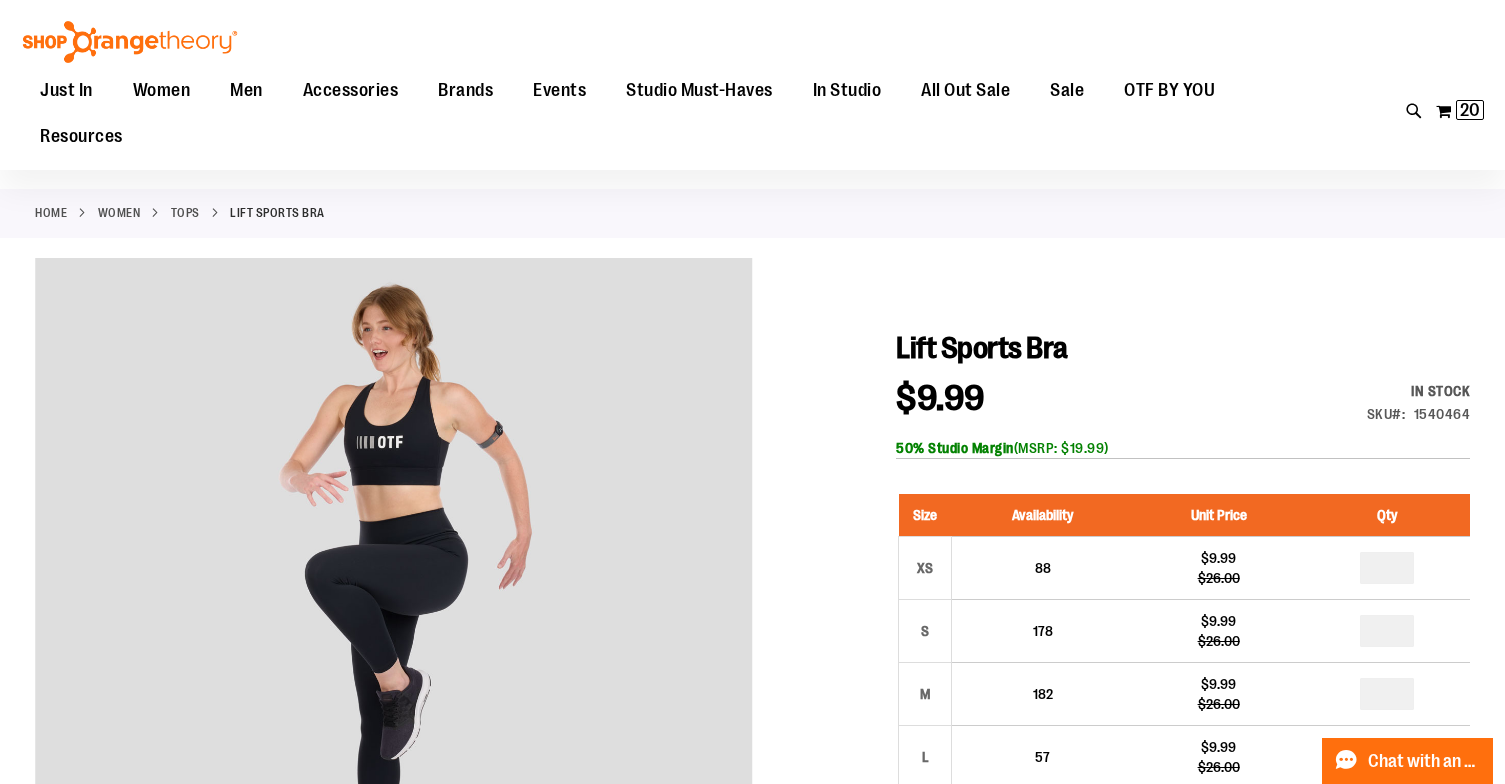 click on "Tops" at bounding box center [185, 213] 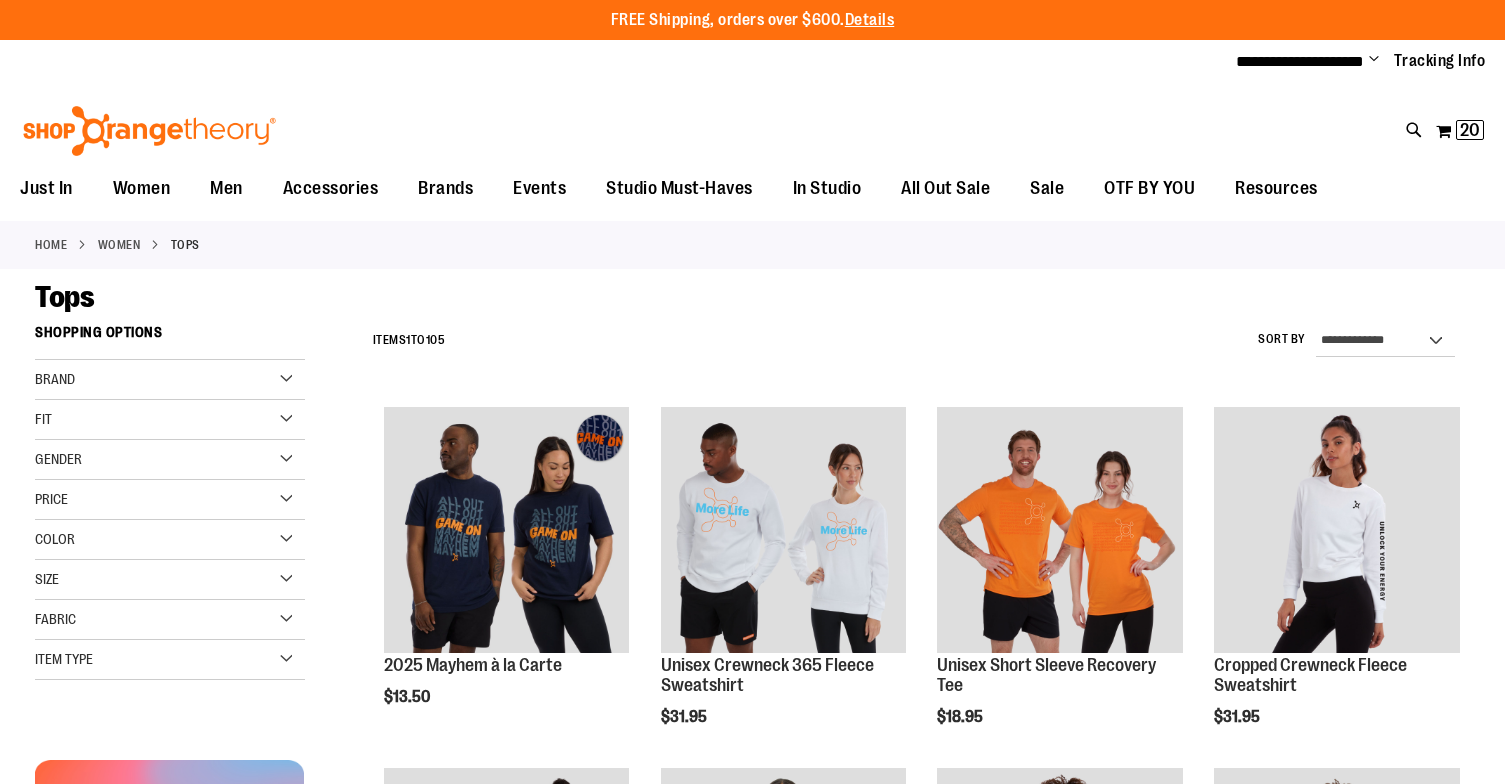 scroll, scrollTop: 0, scrollLeft: 0, axis: both 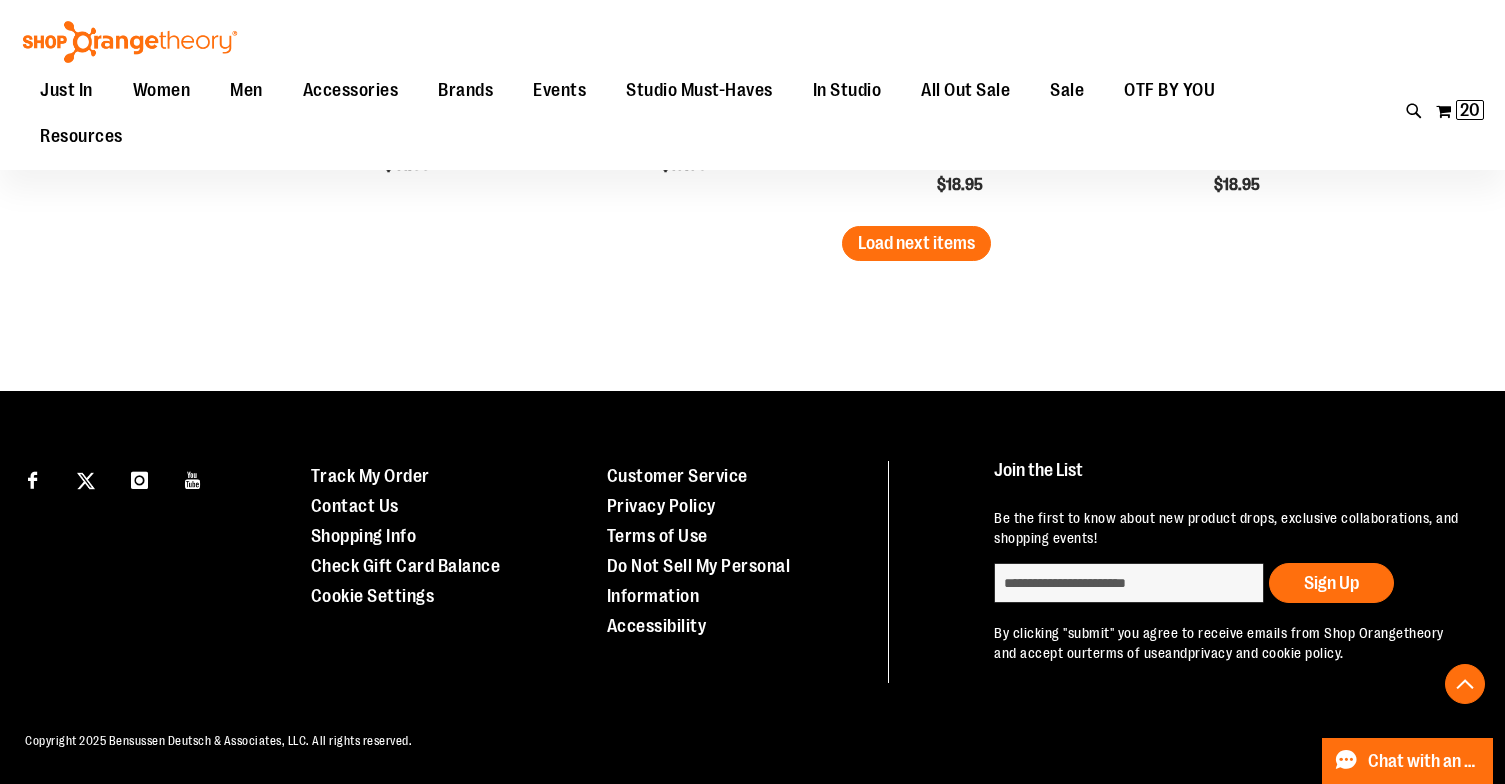 click on "Just In   Just In Balanced Basics New for Women New for Men New Accessories New Brands Pride & Patriotic Women   Women Tops Bottoms Outerwear Men   Men Tops Bottoms Outerwear Accessories   Accessories Bags Drinkware Headwear Socks Stickers Lifestyle Milestones Gift Cards Brands   Brands Nike lululemon Cloud9ine Beyond Yoga Vuori Rhone FP Movement Events Studio Must-Haves   Studio Must-Haves Balanced Basics City Program & Personalized Milestones Replacement Bands In Studio   In Studio Promo OTbeat Fitness Eq. Accessories Coach Staff All Out Sale   All Out Sale Under $10 Under $20 Under $50 Under $150 CoBrands Sale   Sale Men Women Accessories Promo OTF BY YOU Resources" at bounding box center (645, 114) 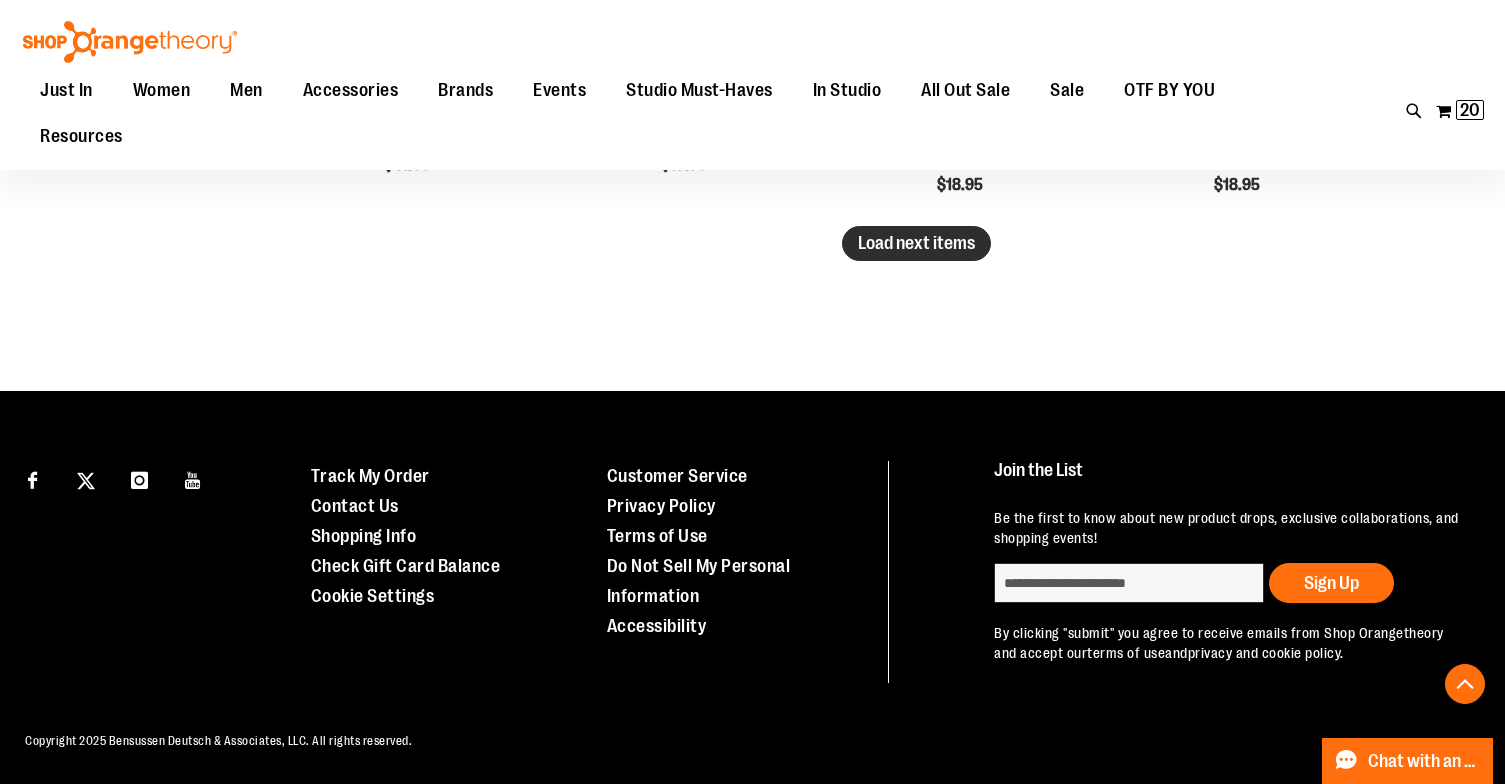 click on "Load next items" at bounding box center [916, 243] 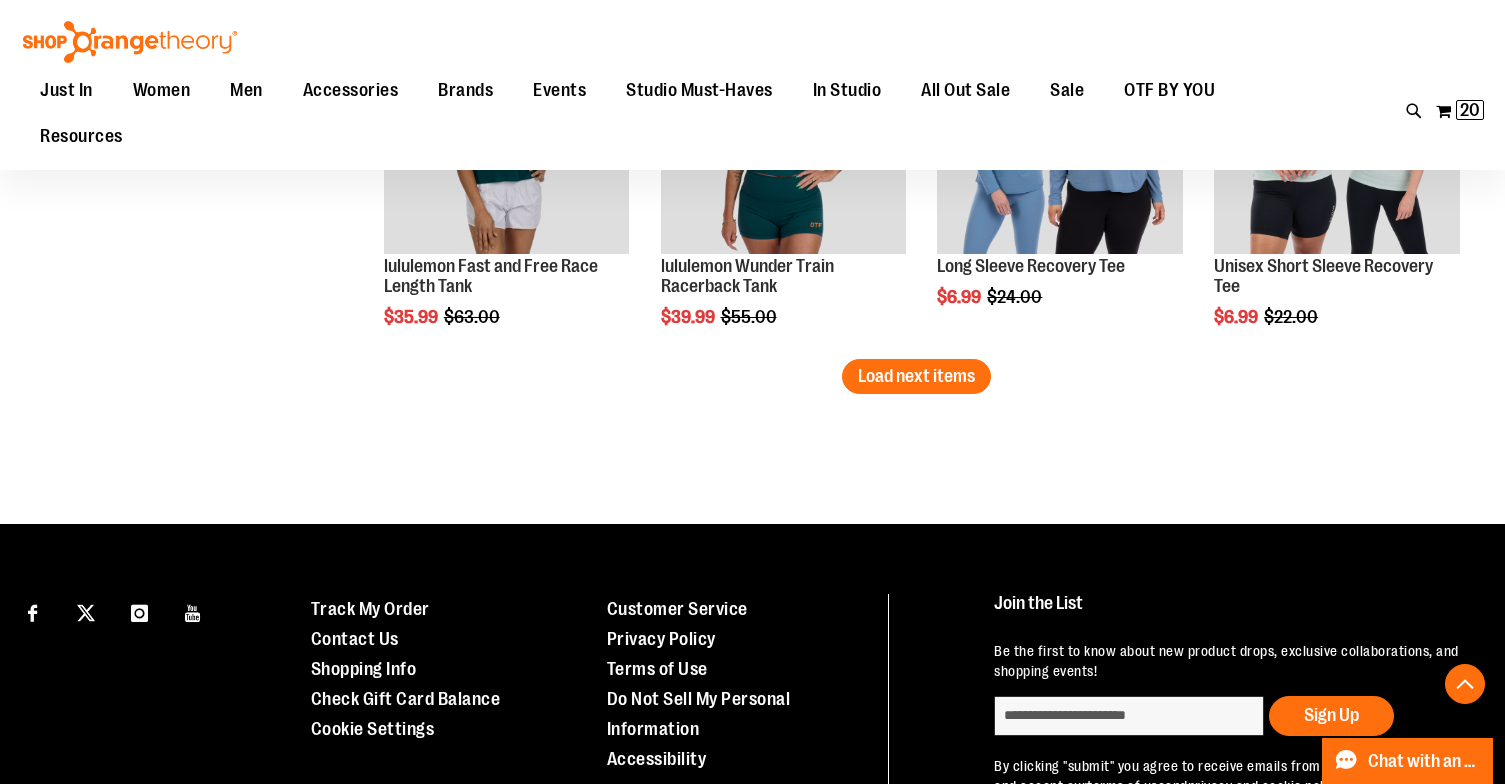 scroll, scrollTop: 4361, scrollLeft: 0, axis: vertical 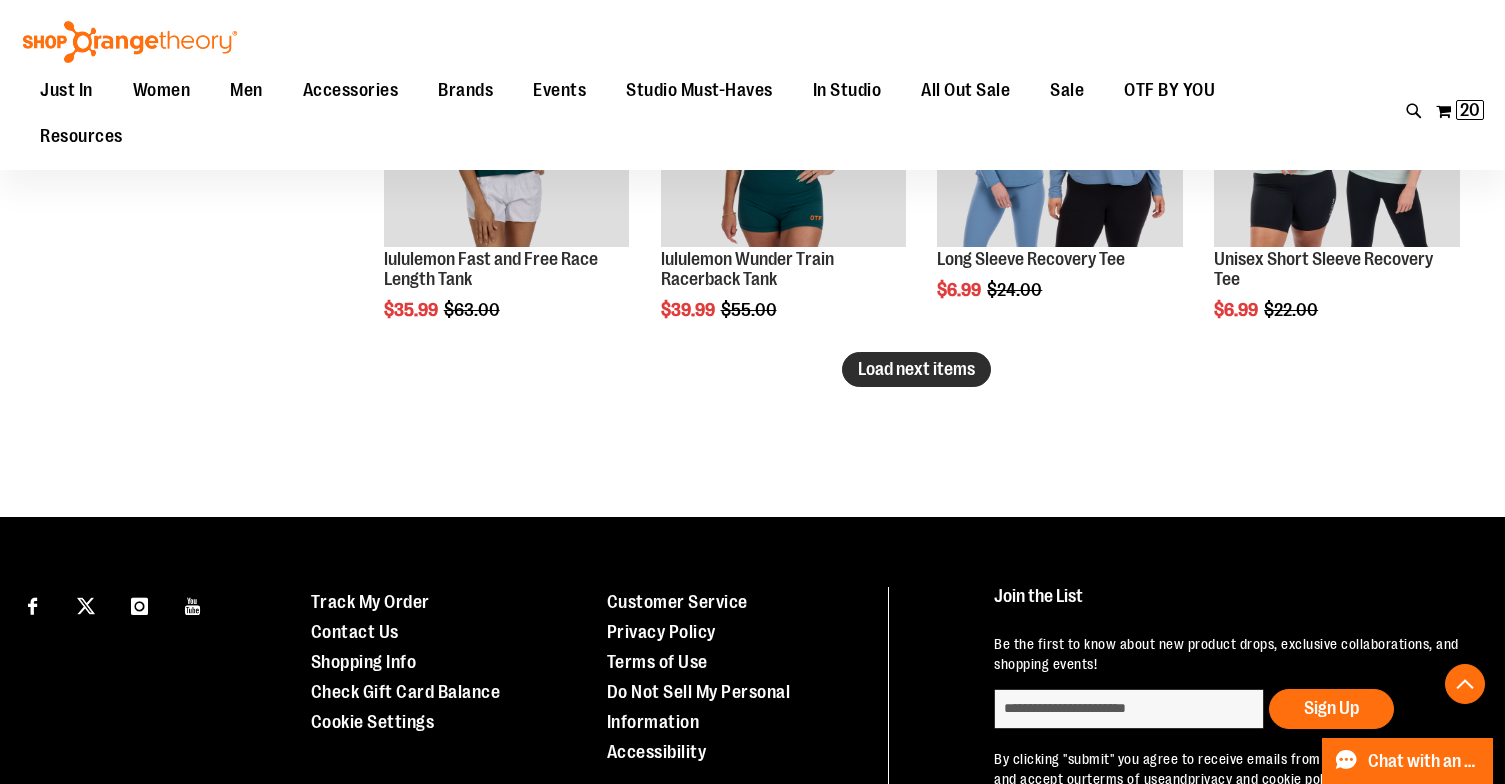 click on "Load next items" at bounding box center (916, 369) 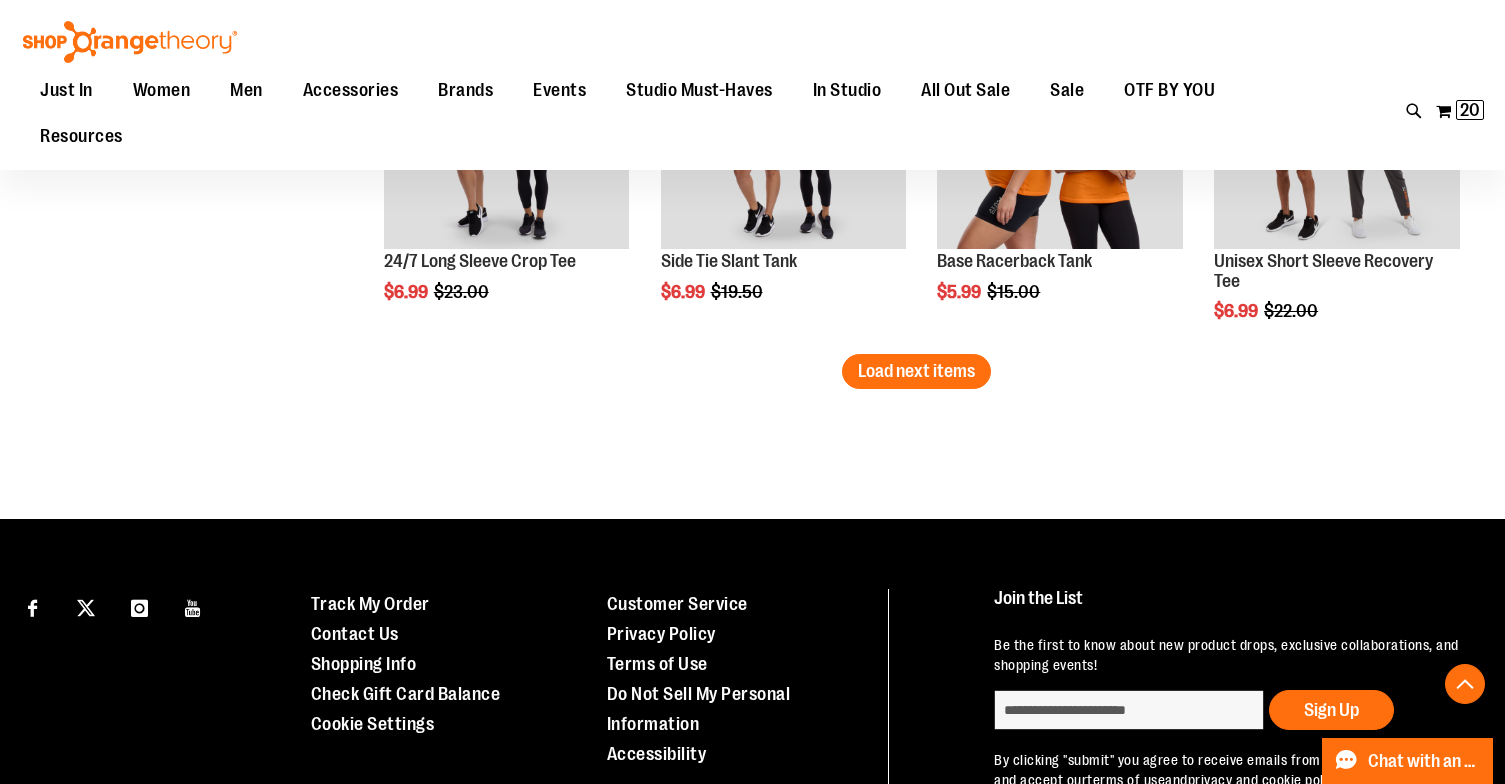 scroll, scrollTop: 5443, scrollLeft: 0, axis: vertical 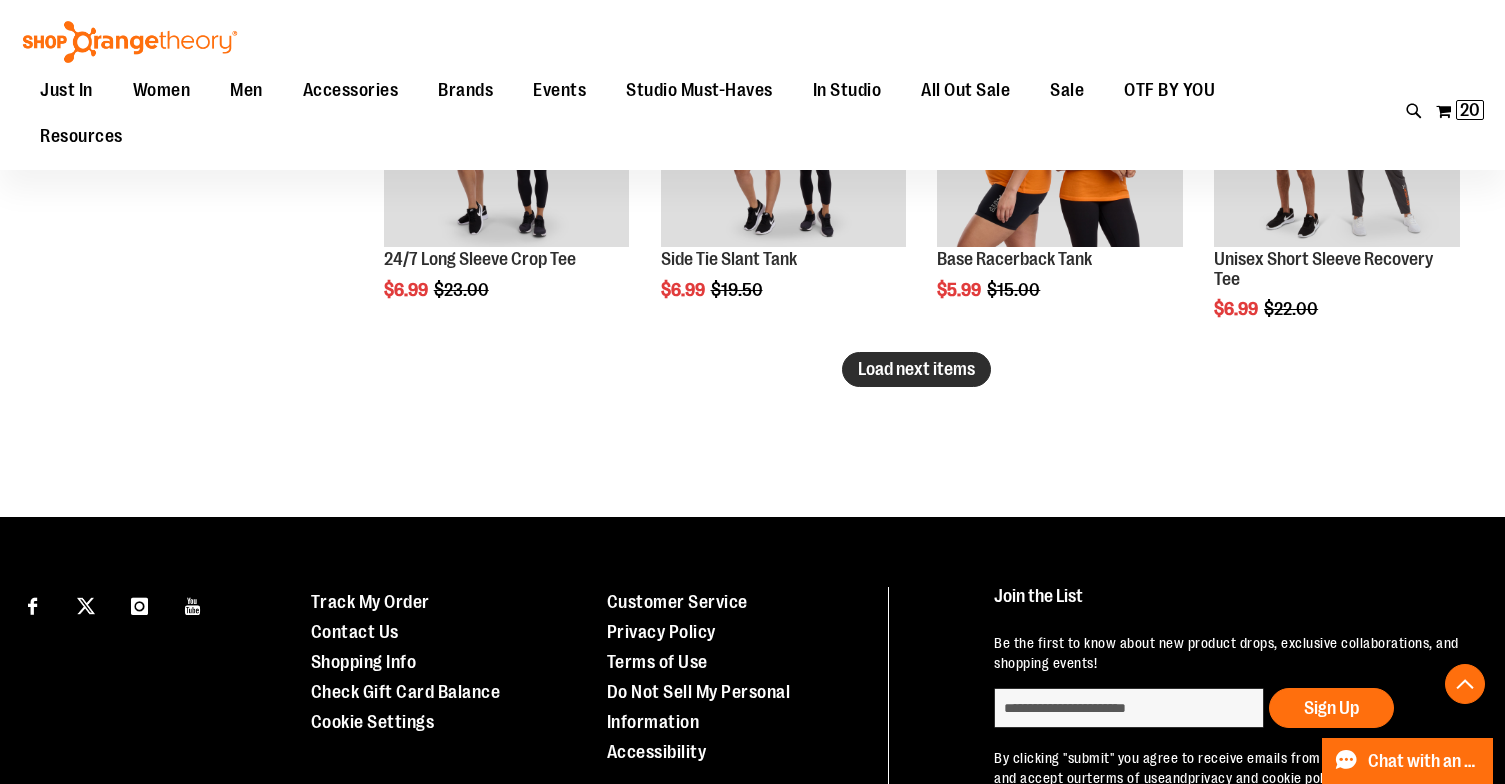 click on "Load next items" at bounding box center [916, 369] 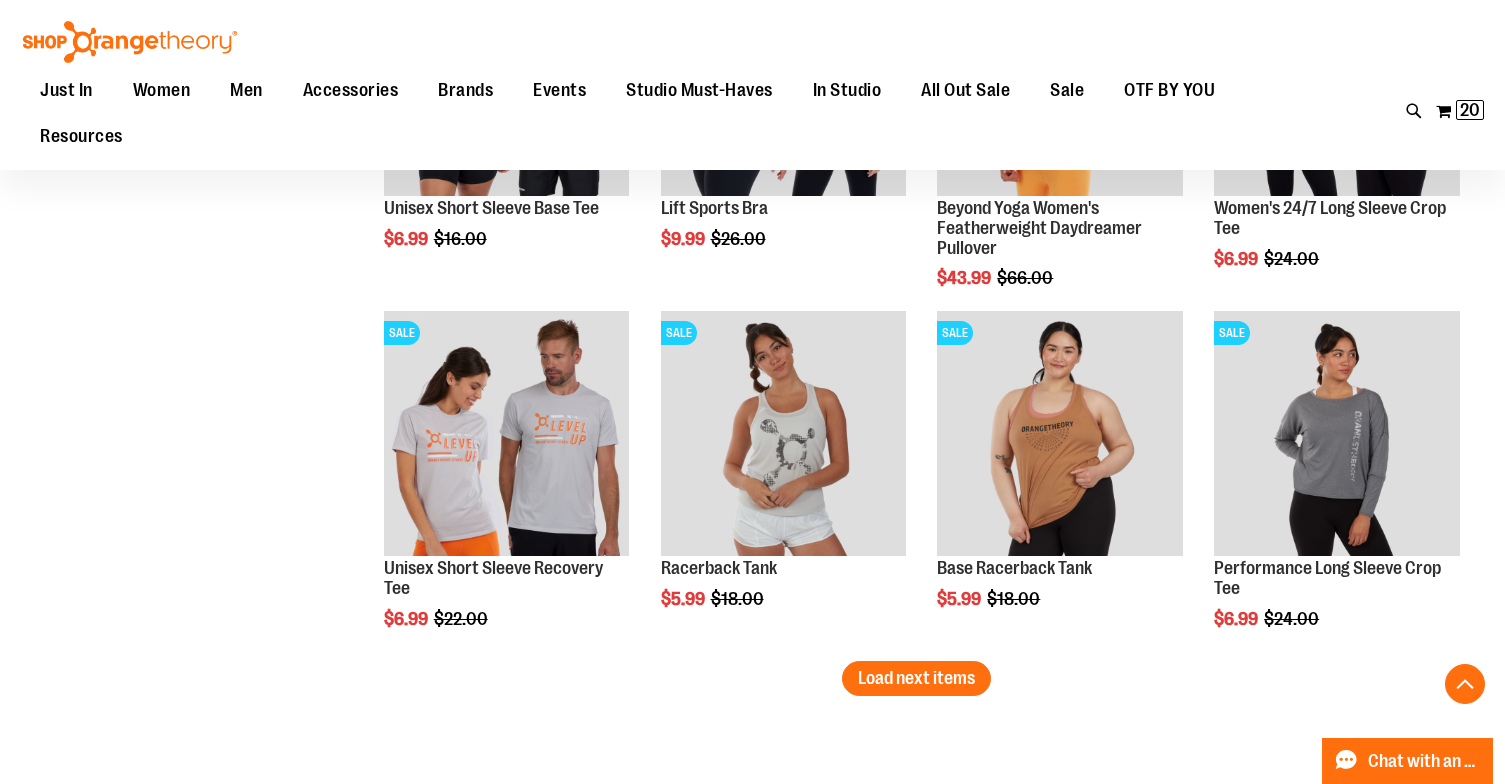 scroll, scrollTop: 6229, scrollLeft: 0, axis: vertical 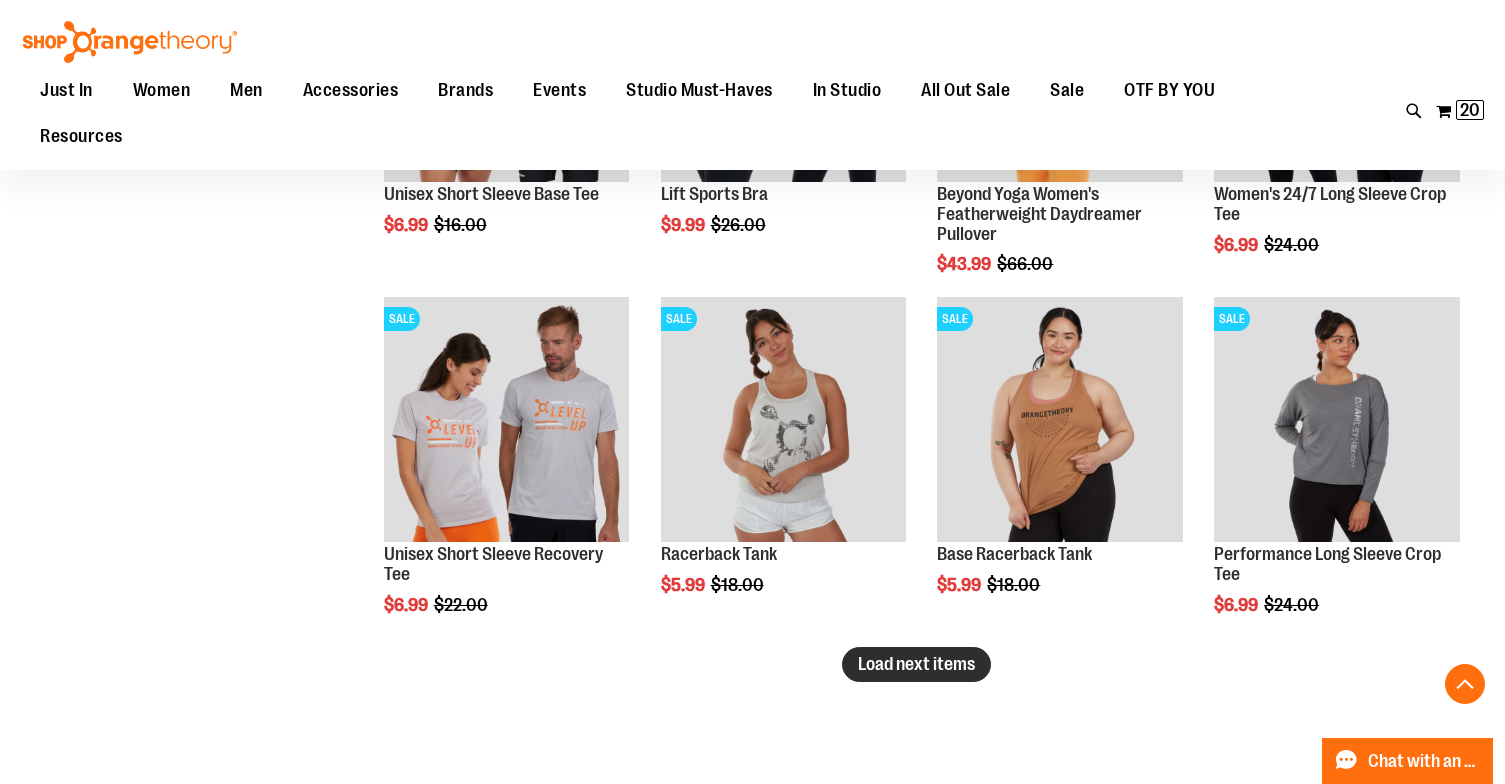 click on "Load next items" at bounding box center (916, 664) 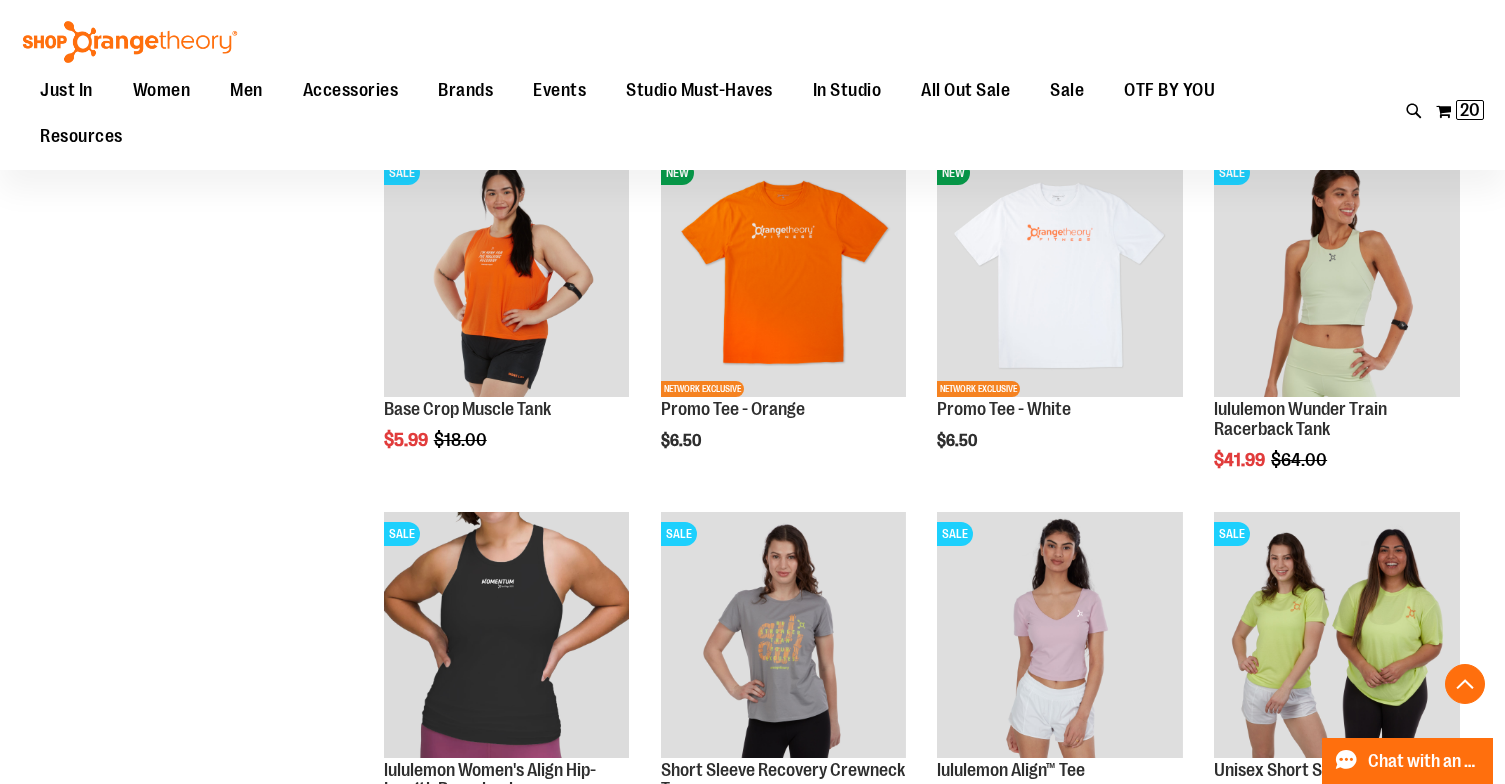 scroll, scrollTop: 6738, scrollLeft: 0, axis: vertical 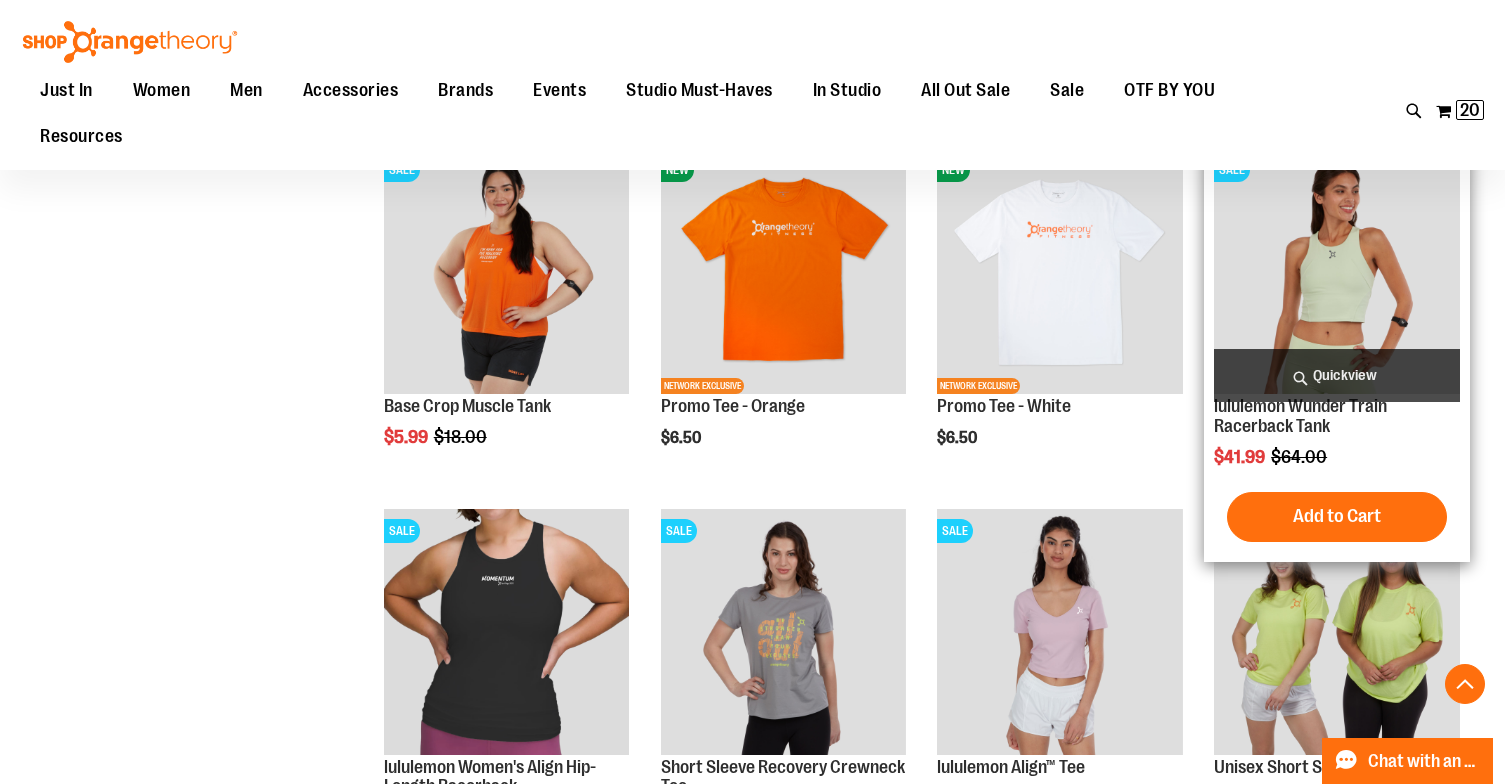 click on "Quickview" at bounding box center [1337, 375] 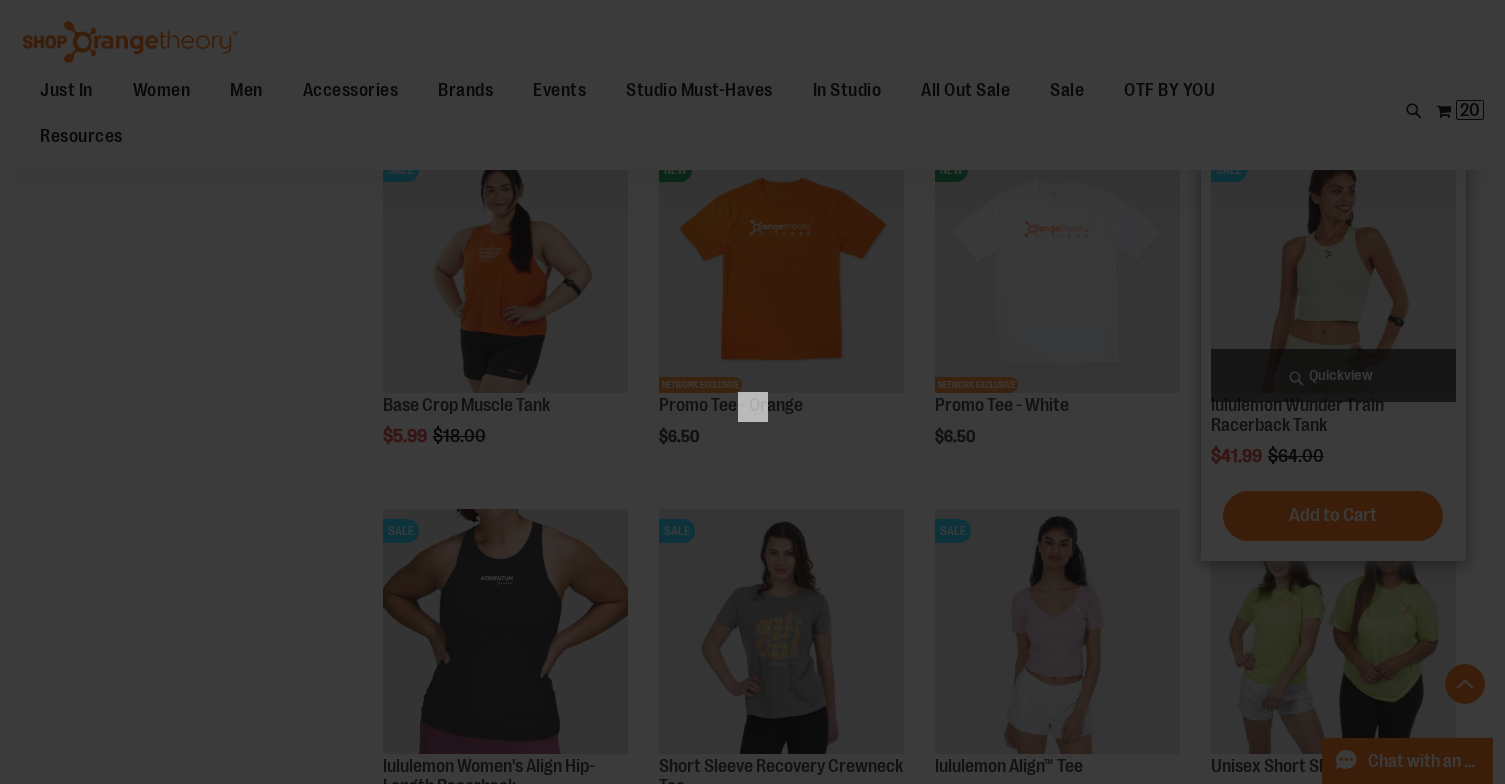 scroll, scrollTop: 0, scrollLeft: 0, axis: both 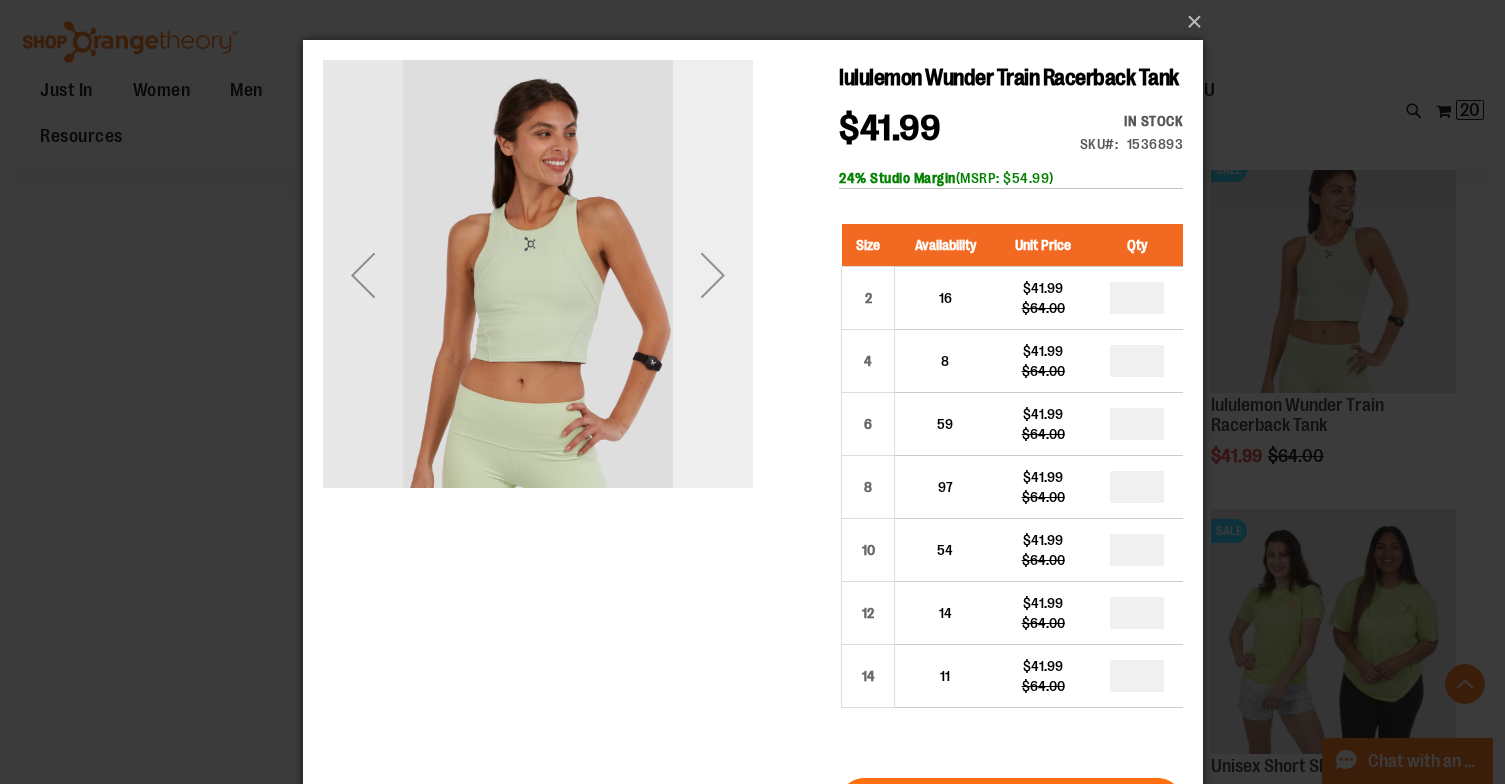click at bounding box center (712, 275) 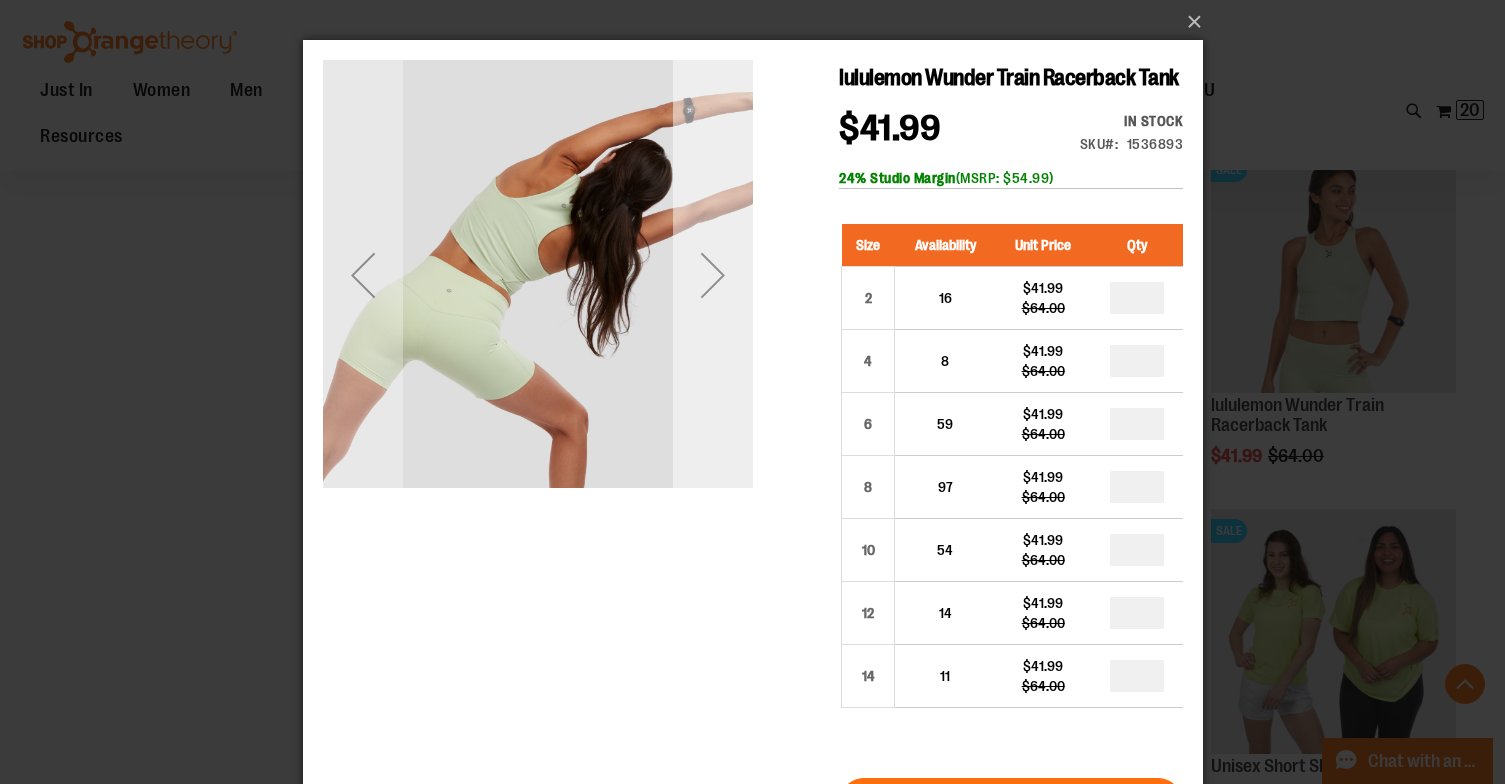 click at bounding box center [712, 275] 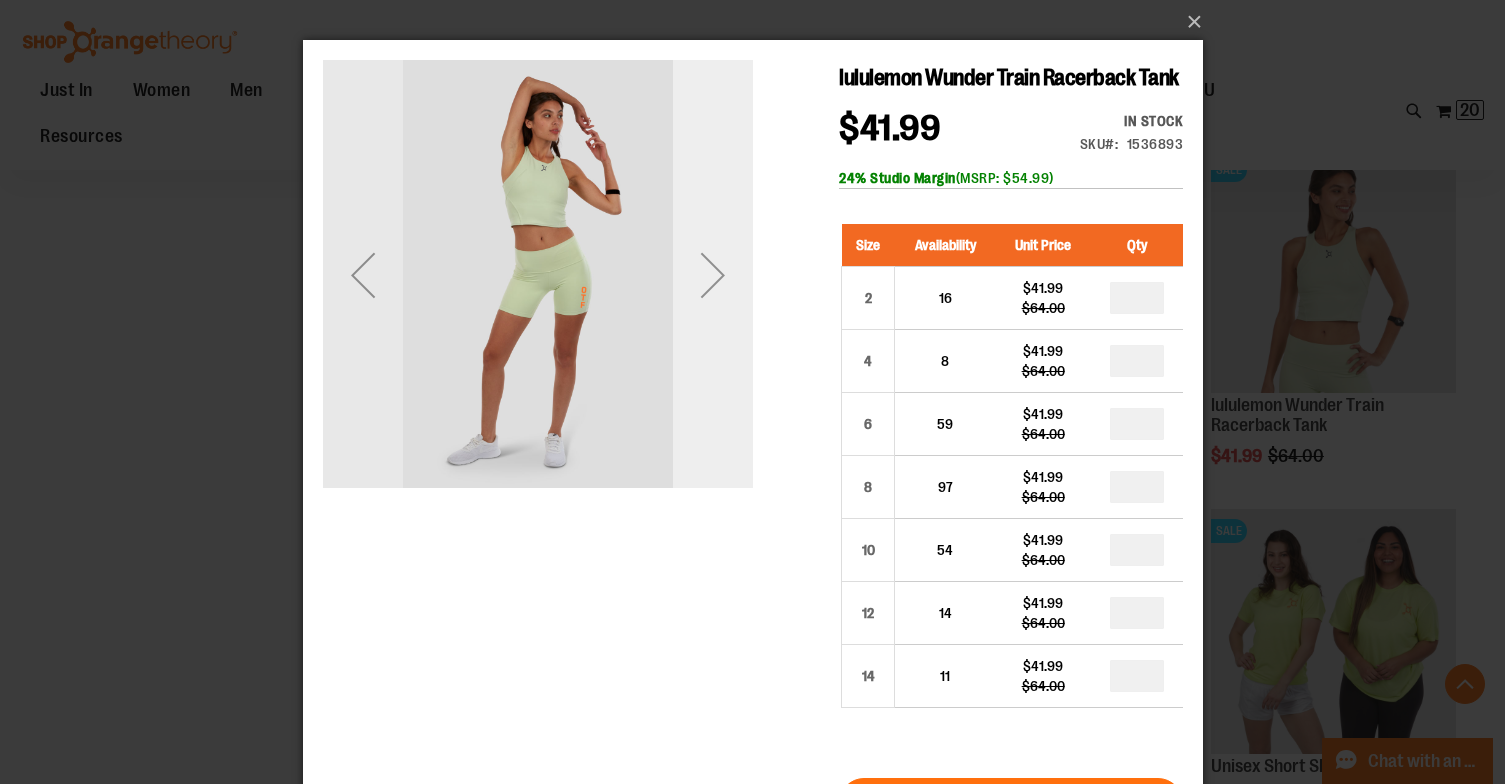 click at bounding box center (712, 275) 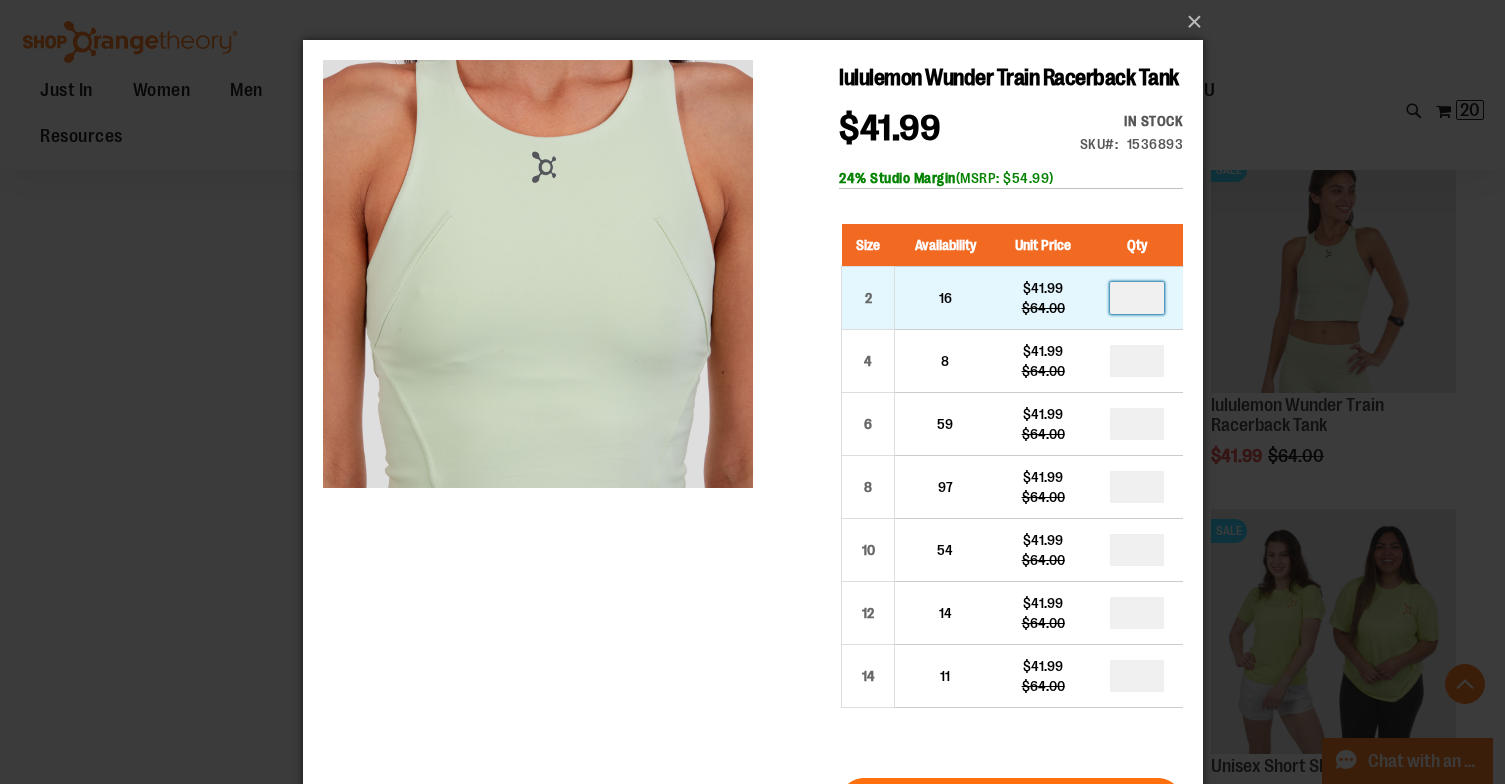 click at bounding box center [1136, 298] 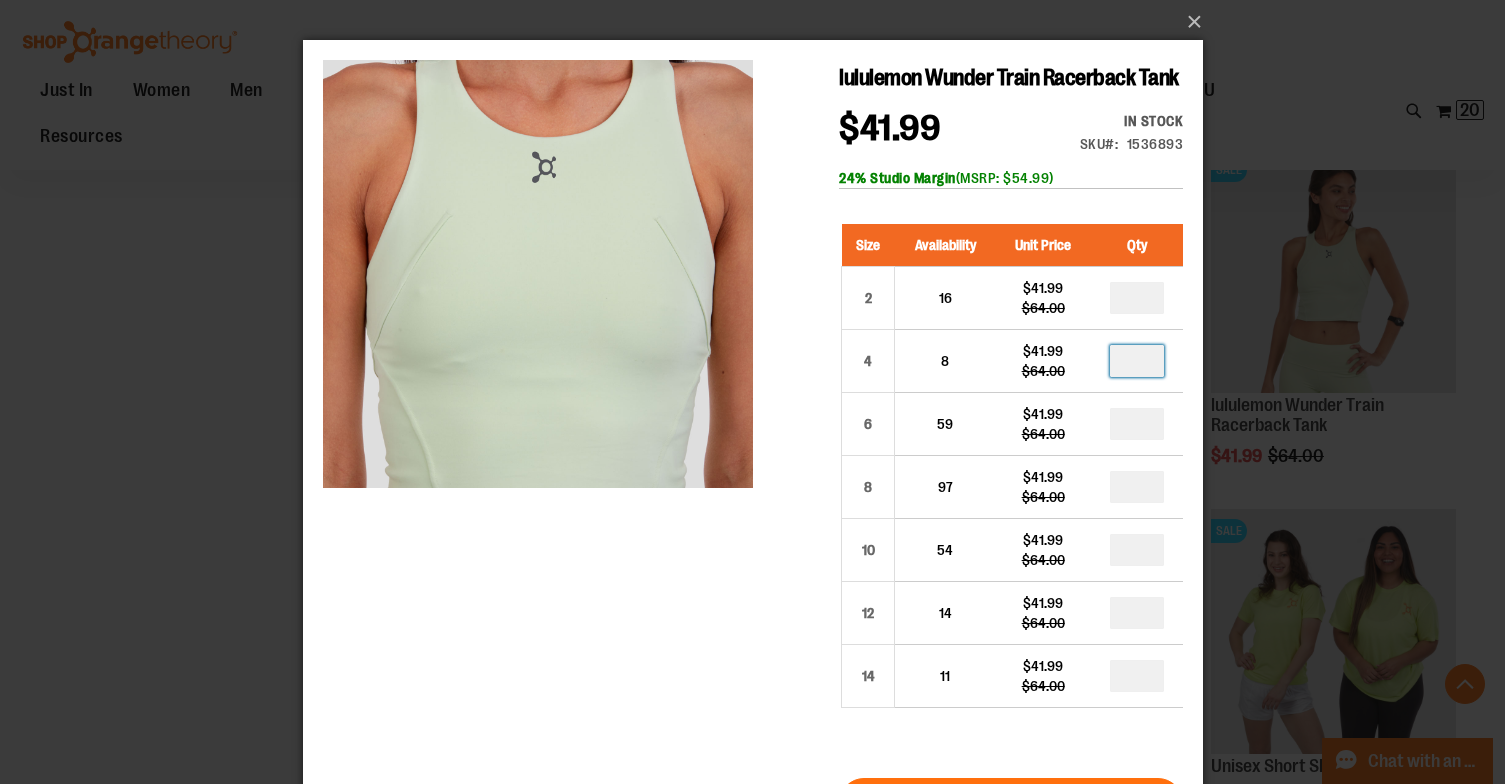 click at bounding box center [1136, 361] 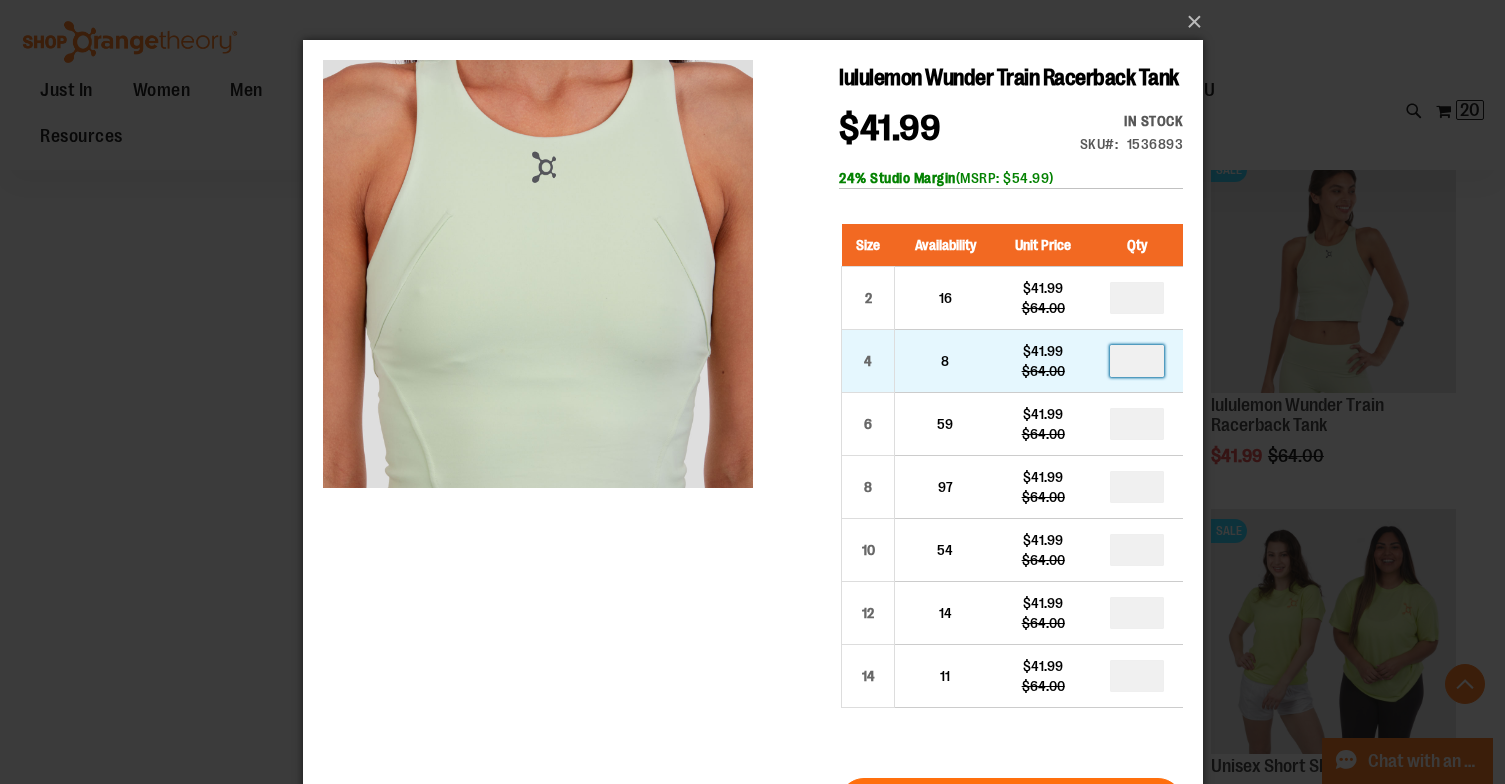 click on "*" at bounding box center [1136, 361] 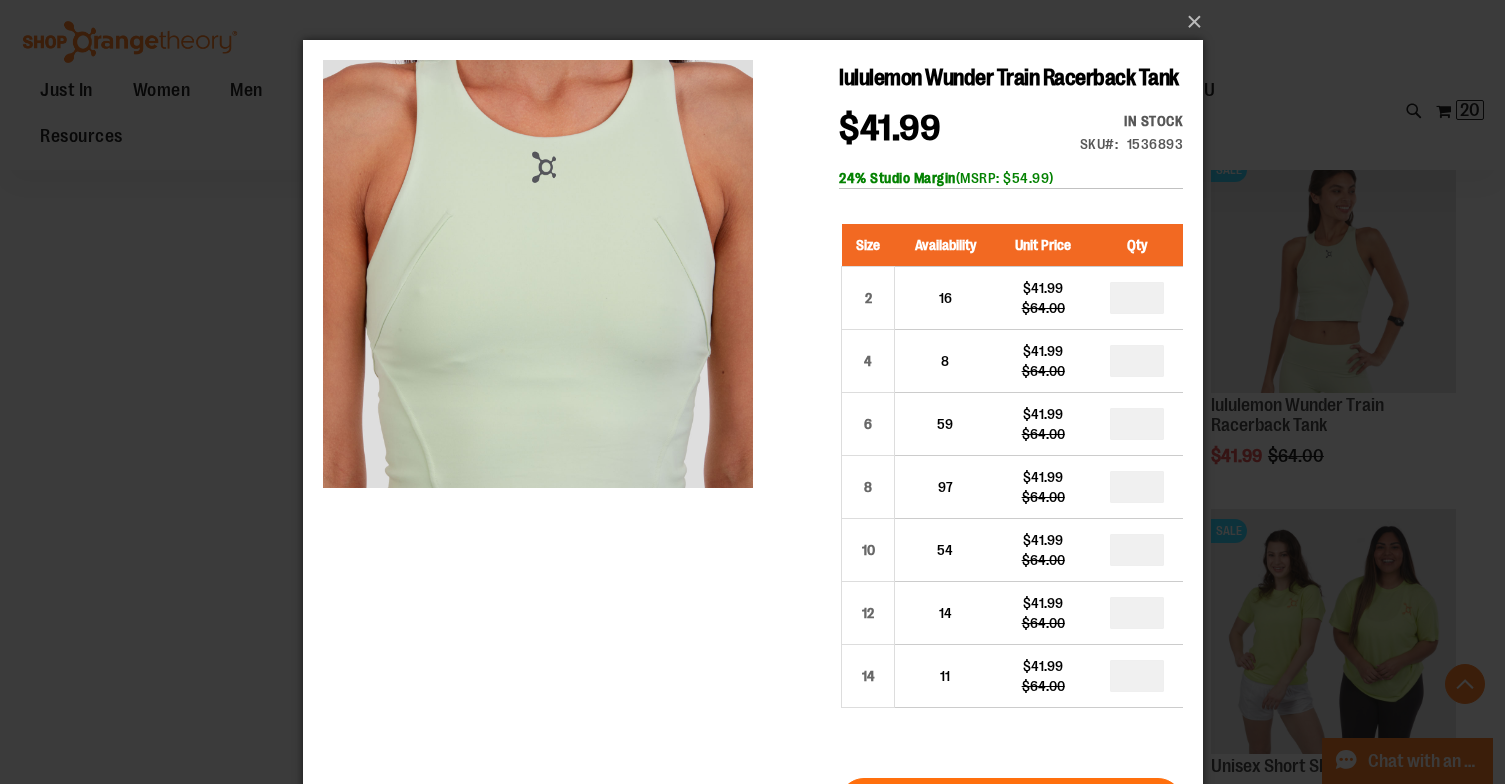 type on "*" 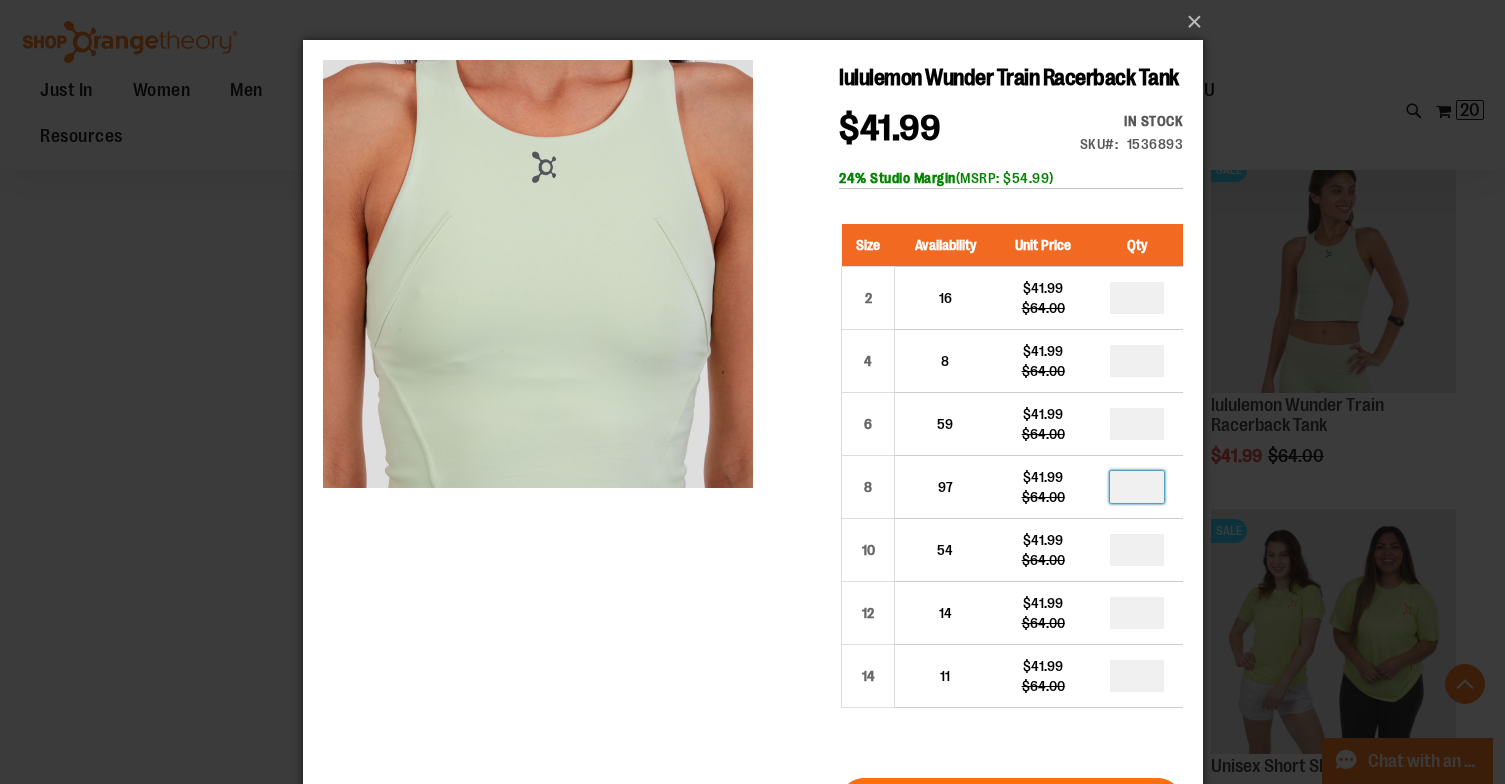 click at bounding box center [1136, 487] 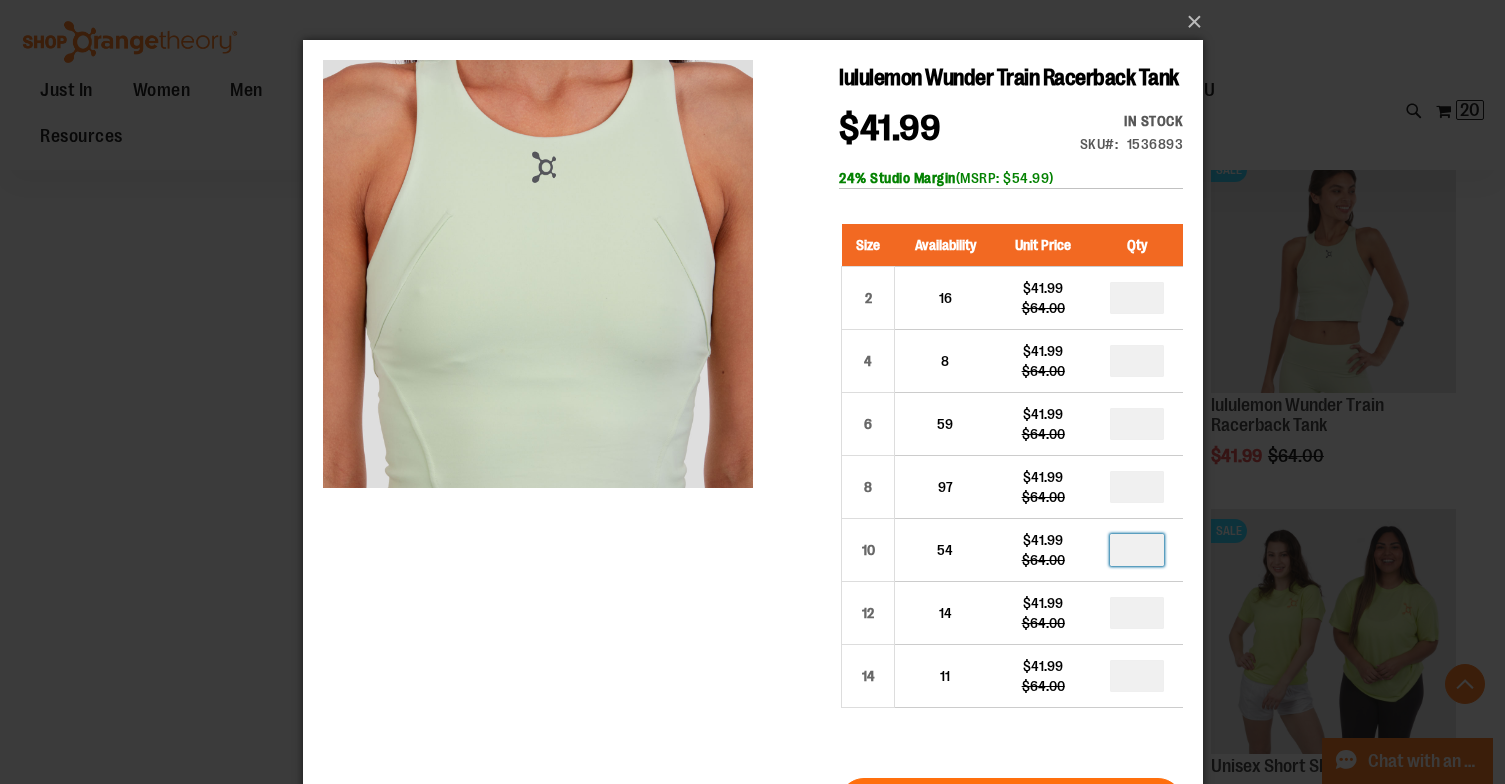 click at bounding box center (1136, 550) 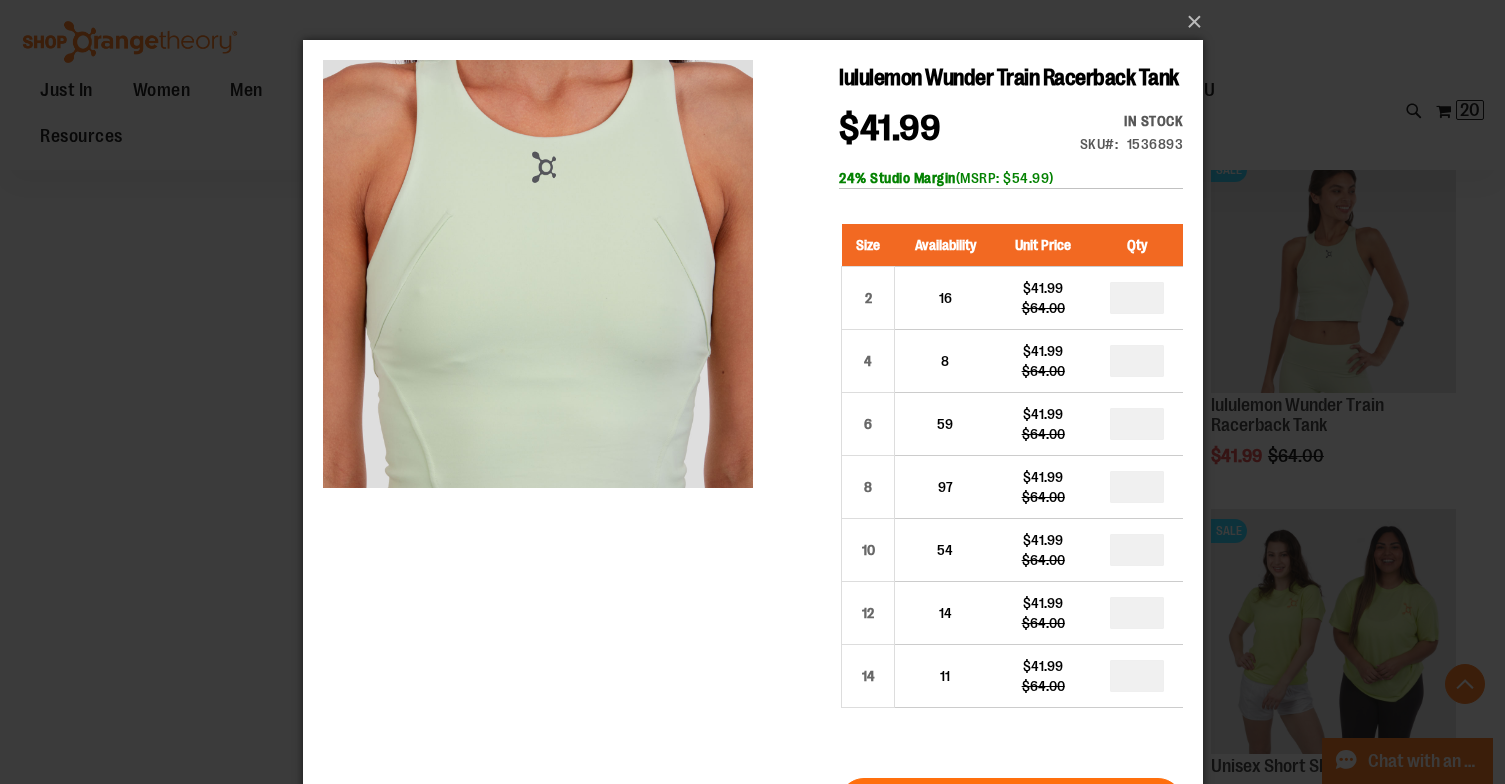 scroll, scrollTop: 27, scrollLeft: 0, axis: vertical 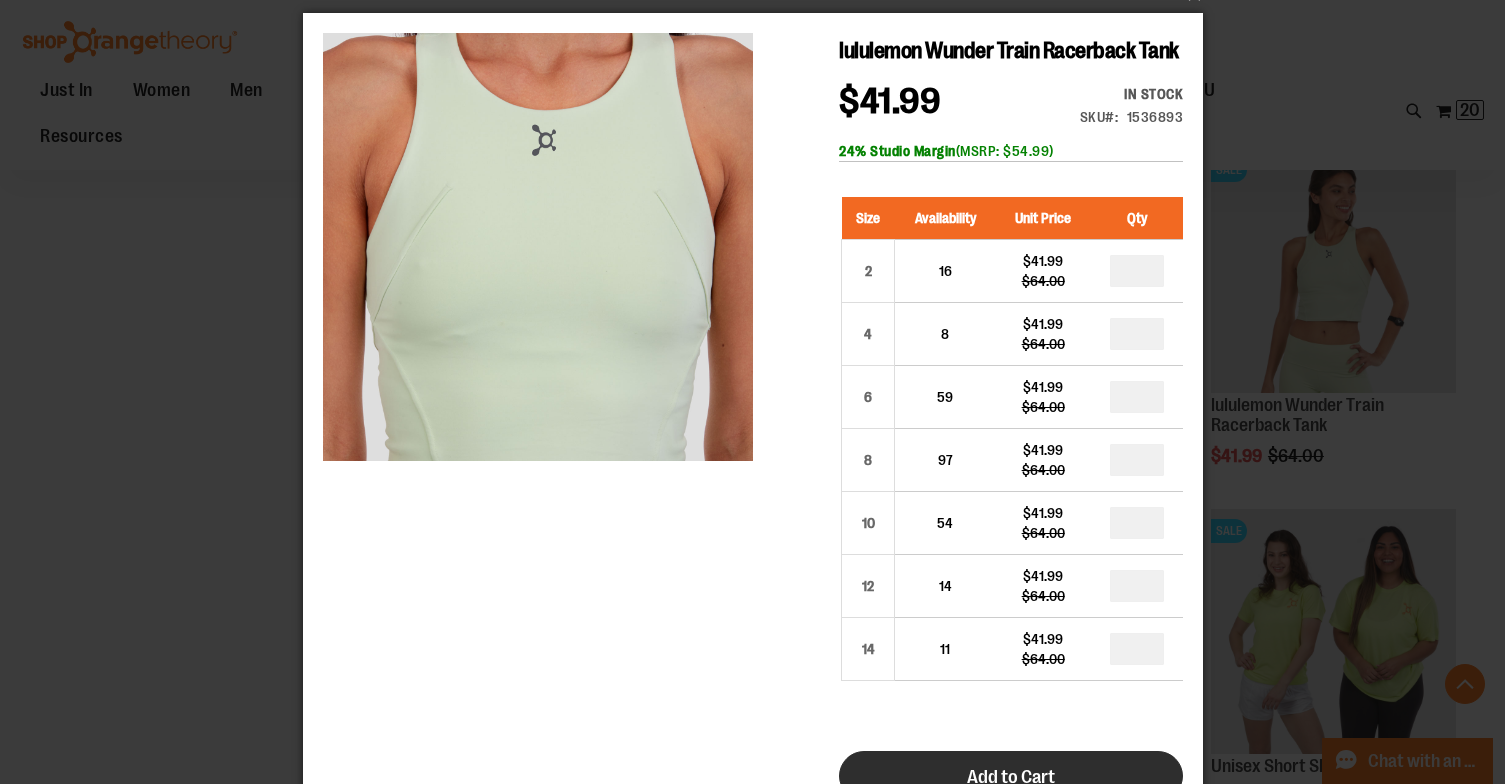 click on "Add to Cart" at bounding box center [1010, 776] 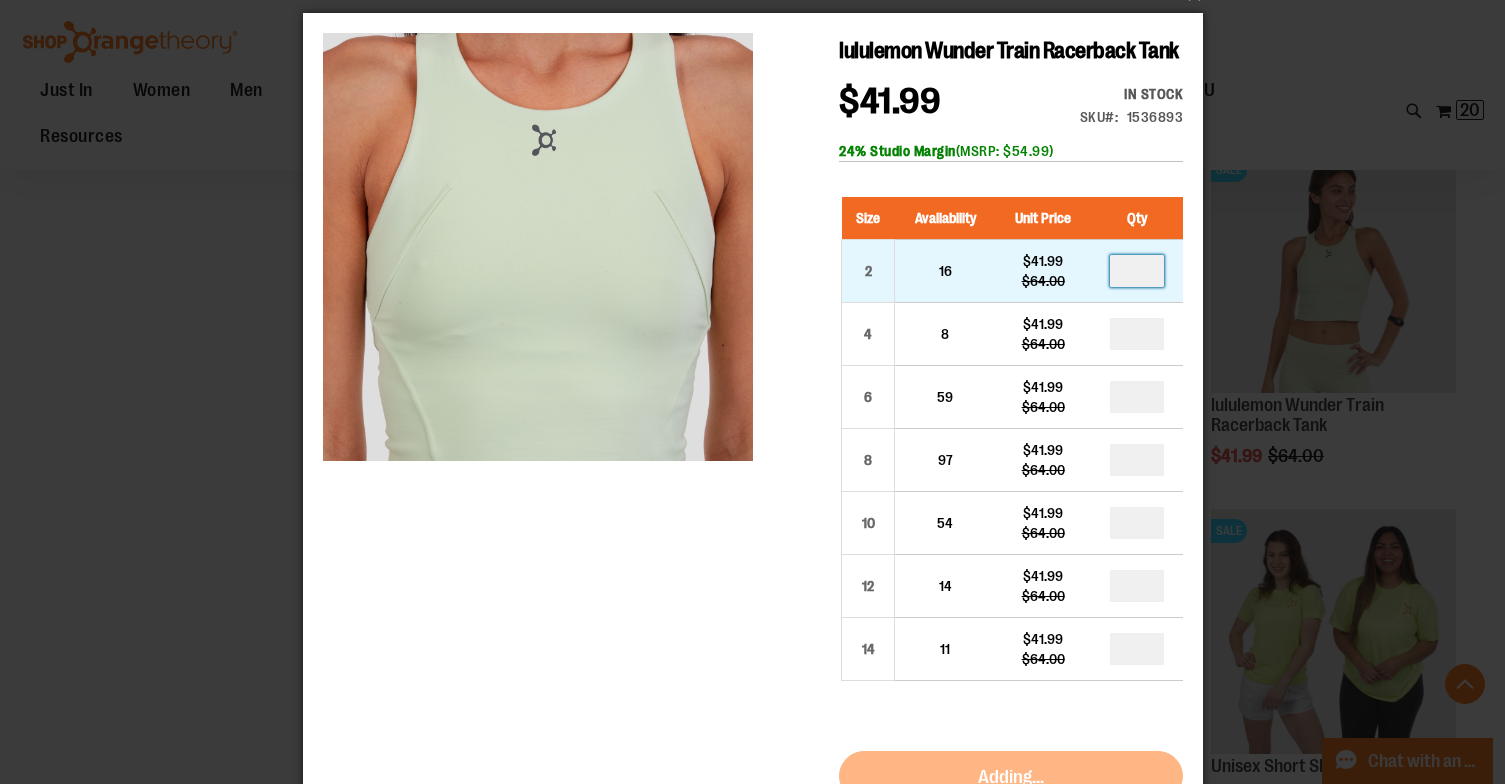 click on "*" at bounding box center (1136, 271) 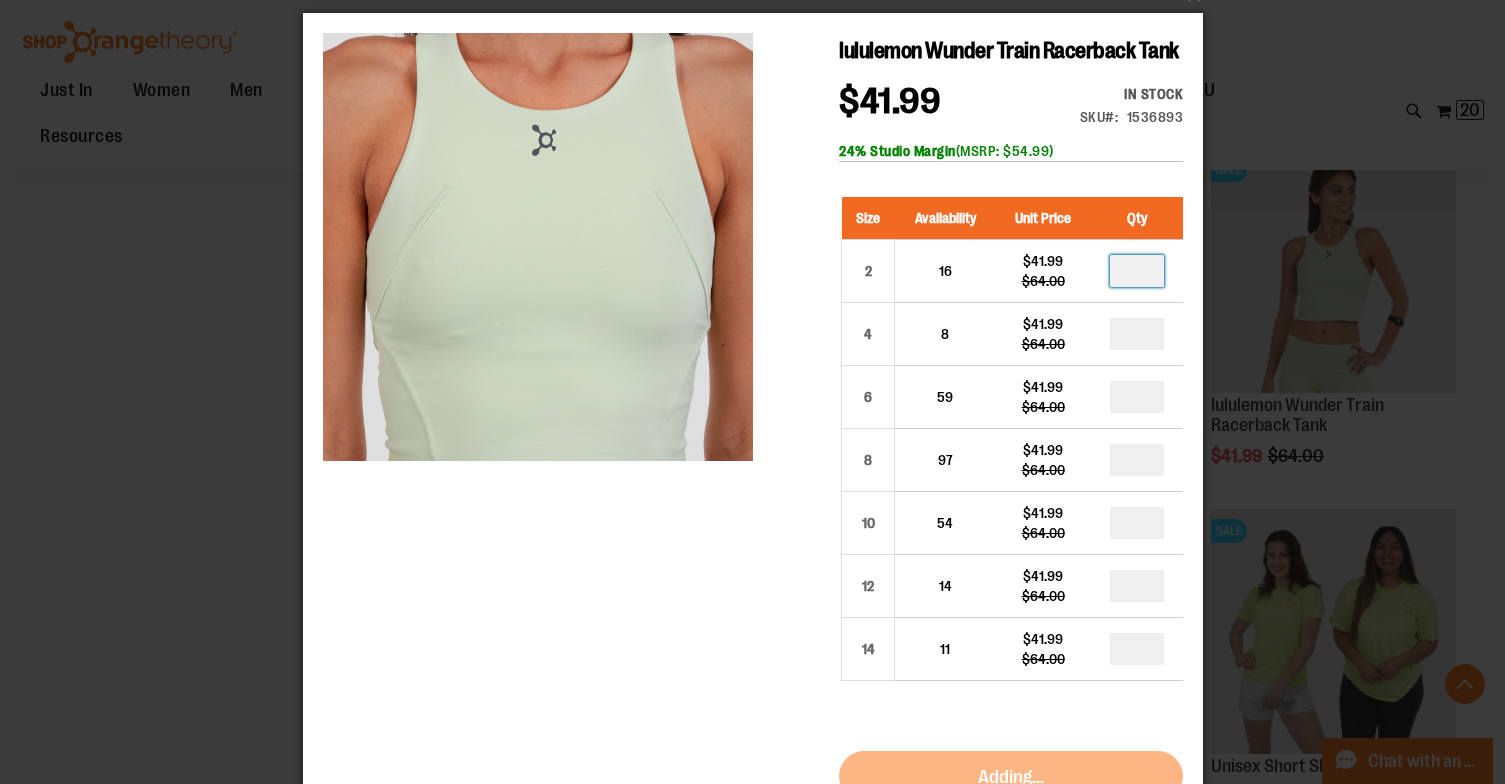 type on "*" 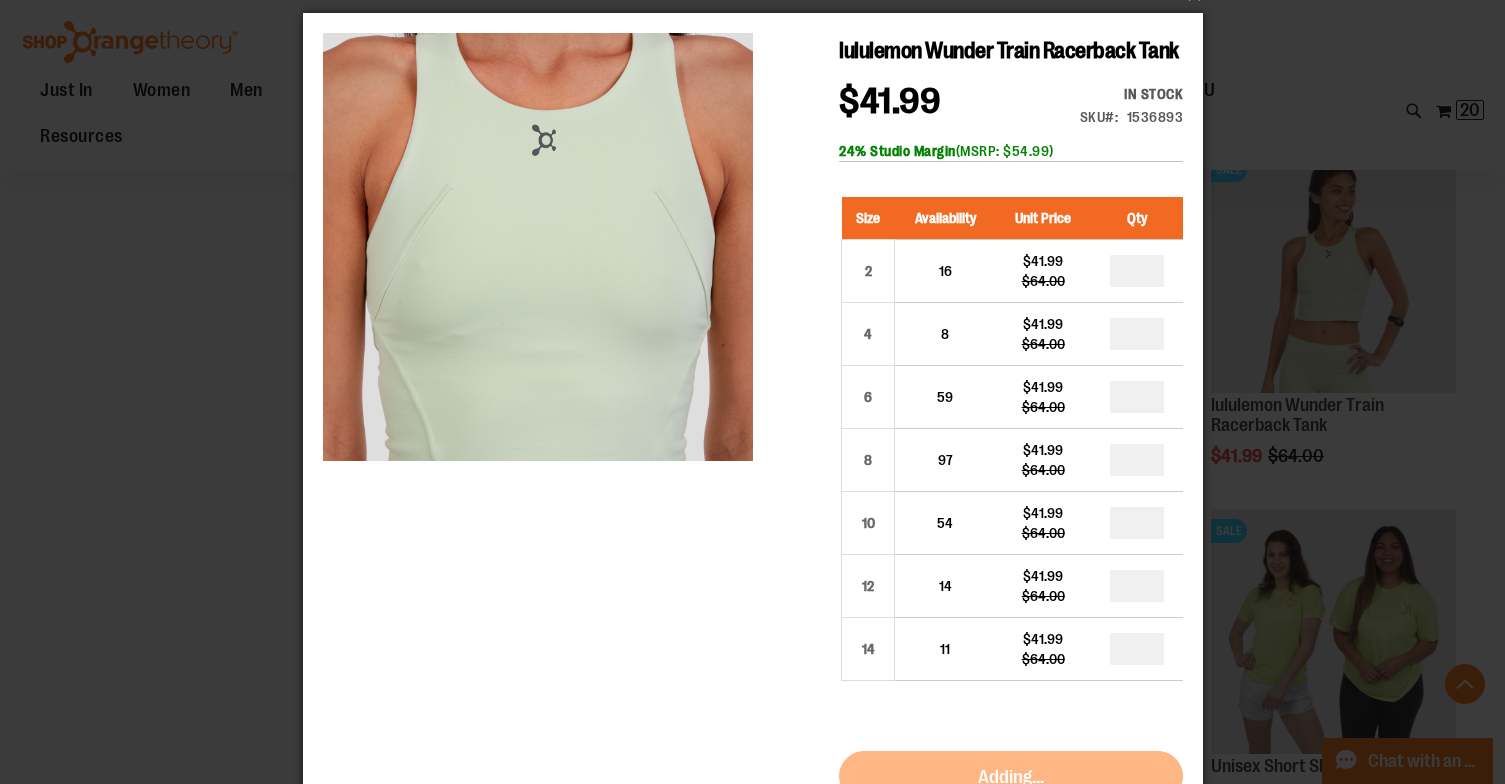 click on "lululemon Wunder Train Racerback Tank
$41.99
Regular Price
$64.00
In stock
Only  %1  left
SKU
1536893
24% Studio Margin  (MSRP: $54.99)
Size
Availability
Unit Price
Qty
2
16
*" at bounding box center (752, 570) 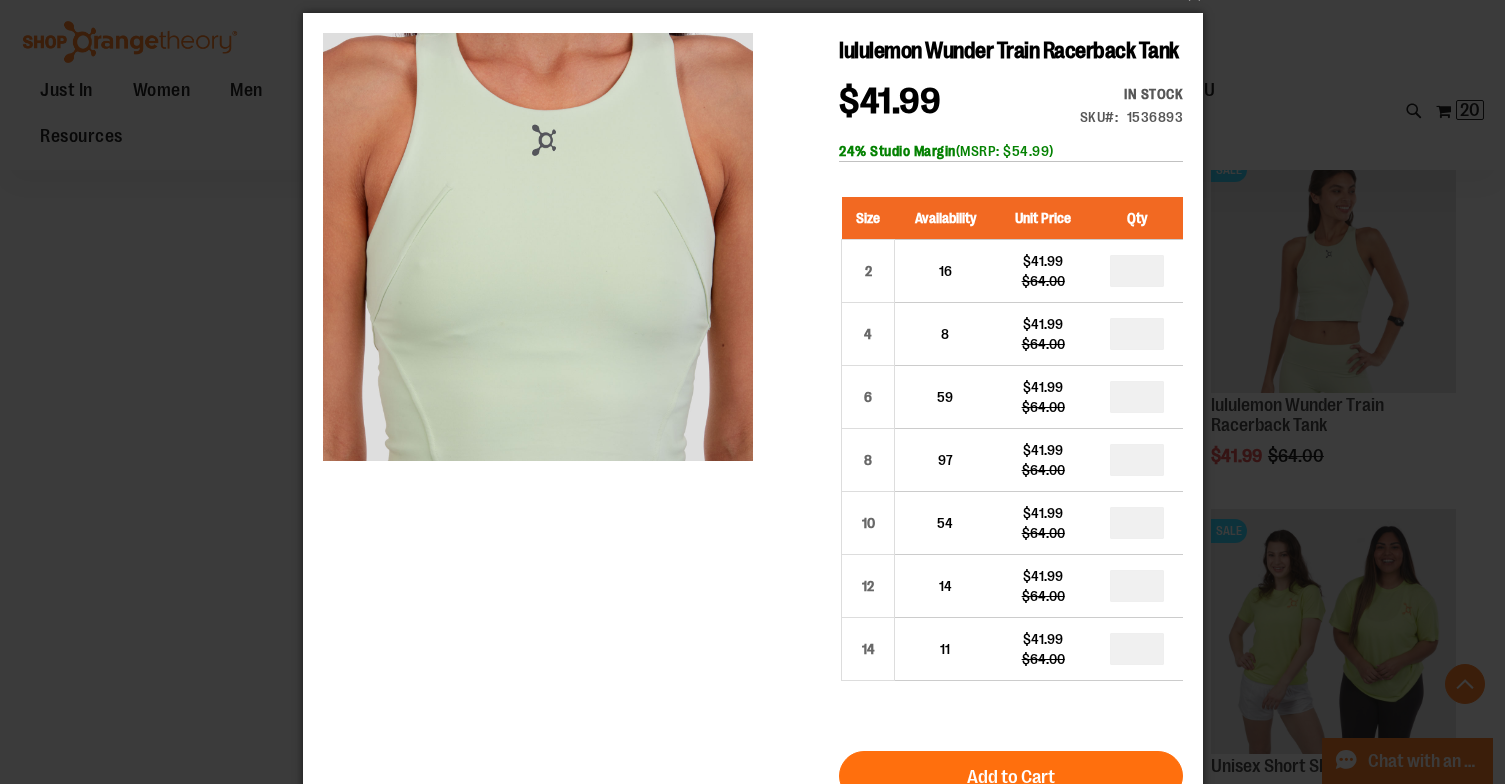 click on "lululemon Wunder Train Racerback Tank
$41.99
Regular Price
$64.00
In stock
Only  %1  left
SKU
1536893
24% Studio Margin  (MSRP: $54.99)
Size
Availability
Unit Price
Qty
2
16
*" at bounding box center [752, 570] 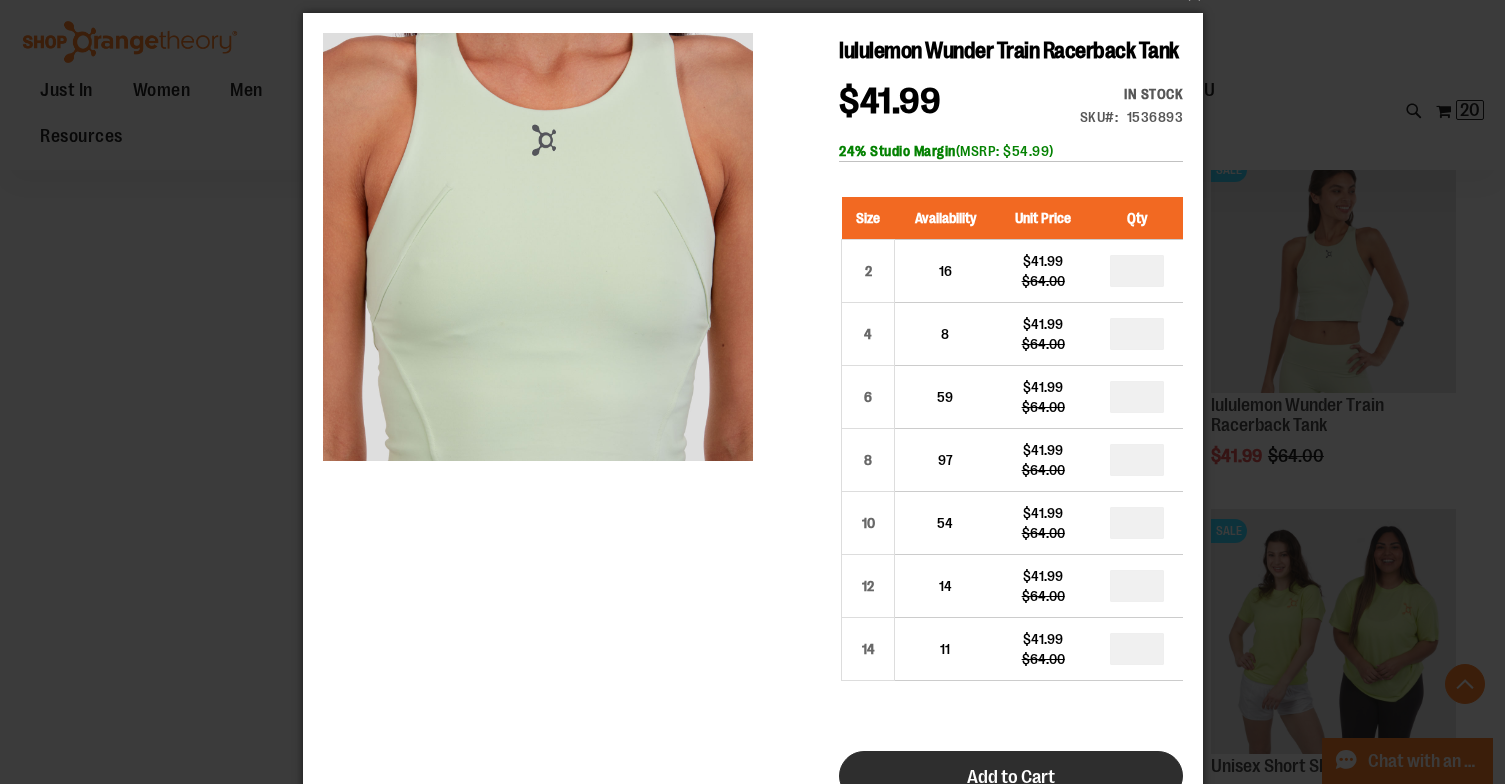 click on "Add to Cart" at bounding box center (1010, 776) 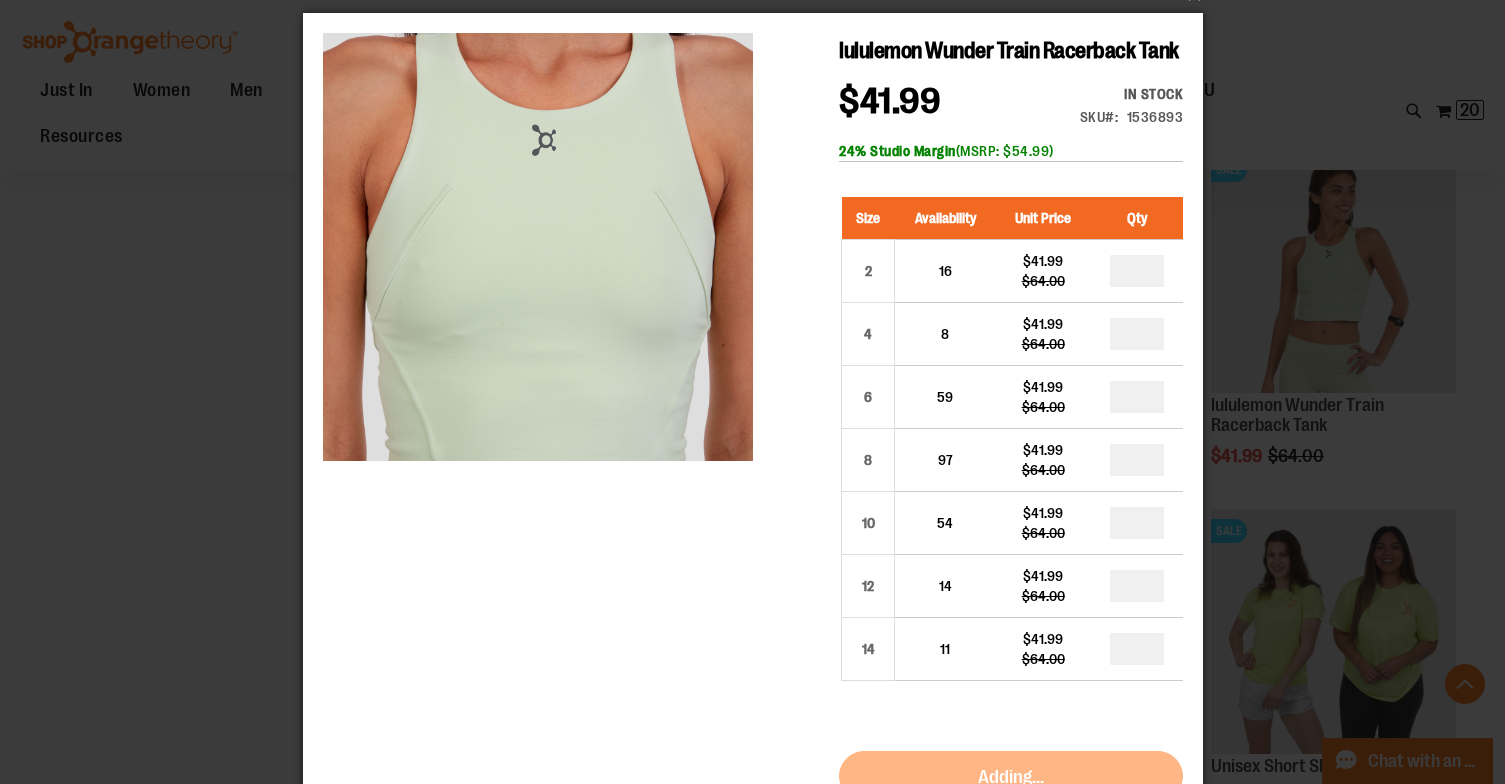 scroll, scrollTop: 0, scrollLeft: 0, axis: both 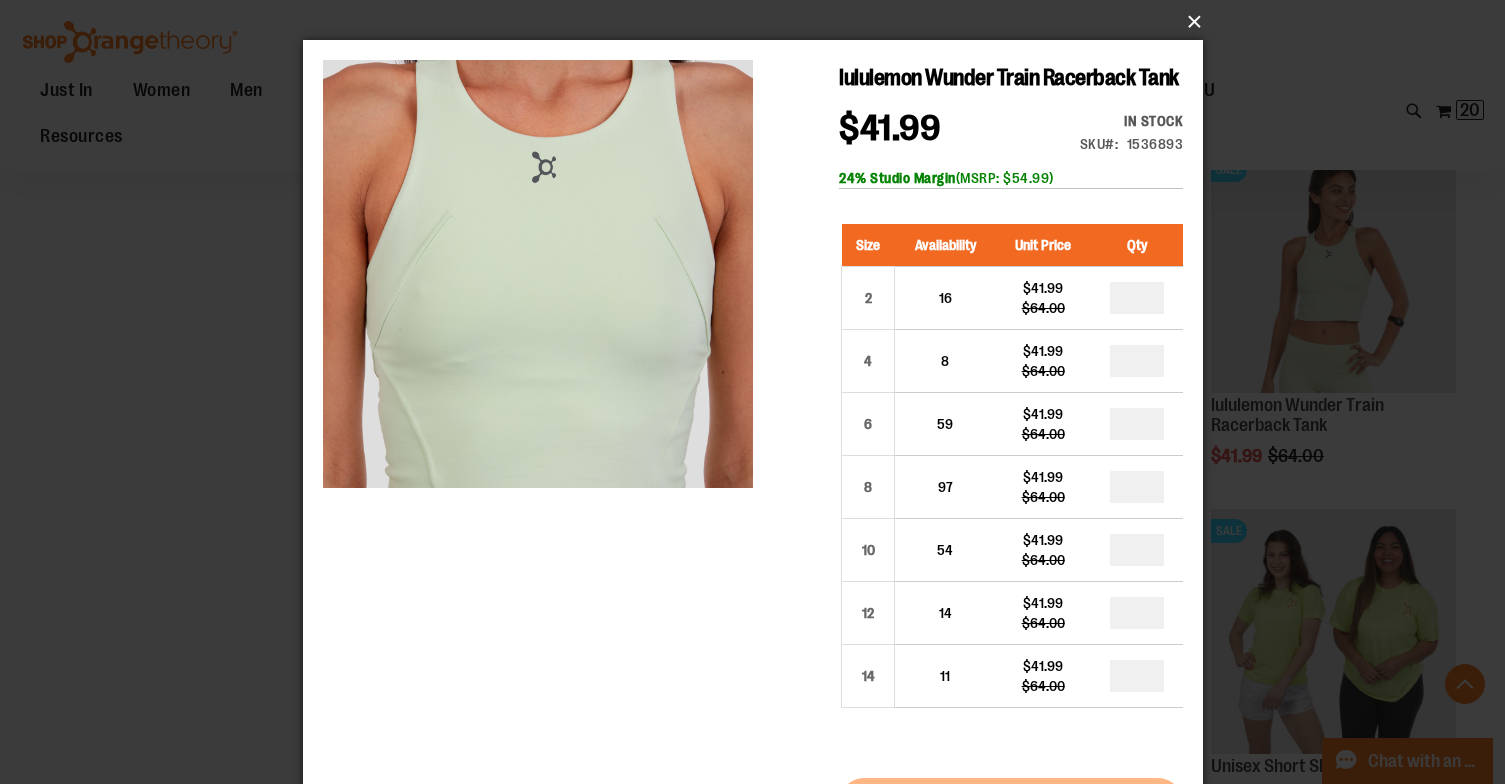 click on "×" at bounding box center (759, 22) 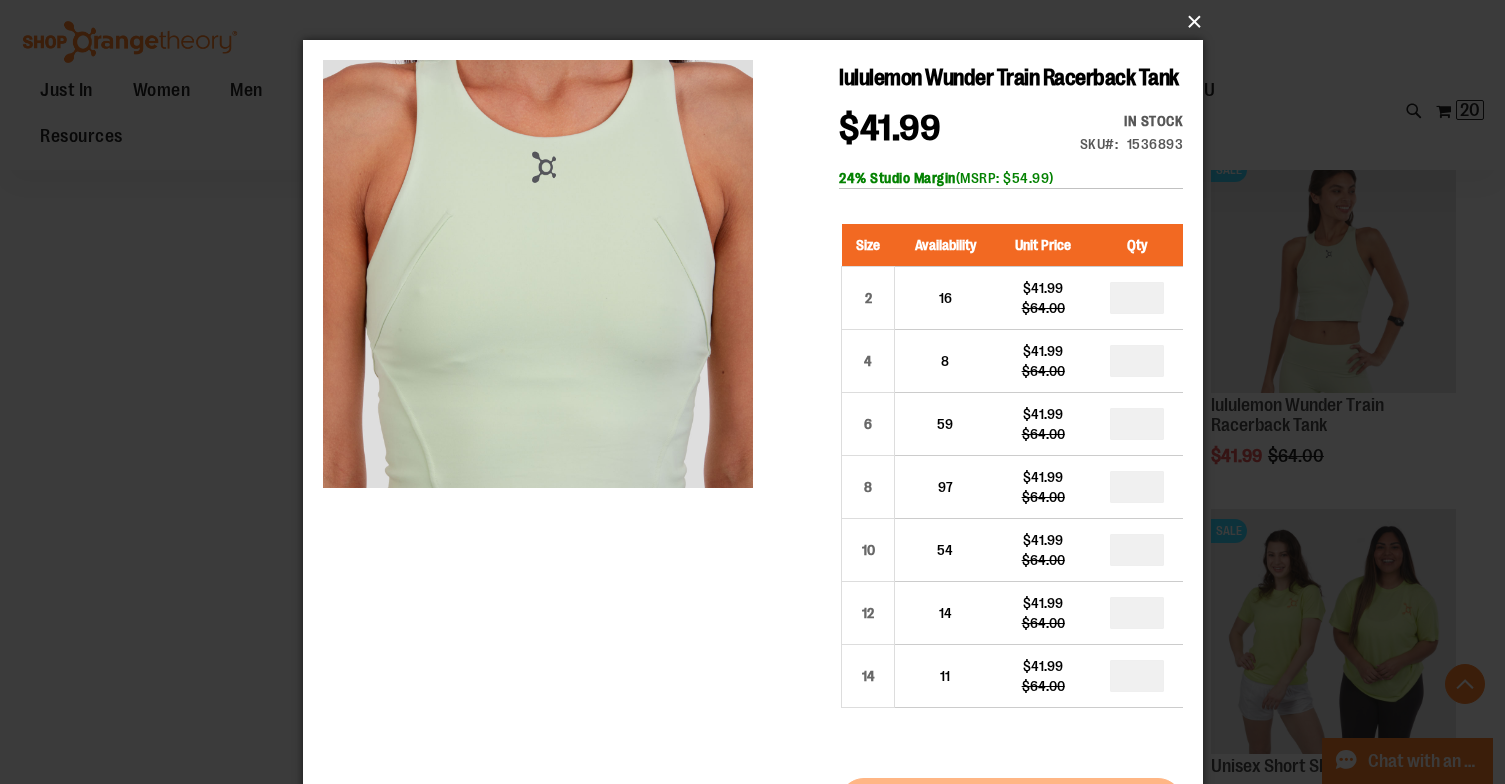 click on "×" at bounding box center (759, 22) 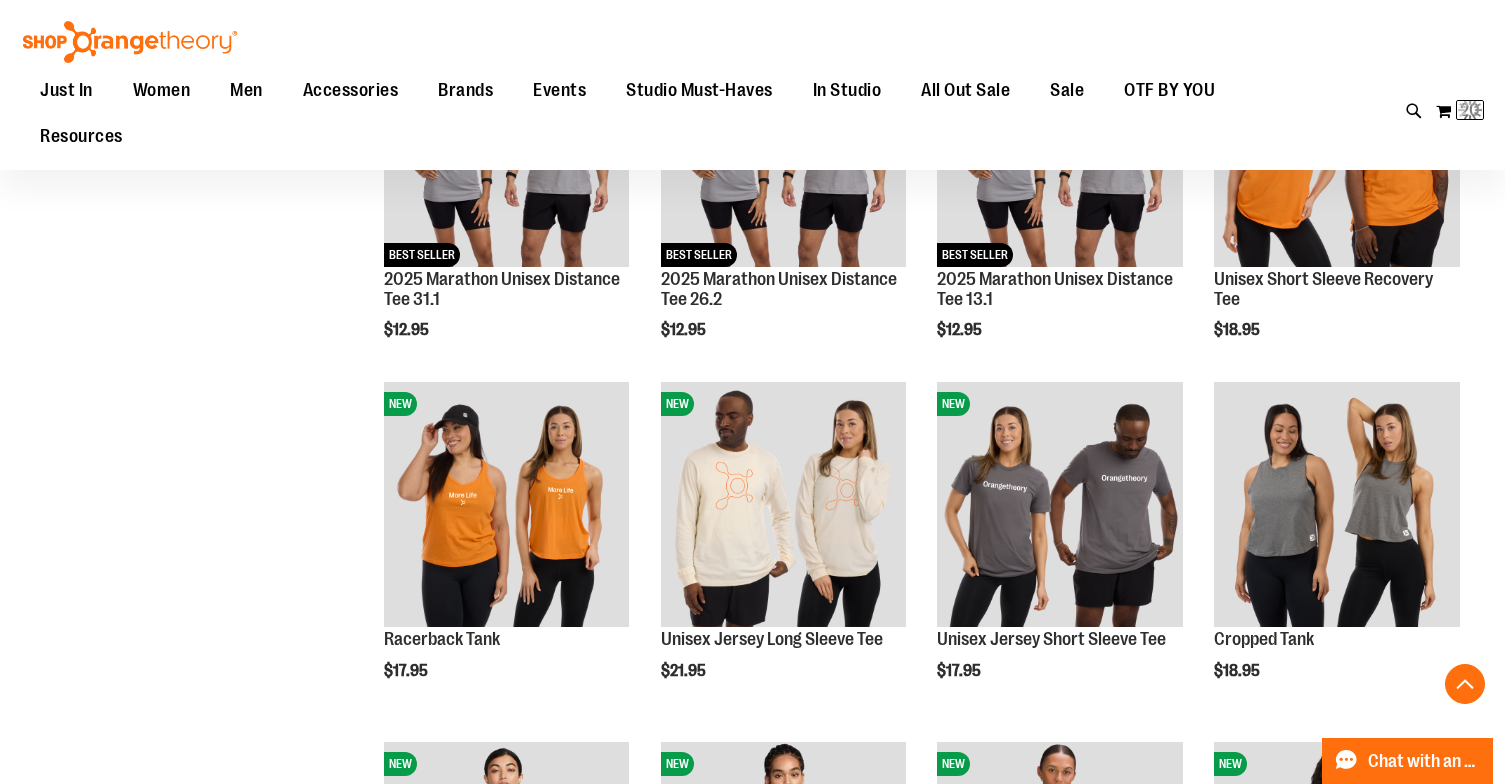 scroll, scrollTop: 239, scrollLeft: 0, axis: vertical 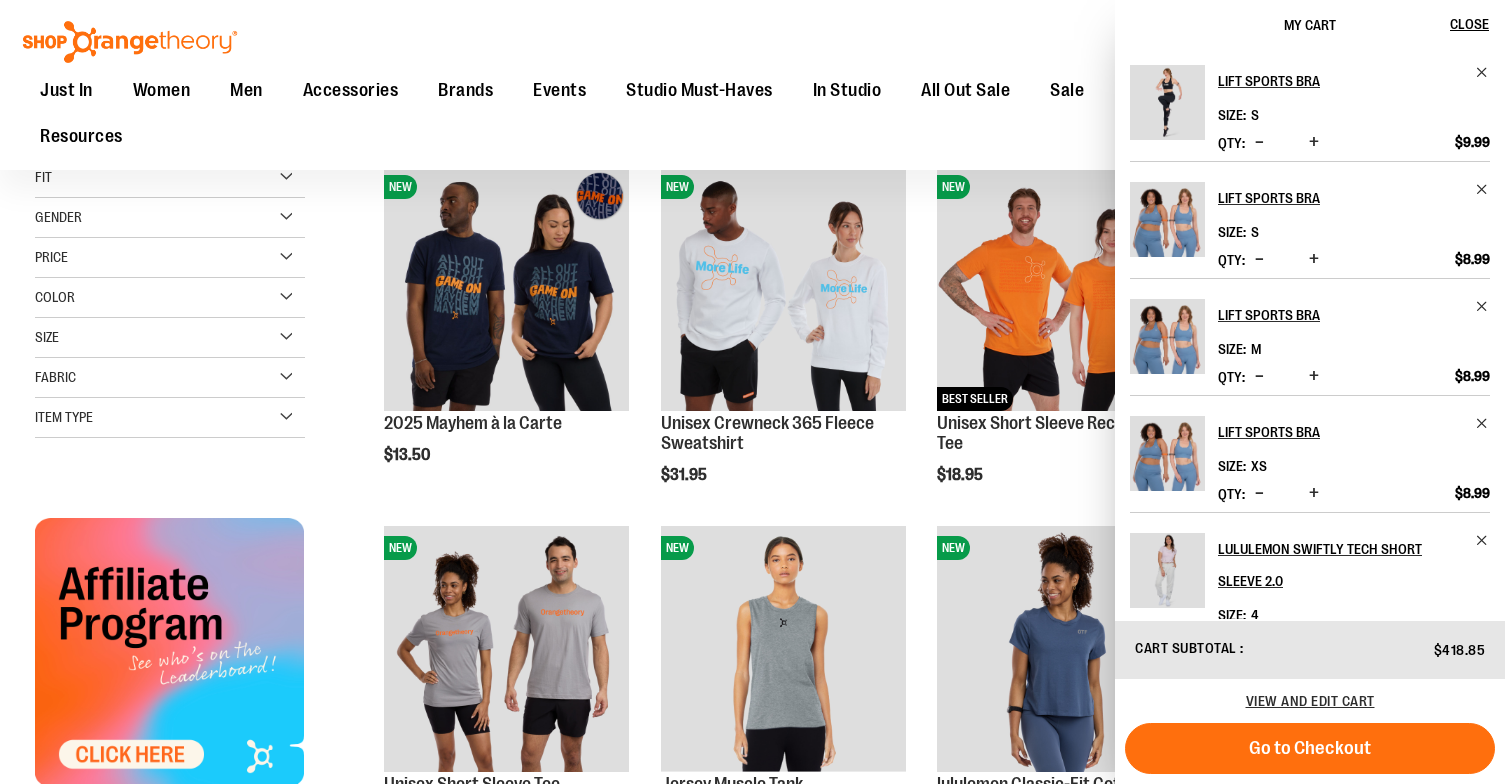 click on "Toggle Nav
Search
Popular Suggestions
Advanced Search" at bounding box center (752, 85) 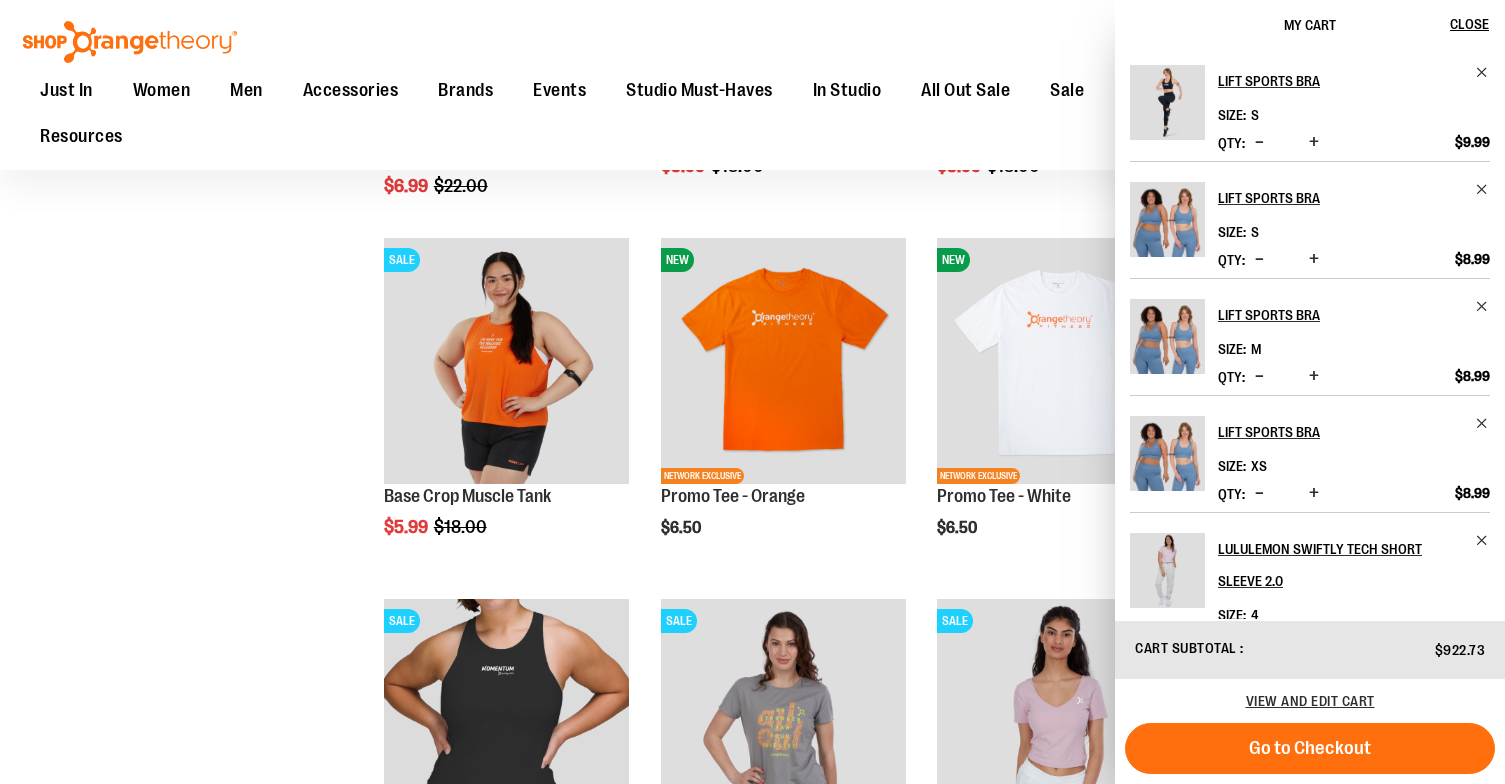 click on "**********" at bounding box center (752, -2458) 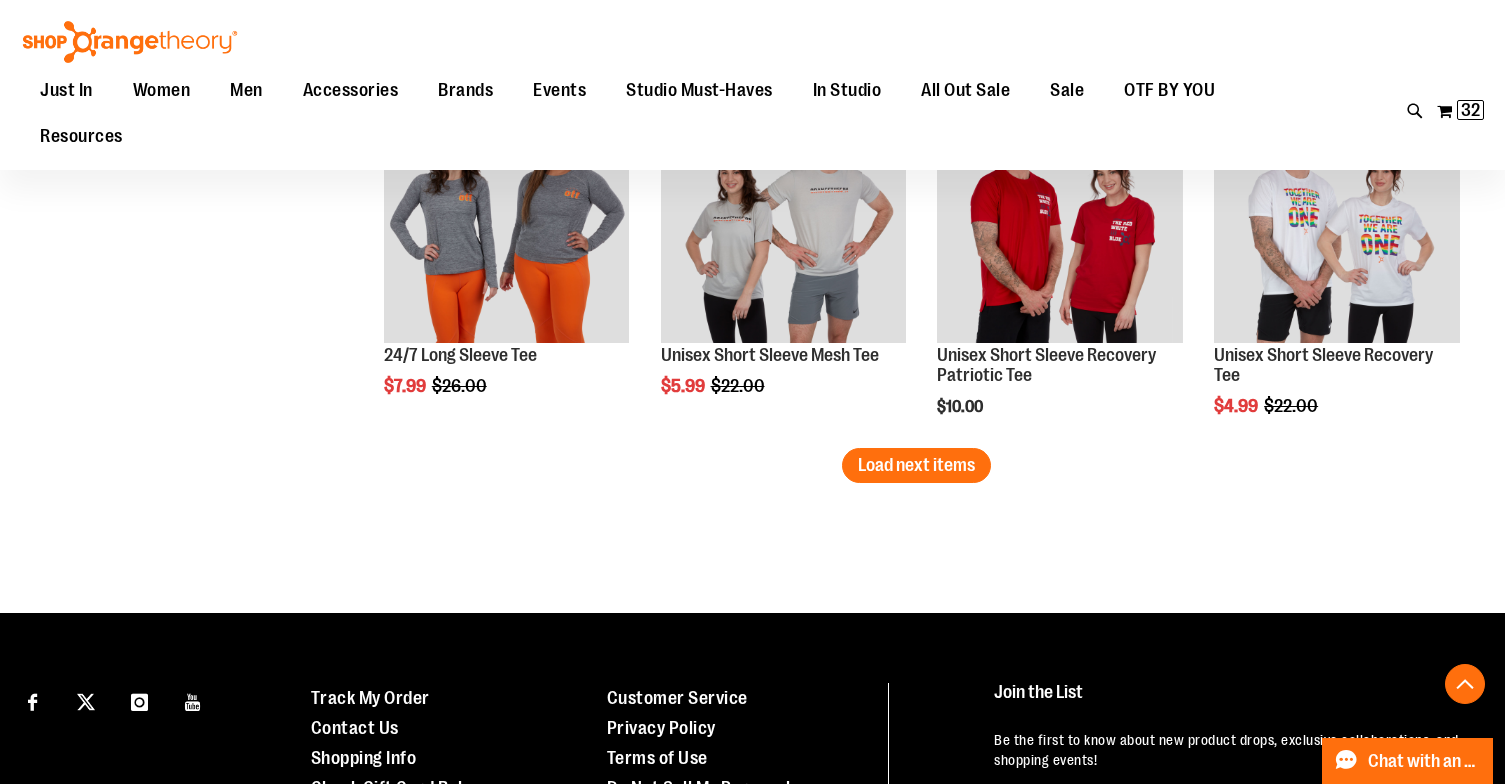 scroll, scrollTop: 7498, scrollLeft: 0, axis: vertical 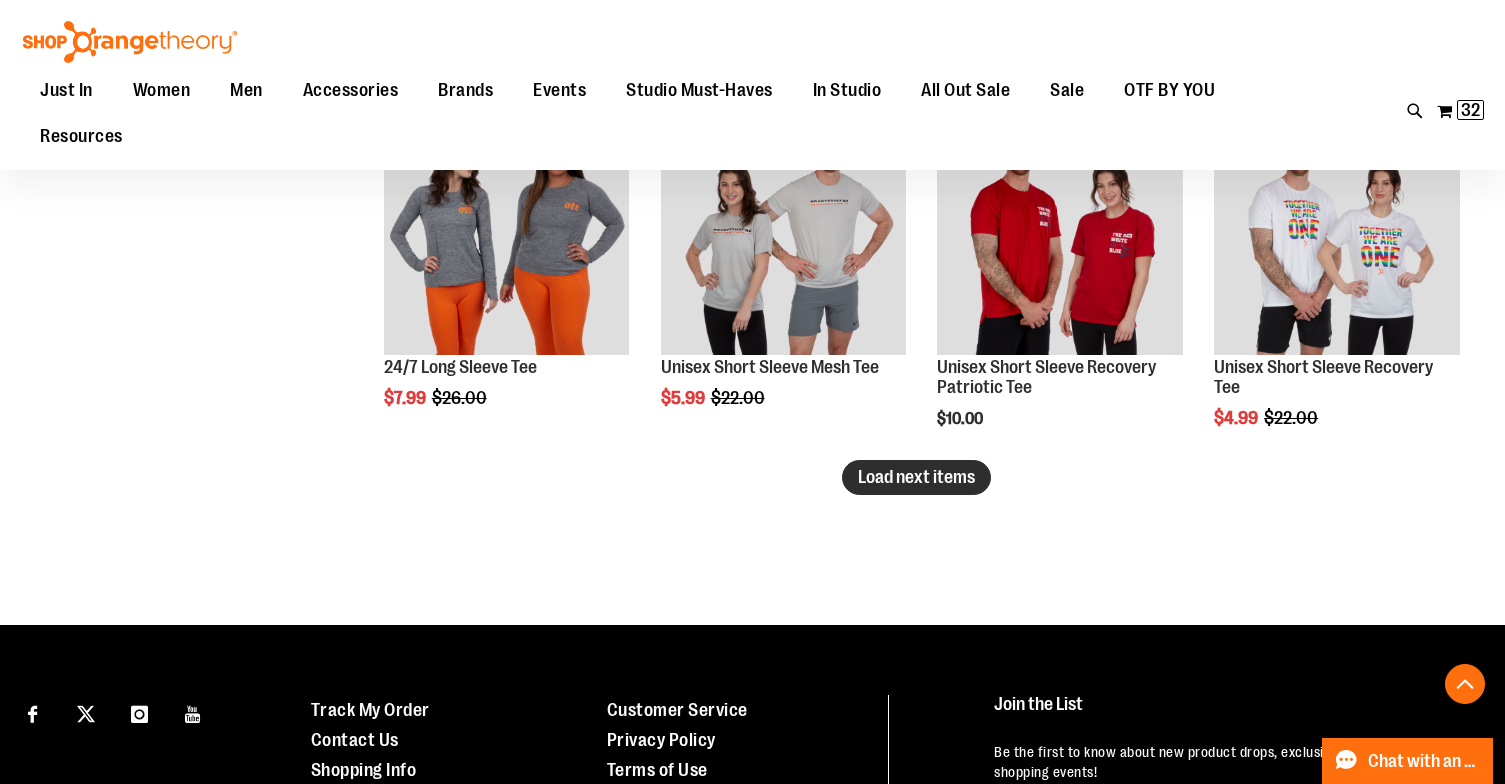click on "Load next items" at bounding box center (916, 477) 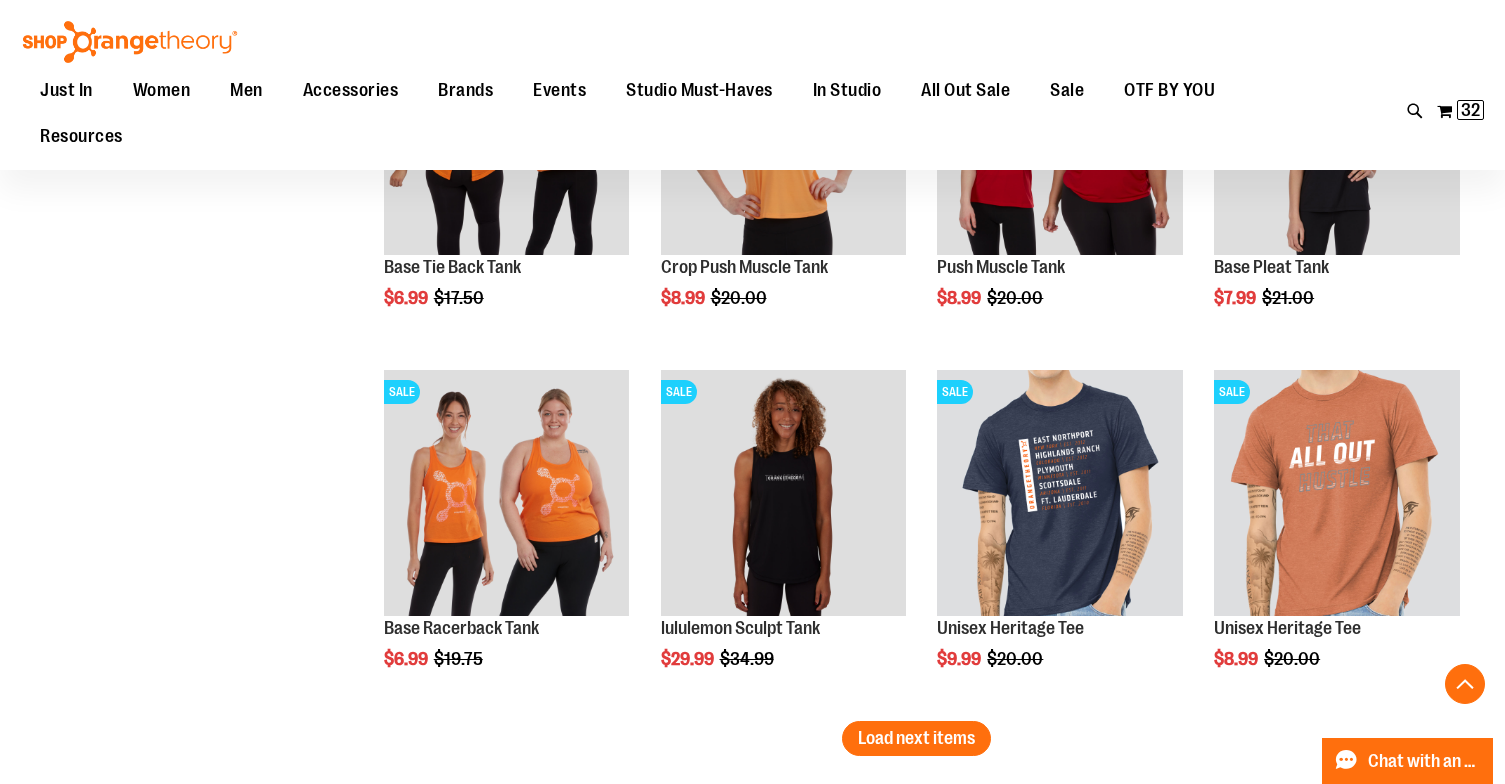 scroll, scrollTop: 8321, scrollLeft: 0, axis: vertical 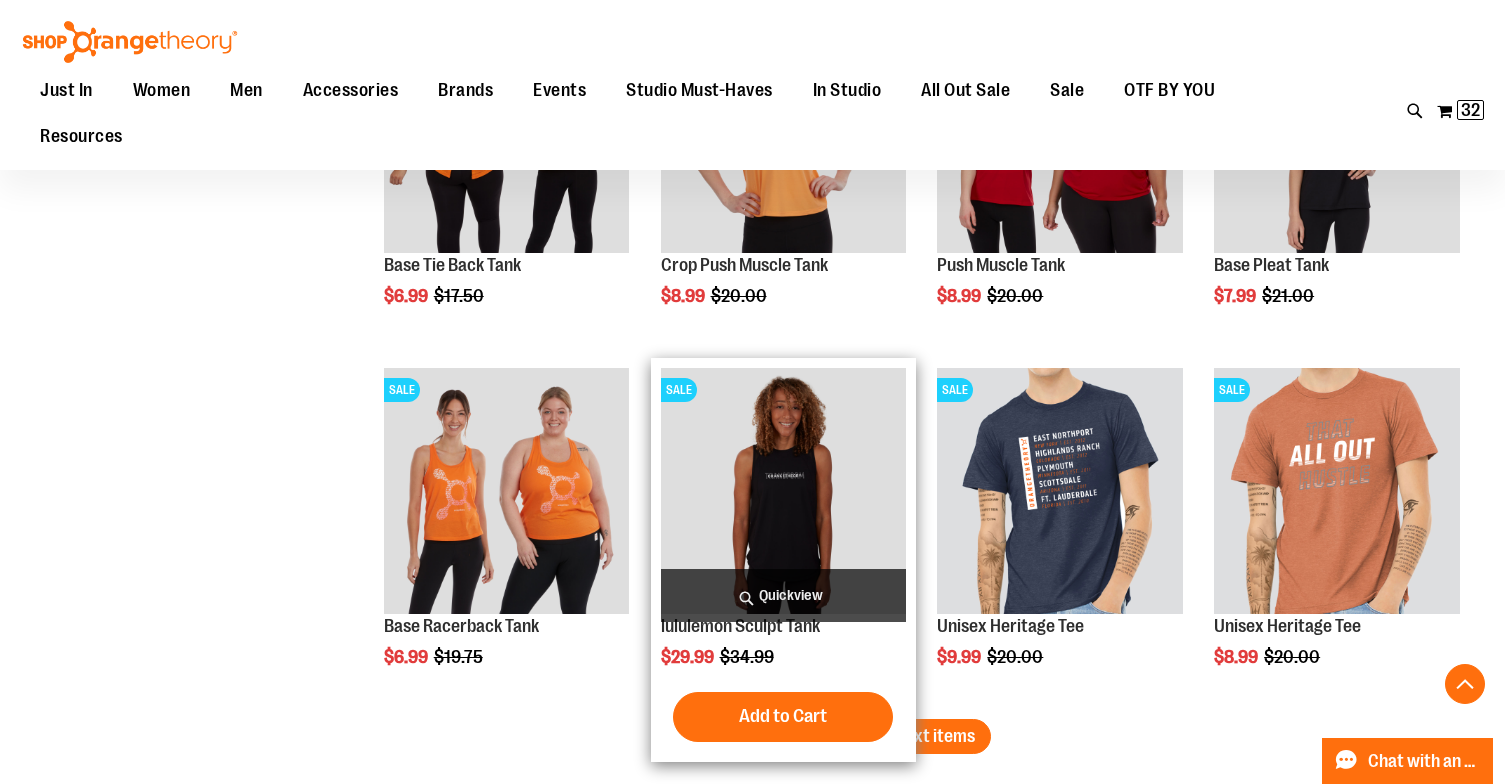 click on "Quickview" at bounding box center [784, 595] 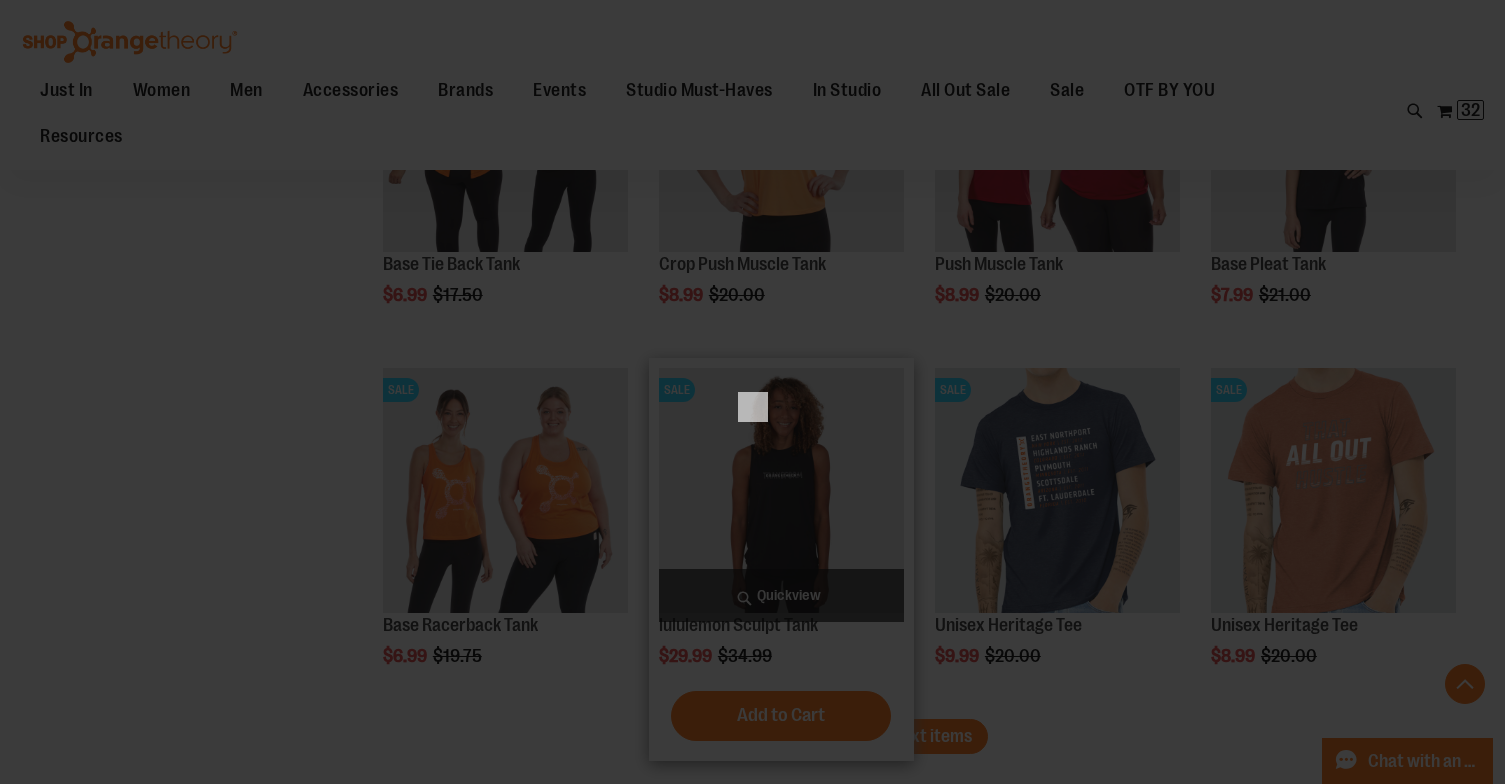 scroll, scrollTop: 0, scrollLeft: 0, axis: both 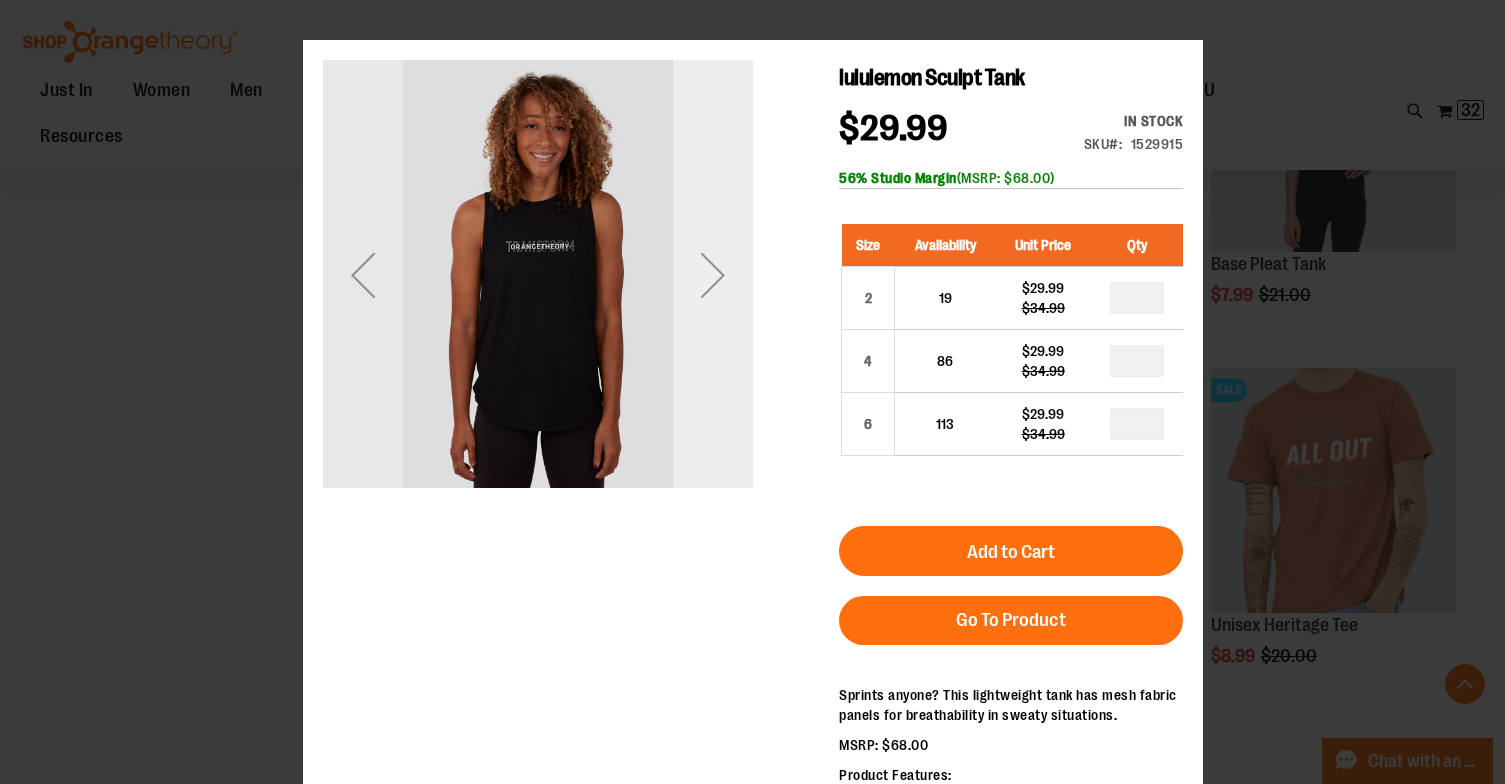 click at bounding box center (712, 275) 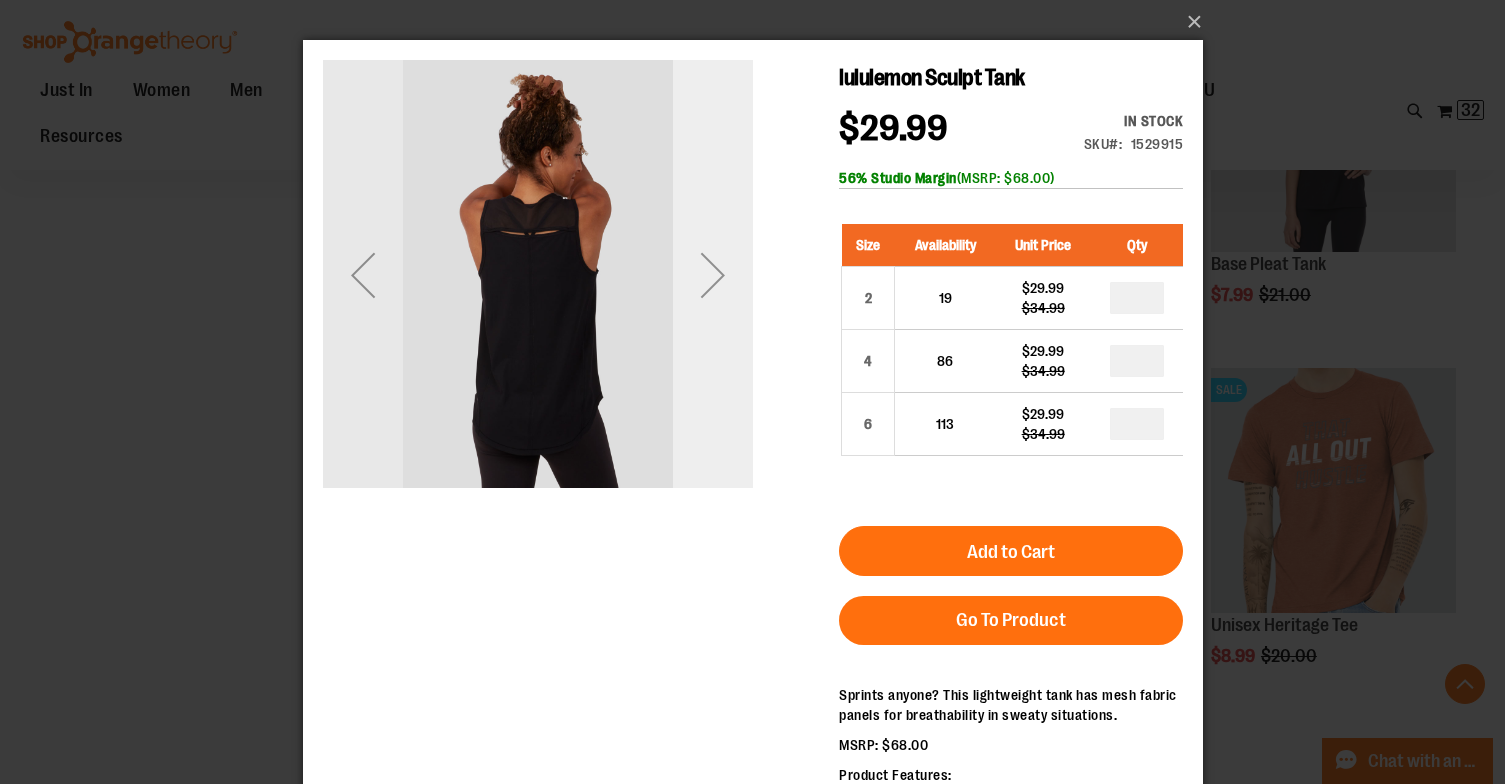 click at bounding box center (712, 275) 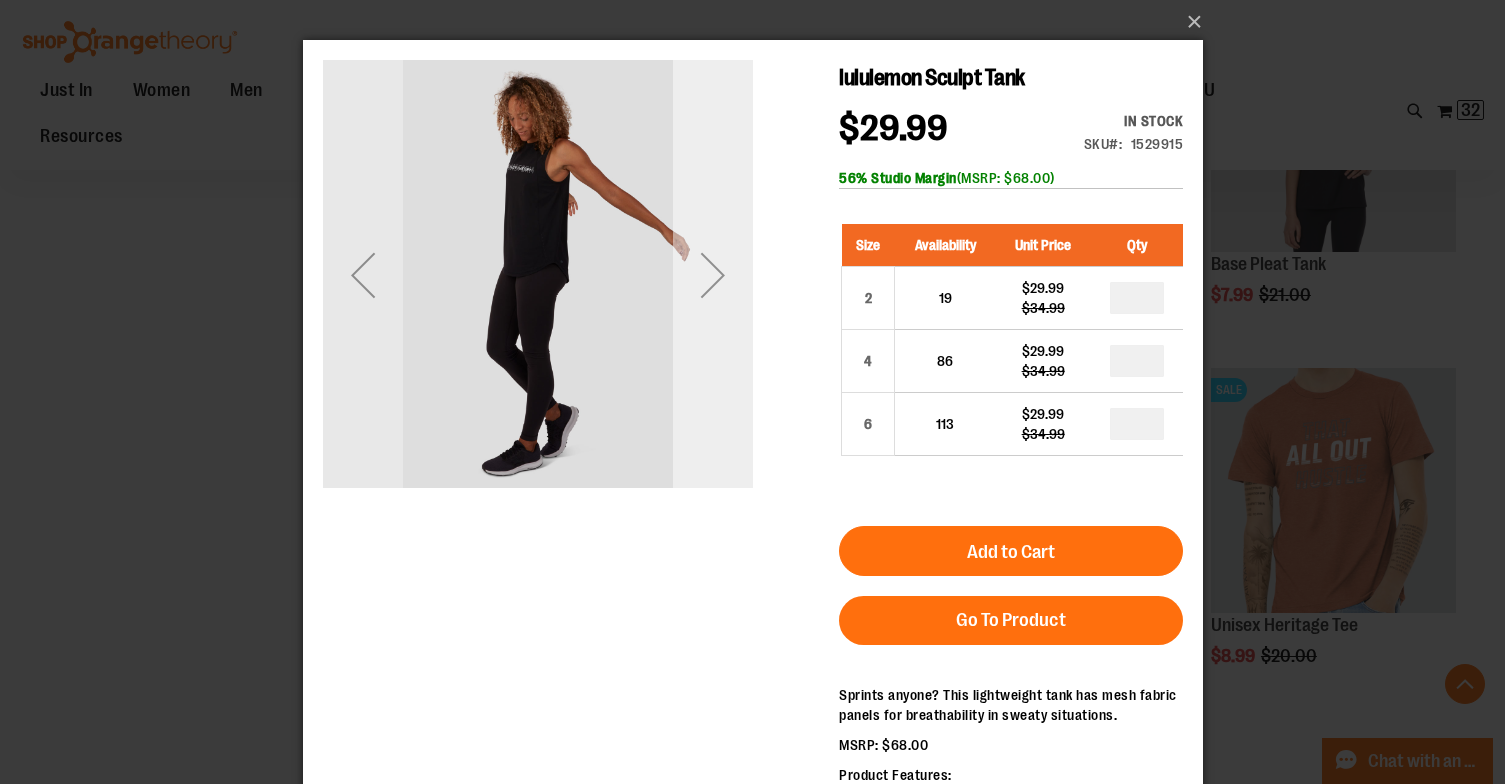 click at bounding box center [712, 275] 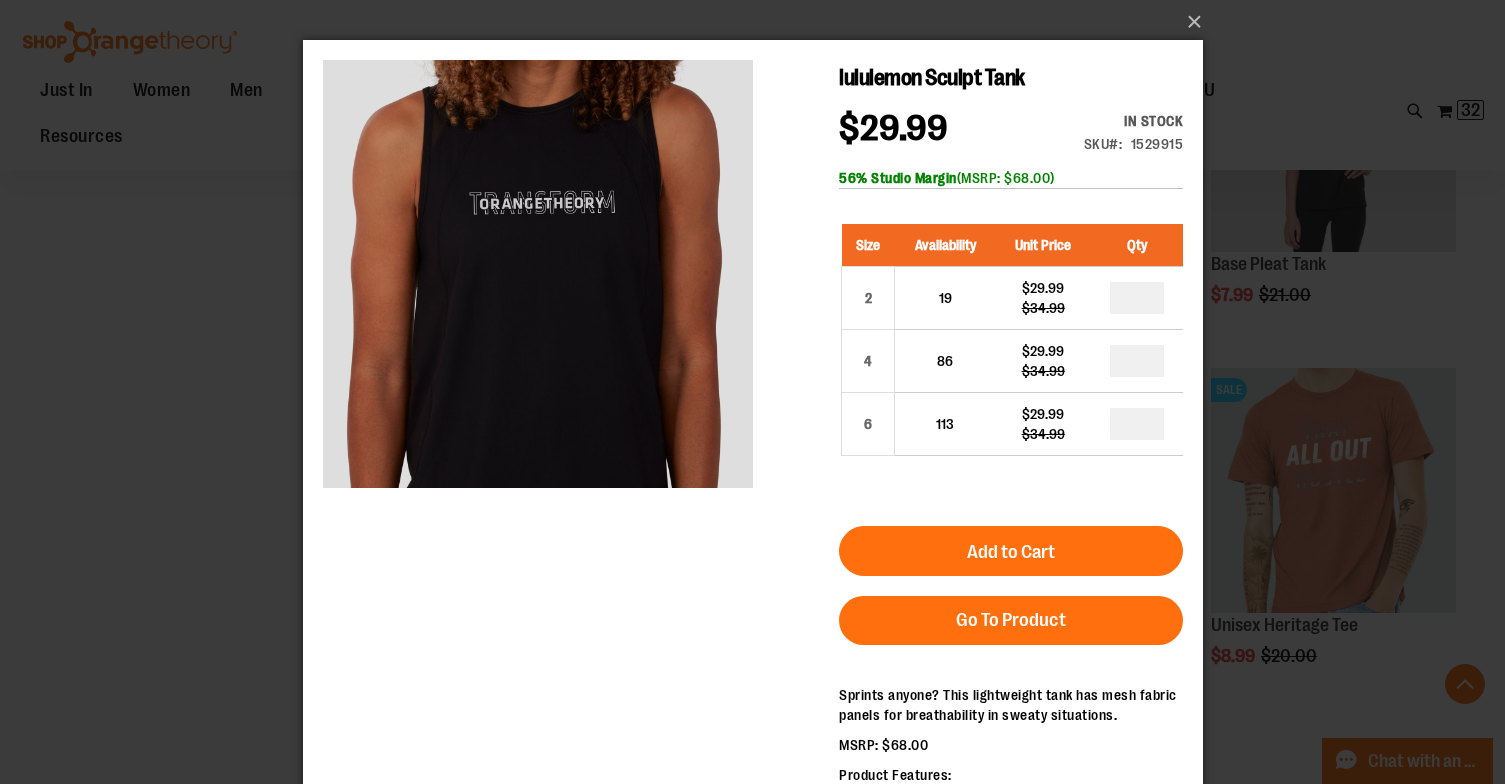 click on "×" at bounding box center (752, 392) 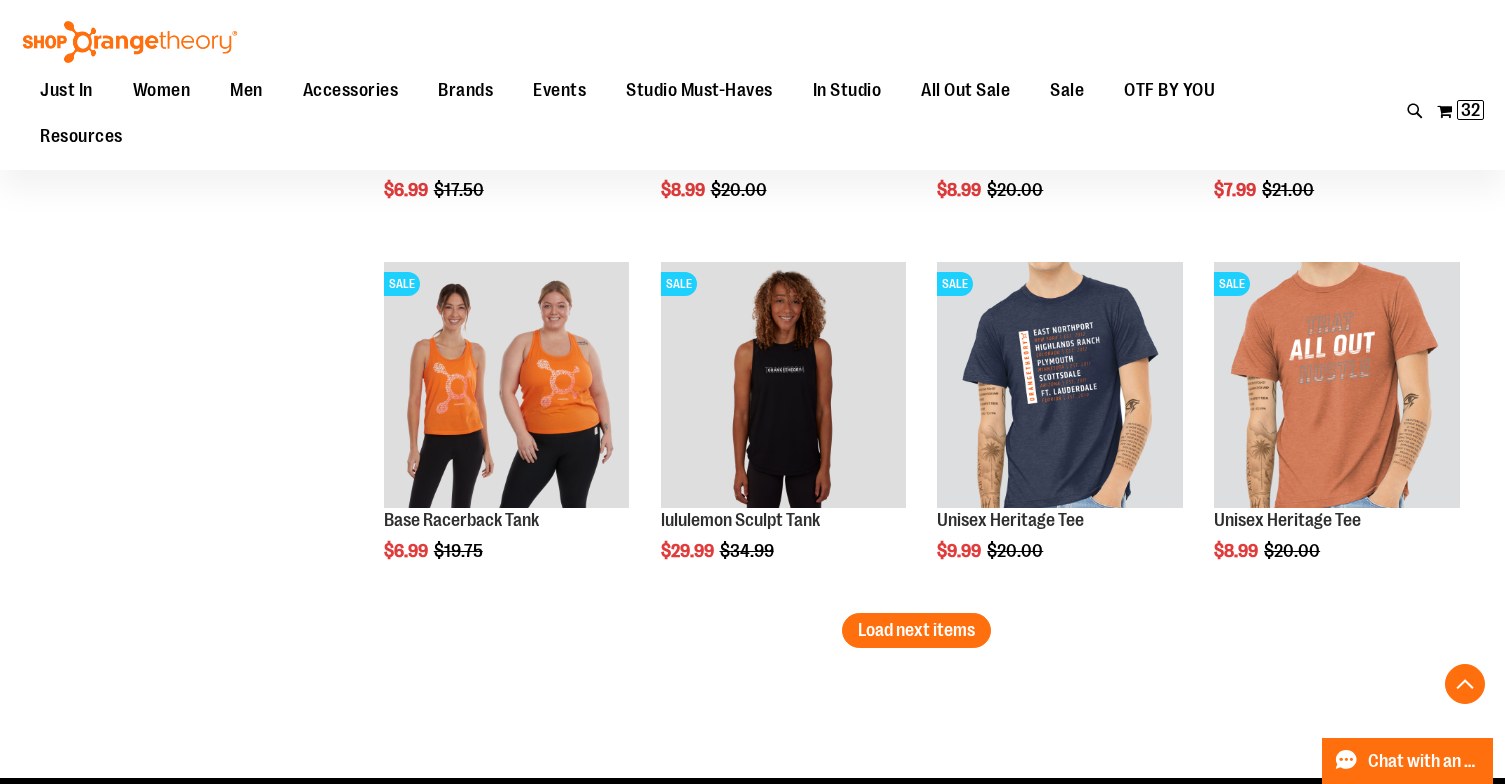 scroll, scrollTop: 8492, scrollLeft: 0, axis: vertical 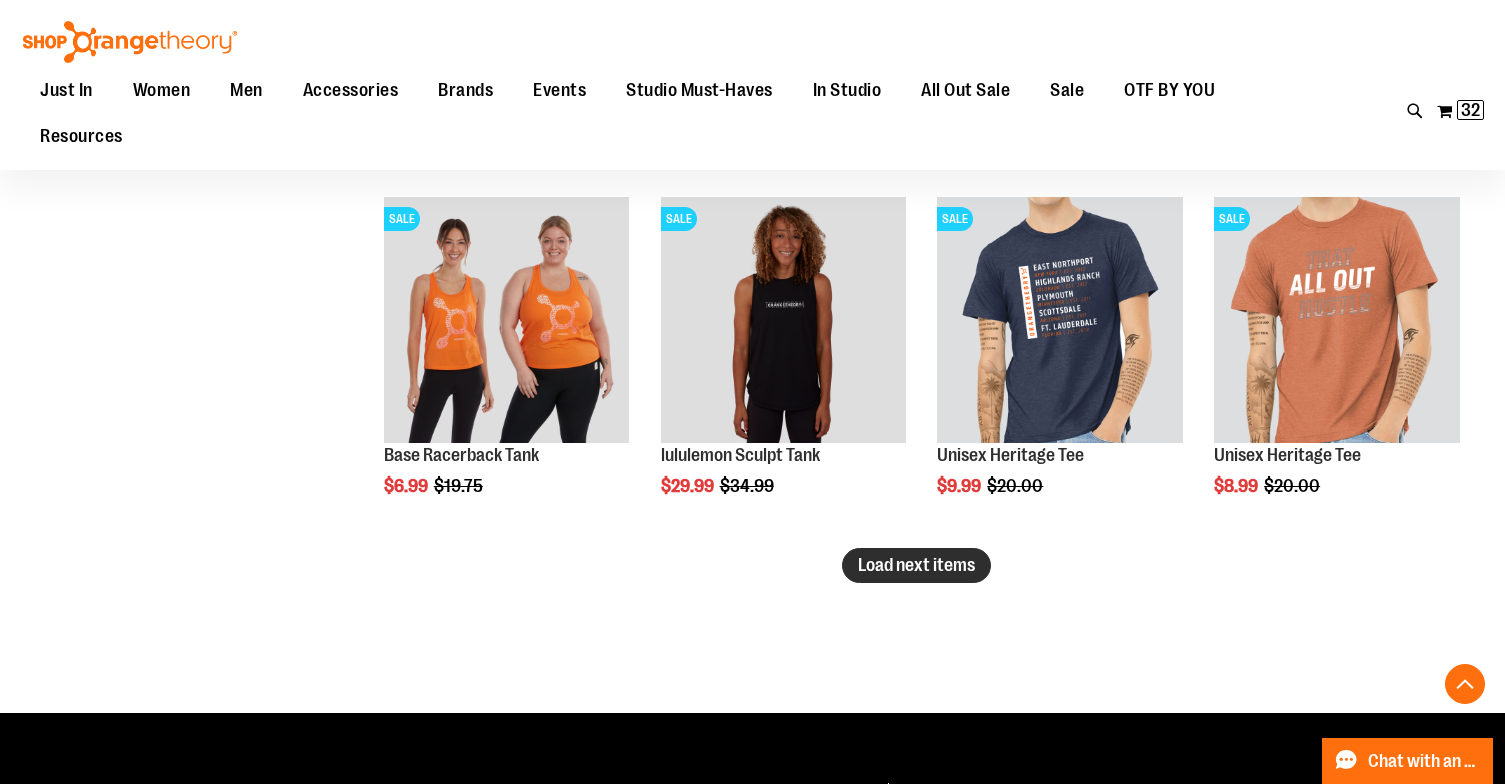 click on "Load next items" at bounding box center (916, 565) 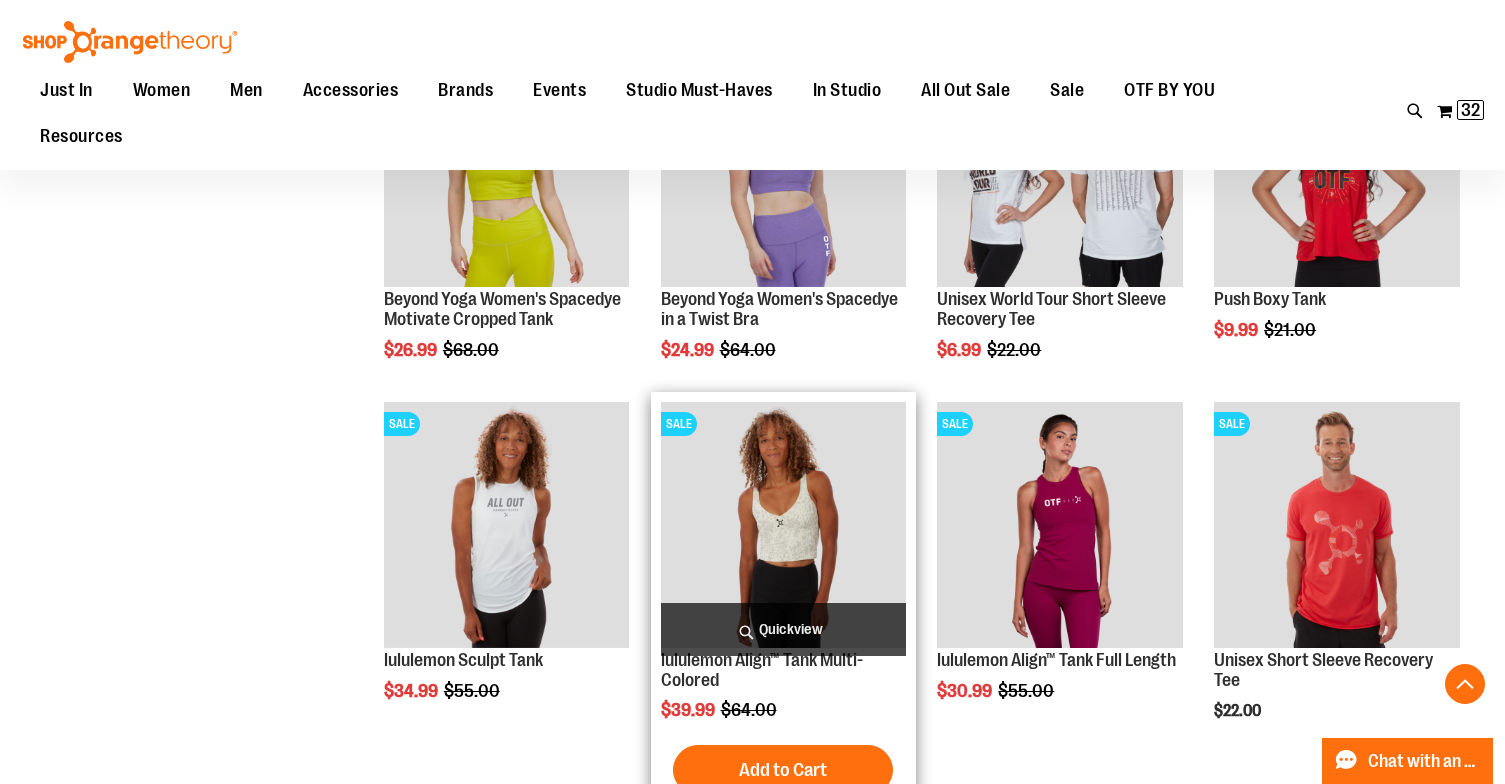 scroll, scrollTop: 9018, scrollLeft: 0, axis: vertical 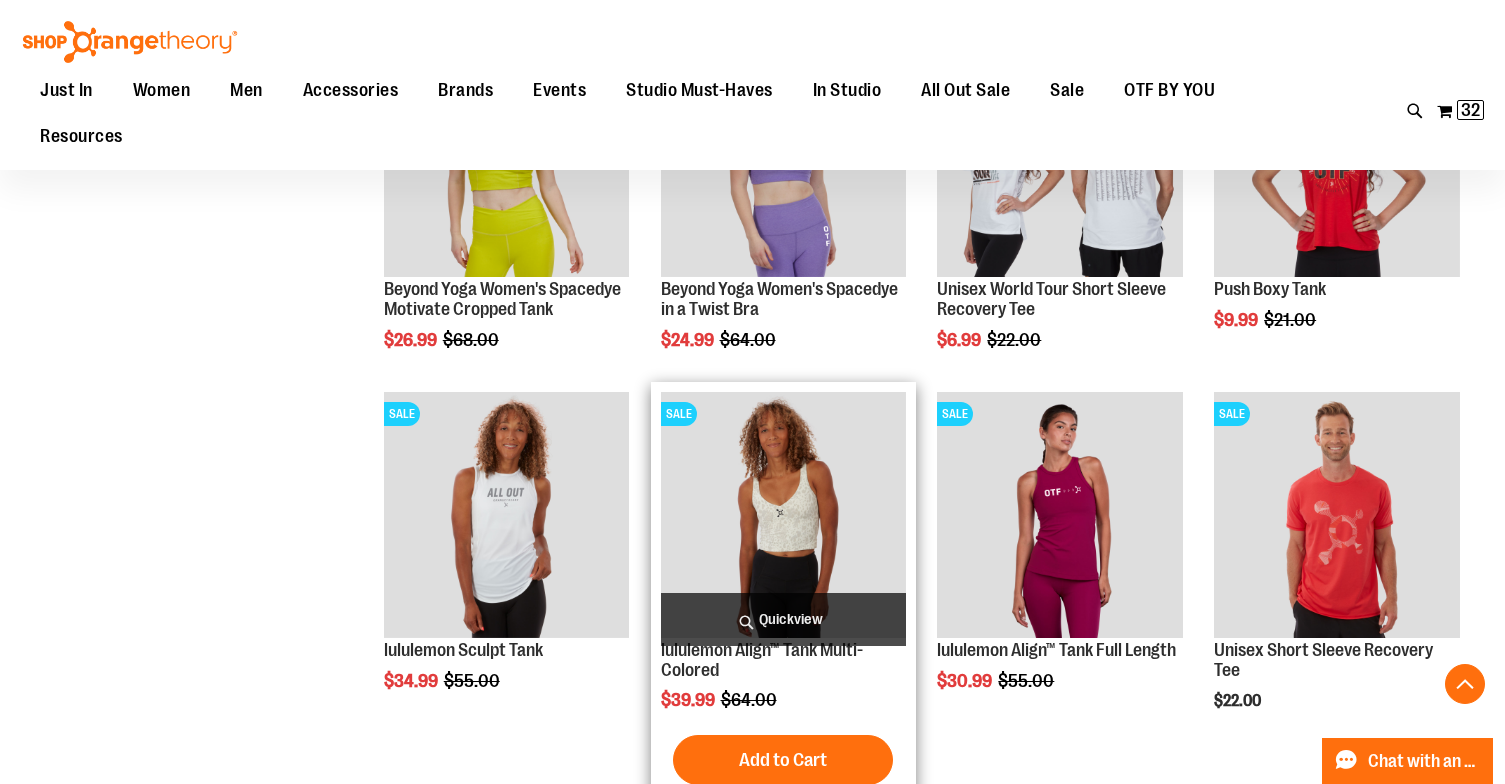 click on "Quickview" at bounding box center [784, 619] 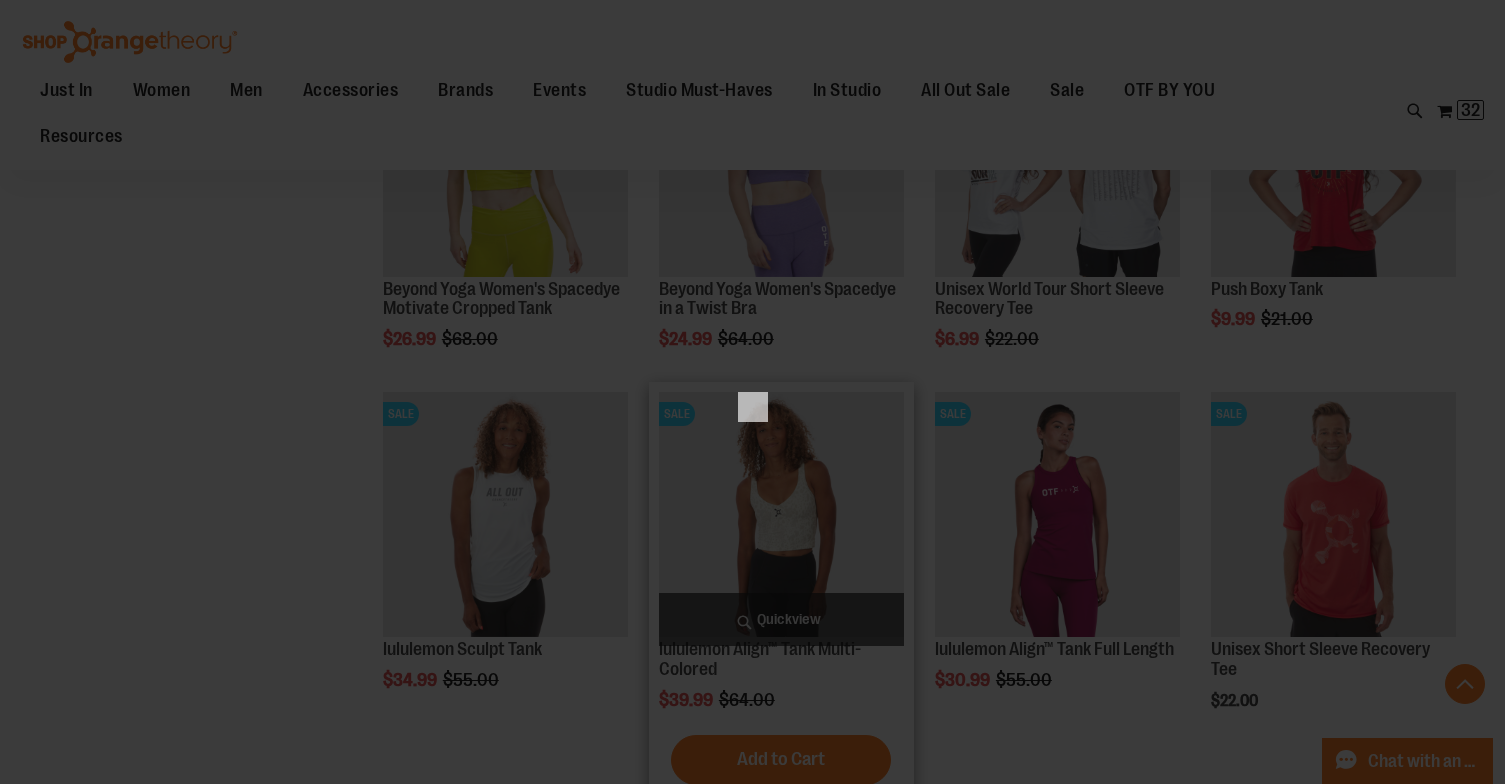 scroll, scrollTop: 0, scrollLeft: 0, axis: both 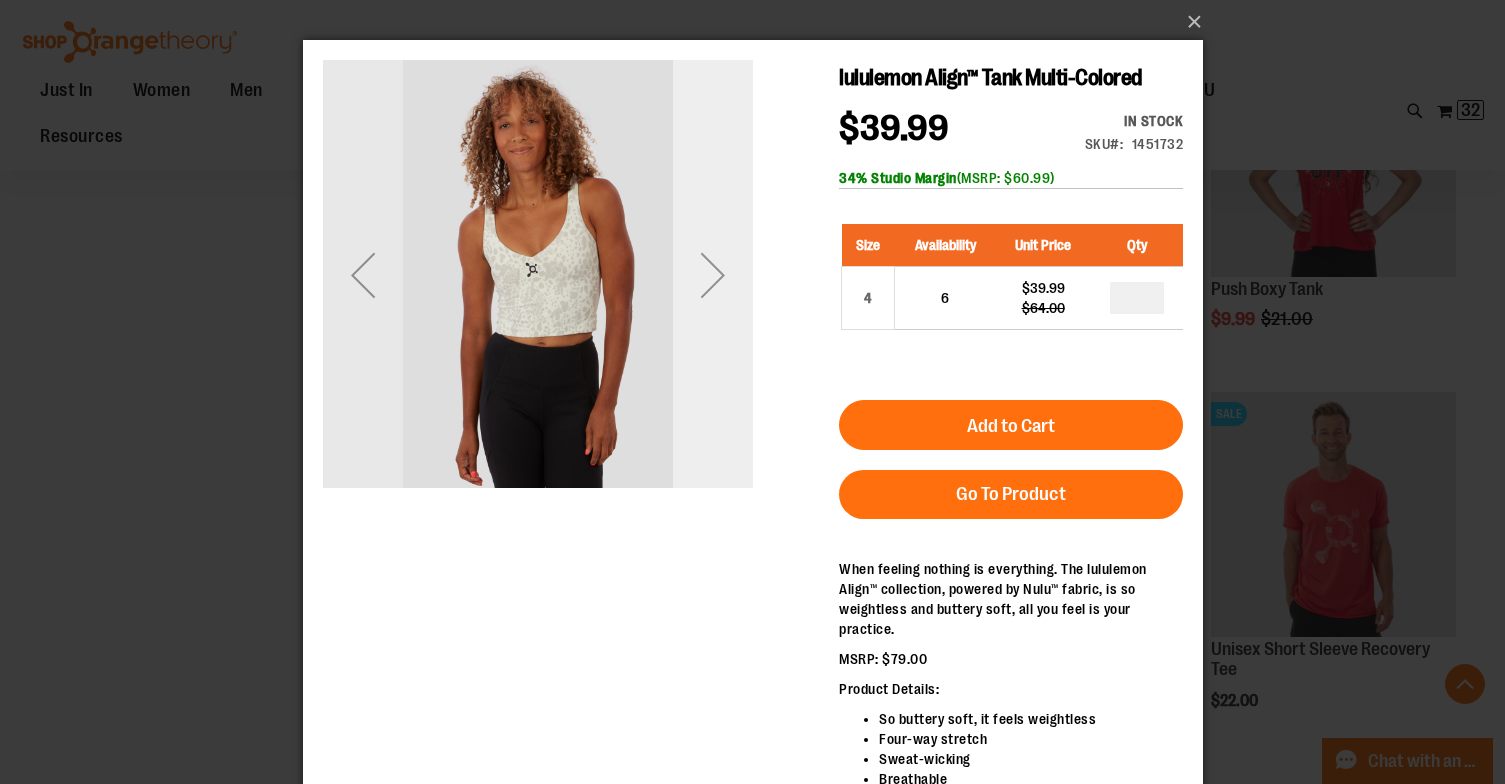click at bounding box center (712, 275) 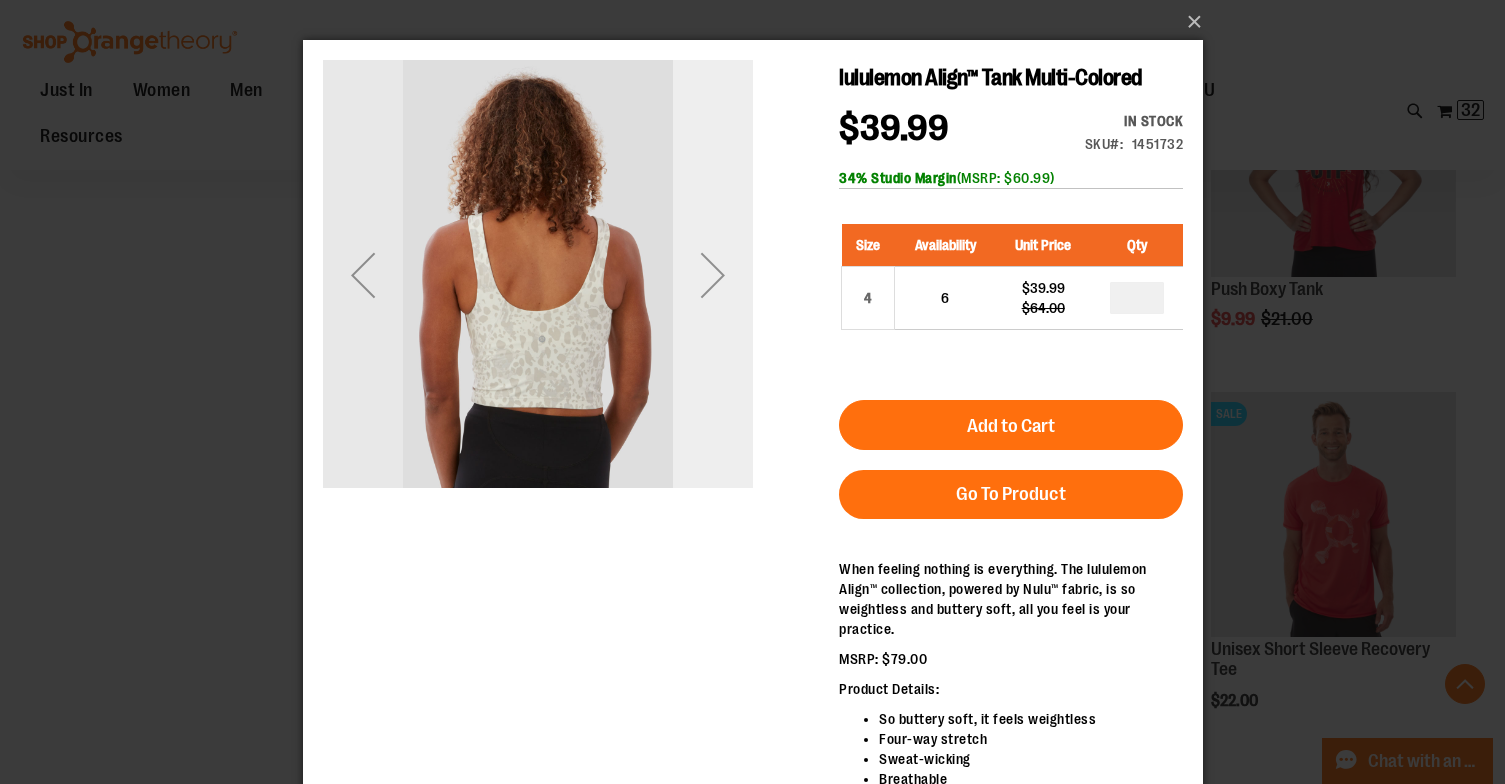 click at bounding box center [712, 275] 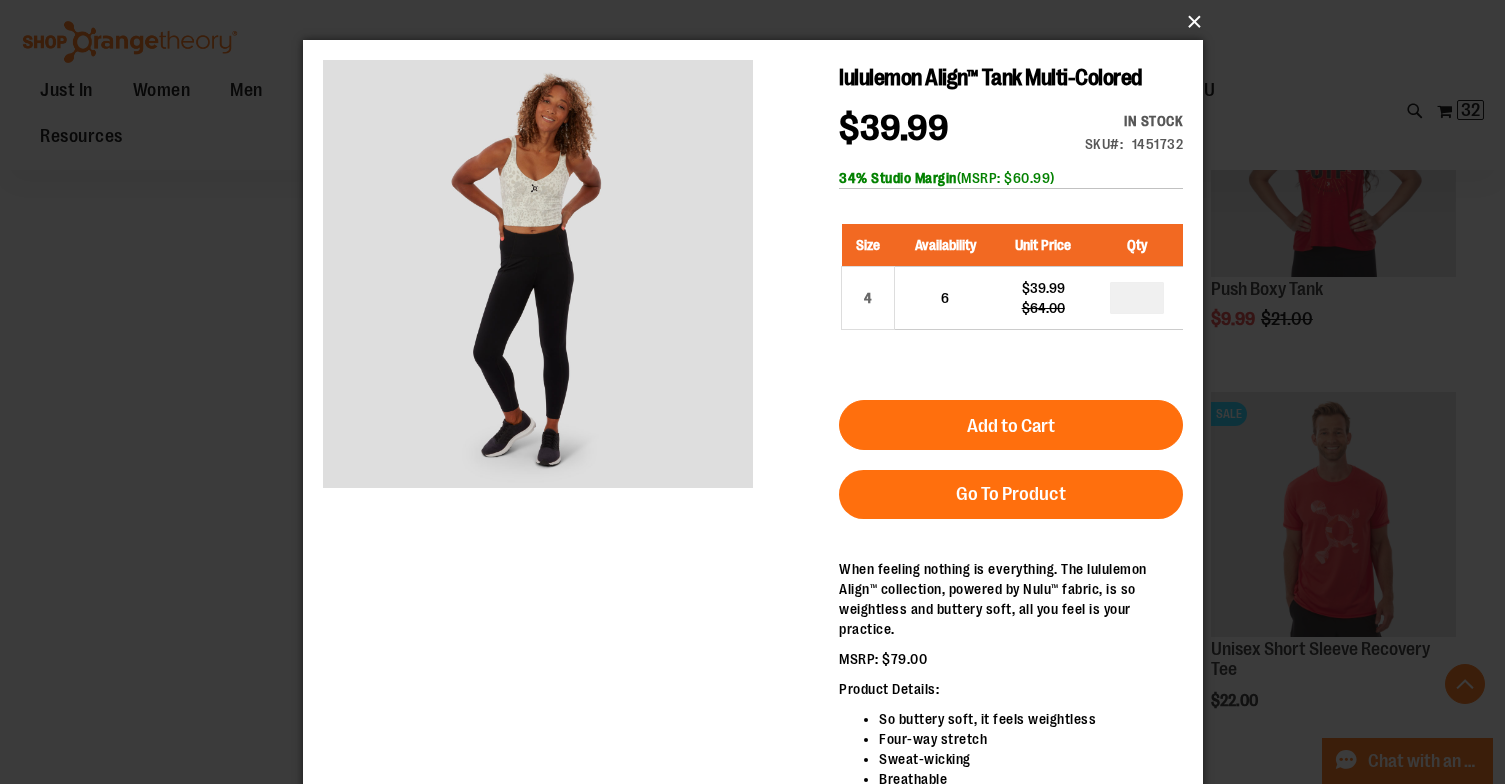 click on "×" at bounding box center (759, 22) 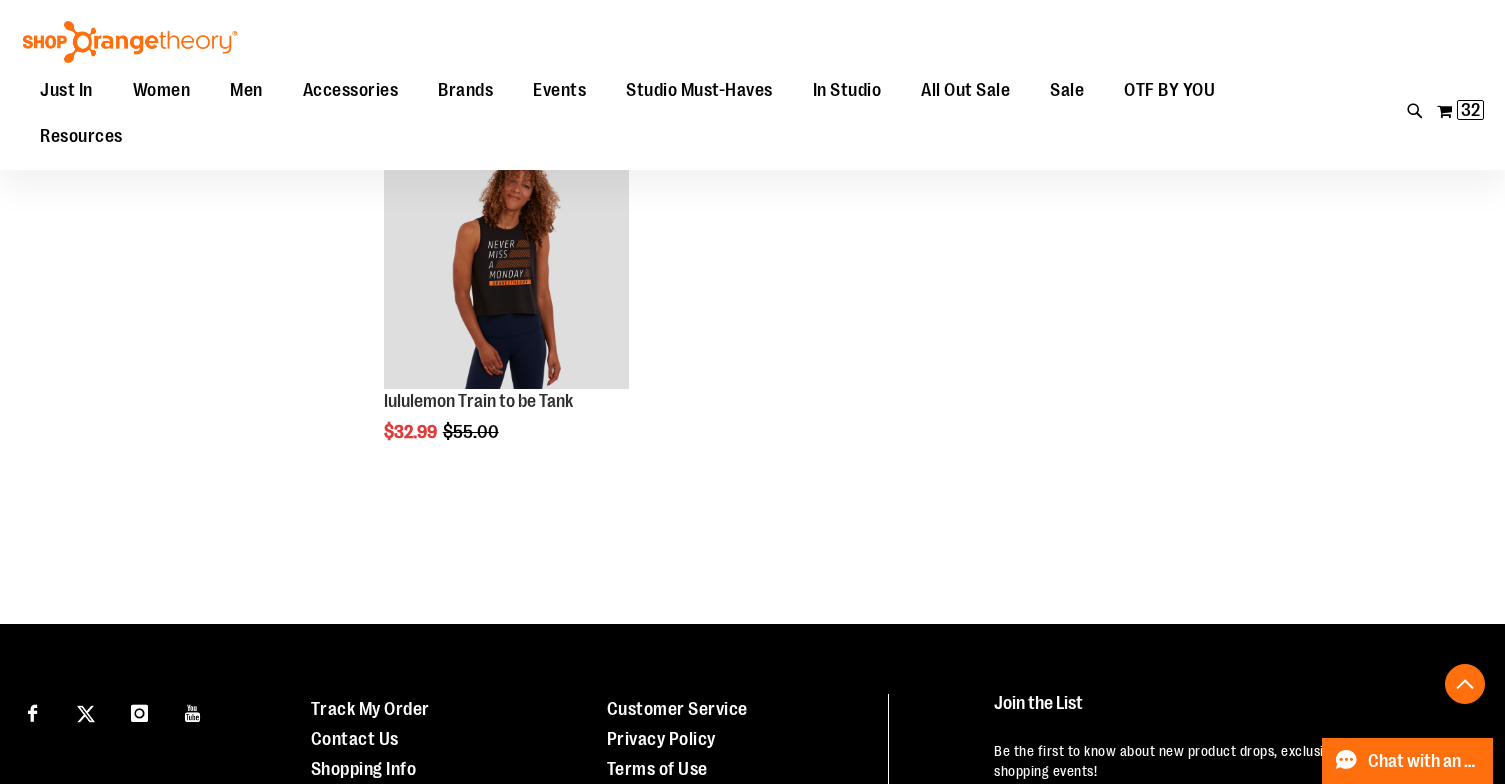 scroll, scrollTop: 9637, scrollLeft: 0, axis: vertical 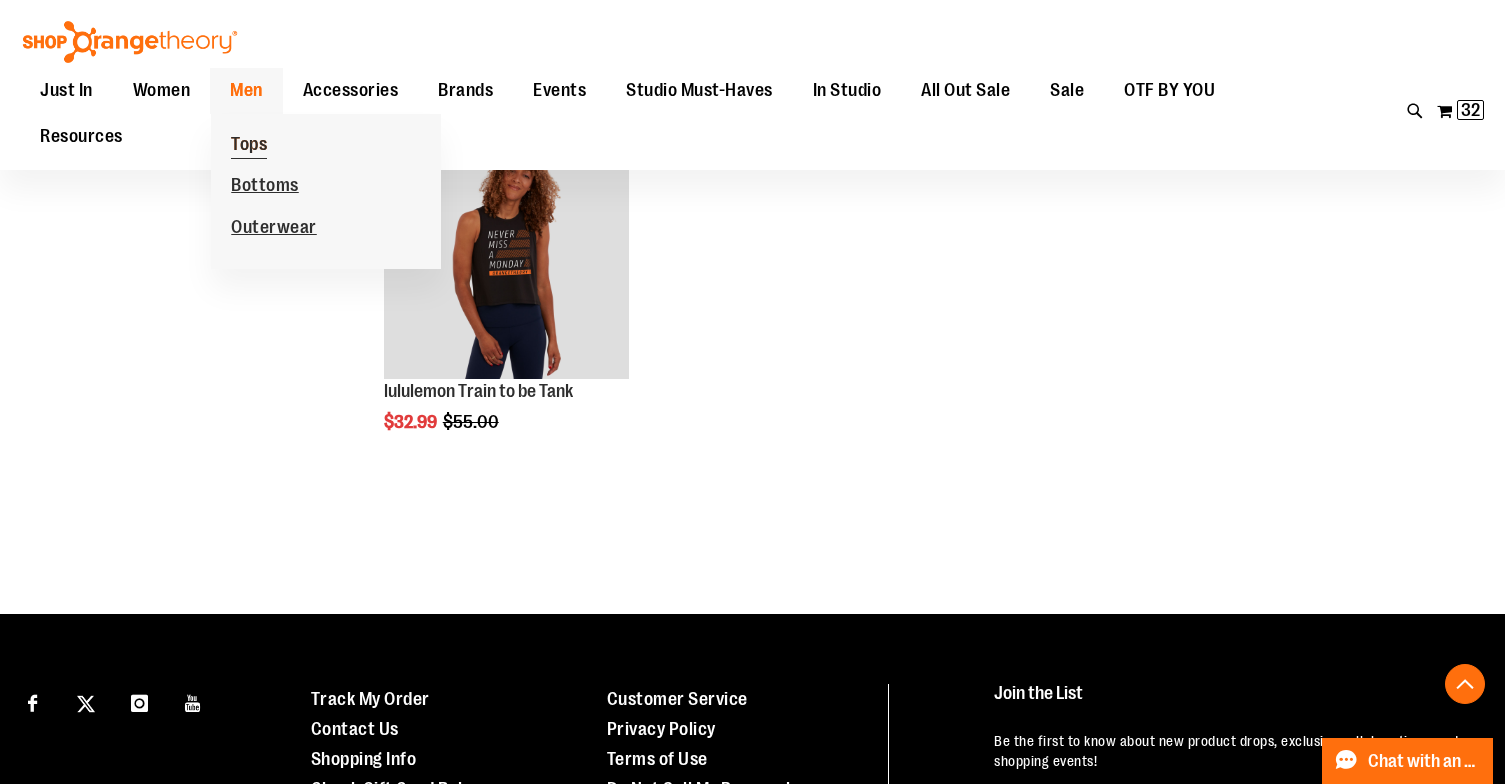 click on "Tops" at bounding box center [249, 146] 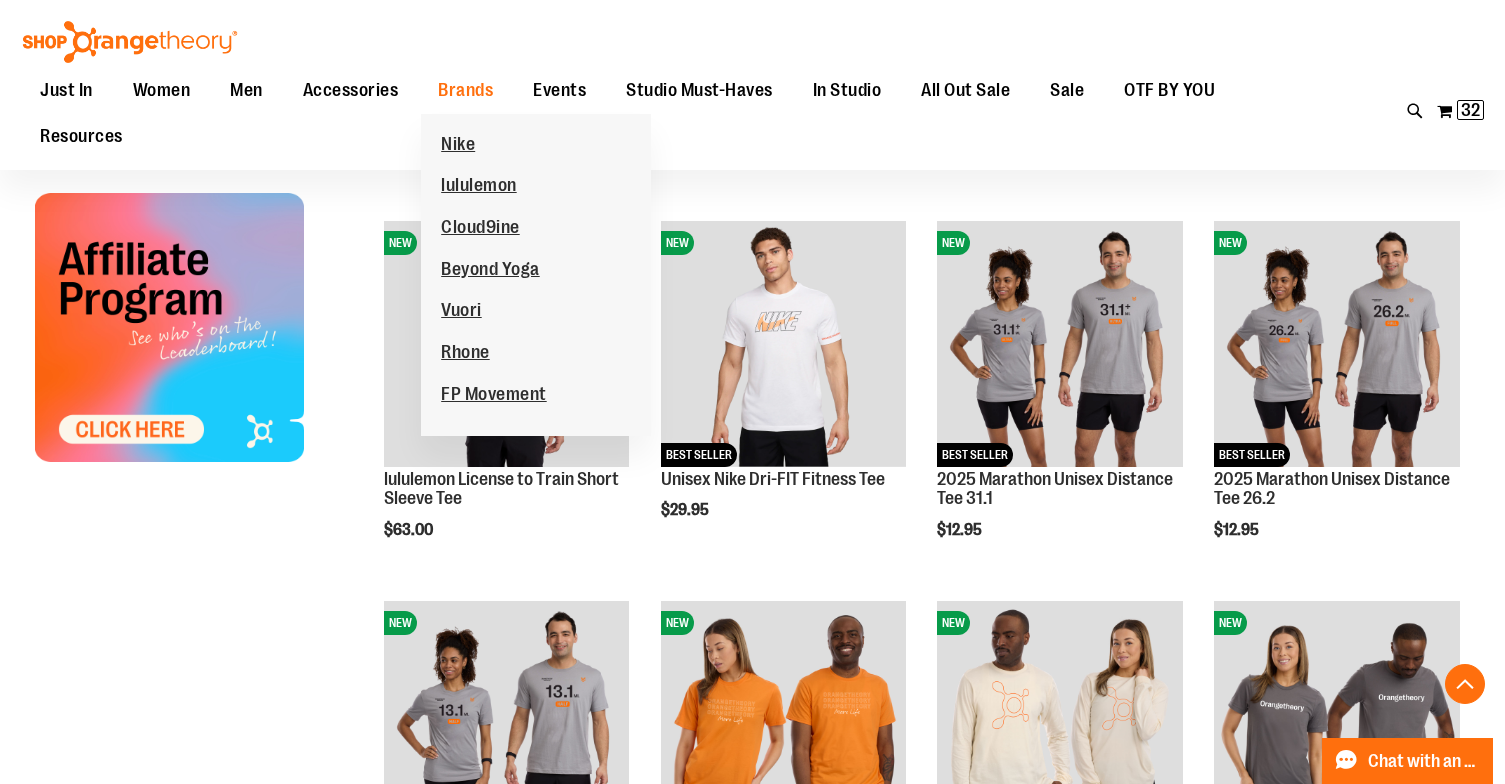scroll, scrollTop: 576, scrollLeft: 0, axis: vertical 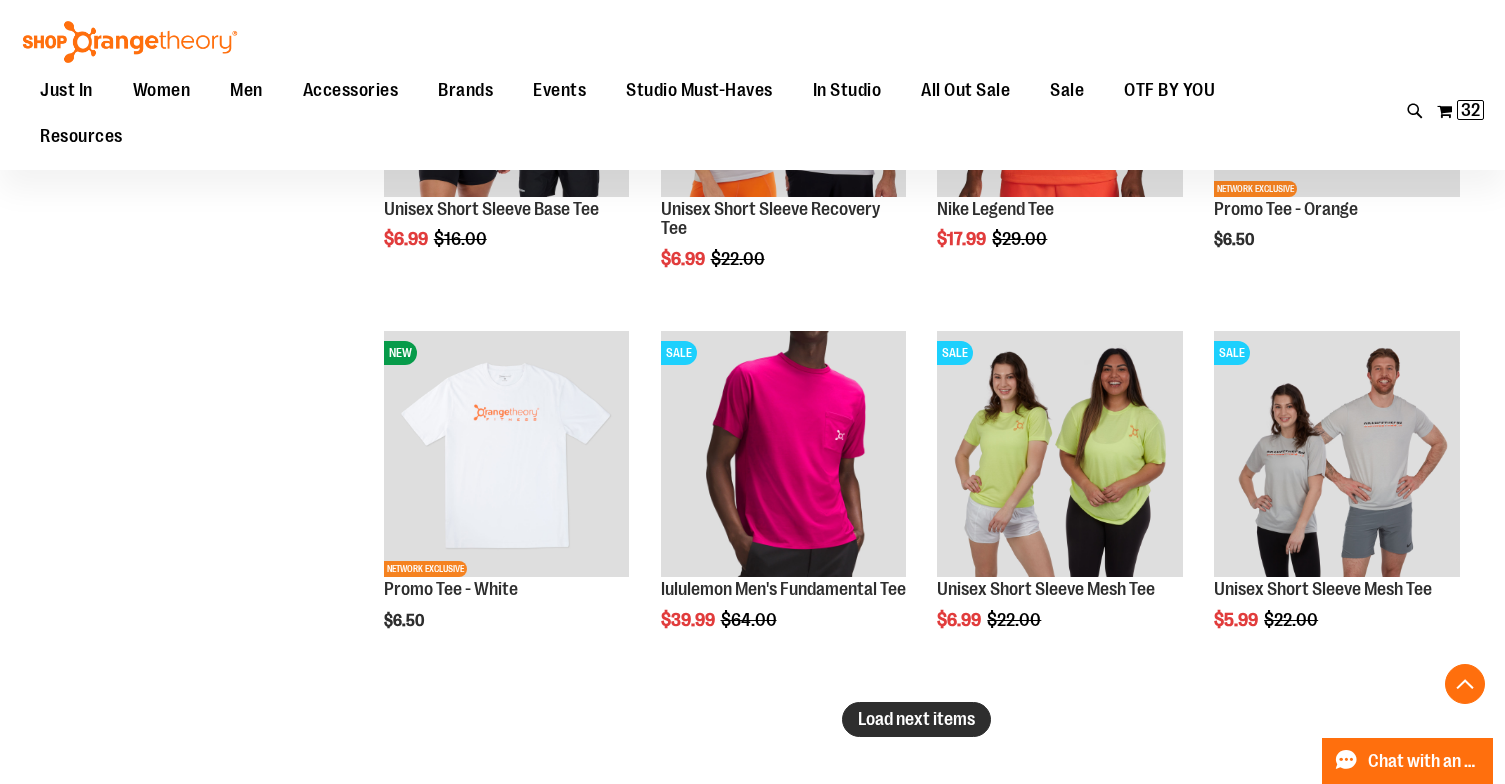 click on "Load next items" at bounding box center (916, 719) 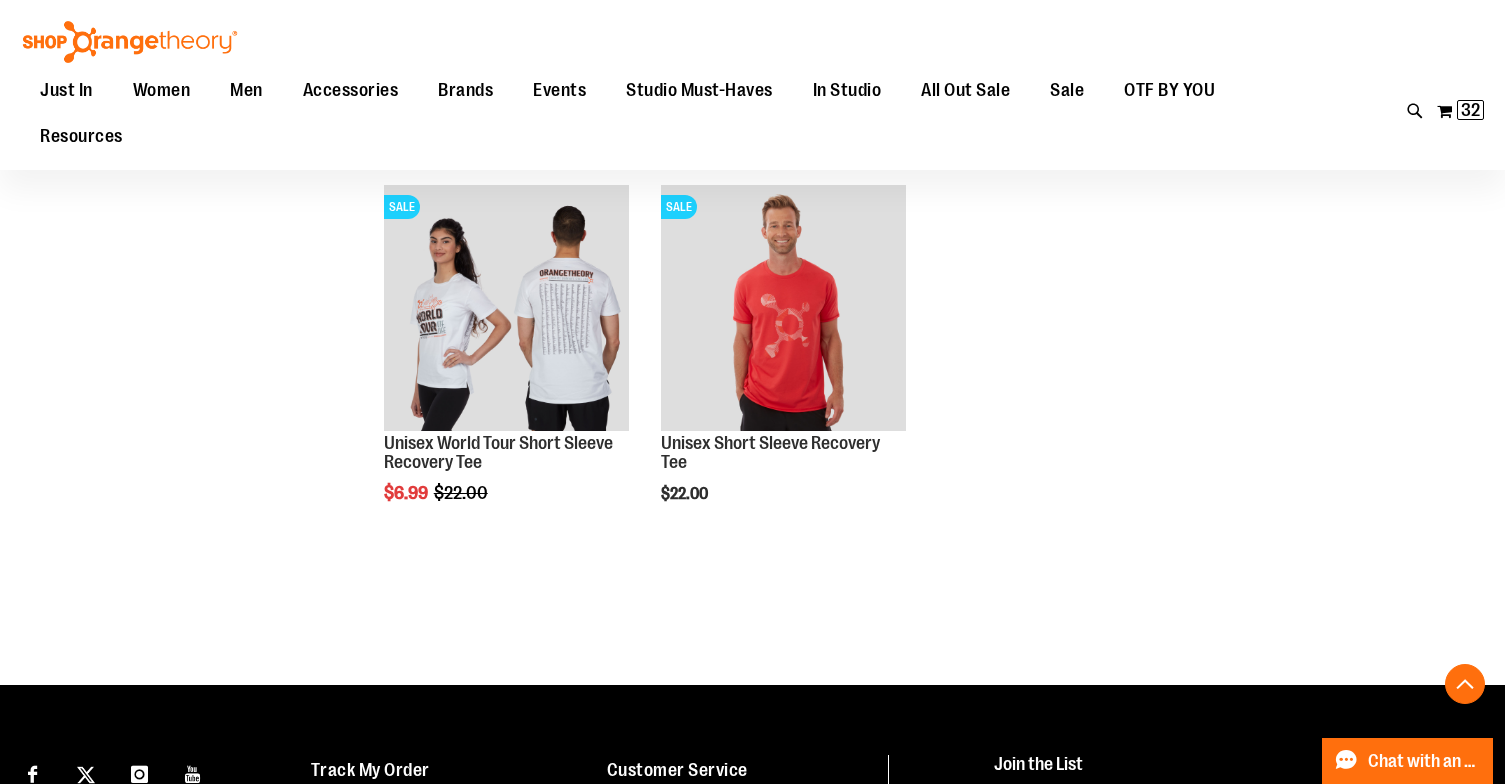 scroll, scrollTop: 4031, scrollLeft: 0, axis: vertical 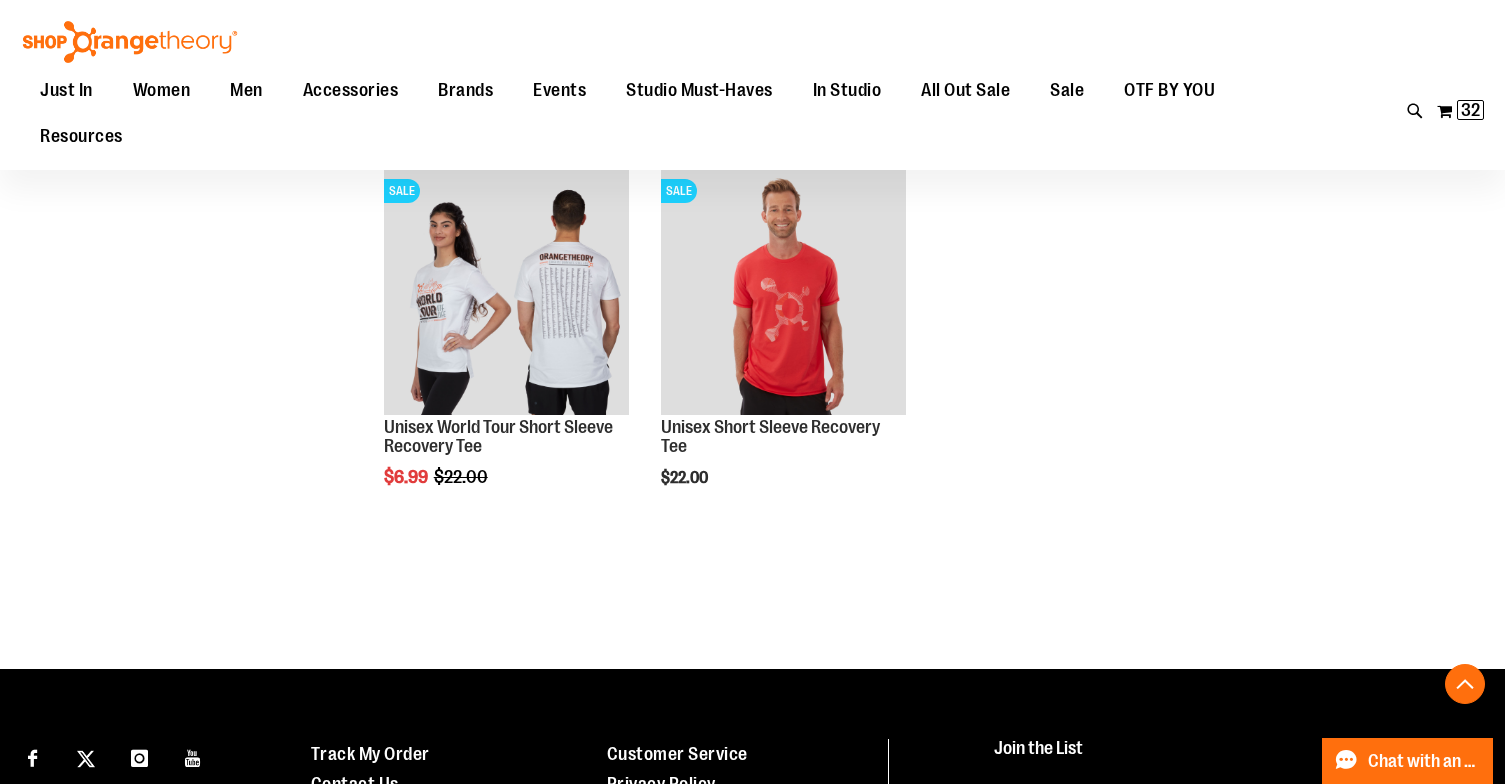 click on "Toggle Nav
Search
Popular Suggestions
Advanced Search" at bounding box center (752, 85) 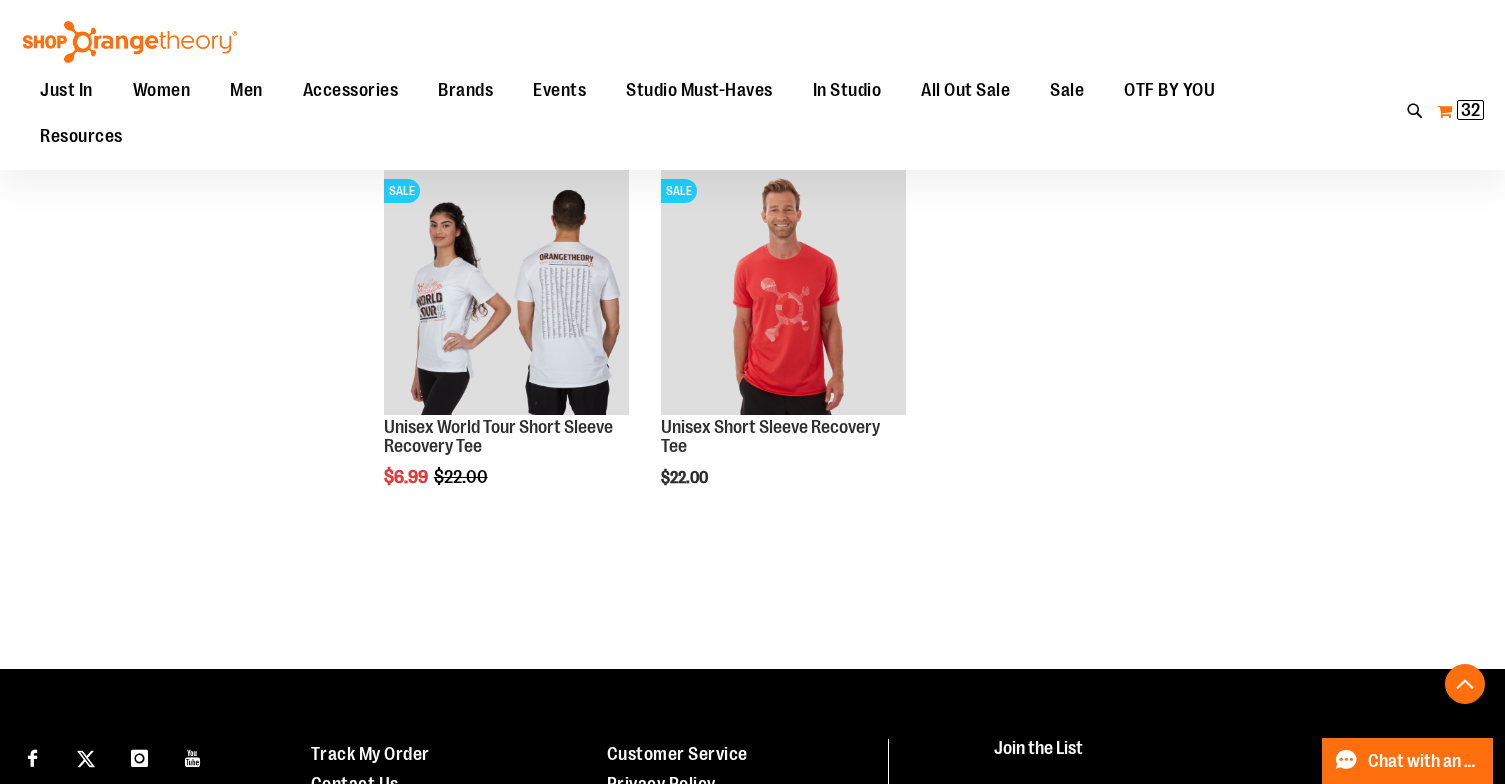 click on "My Cart
32
32
items" at bounding box center (1460, 111) 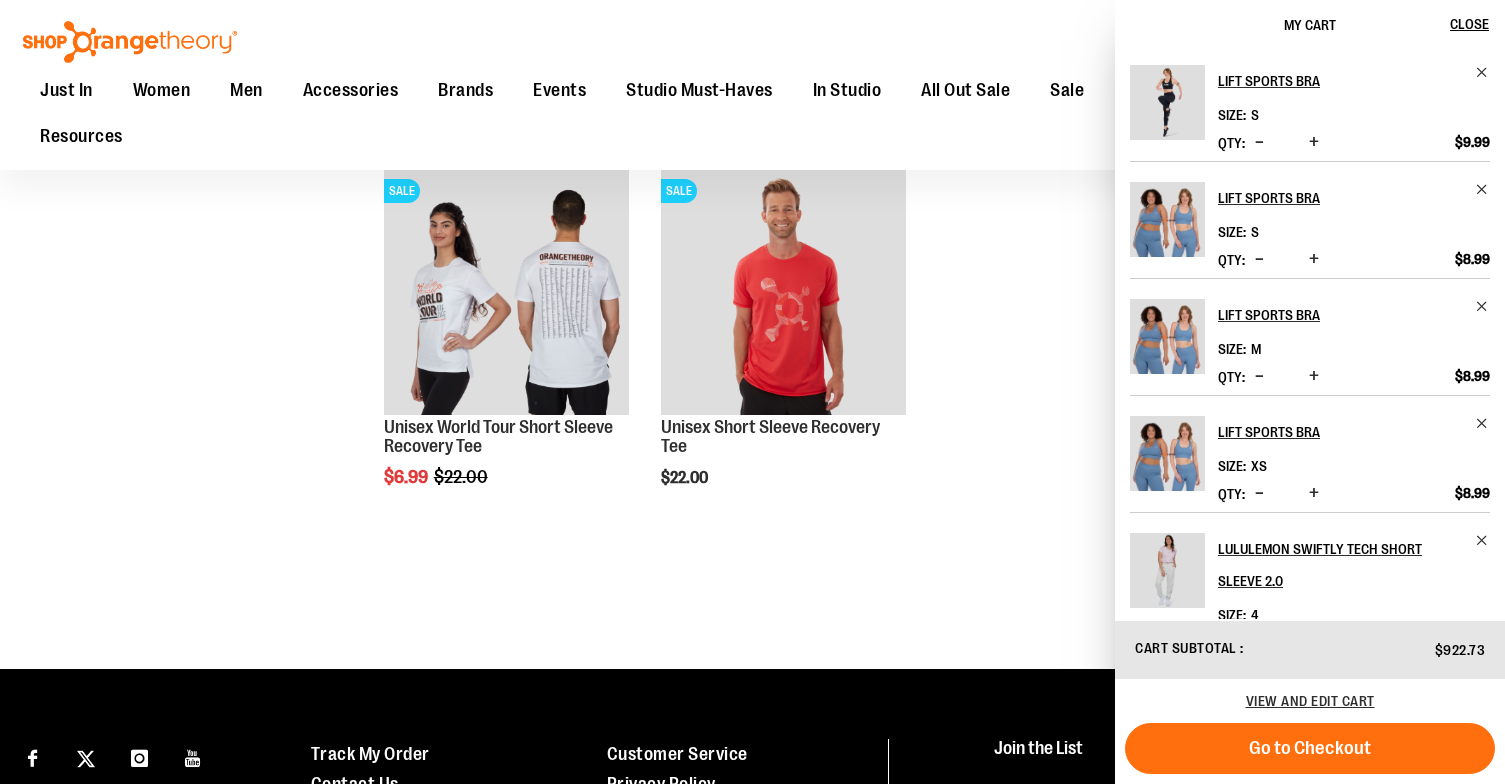 click on "View and edit cart" at bounding box center [1310, 701] 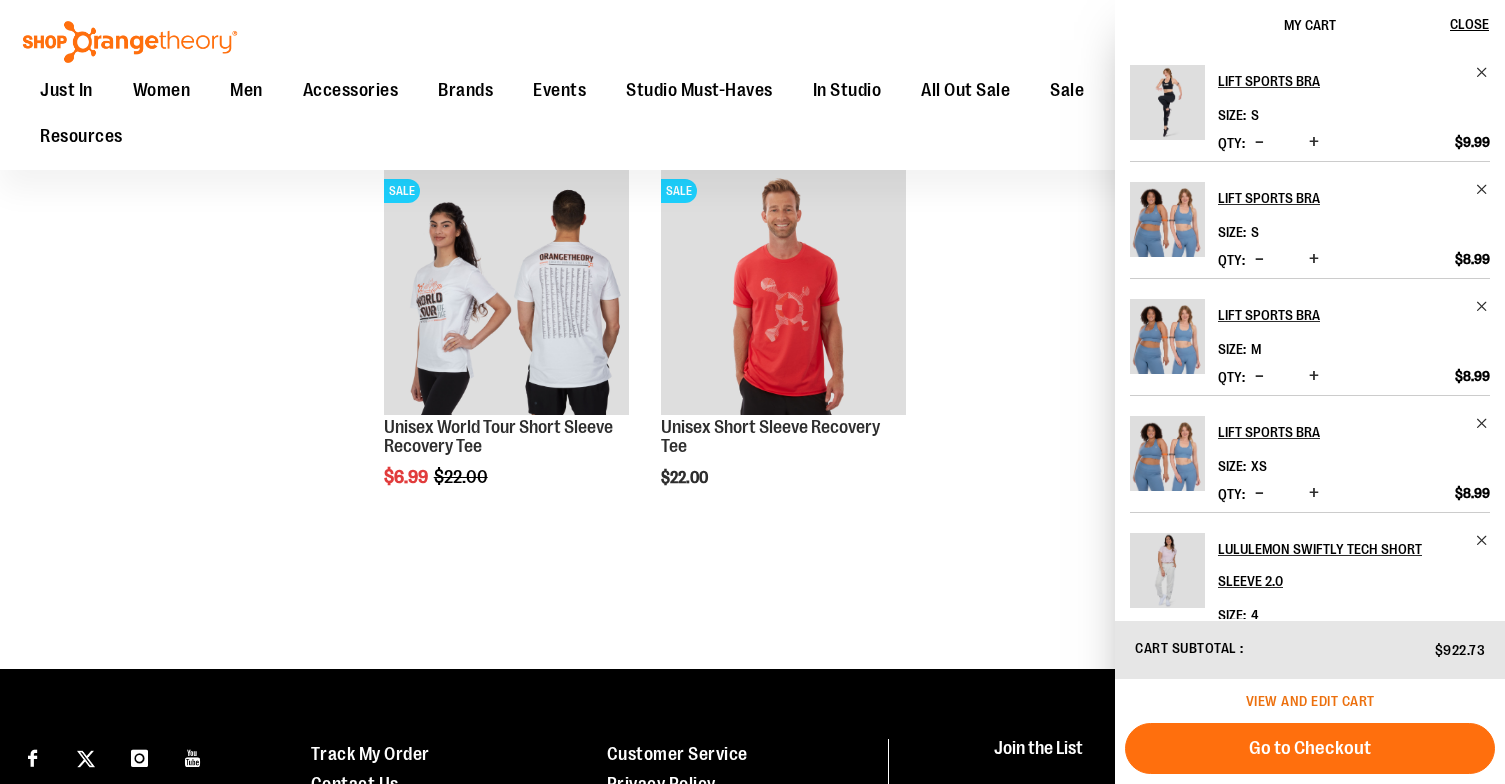click on "View and edit cart" at bounding box center [1310, 701] 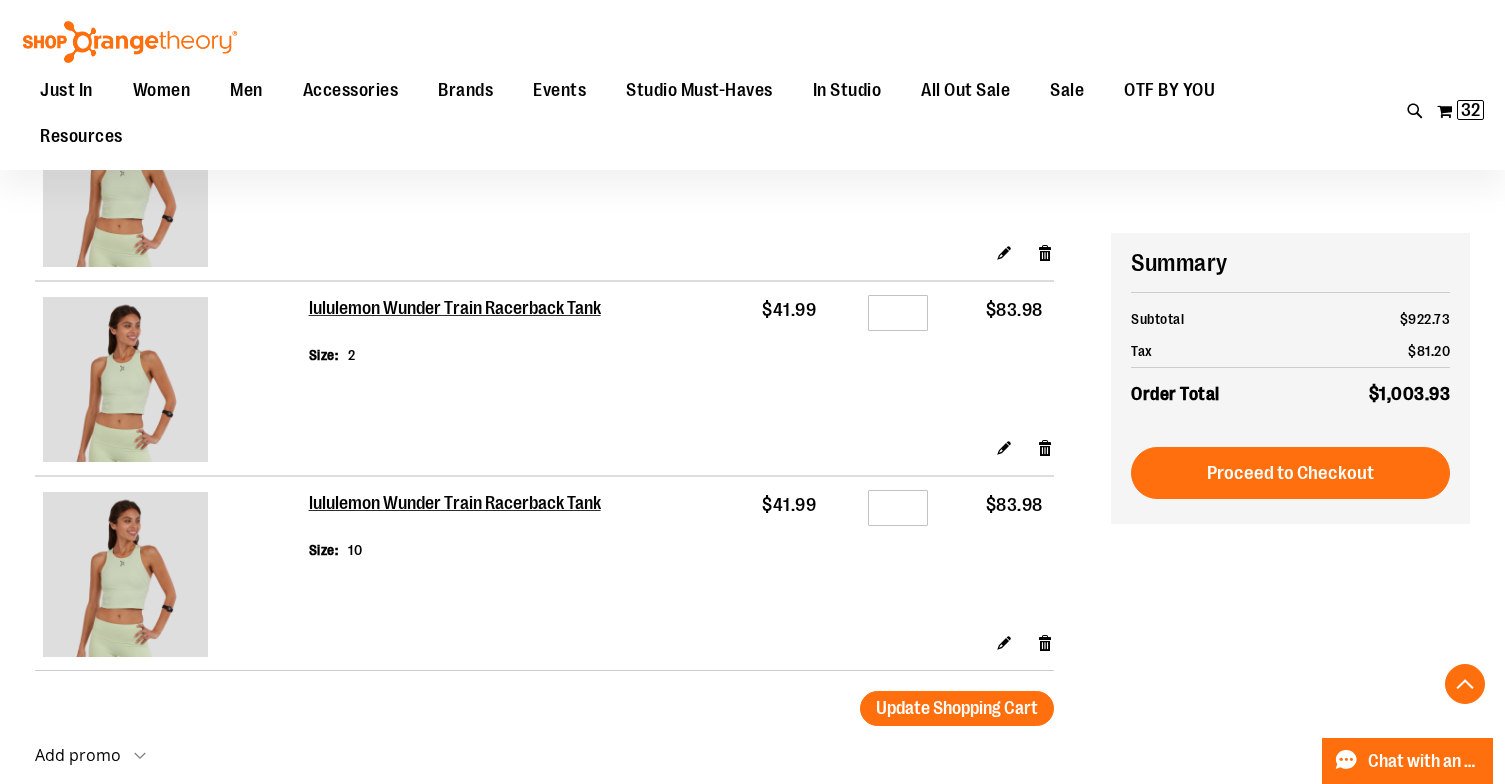 scroll, scrollTop: 3171, scrollLeft: 0, axis: vertical 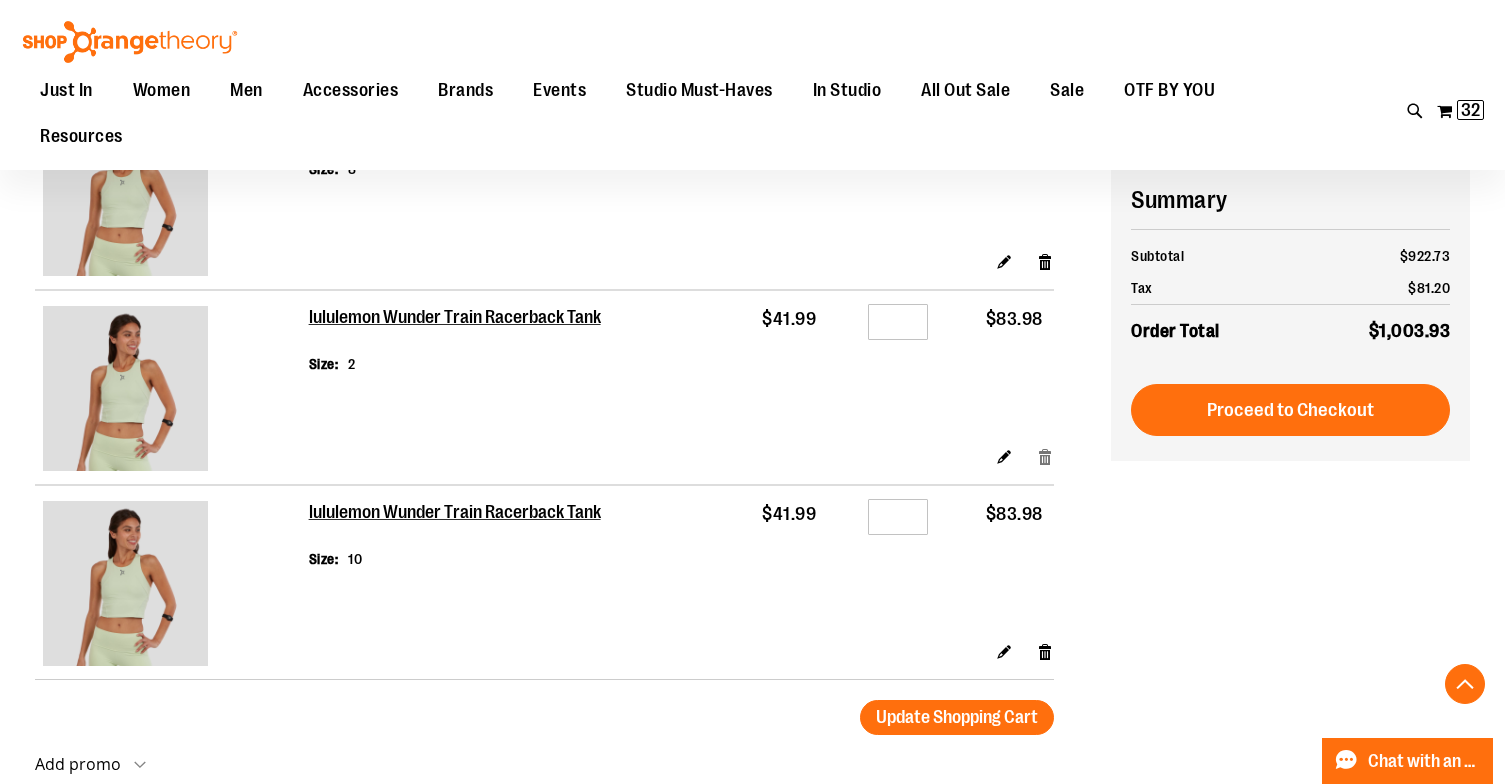click on "Remove item" at bounding box center (1045, 456) 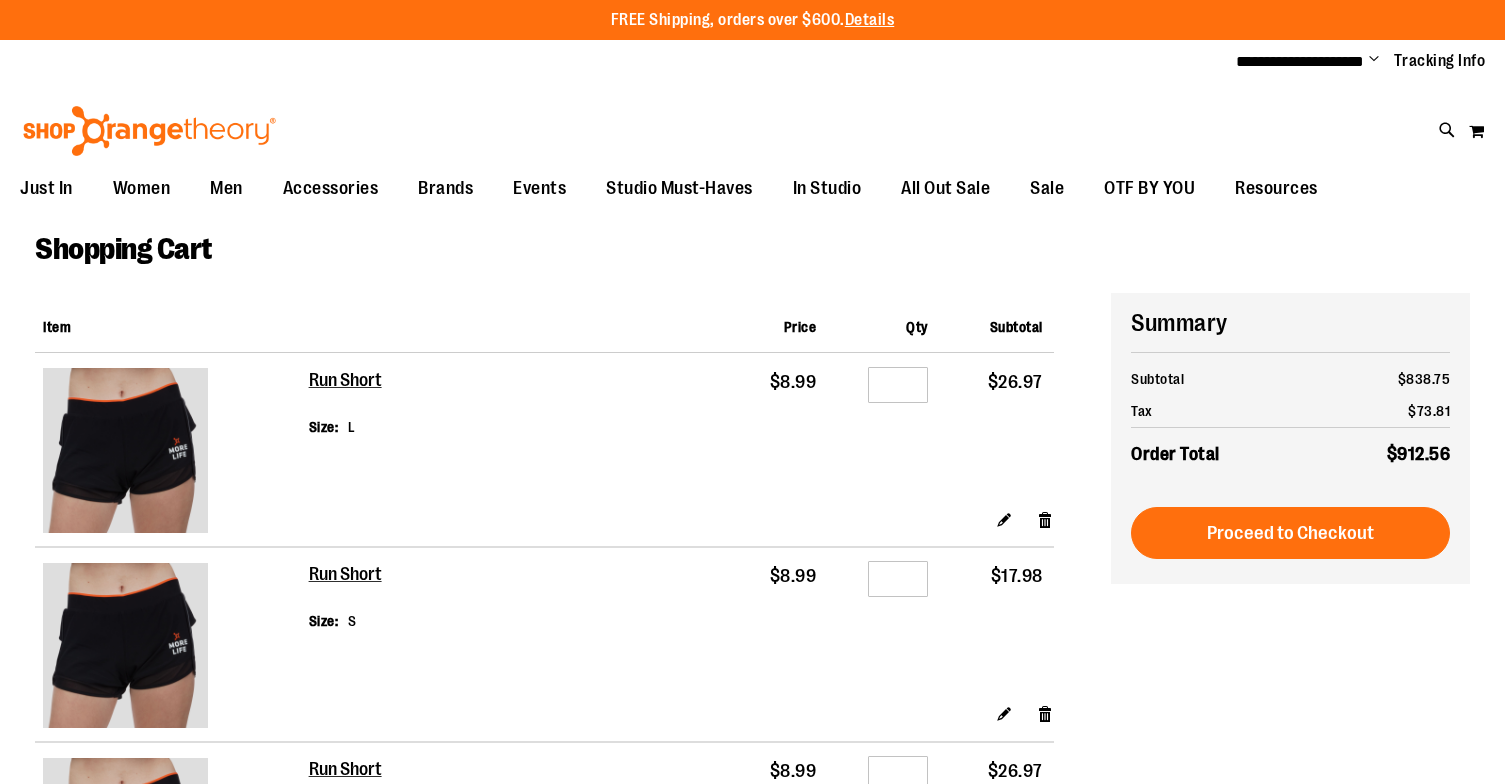 scroll, scrollTop: 0, scrollLeft: 0, axis: both 